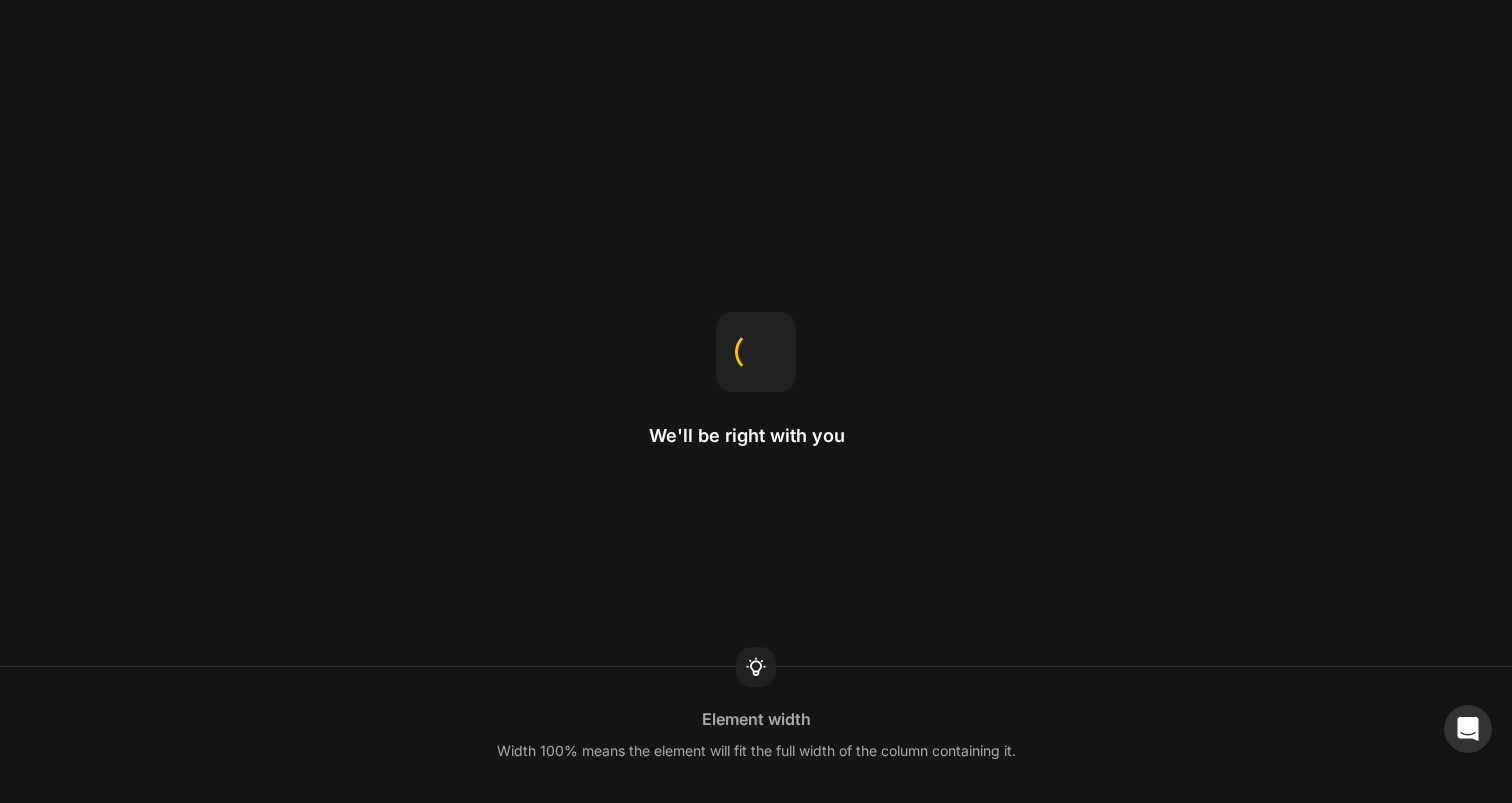 scroll, scrollTop: 0, scrollLeft: 0, axis: both 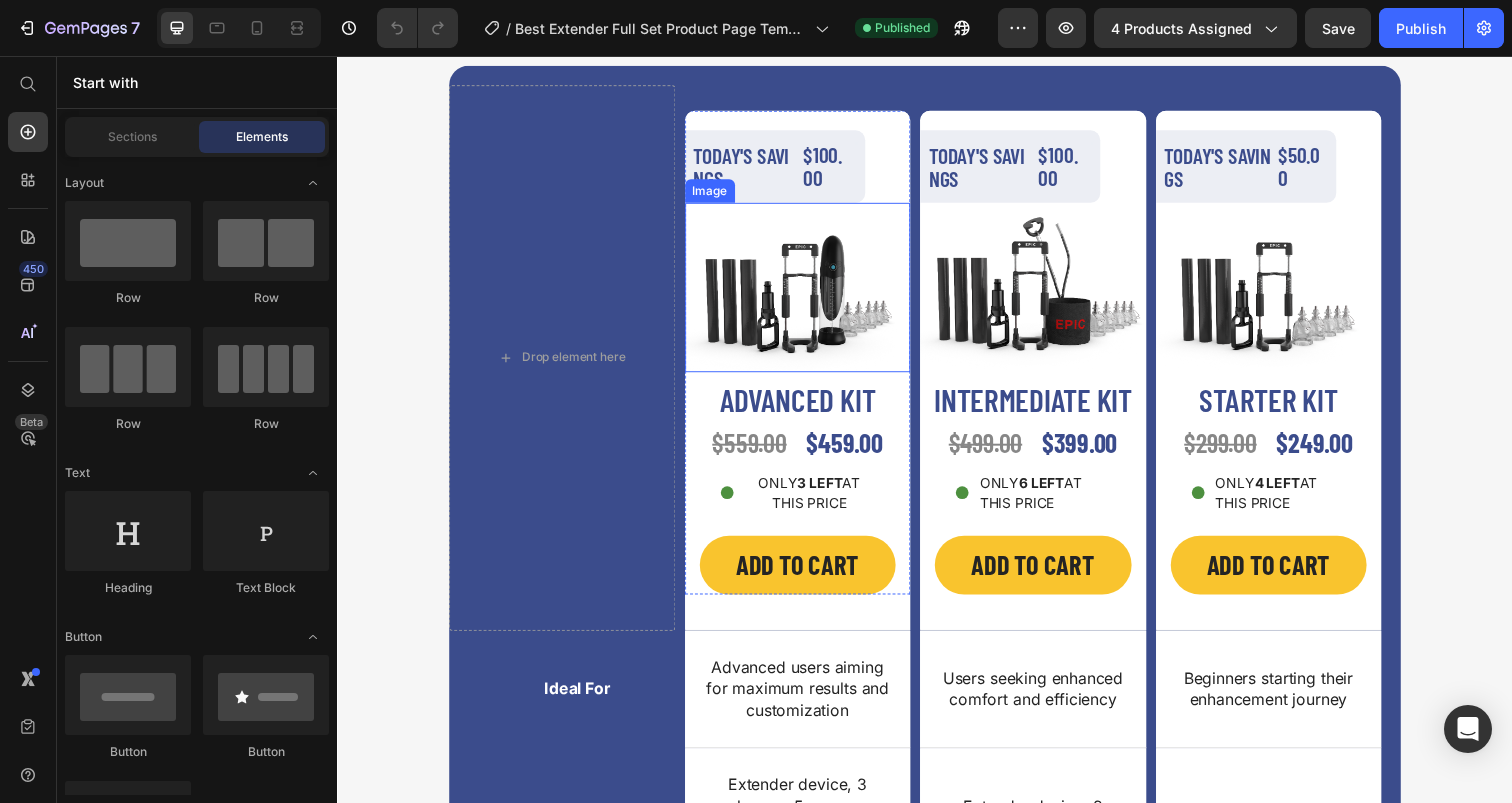click at bounding box center [807, 292] 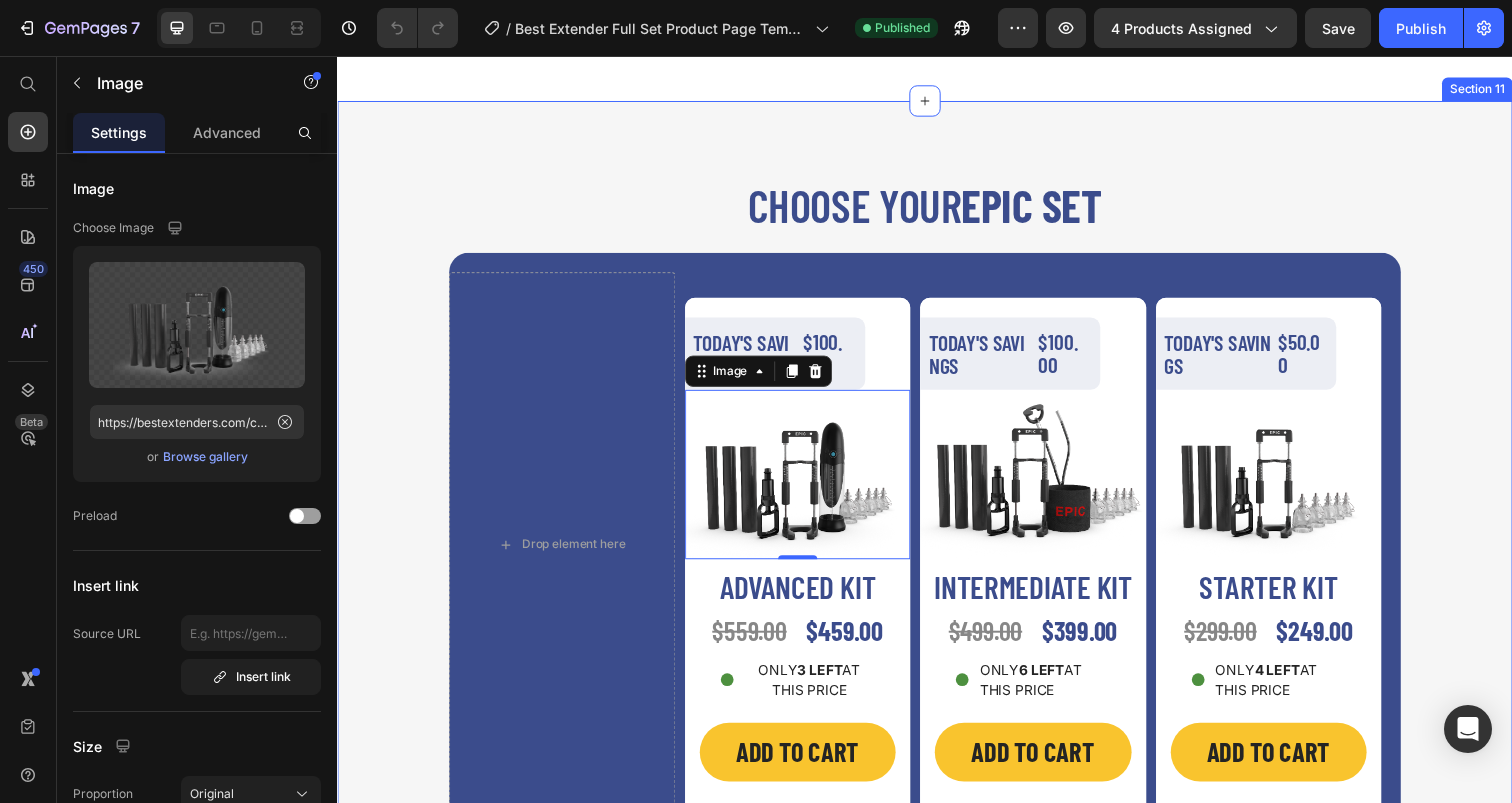 scroll, scrollTop: 6840, scrollLeft: 0, axis: vertical 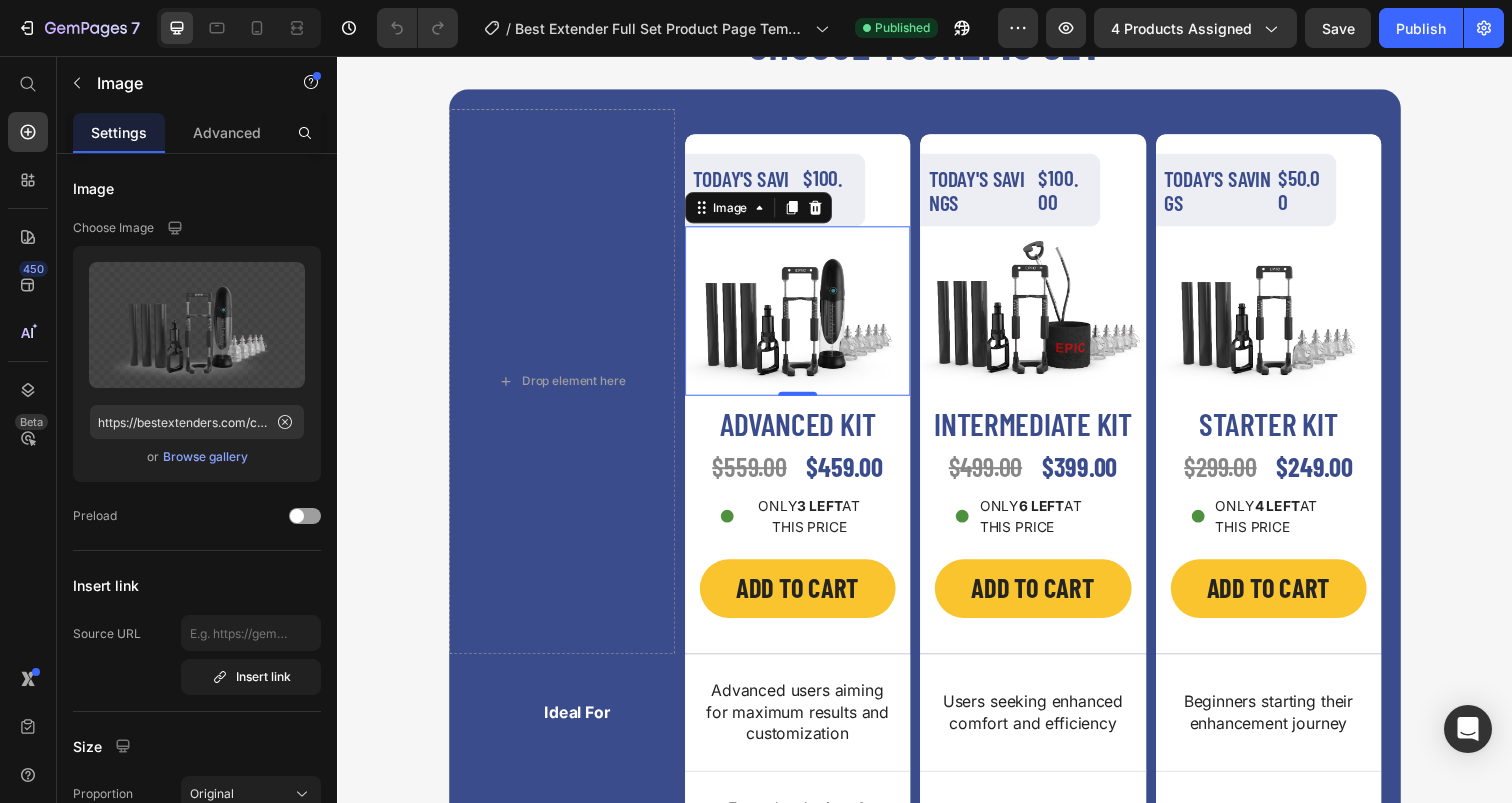 click at bounding box center [807, 316] 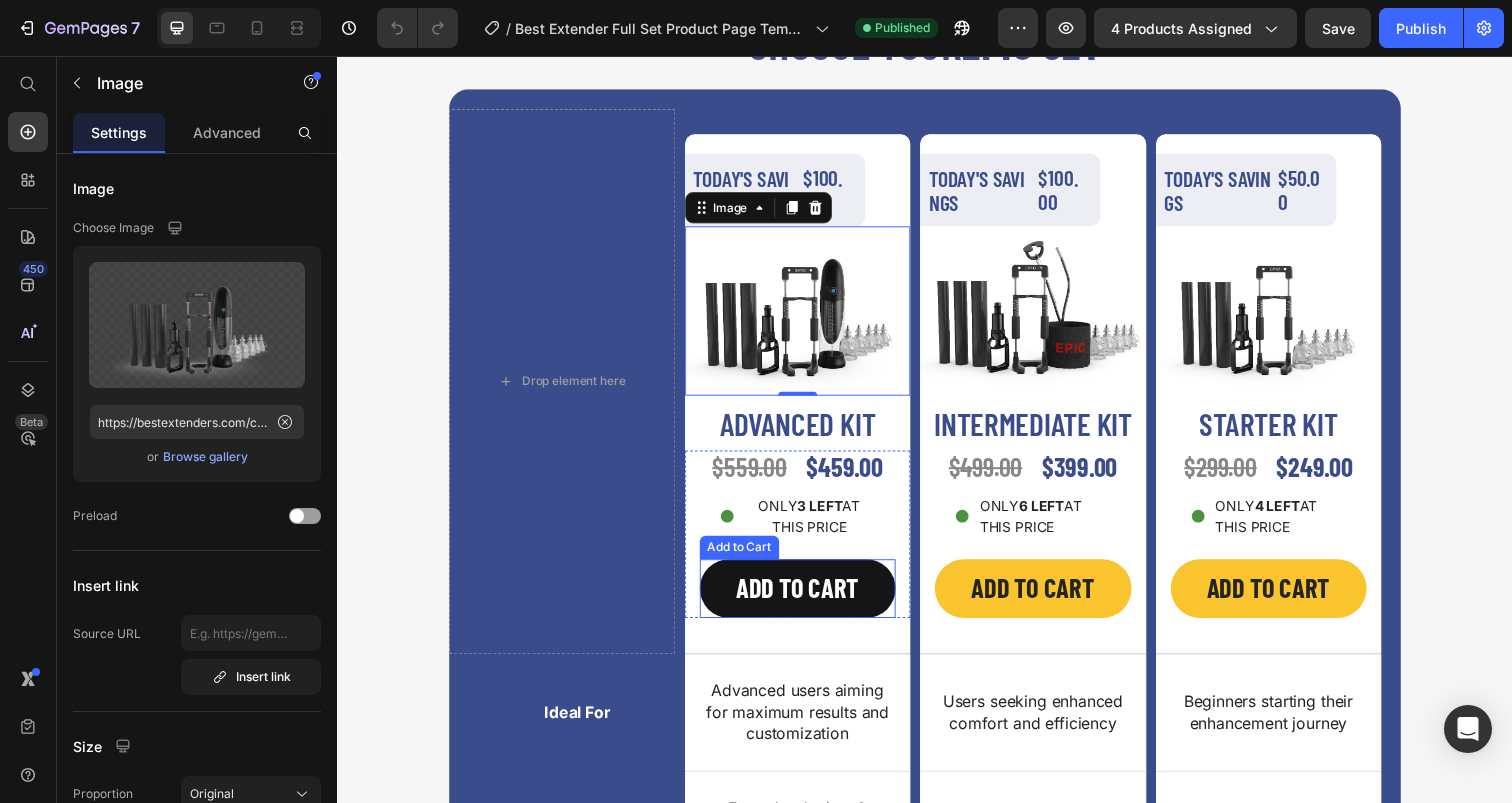 click on "ADD TO CART" at bounding box center (807, 600) 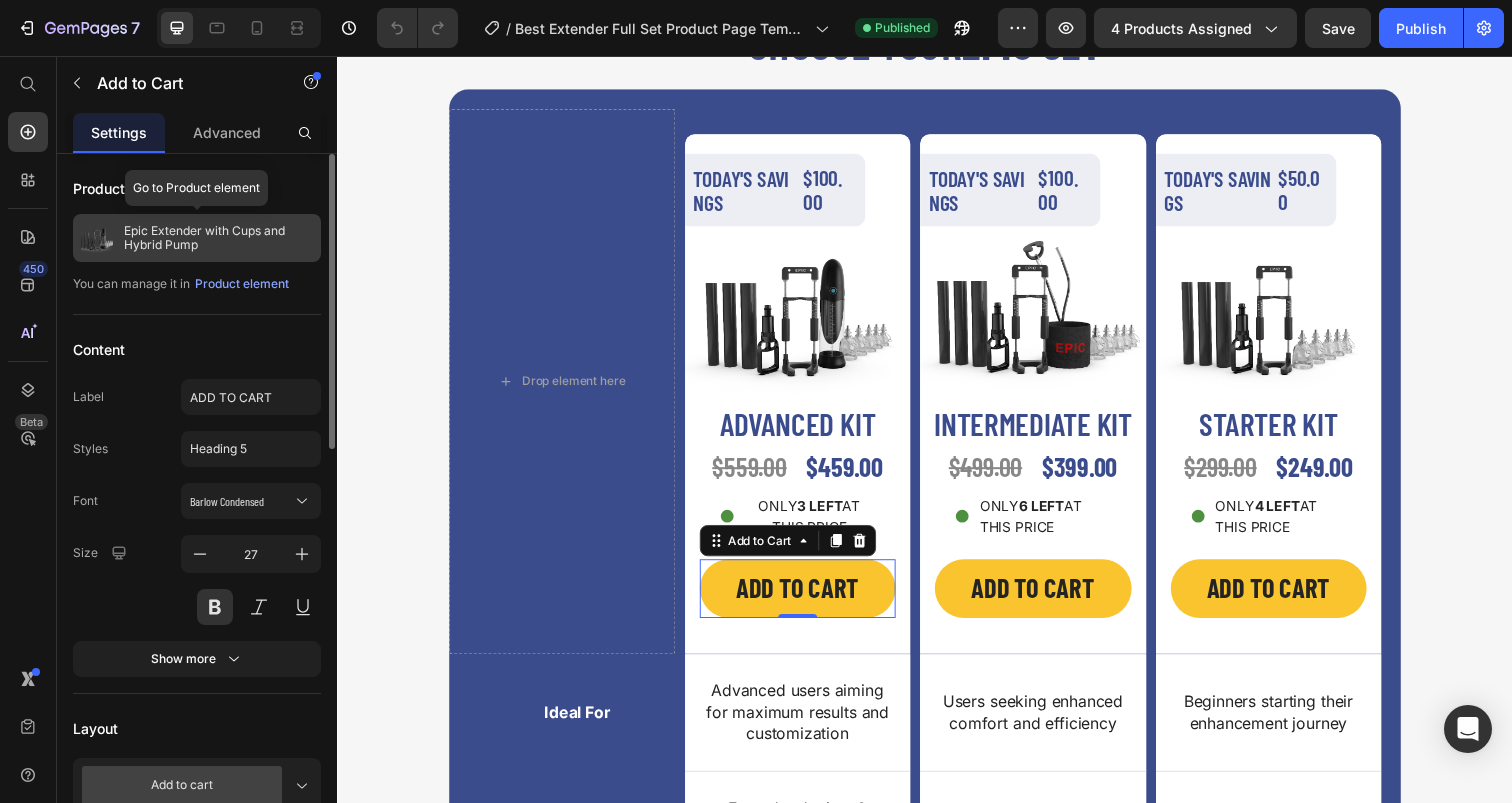 click on "Epic Extender with Cups and Hybrid Pump" at bounding box center [218, 238] 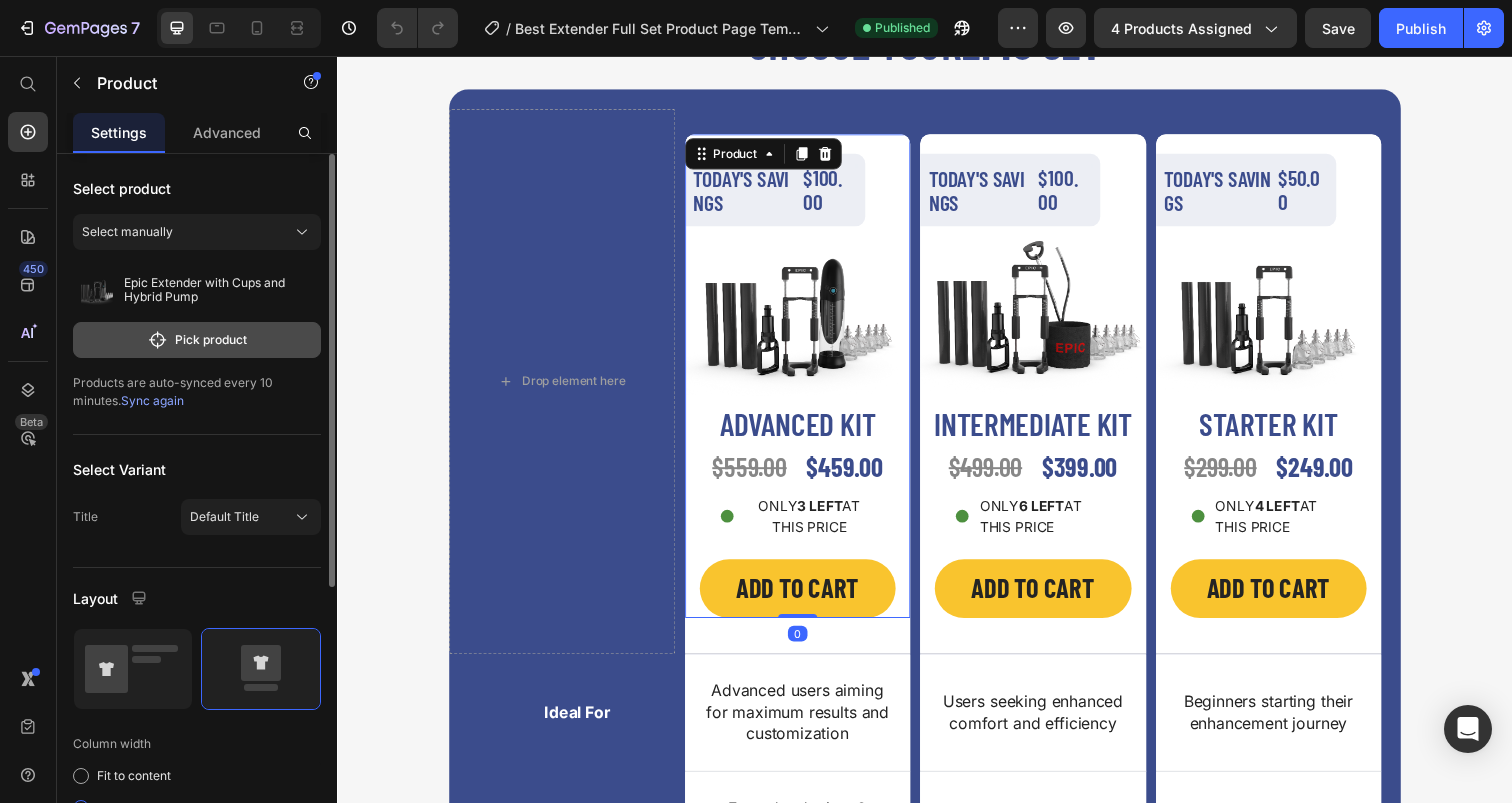 click on "Pick product" at bounding box center (197, 340) 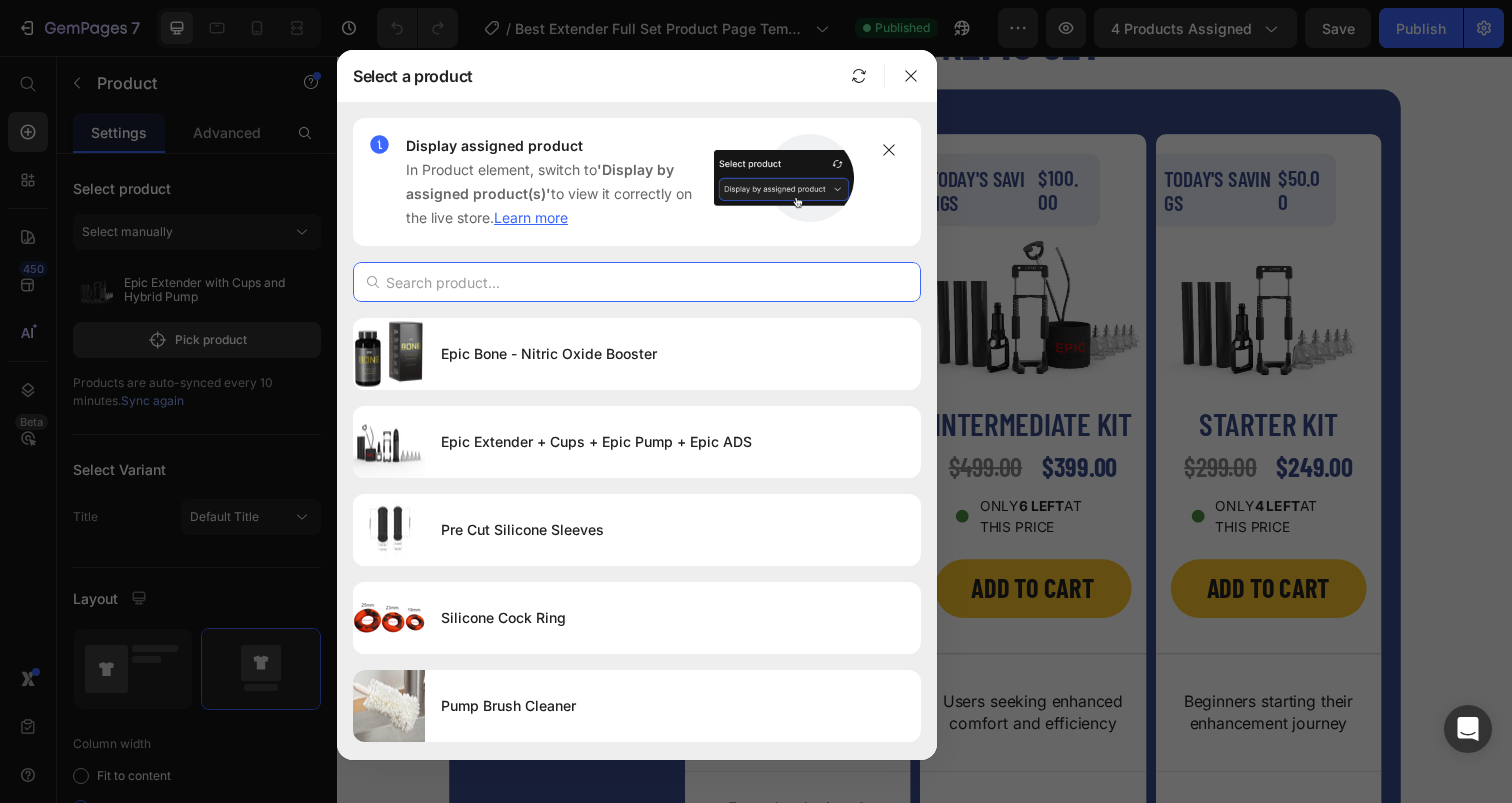 click at bounding box center (637, 282) 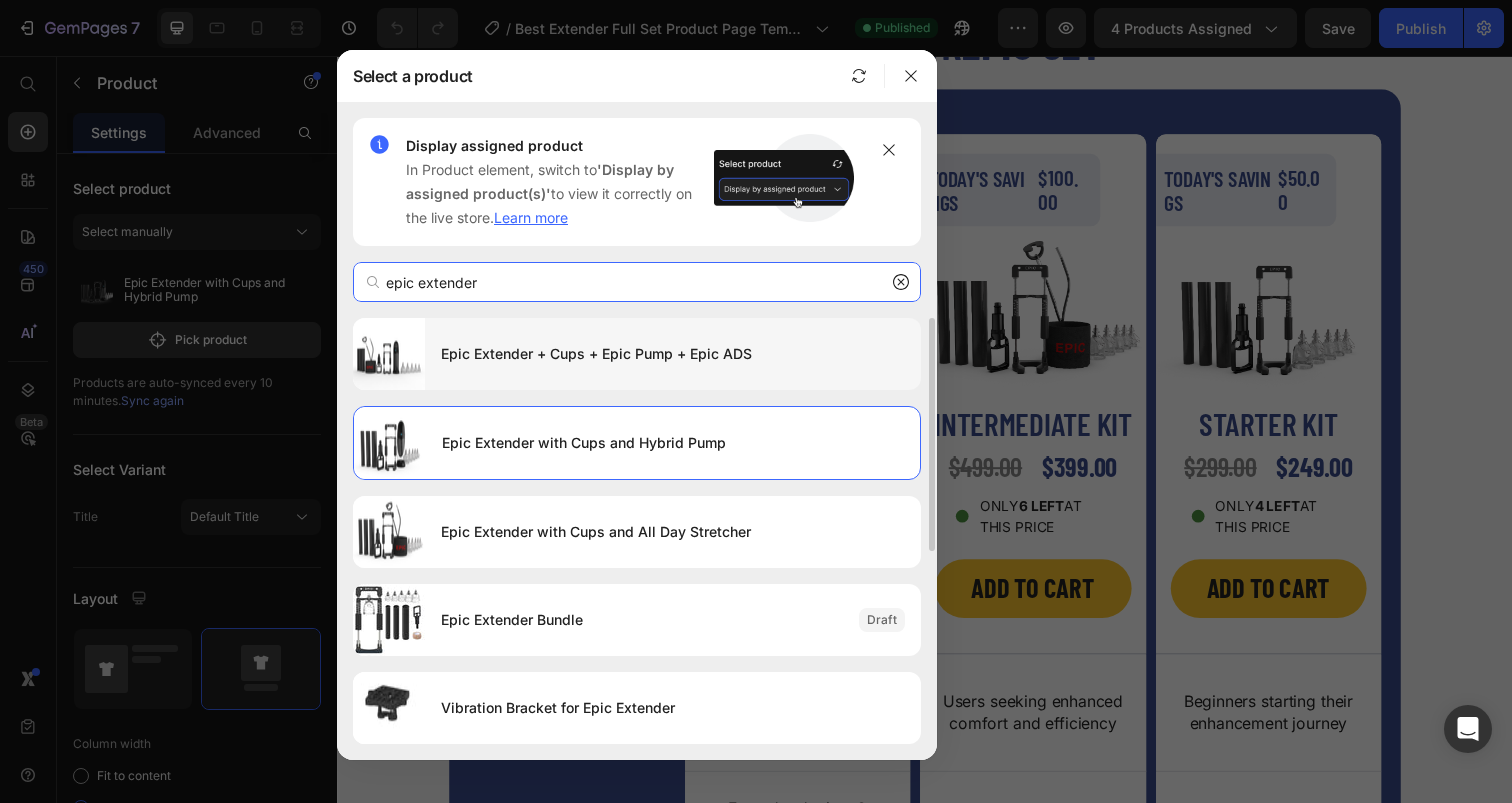 type on "epic extender" 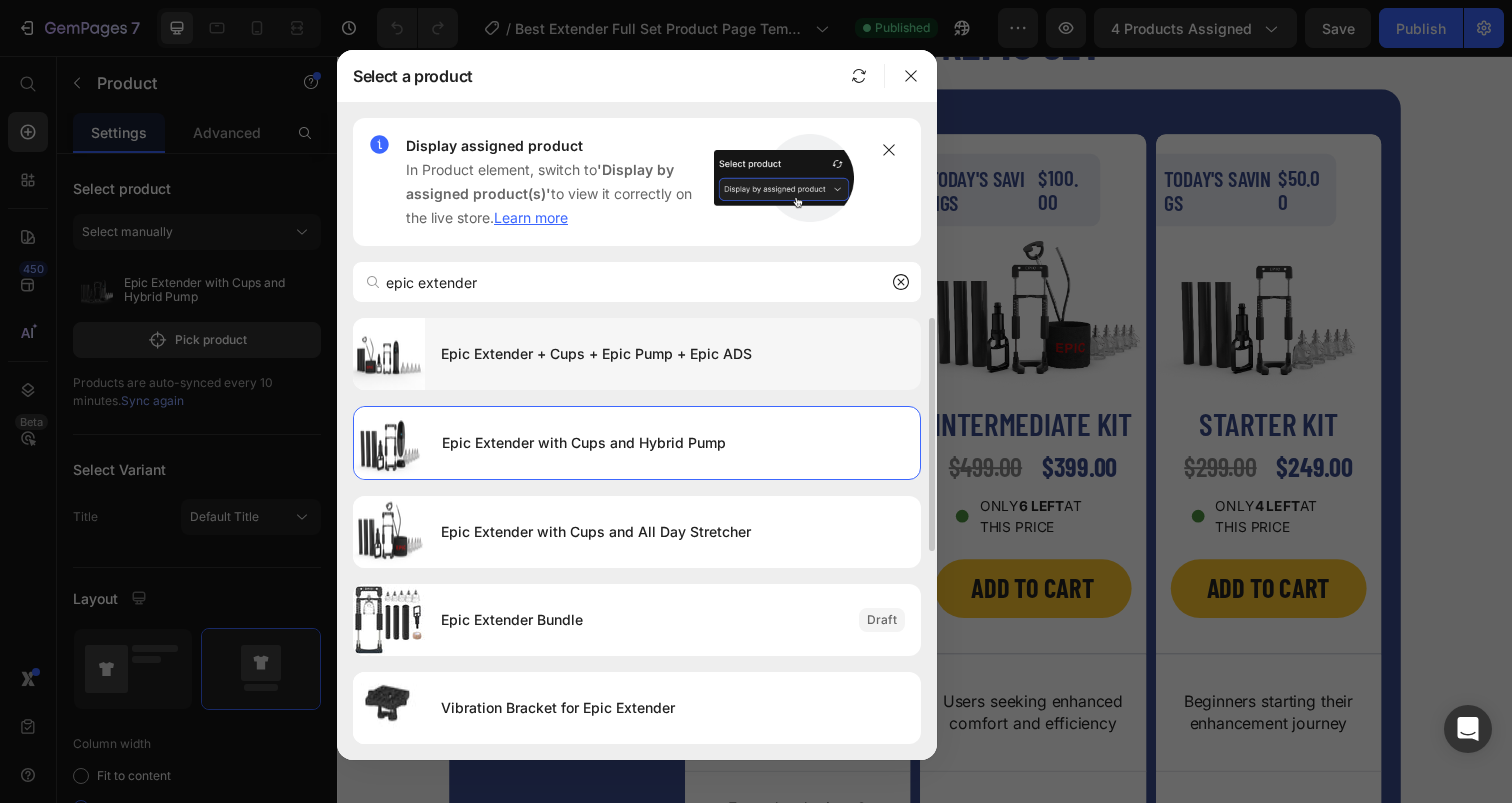 click on "Epic Extender + Cups + Epic Pump + Epic ADS" at bounding box center [673, 354] 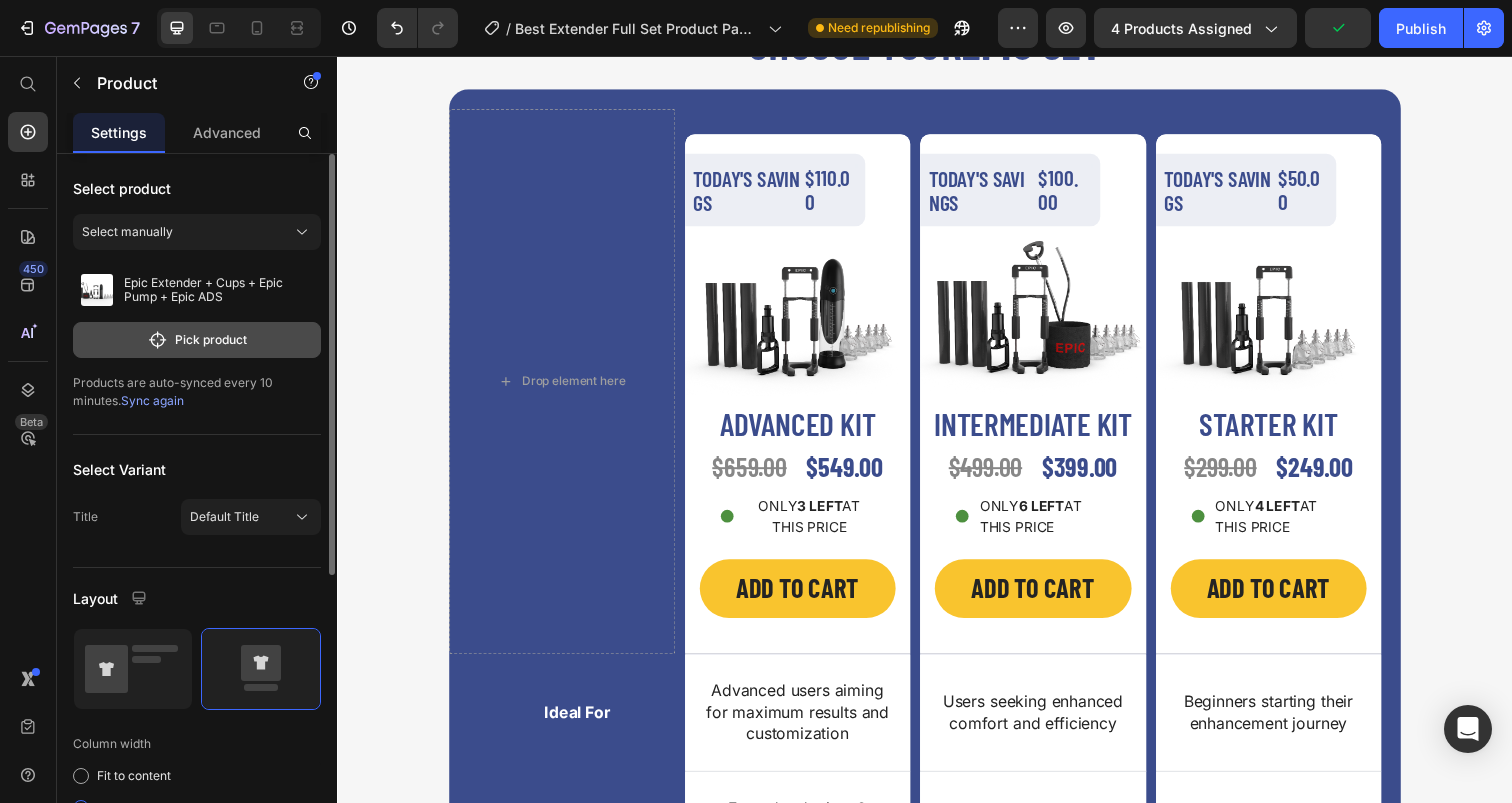click on "Pick product" at bounding box center (197, 340) 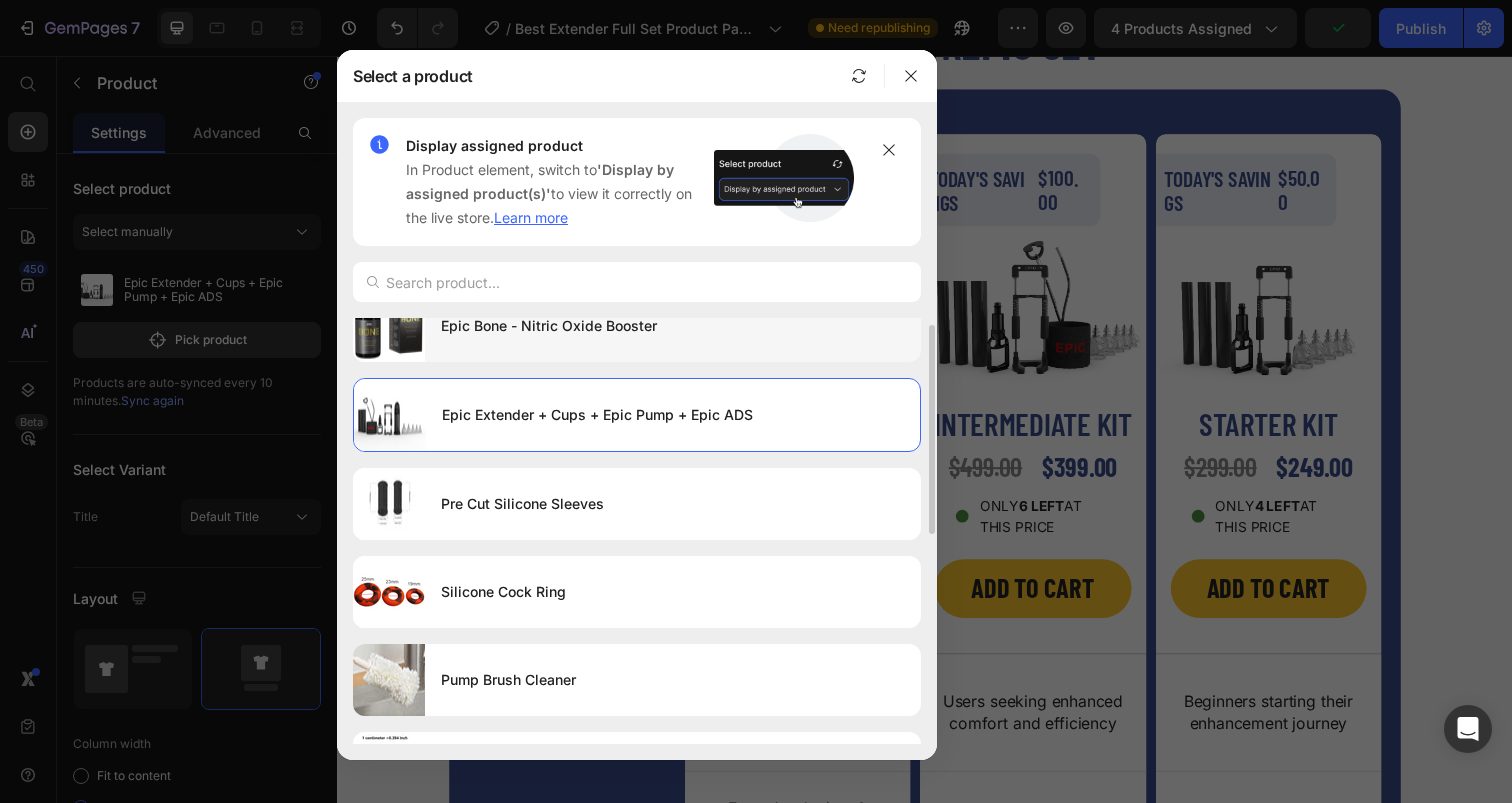 scroll, scrollTop: 0, scrollLeft: 0, axis: both 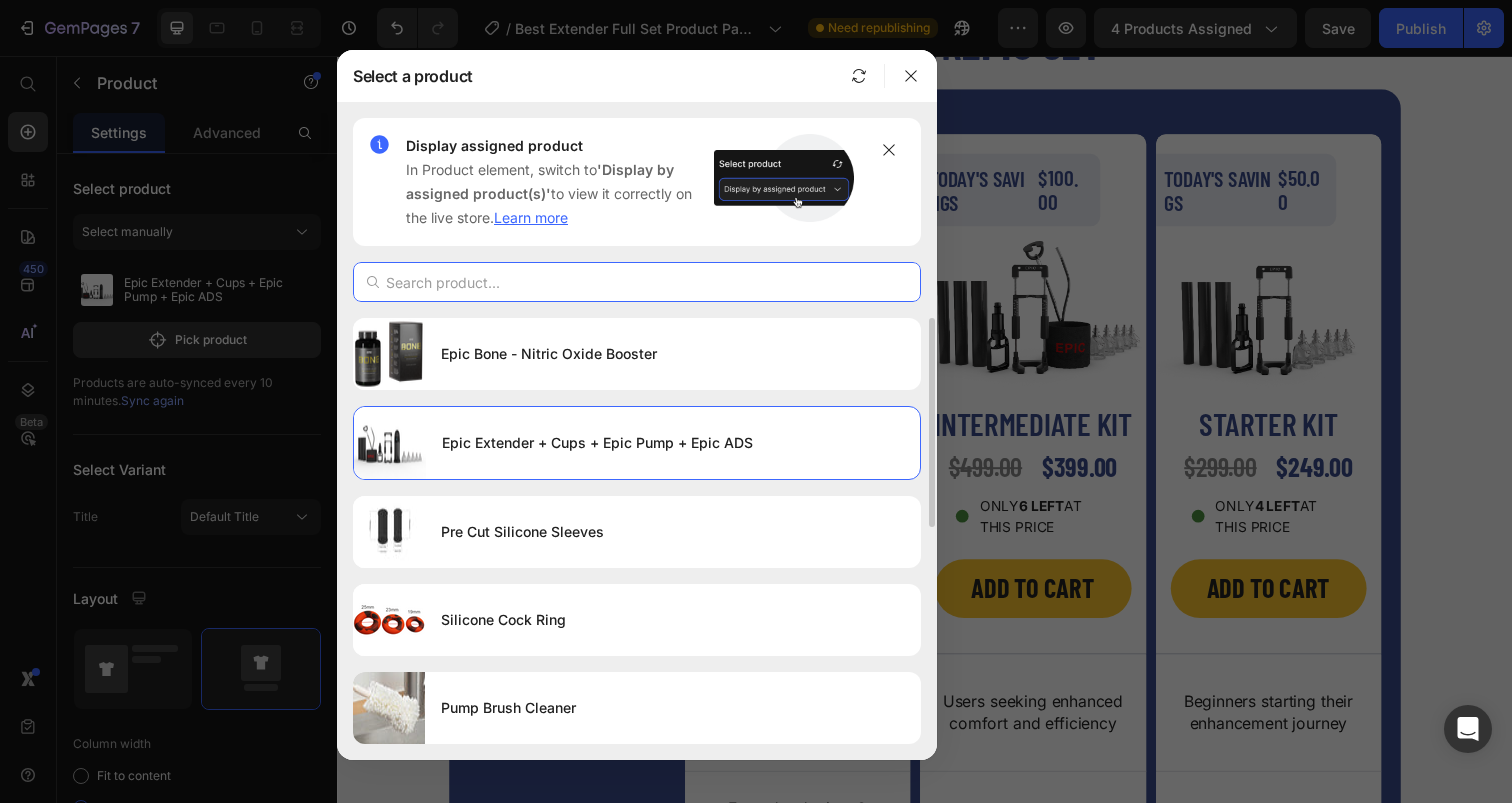 click at bounding box center (637, 282) 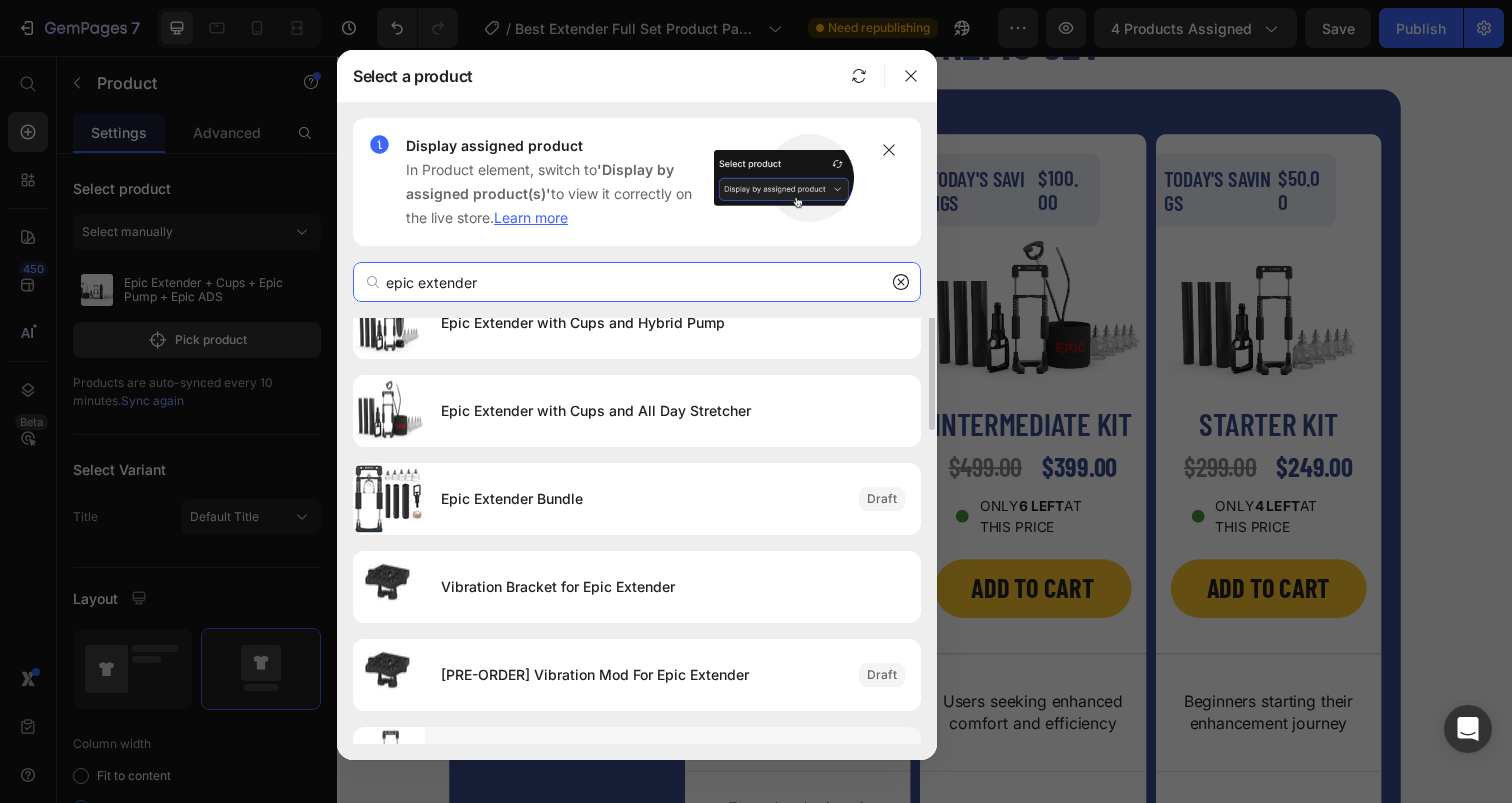 scroll, scrollTop: 0, scrollLeft: 0, axis: both 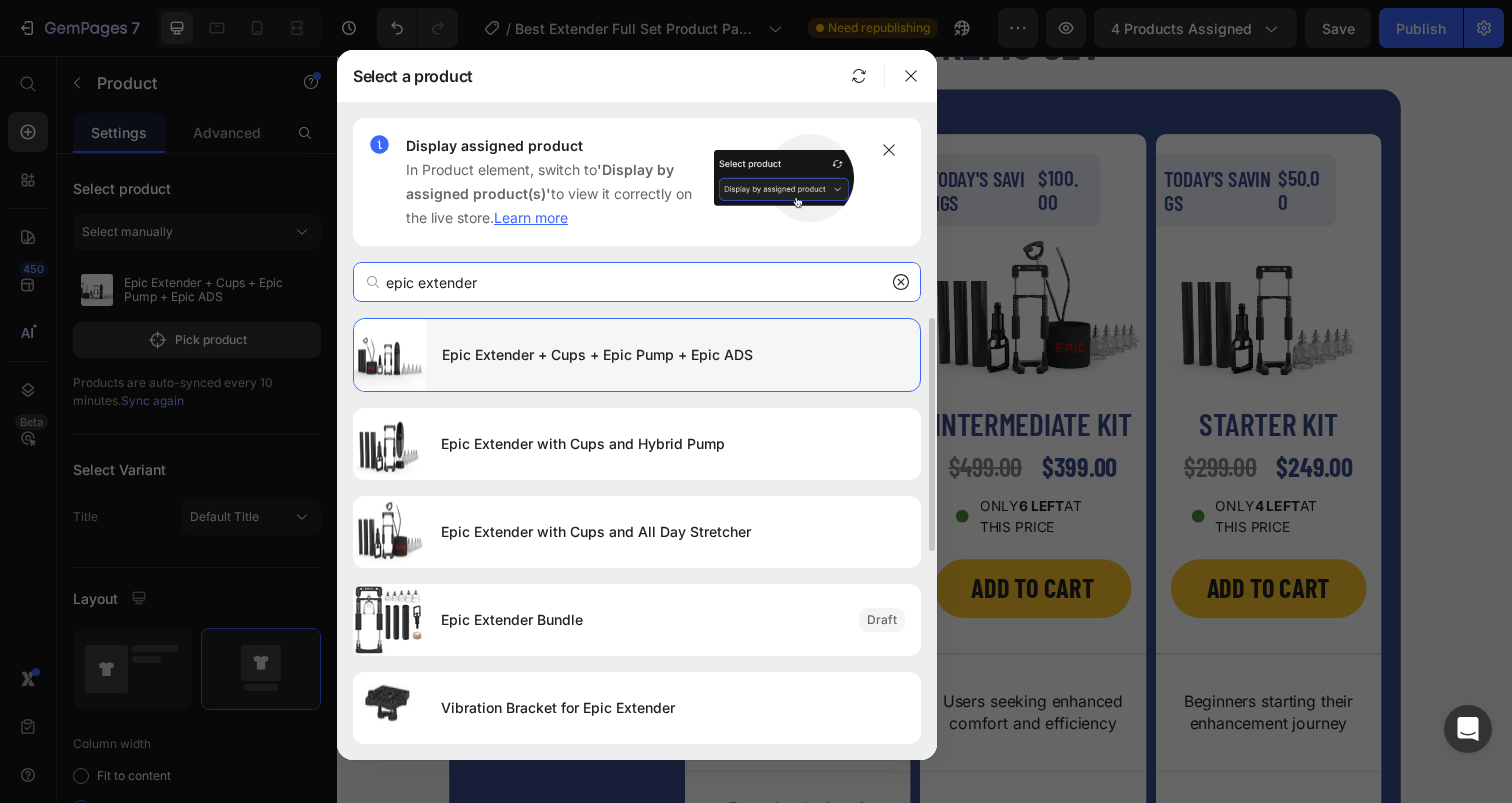 type on "epic extender" 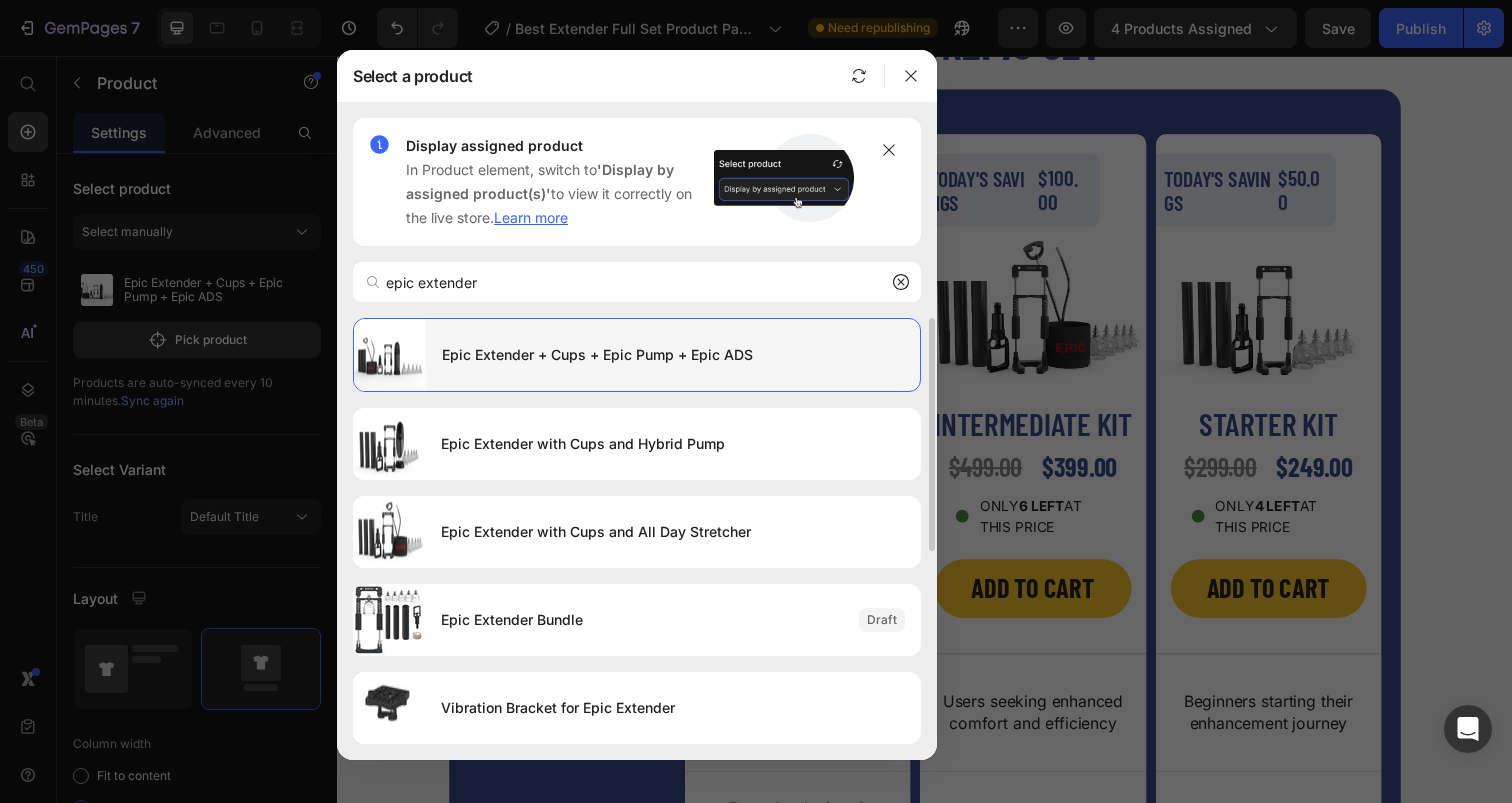 click on "Epic Extender + Cups + Epic Pump + Epic ADS" at bounding box center [673, 355] 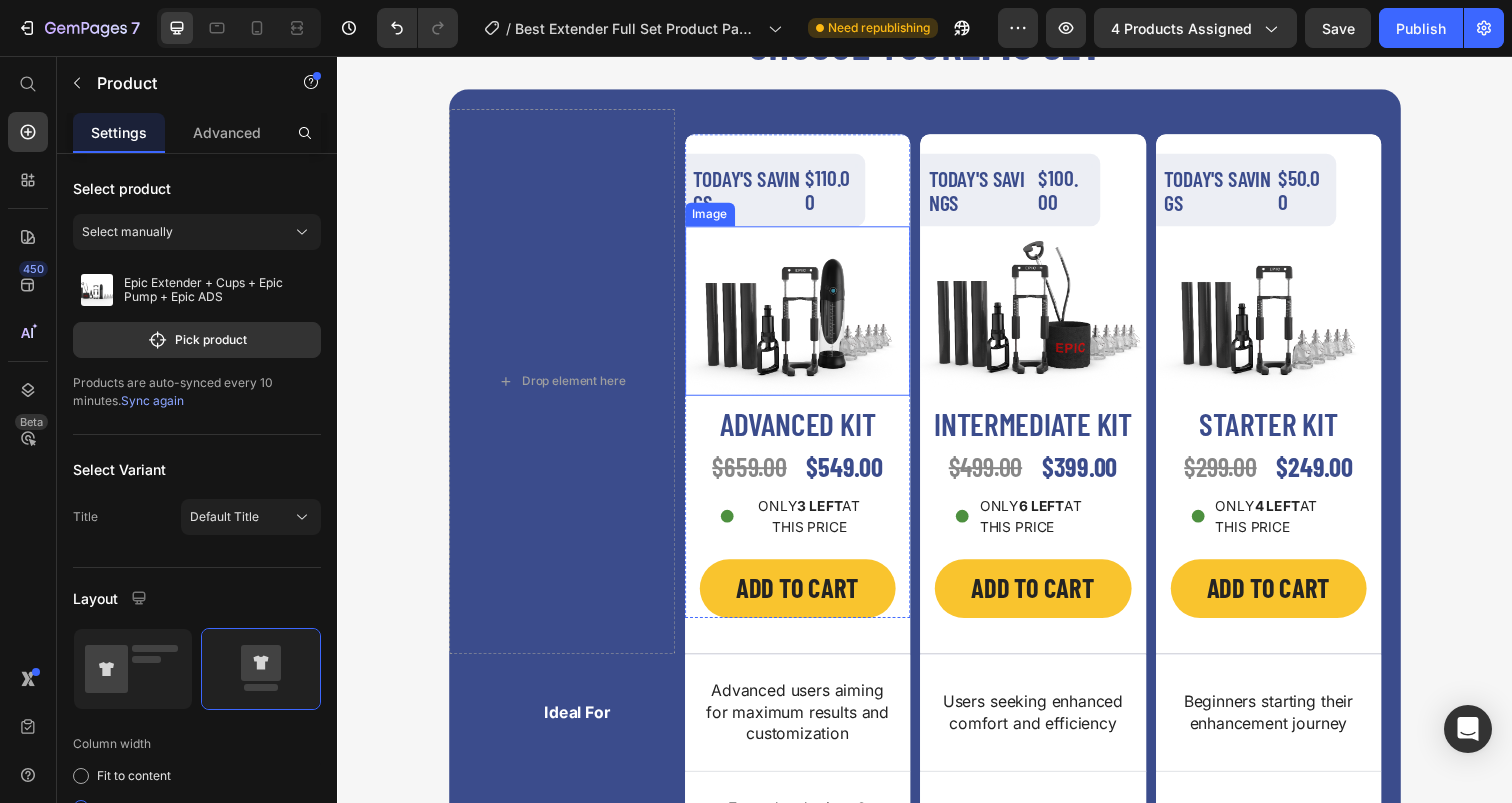 click at bounding box center (807, 316) 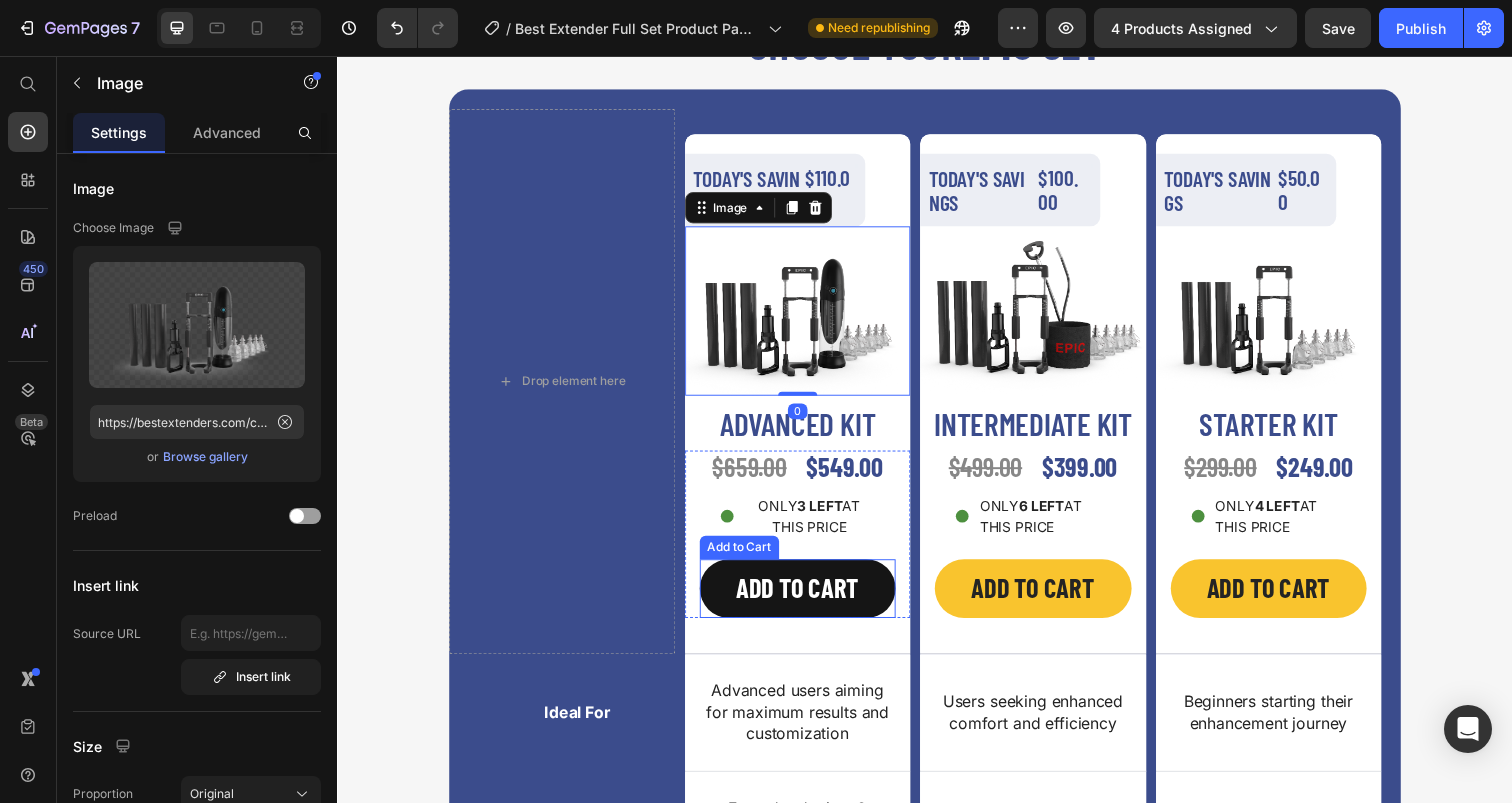click on "ADD TO CART" at bounding box center (807, 600) 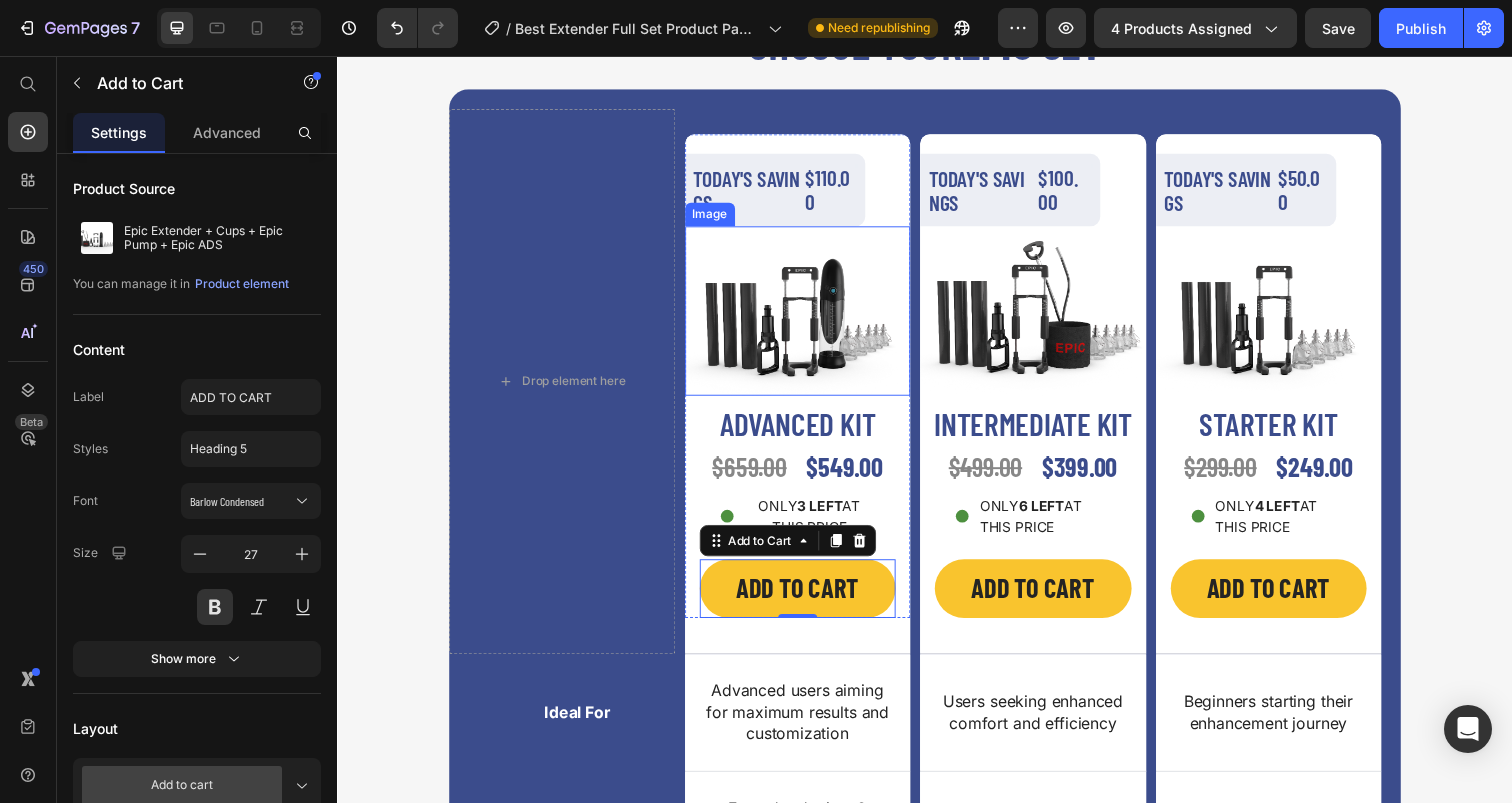 click at bounding box center (807, 316) 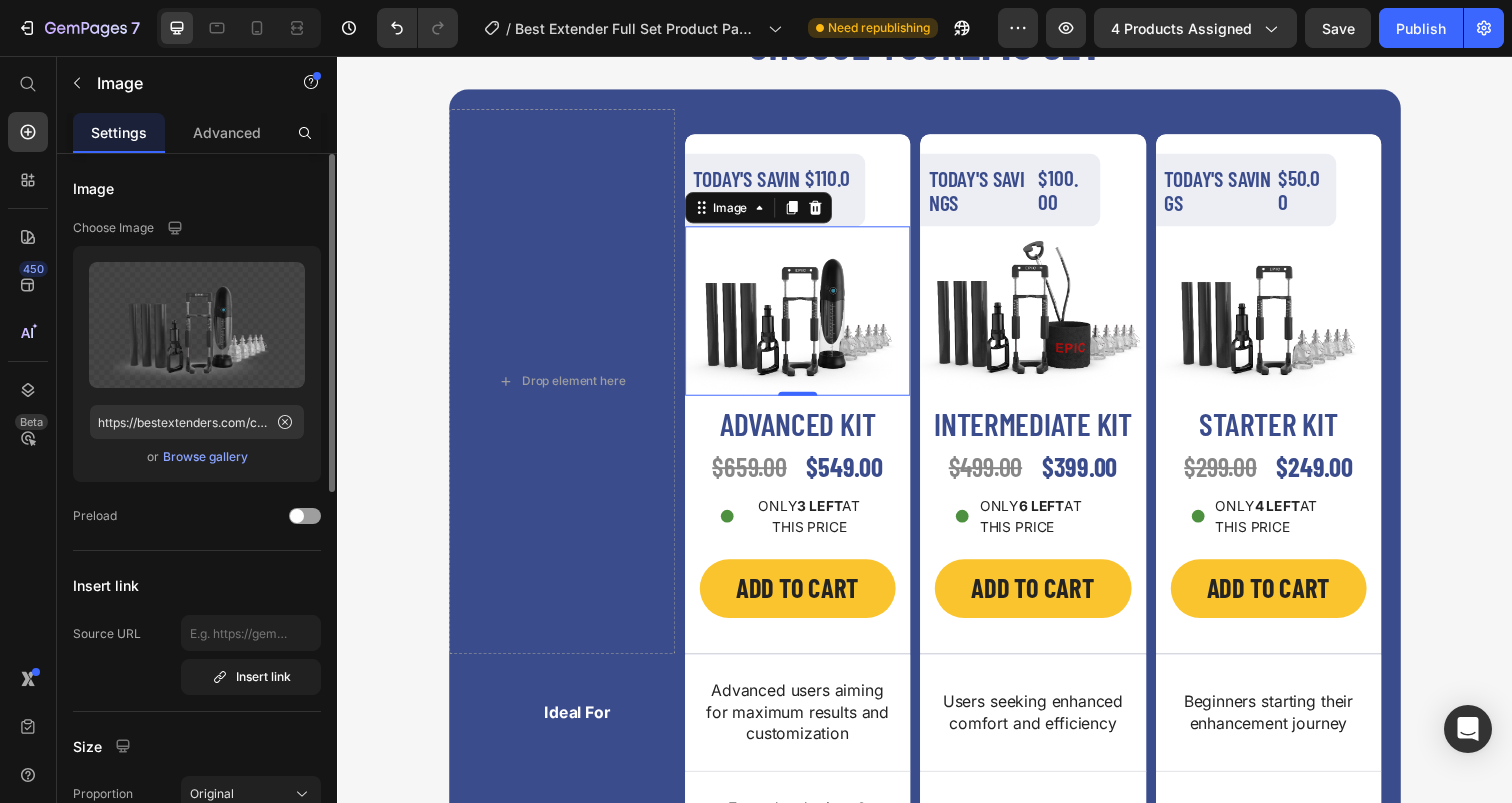 click on "Browse gallery" at bounding box center (205, 457) 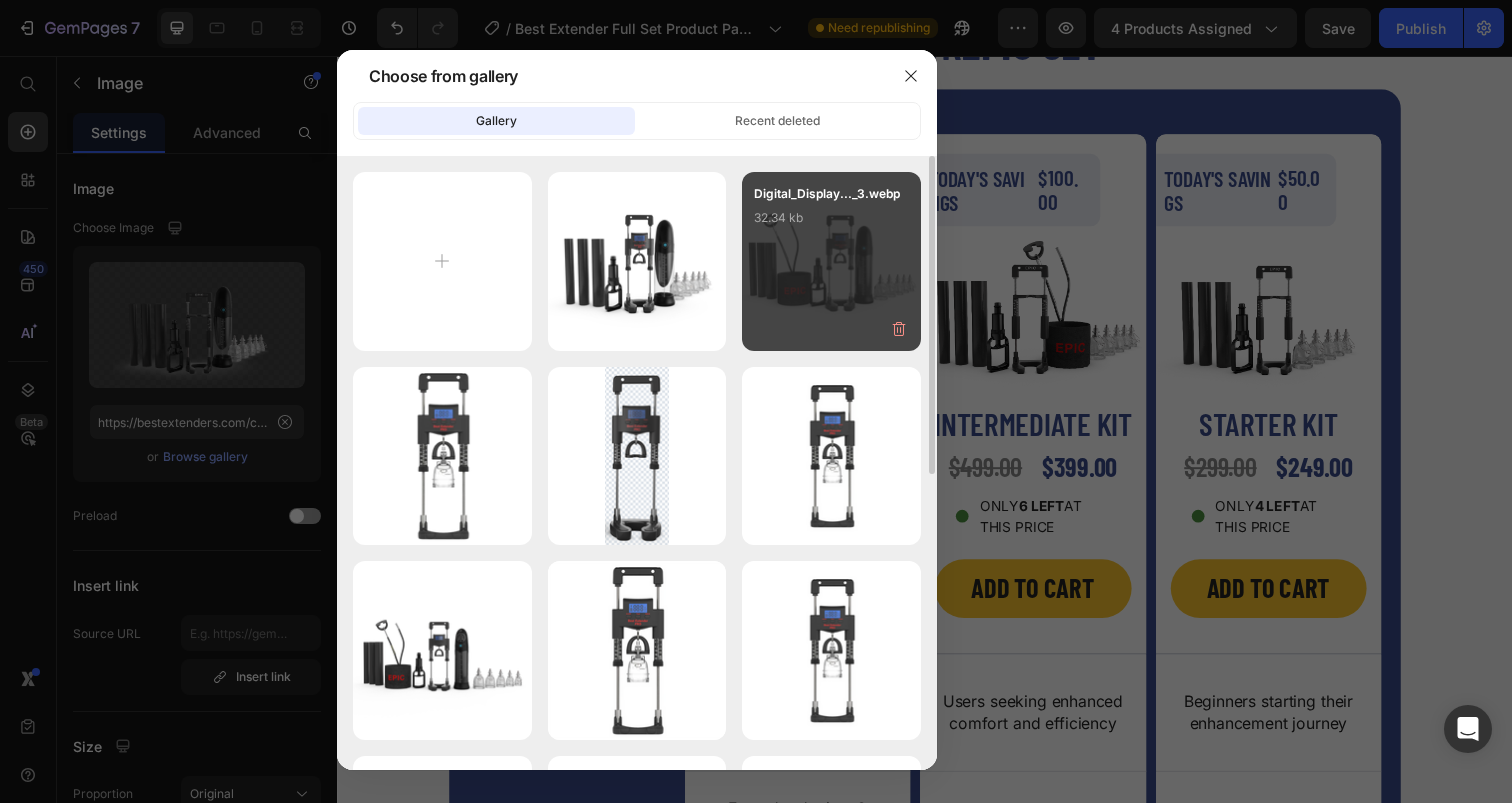 click on "Digital_Display..._3.webp 32.34 kb" at bounding box center [831, 224] 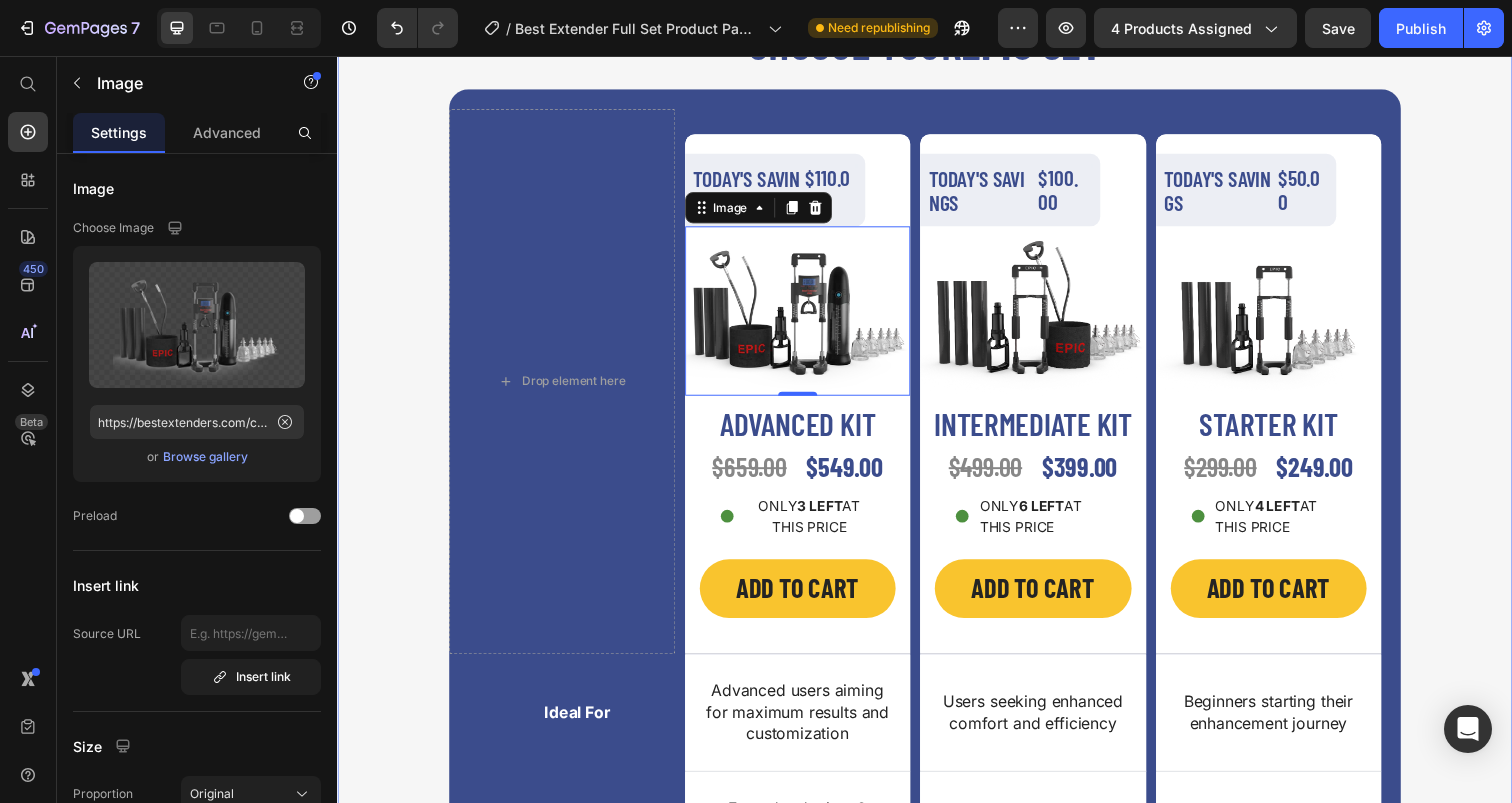 click on "CHOOSE YOUR  EPIC SET Heading TODAY'S SAVINGS $110.00 Discount Tag Image   0 ADVANCED KIT Heading $659.00 Product Price $549.00 Product Price Row
Icon ONLY  3 LEFT  AT THIS PRICE Text Block Row ADD TO CART Add to Cart Row Row Product Hero Banner TODAY'S SAVINGS $100.00 Discount Tag Image INTERMEDIATE KIT Heading $499.00 Product Price $399.00 Product Price Row
Icon ONLY  6 LEFT  AT THIS PRICE Text Block Row ADD TO CART Add to Cart Row Product Hero Banner TODAY'S SAVINGS $50.00 Discount Tag Image STARTER KIT Heading $299.00 Product Price $249.00 Product Price Row
Icon ONLY  4 LEFT  AT THIS PRICE Text Block Row ADD TO CART Add to Cart Row Product Hero Banner
Drop element here Row Advanced users aiming for maximum results and customization Text Block Hero Banner Users seeking enhanced comfort and efficiency Text Block Hero Banner Beginners starting their enhancement journey Text Block Hero Banner Ideal For Text Block Hero Banner Row Text Block" at bounding box center [937, 1115] 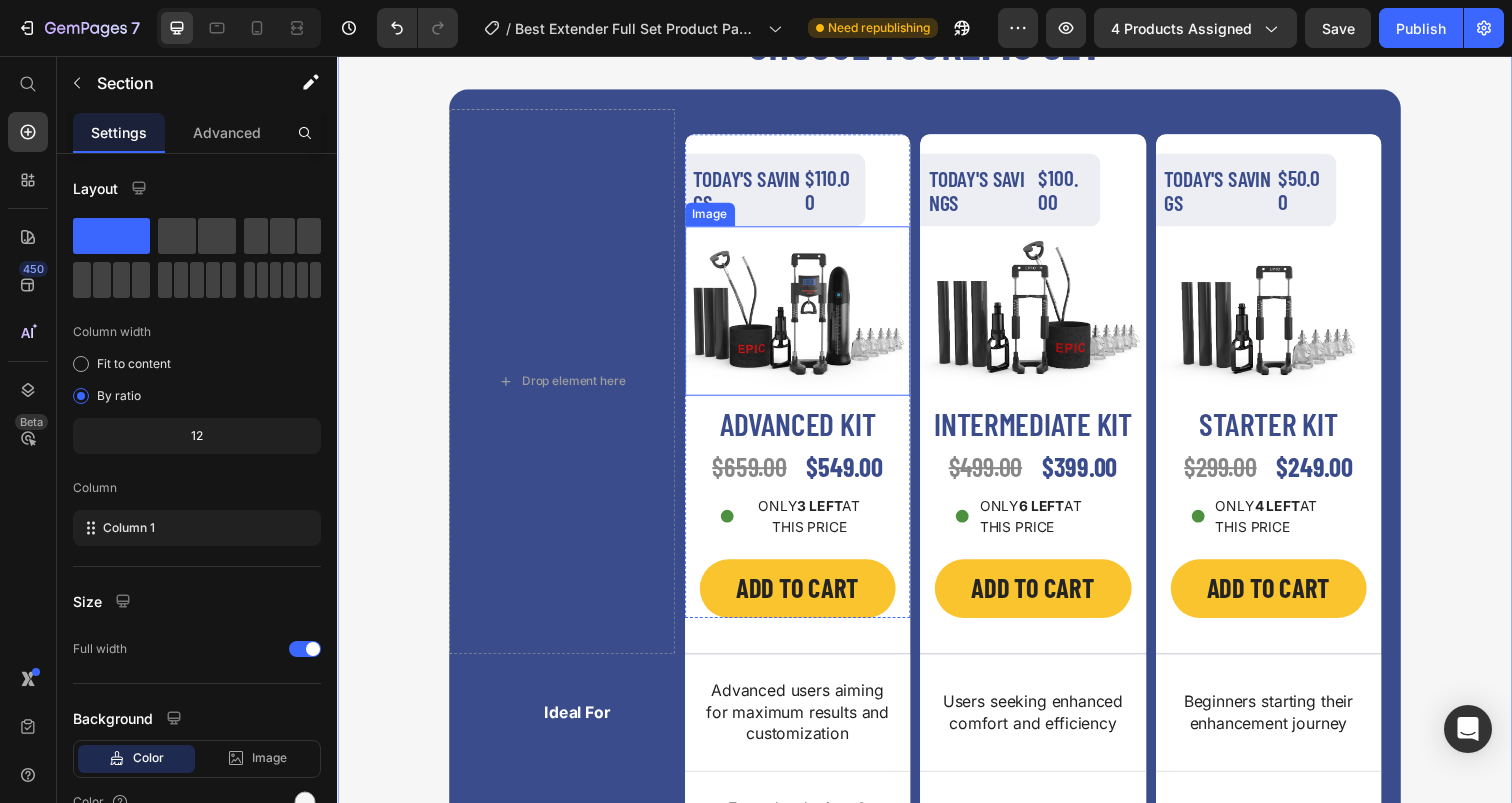 click at bounding box center [807, 316] 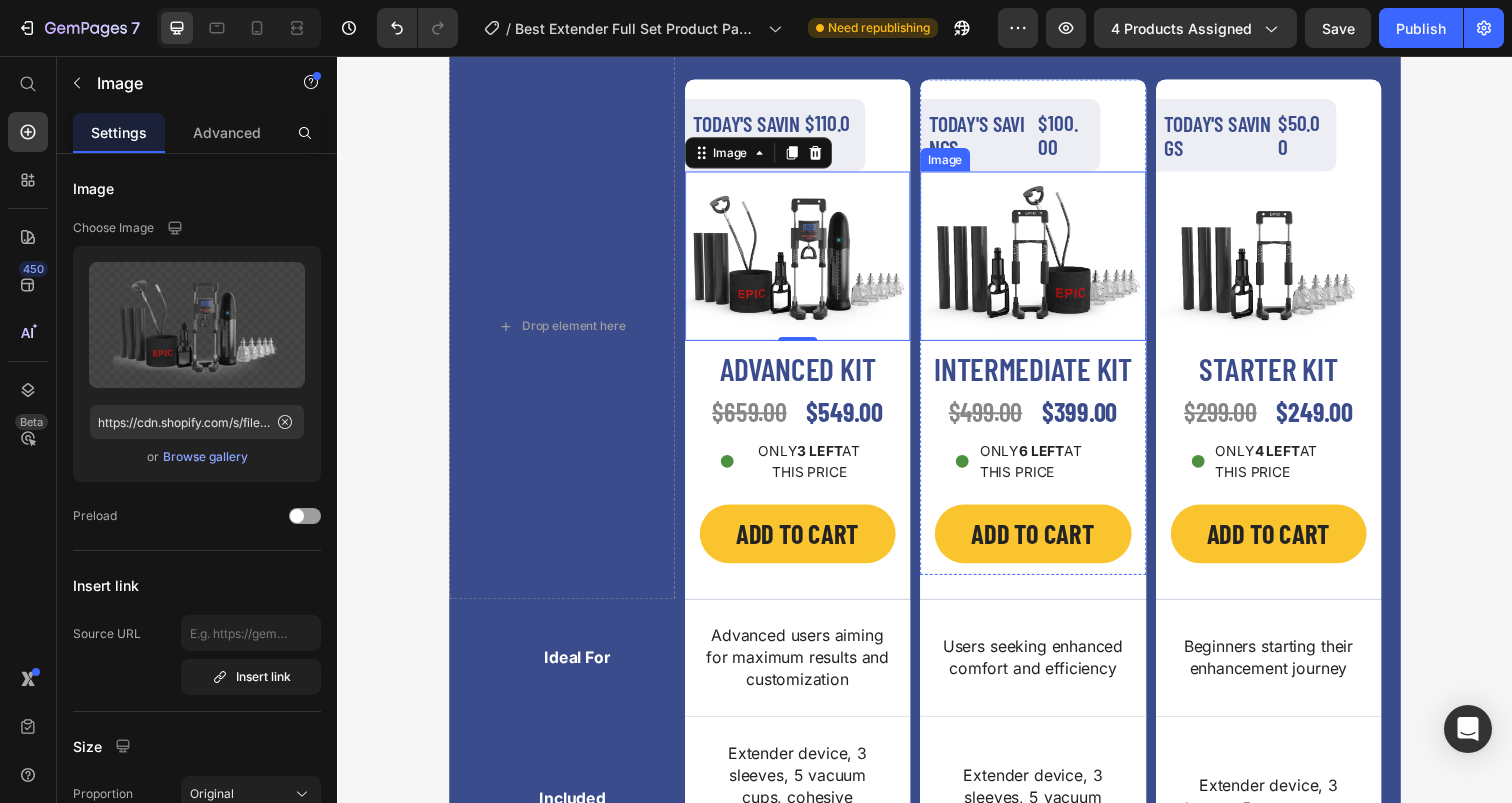 scroll, scrollTop: 6897, scrollLeft: 0, axis: vertical 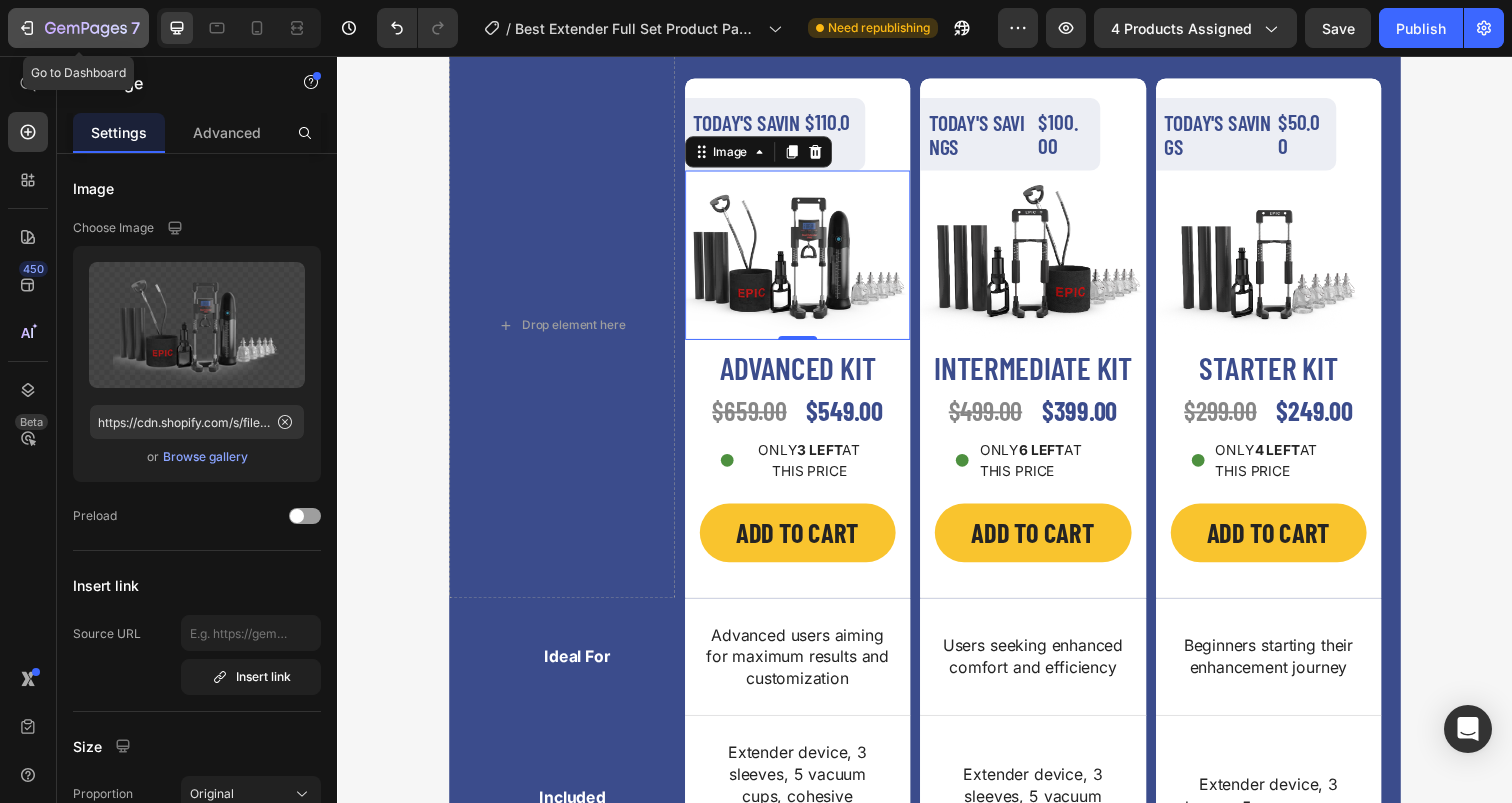 click 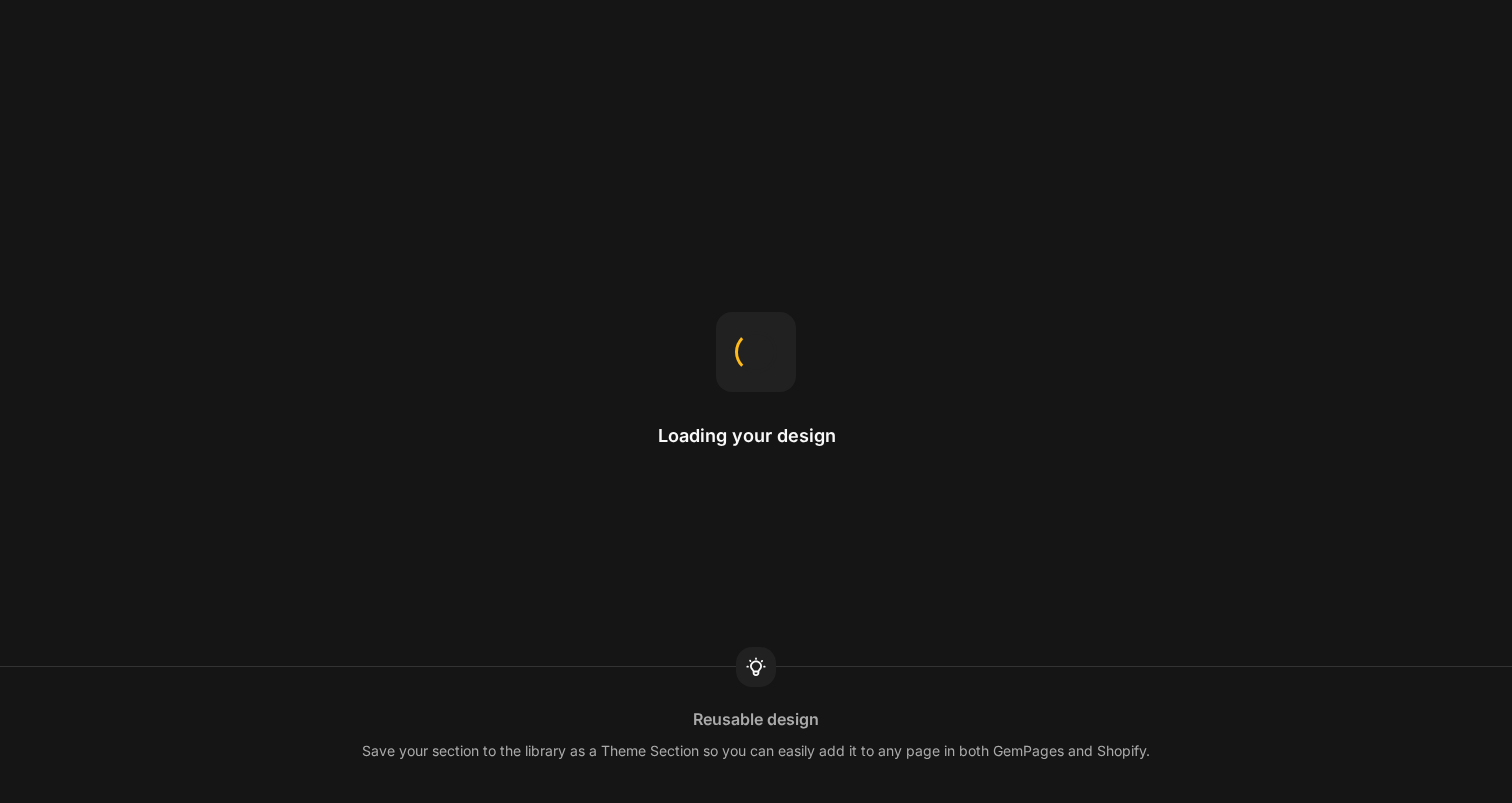 scroll, scrollTop: 0, scrollLeft: 0, axis: both 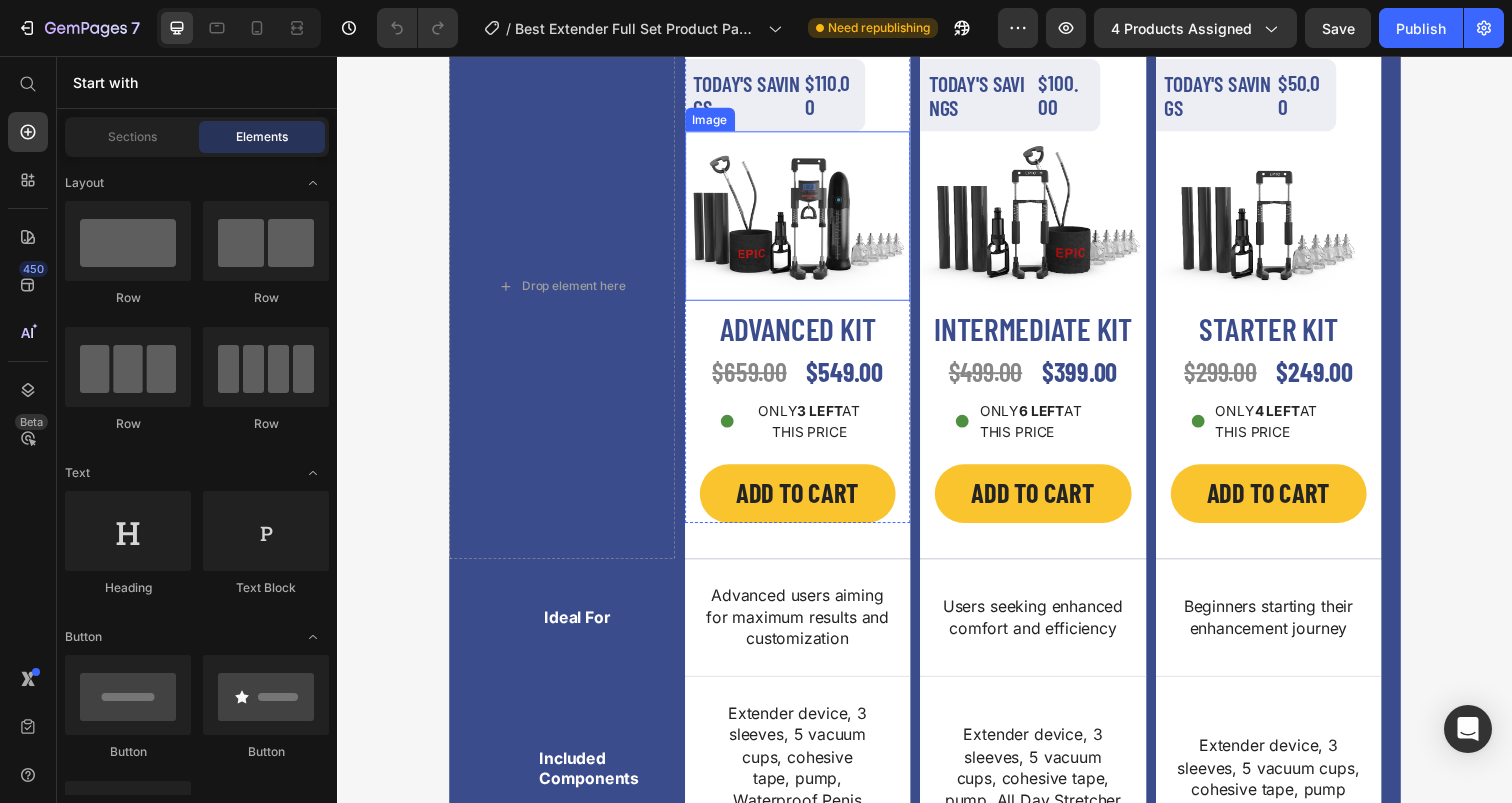 click at bounding box center [807, 219] 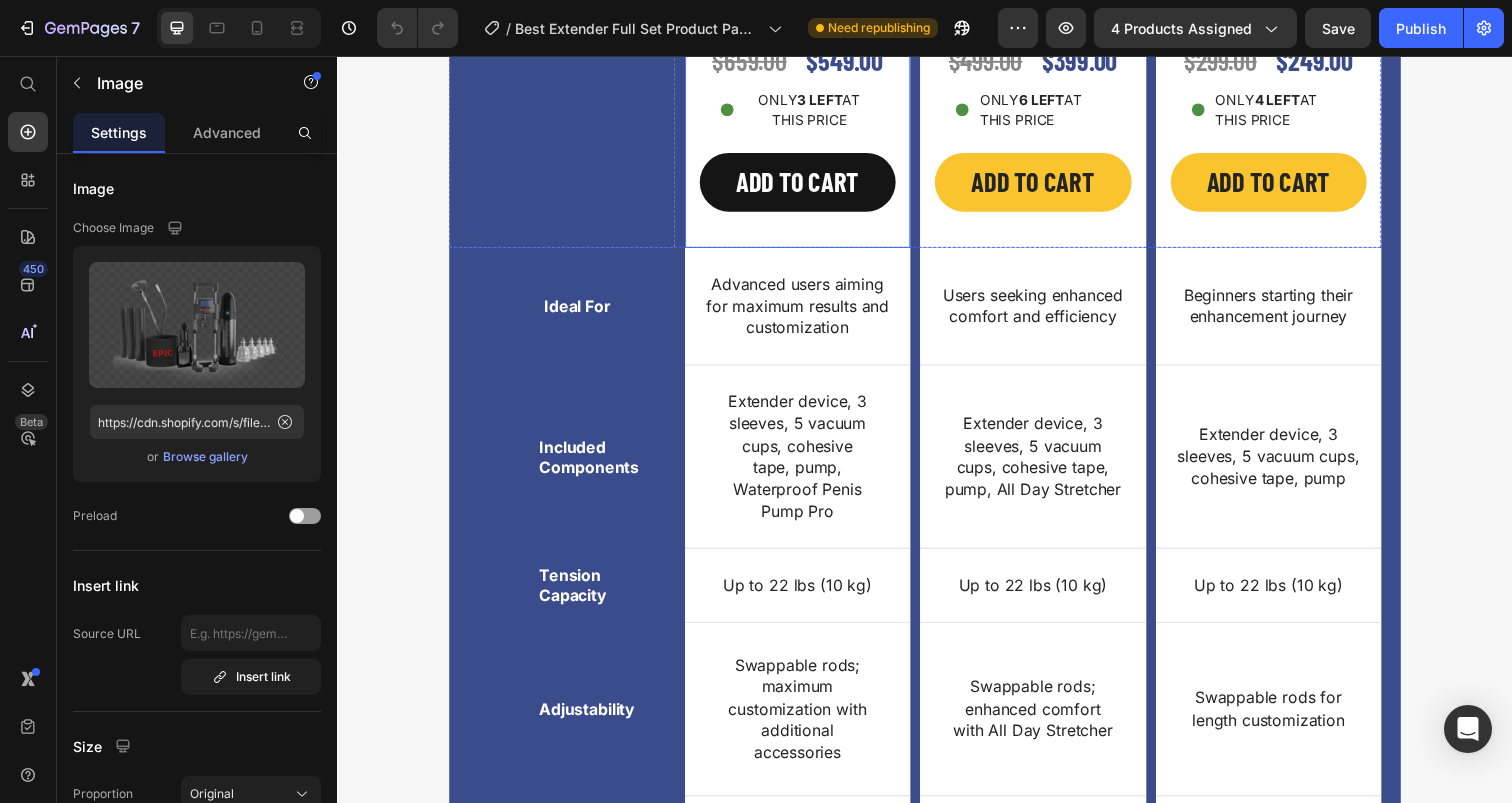 scroll, scrollTop: 7192, scrollLeft: 0, axis: vertical 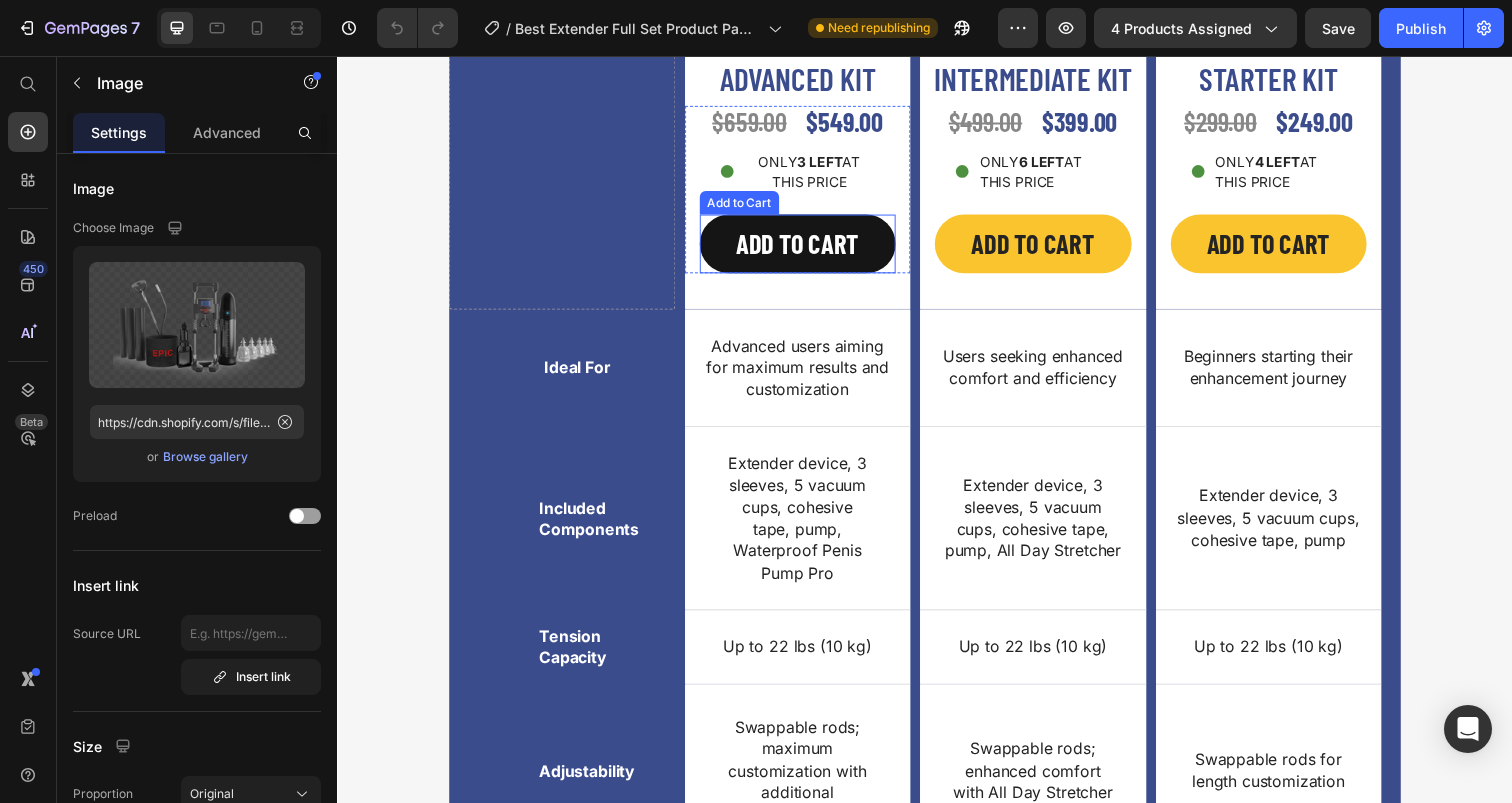 click on "ADD TO CART" at bounding box center [807, 248] 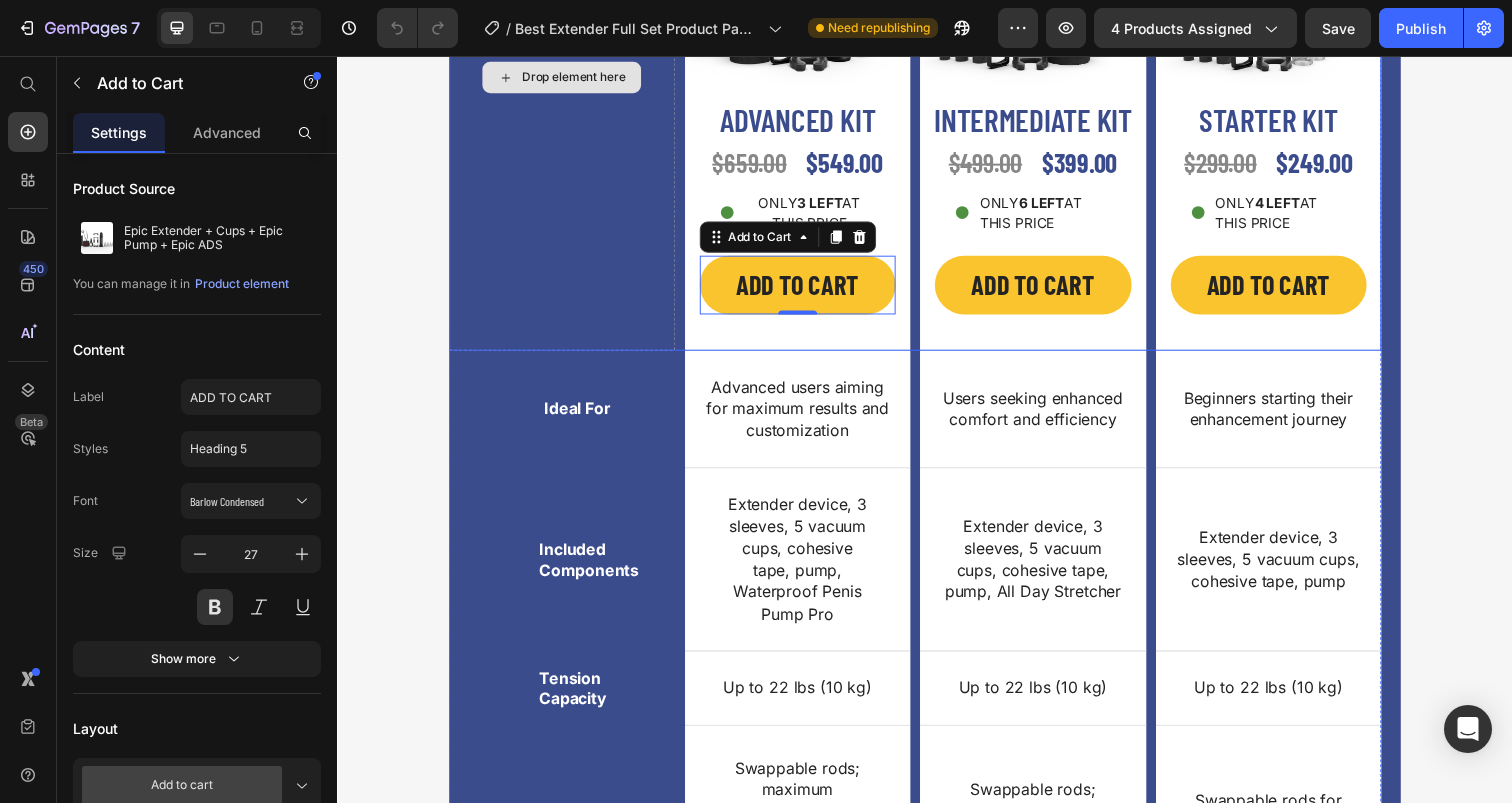 scroll, scrollTop: 7464, scrollLeft: 0, axis: vertical 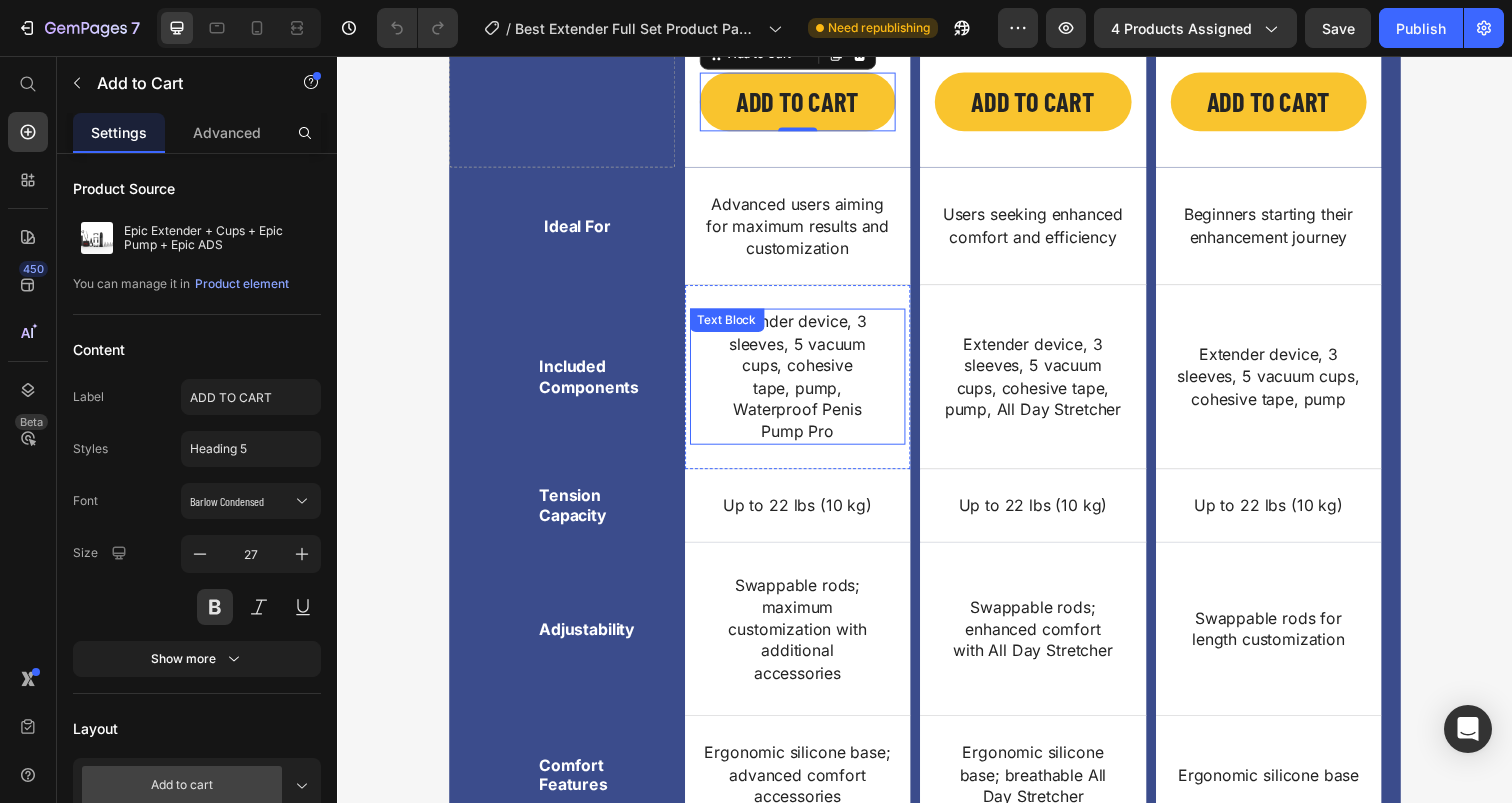 click on "Extender device, 3 sleeves, 5 vacuum cups, cohesive tape, pump, Waterproof Penis Pump Pro" at bounding box center (806, 383) 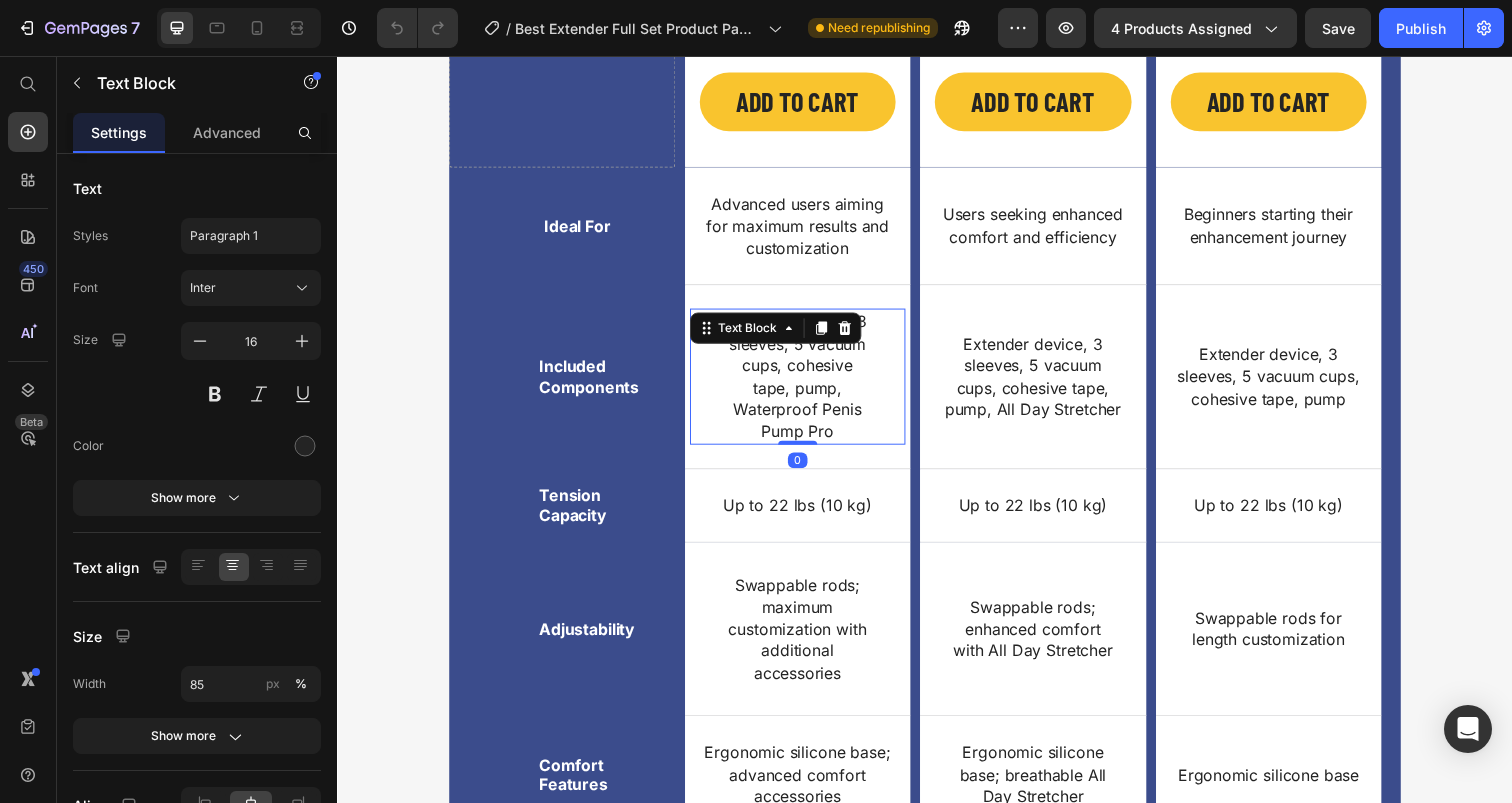 click on "Extender device, 3 sleeves, 5 vacuum cups, cohesive tape, pump, Waterproof Penis Pump Pro" at bounding box center (806, 383) 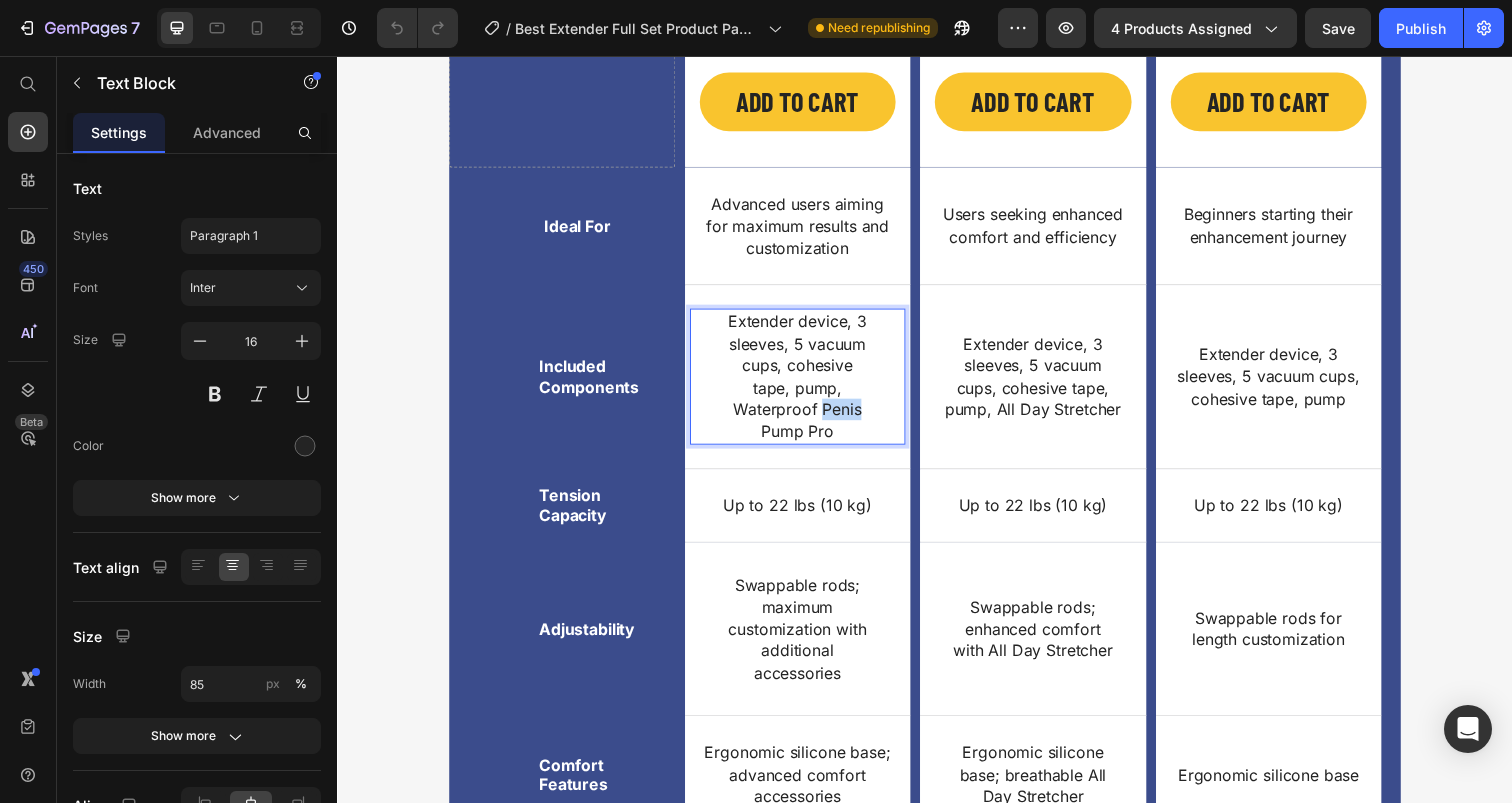 click on "Extender device, 3 sleeves, 5 vacuum cups, cohesive tape, pump, Waterproof Penis Pump Pro" at bounding box center [806, 383] 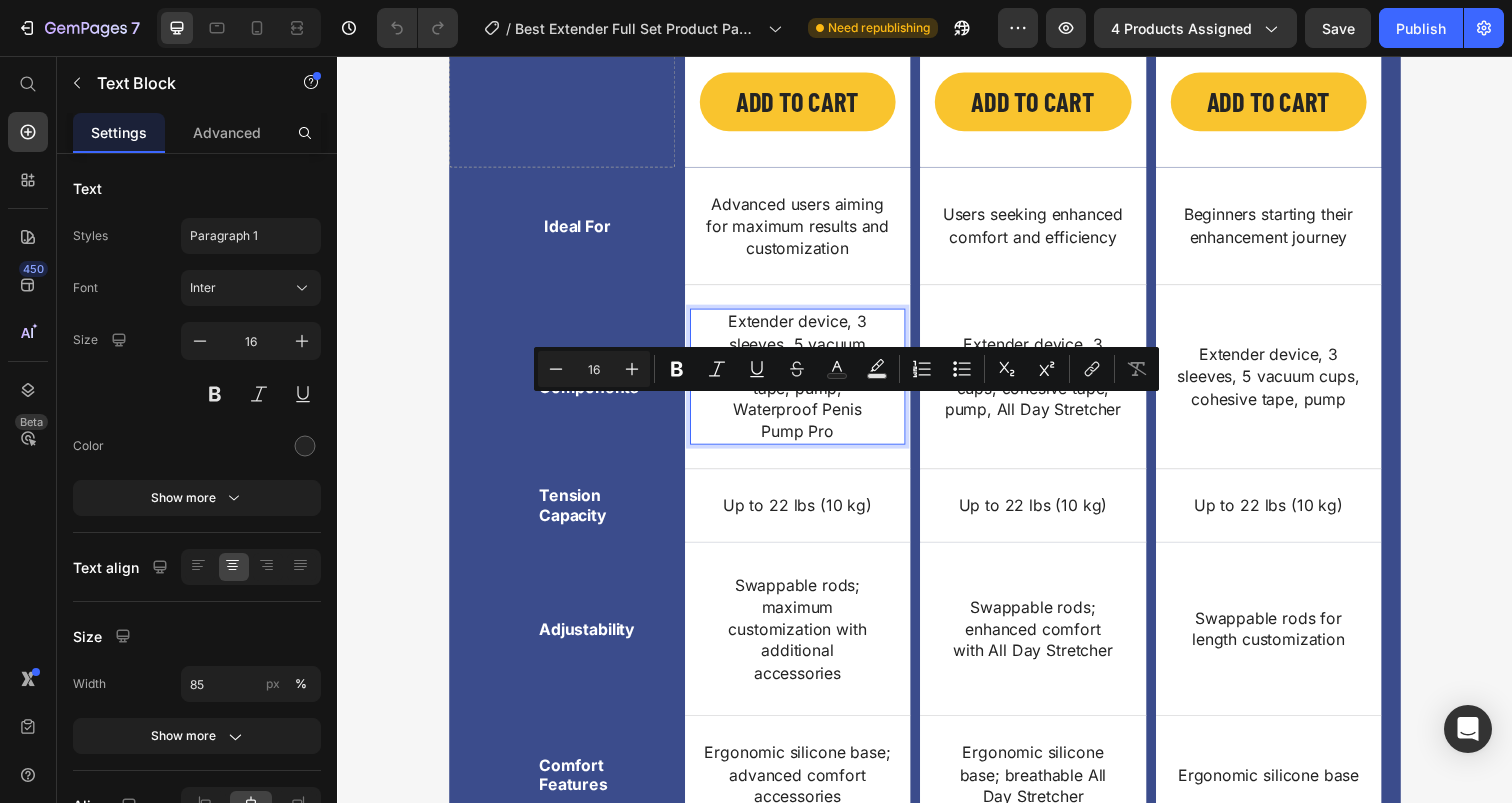 click on "Extender device, 3 sleeves, 5 vacuum cups, cohesive tape, pump, Waterproof Penis Pump Pro" at bounding box center (806, 383) 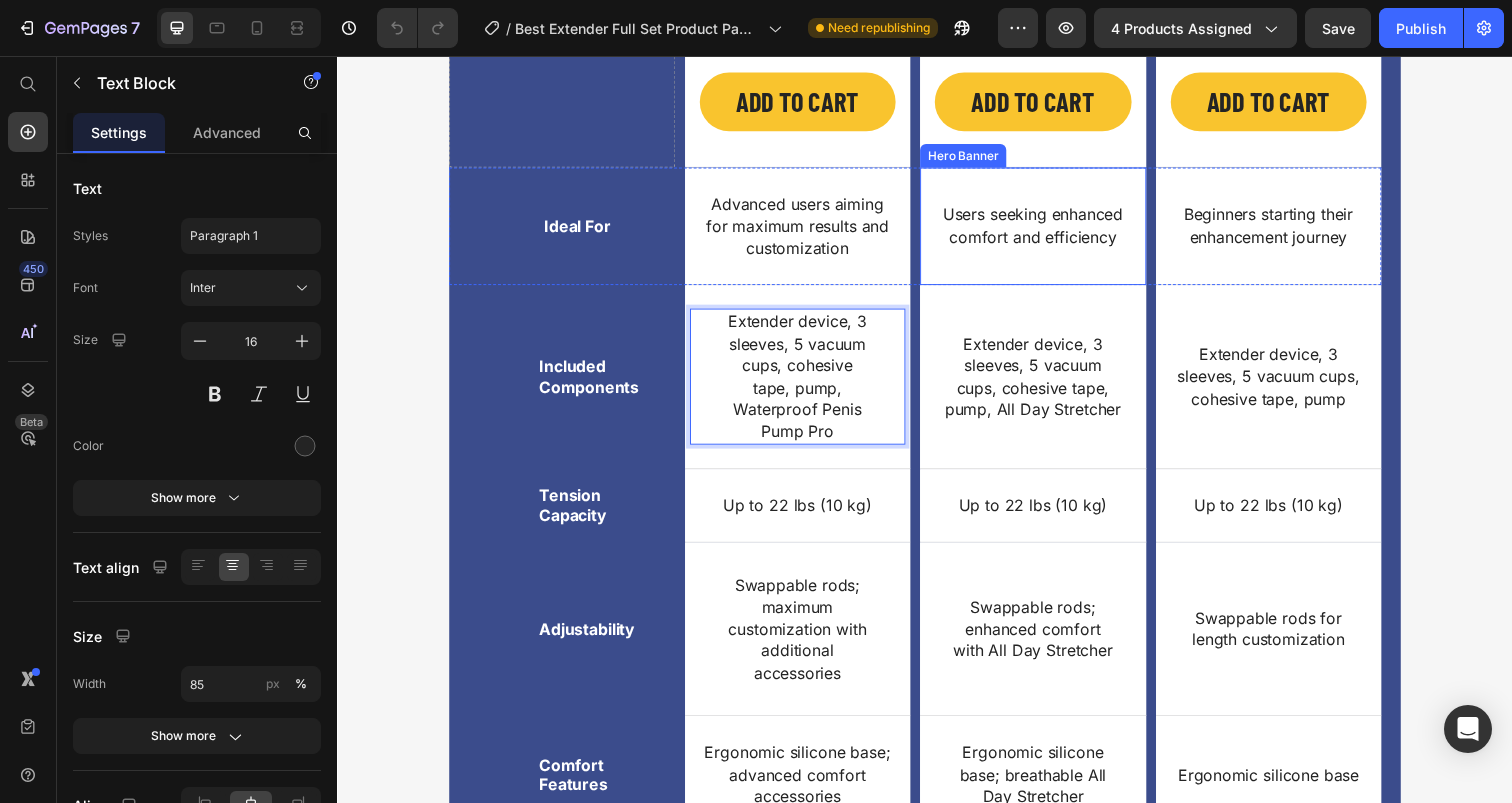 scroll, scrollTop: 7312, scrollLeft: 0, axis: vertical 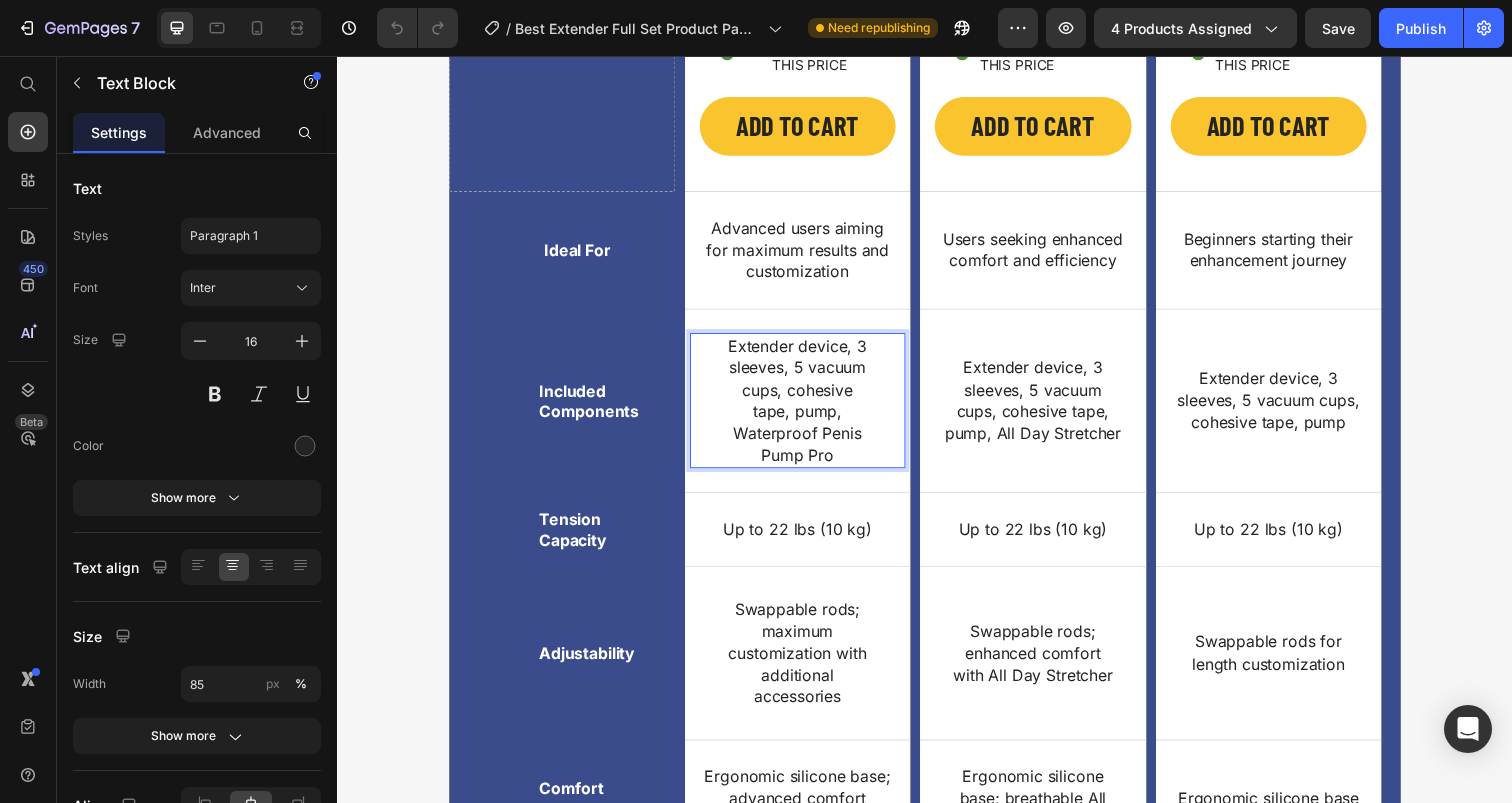 click on "Extender device, 3 sleeves, 5 vacuum cups, cohesive tape, pump, Waterproof Penis Pump Pro" at bounding box center (806, 408) 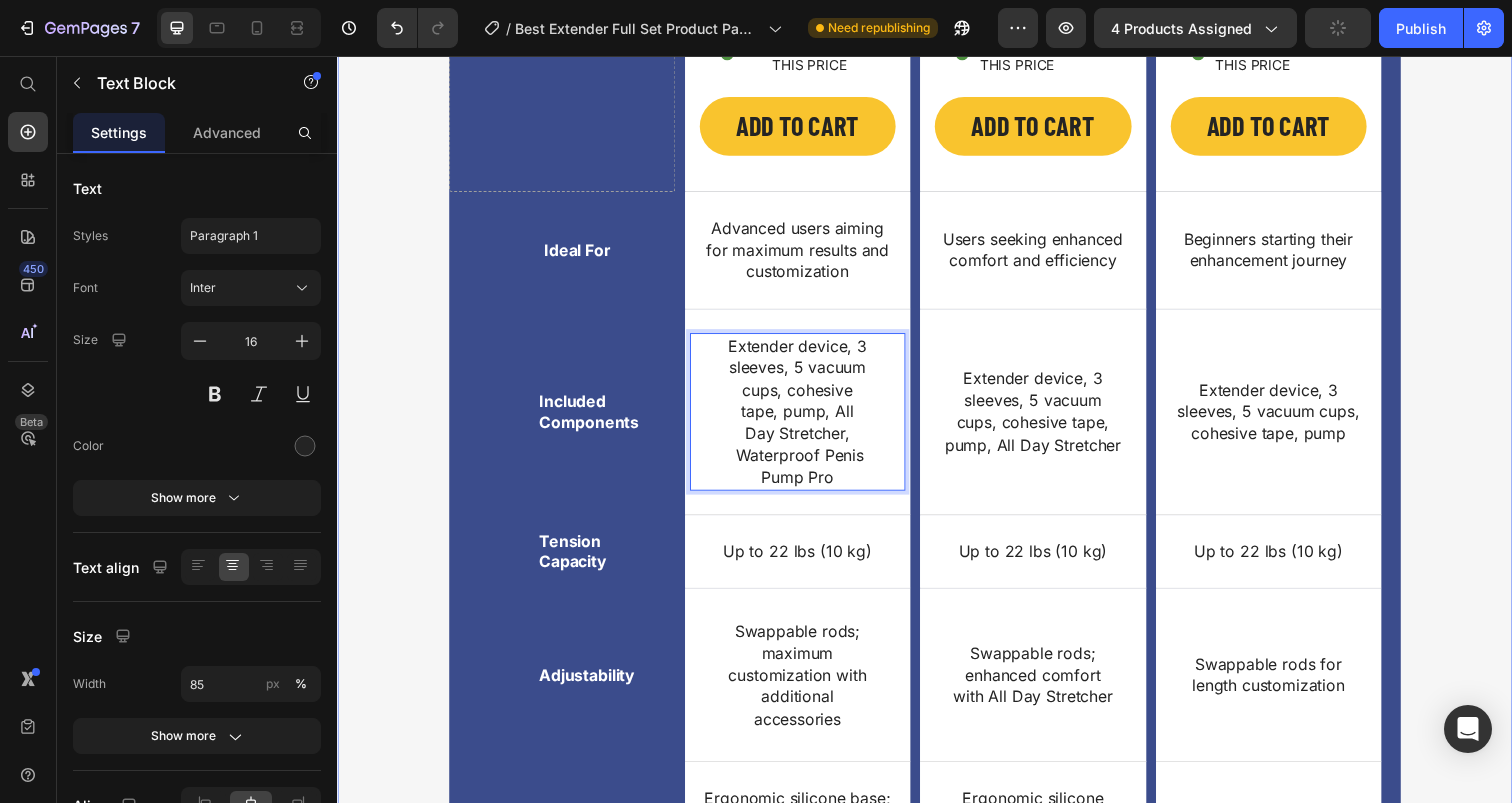 click on "CHOOSE YOUR  EPIC SET Heading TODAY'S SAVINGS $110.00 Discount Tag Image ADVANCED KIT Heading $659.00 Product Price $549.00 Product Price Row
Icon ONLY  3 LEFT  AT THIS PRICE Text Block Row ADD TO CART Add to Cart Row Row Product Hero Banner TODAY'S SAVINGS $100.00 Discount Tag Image INTERMEDIATE KIT Heading $499.00 Product Price $399.00 Product Price Row
Icon ONLY  6 LEFT  AT THIS PRICE Text Block Row ADD TO CART Add to Cart Row Product Hero Banner TODAY'S SAVINGS $50.00 Discount Tag Image STARTER KIT Heading $299.00 Product Price $249.00 Product Price Row
Icon ONLY  4 LEFT  AT THIS PRICE Text Block Row ADD TO CART Add to Cart Row Product Hero Banner
Drop element here Row Advanced users aiming for maximum results and customization Text Block Hero Banner Users seeking enhanced comfort and efficiency Text Block Hero Banner Beginners starting their enhancement journey Text Block Hero Banner Ideal For Text Block Hero Banner Row Text Block   0" at bounding box center [937, 654] 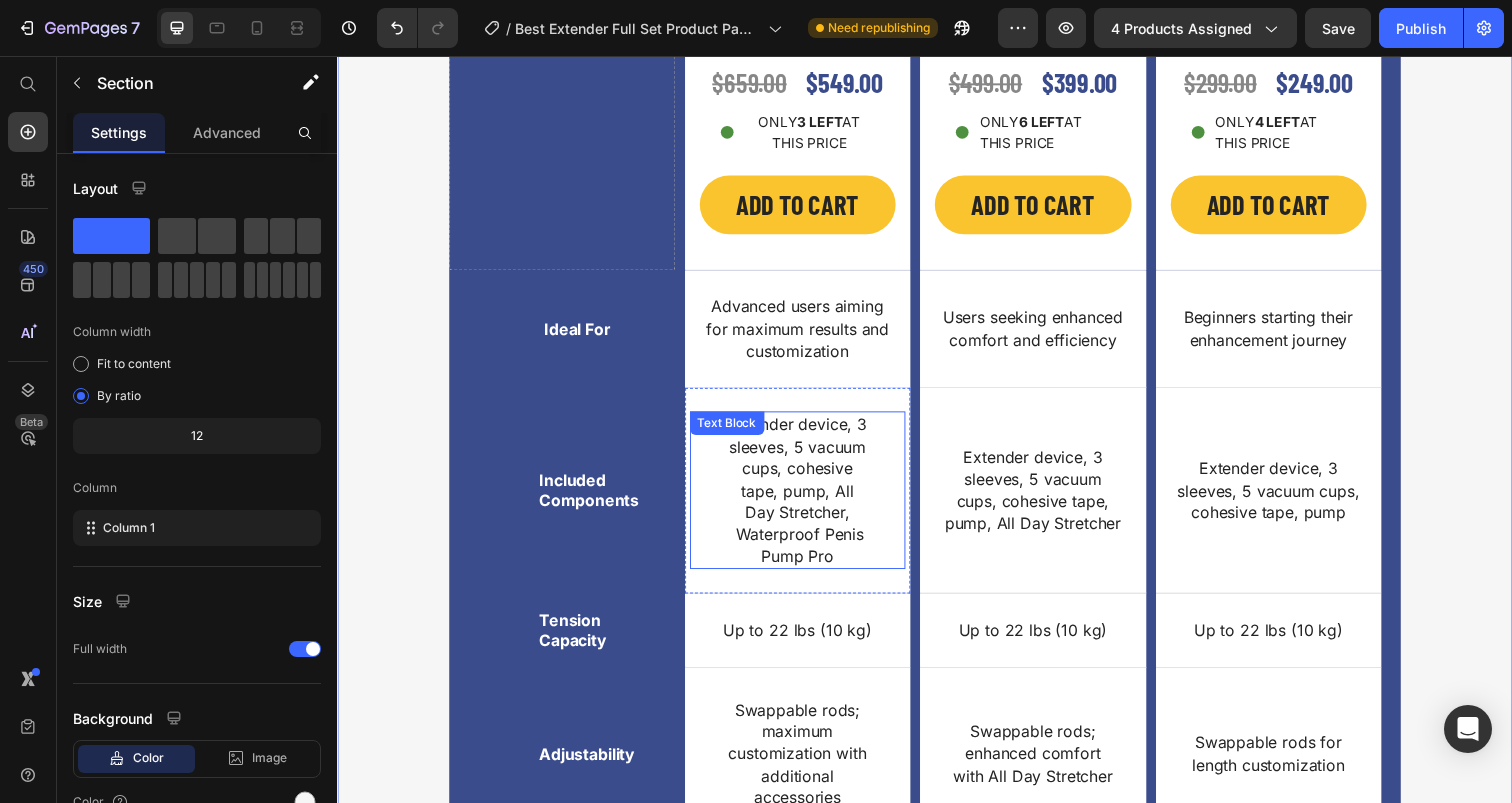 scroll, scrollTop: 7362, scrollLeft: 0, axis: vertical 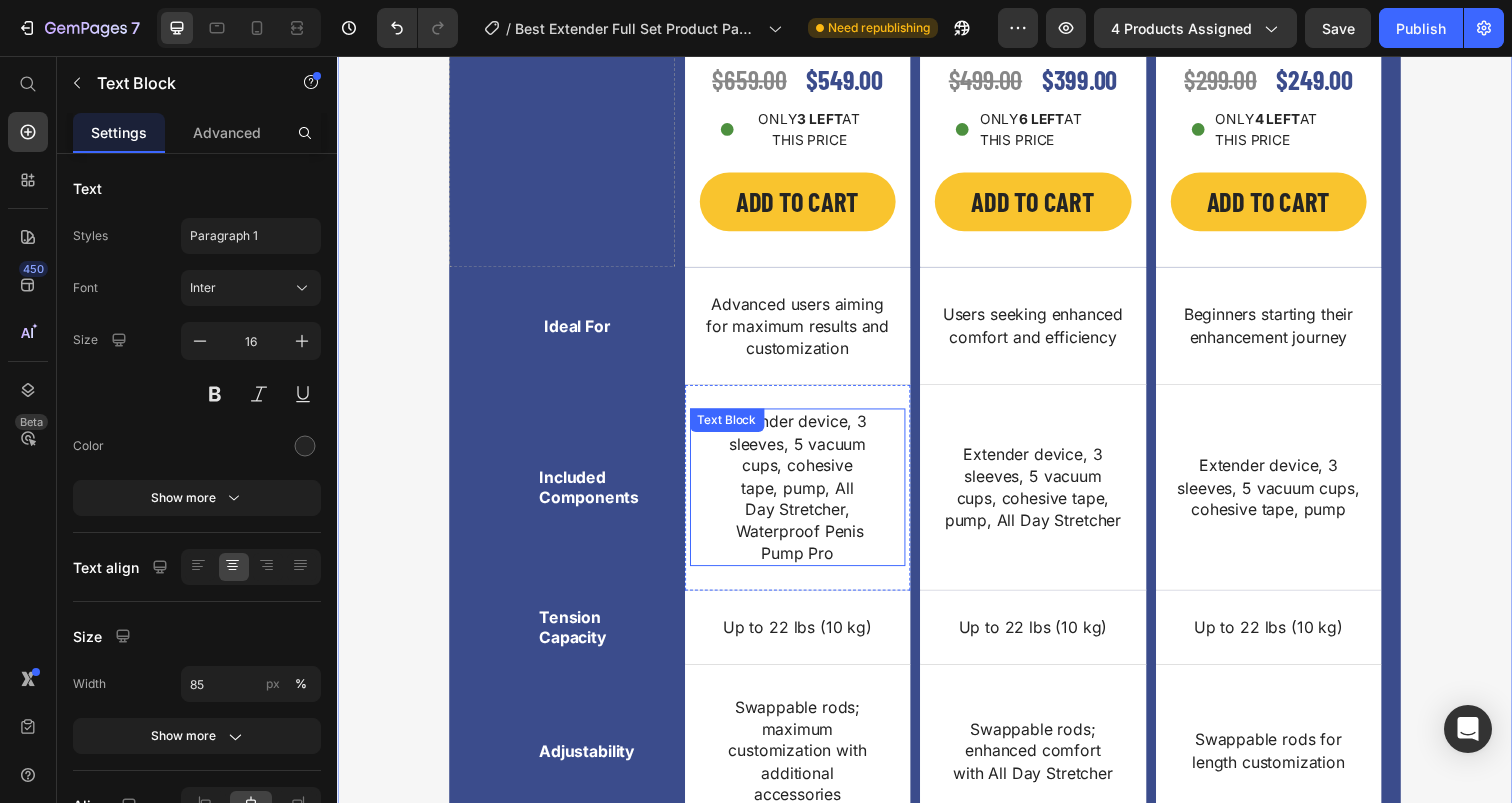 click on "Extender device, 3 sleeves, 5 vacuum cups, cohesive tape, pump, All Day Stretcher,  Waterproof Penis Pump Pro" at bounding box center (806, 496) 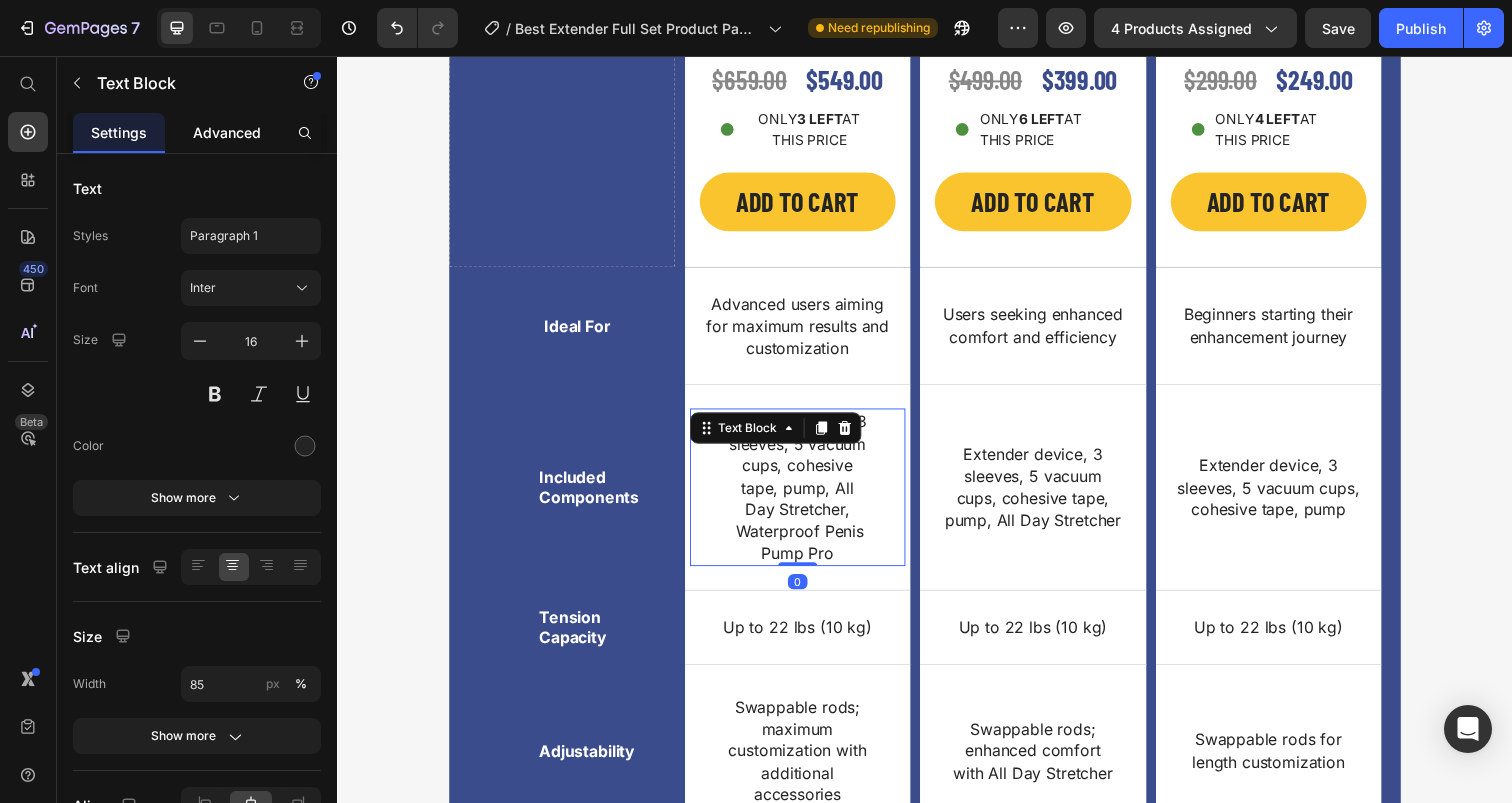 click on "Advanced" at bounding box center [227, 132] 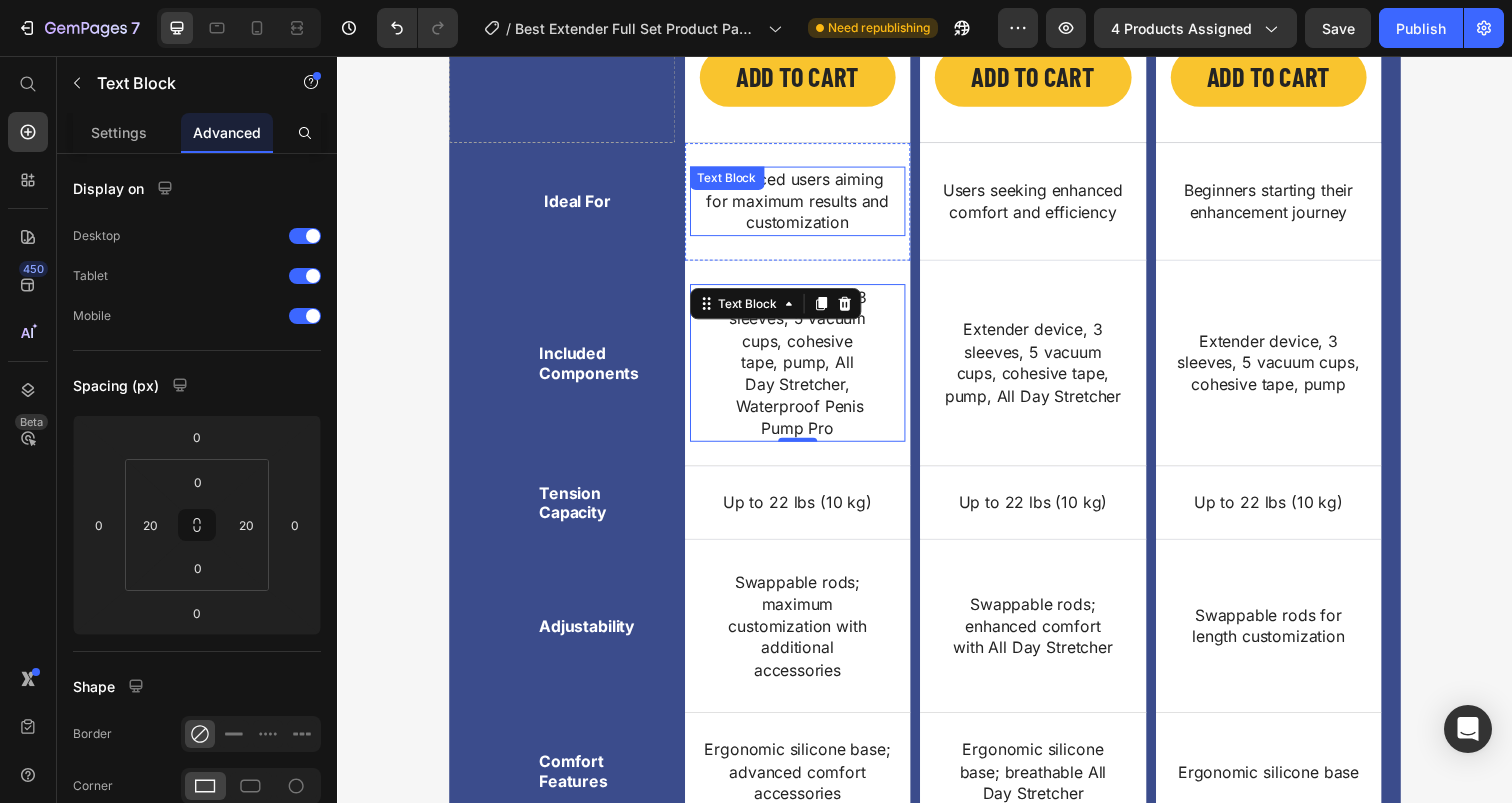 scroll, scrollTop: 6943, scrollLeft: 0, axis: vertical 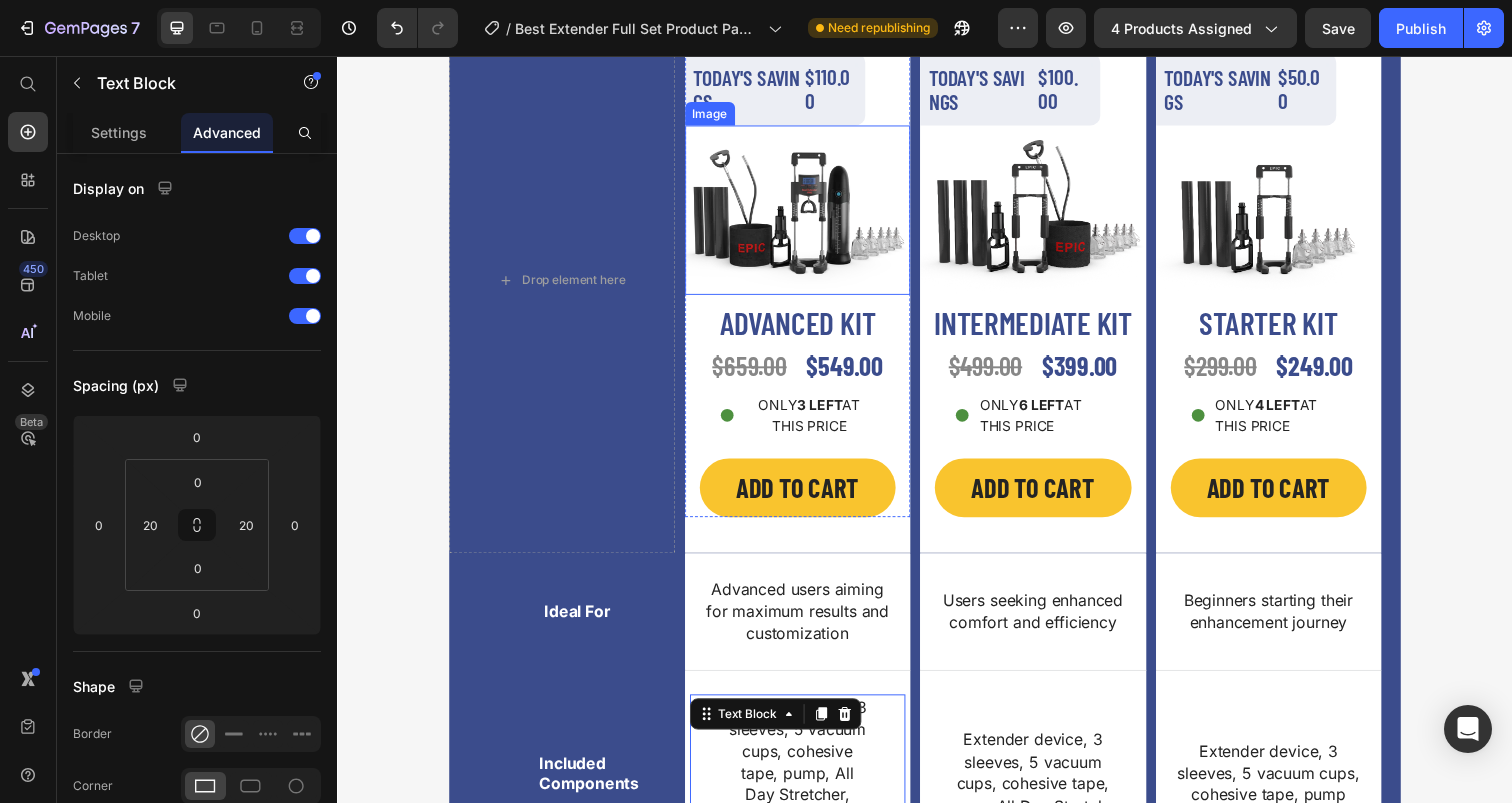 click at bounding box center [807, 213] 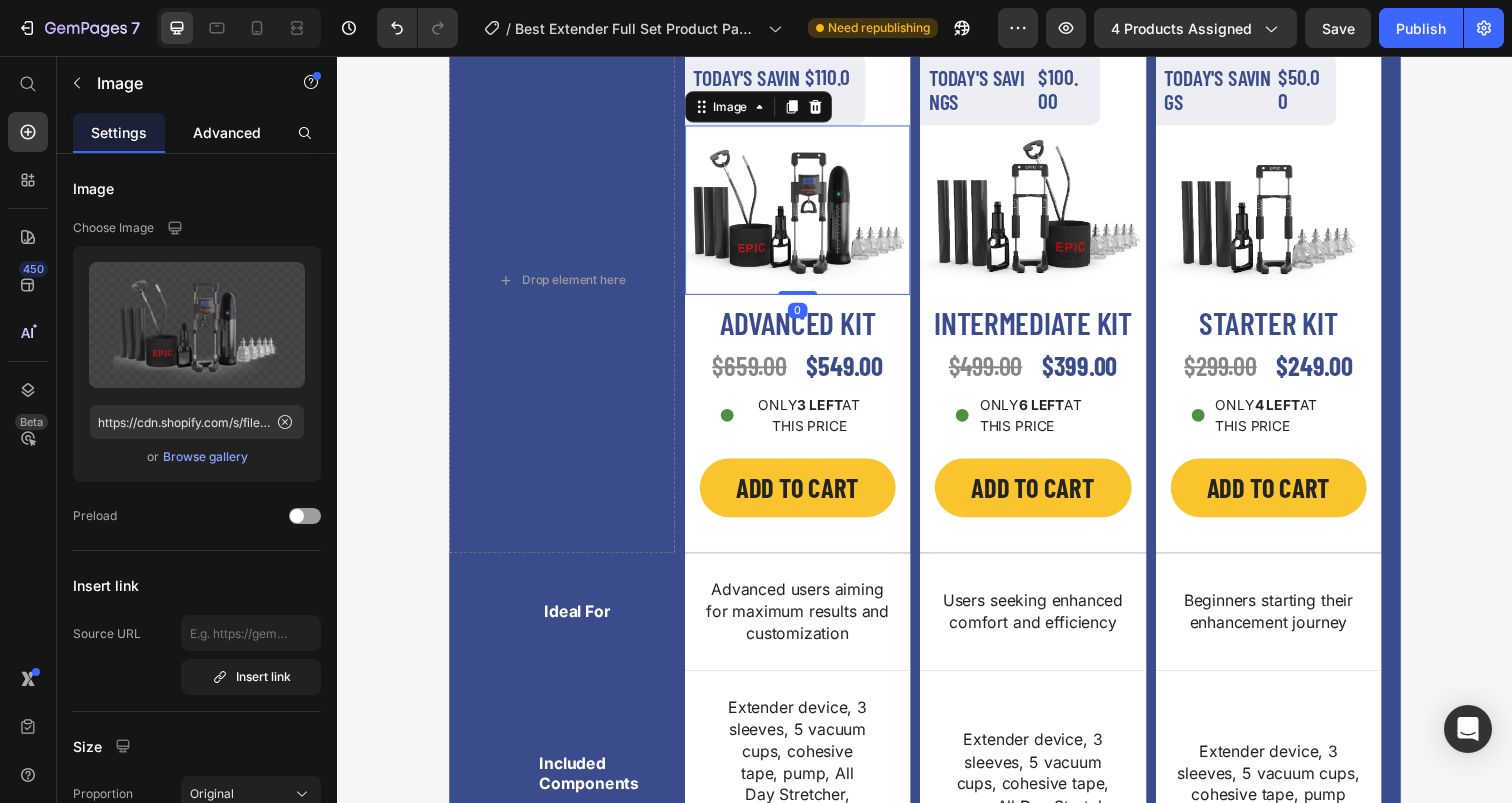 click on "Advanced" at bounding box center (227, 132) 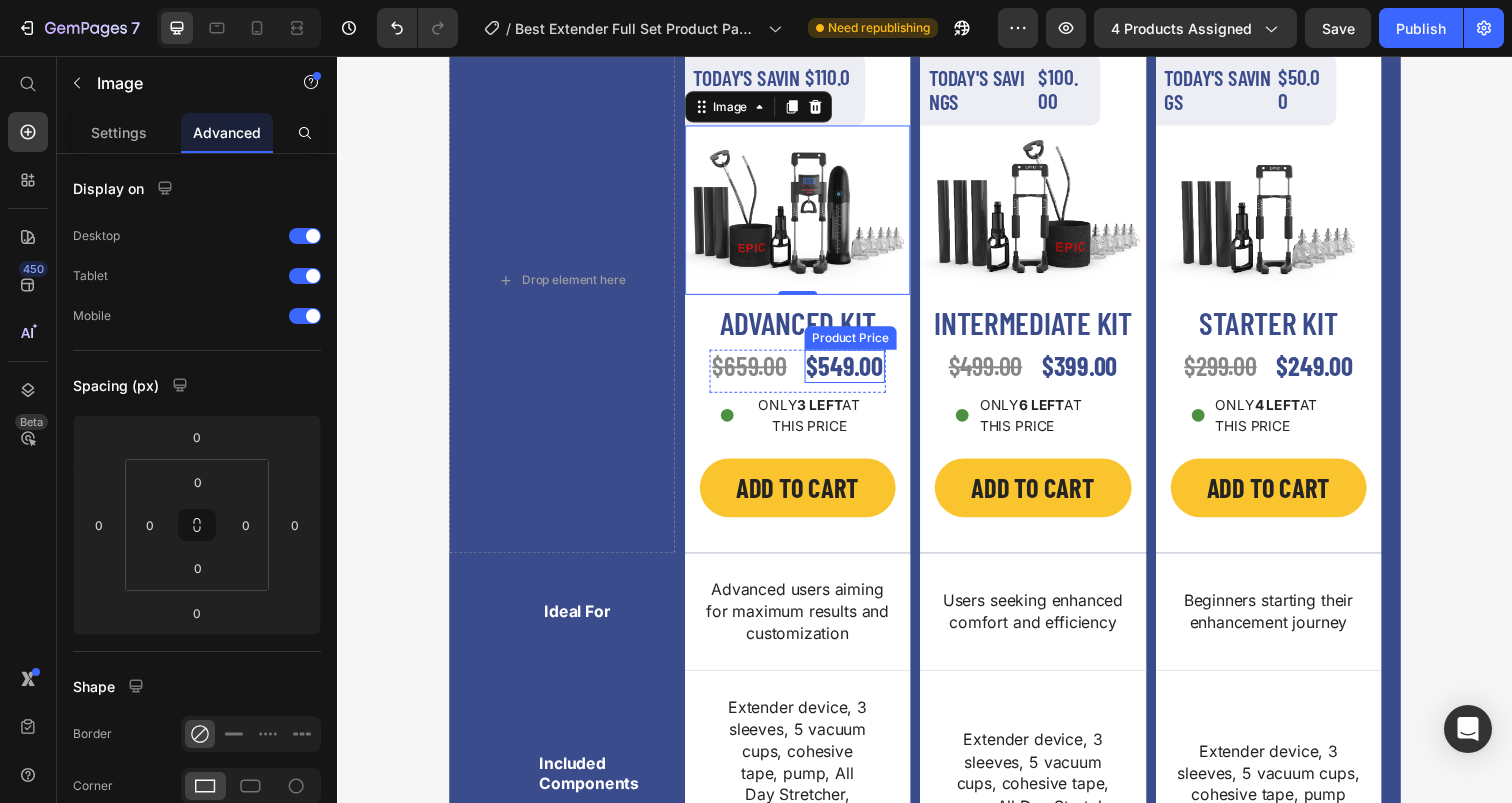 click on "$549.00" at bounding box center [855, 373] 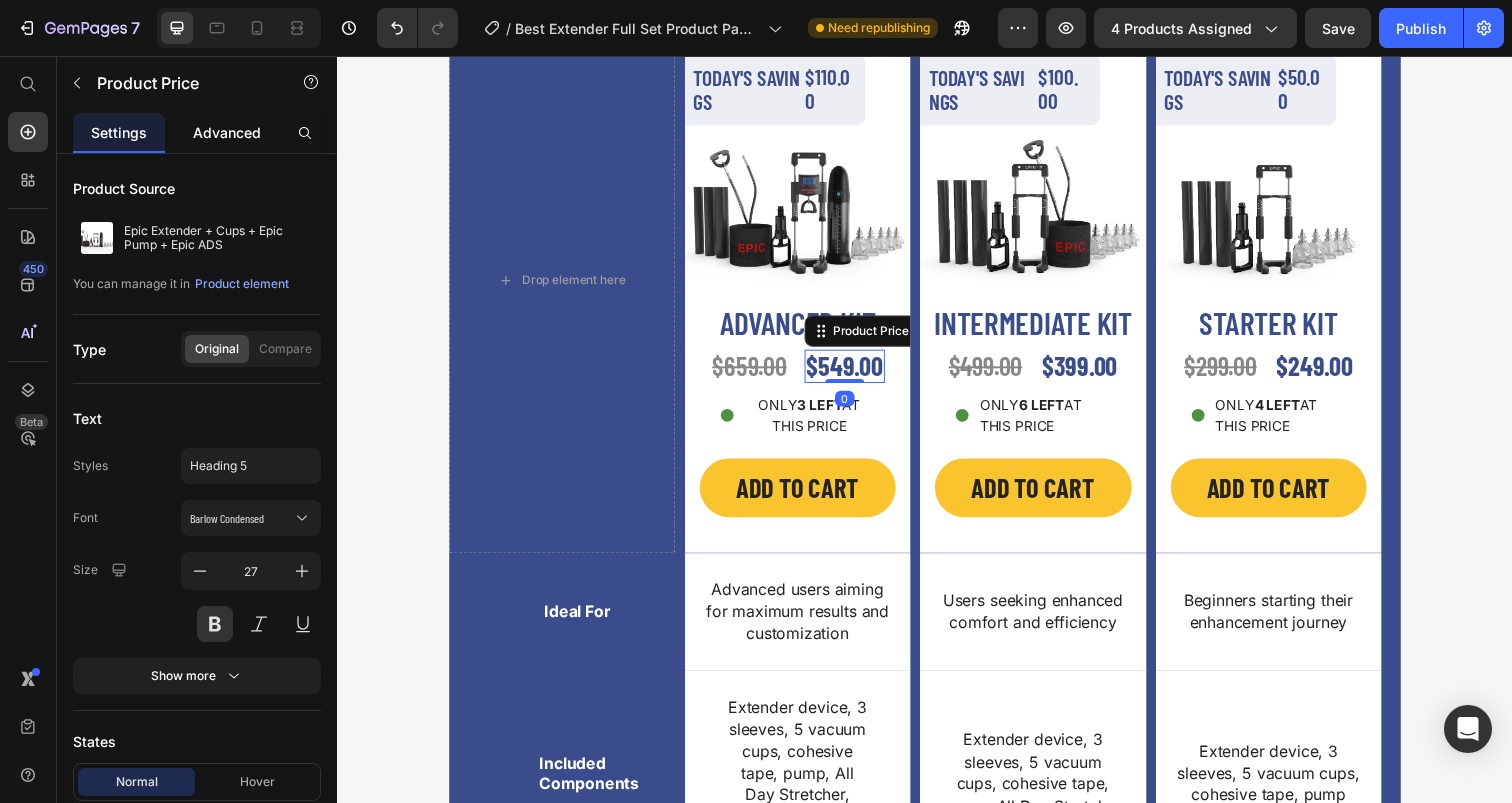 click on "Advanced" at bounding box center [227, 132] 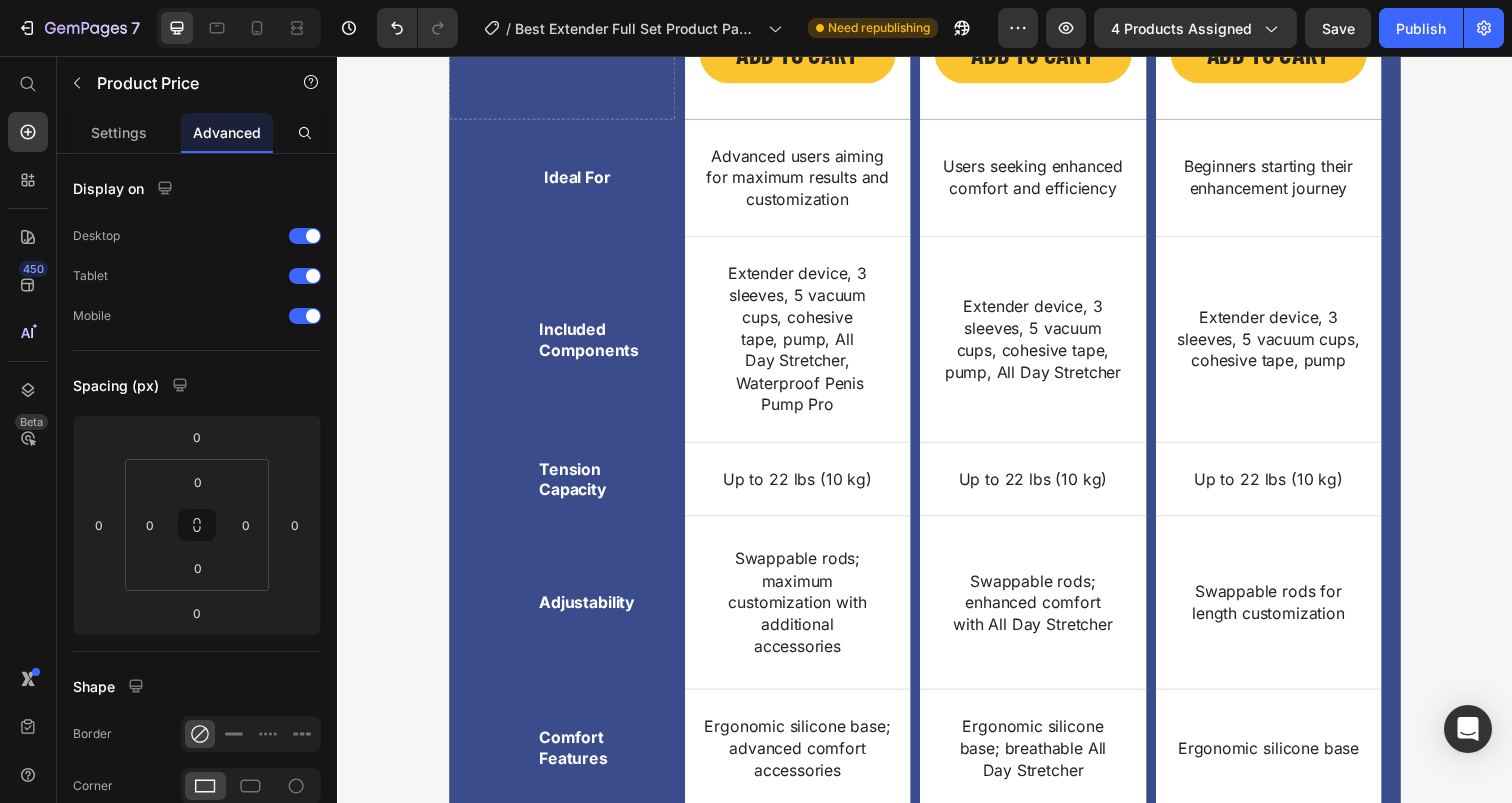 scroll, scrollTop: 7175, scrollLeft: 0, axis: vertical 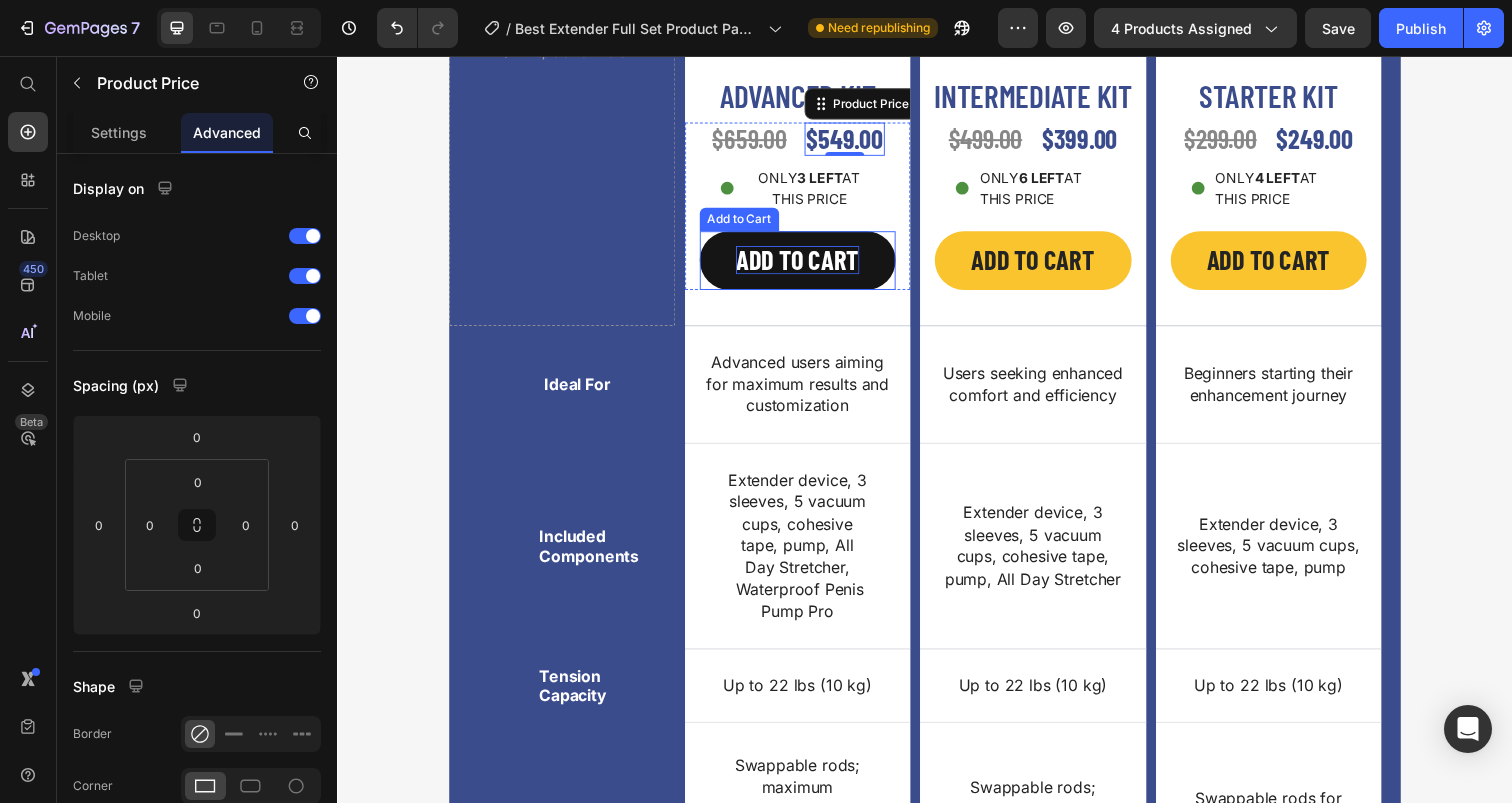 click on "ADD TO CART" at bounding box center [807, 265] 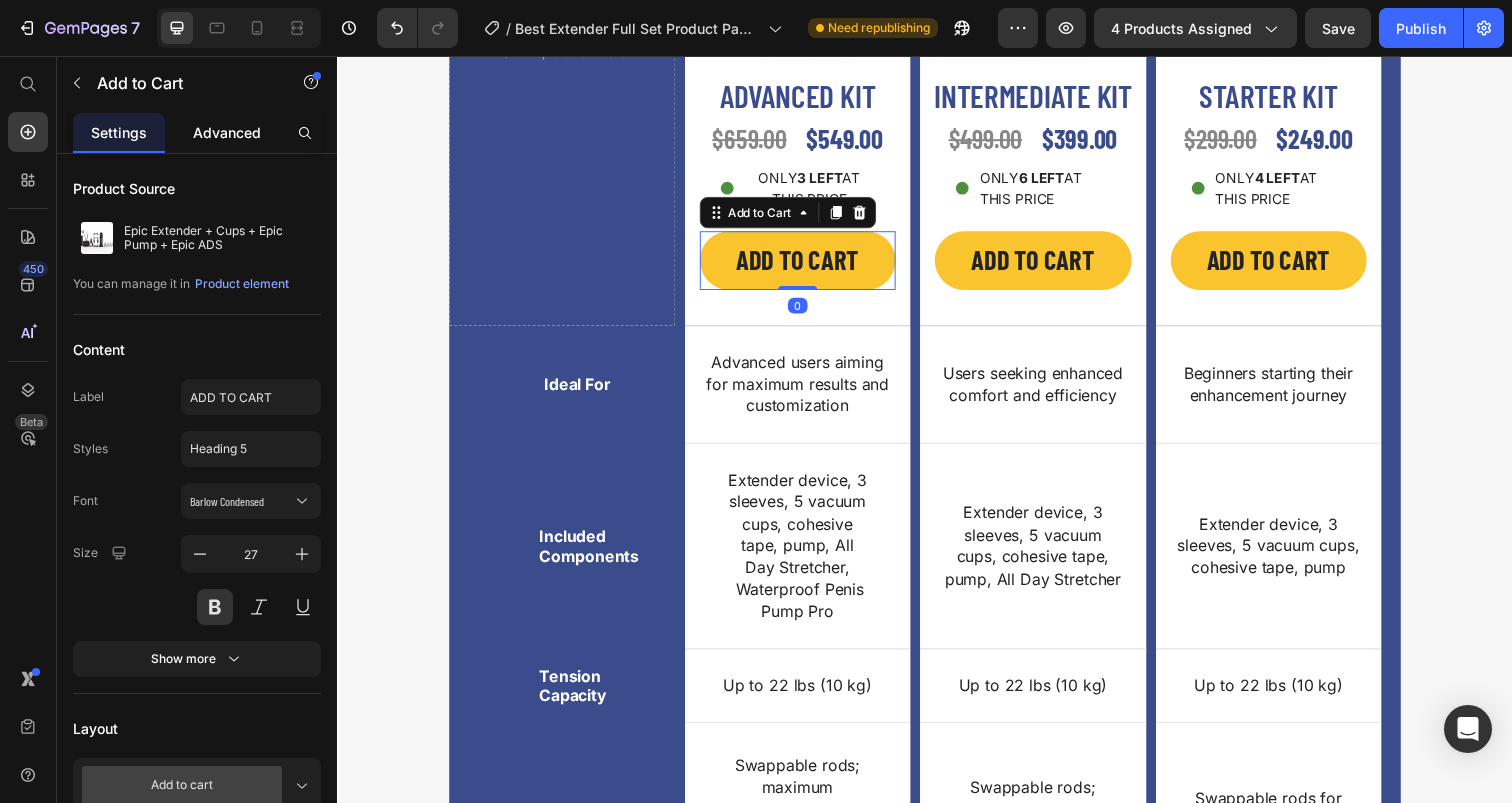 click on "Advanced" 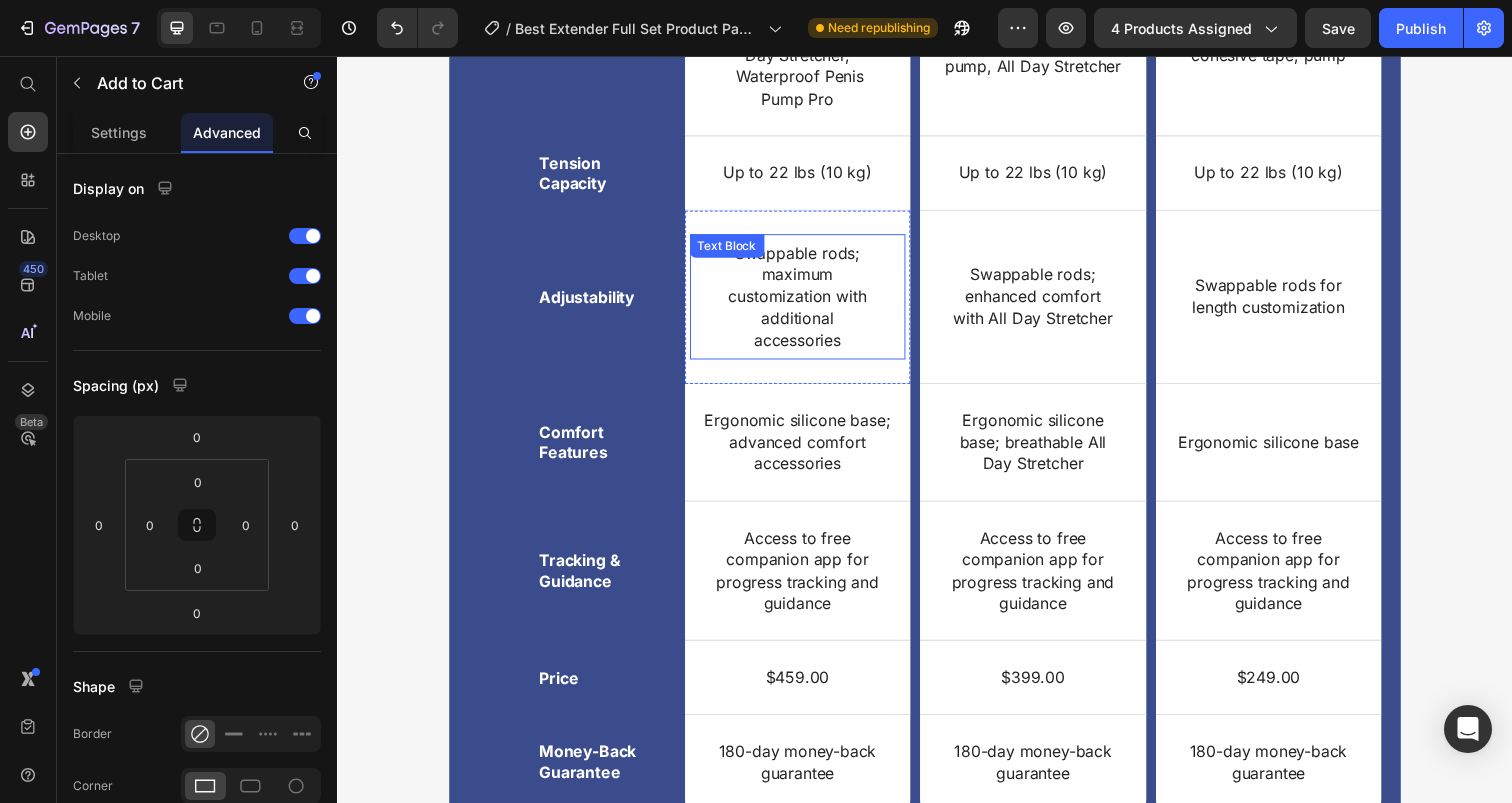 scroll, scrollTop: 7834, scrollLeft: 0, axis: vertical 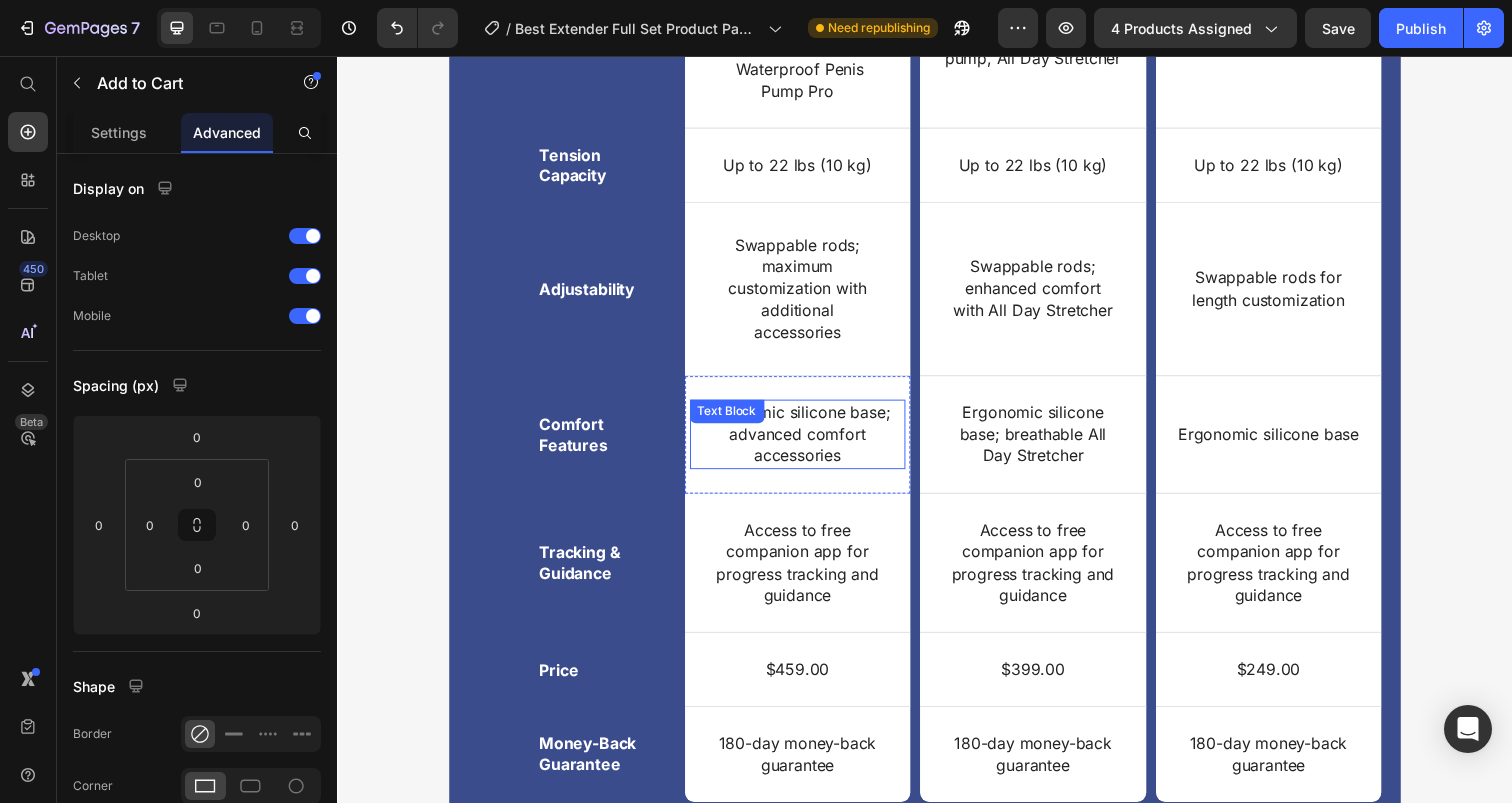 click on "Ergonomic silicone base; advanced comfort accessories" at bounding box center (807, 442) 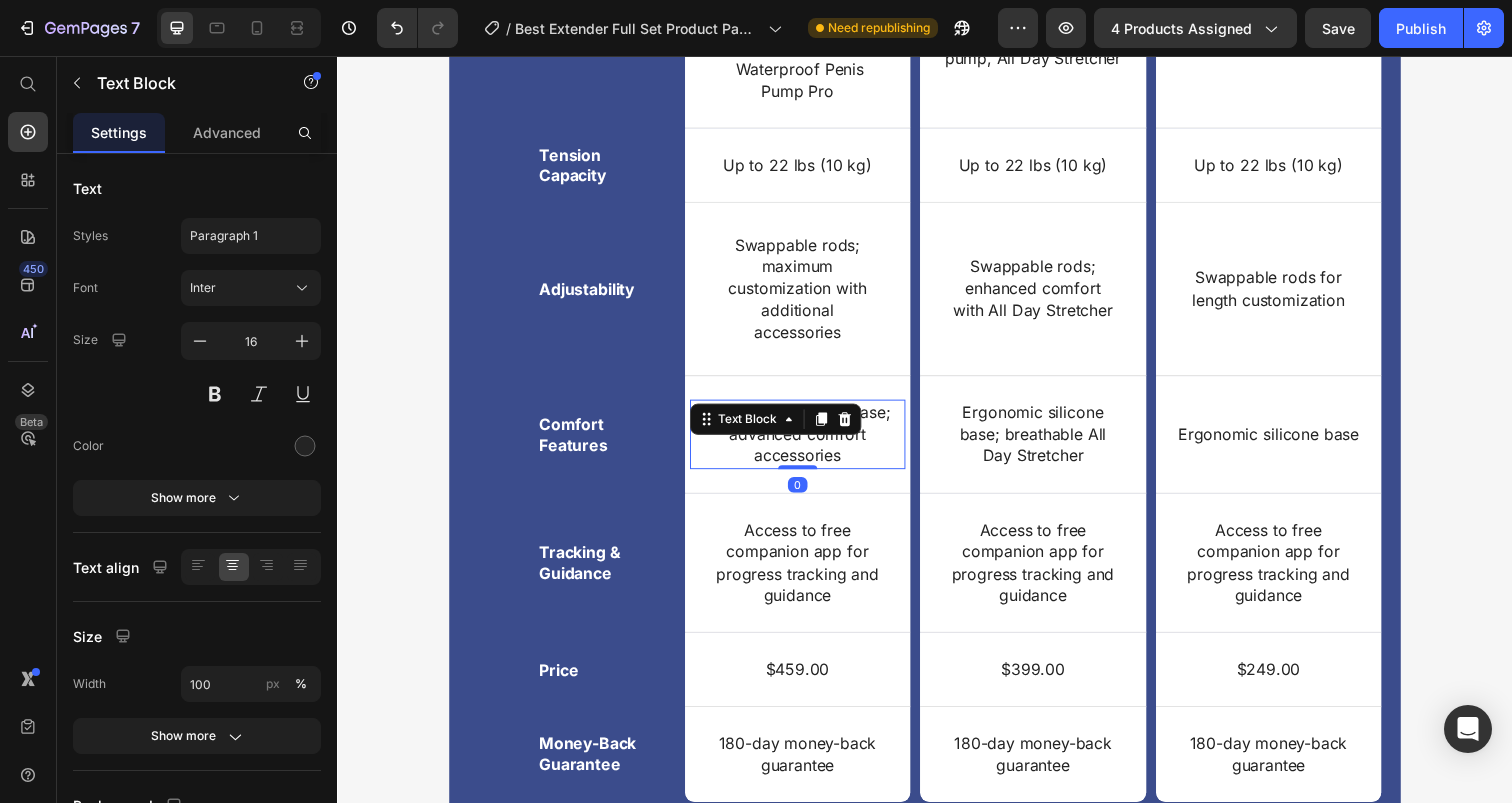 click on "Ergonomic silicone base; advanced comfort accessories" at bounding box center [807, 442] 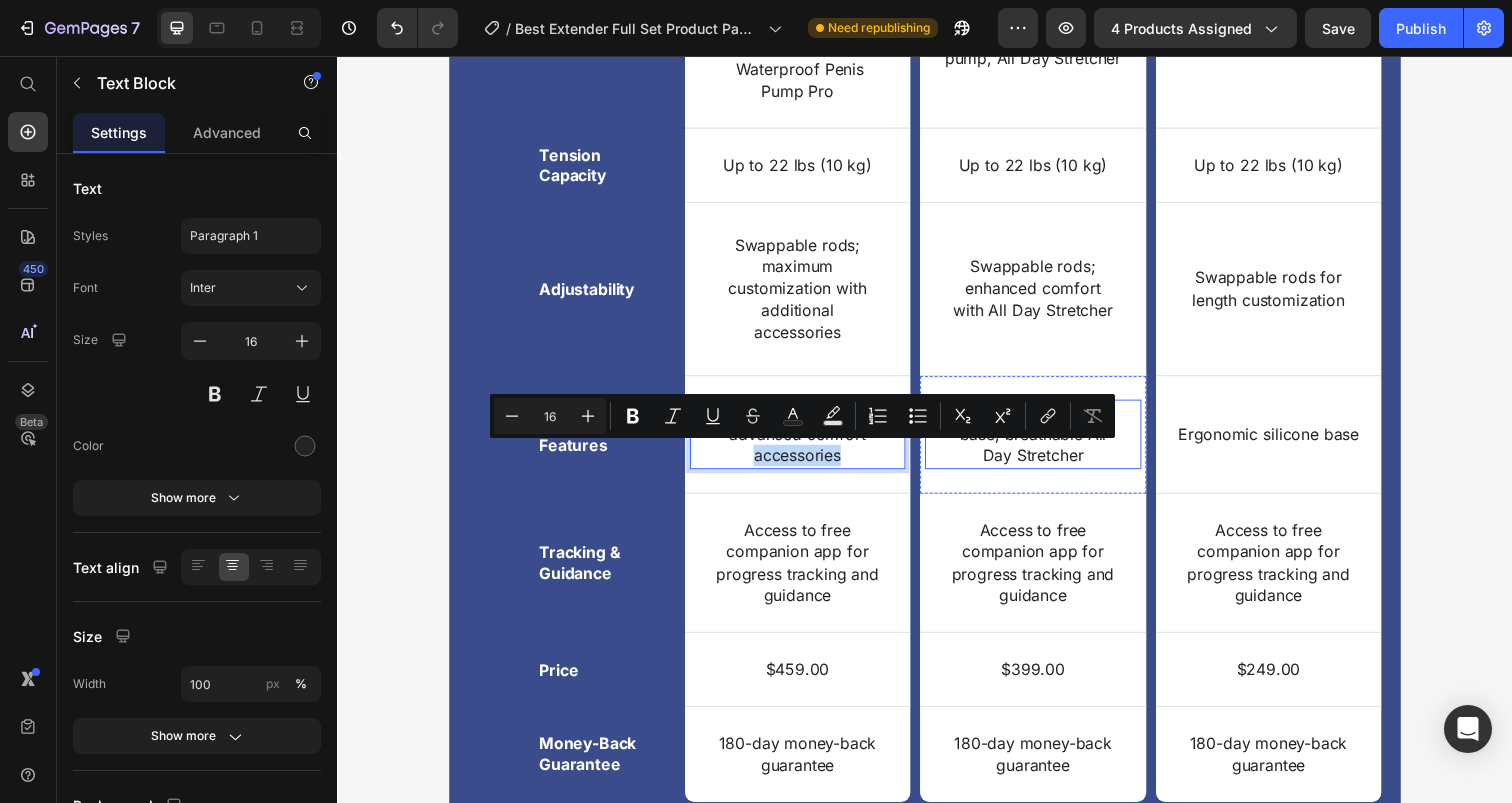 click on "Ergonomic silicone base; breathable All Day Stretcher" at bounding box center (1047, 442) 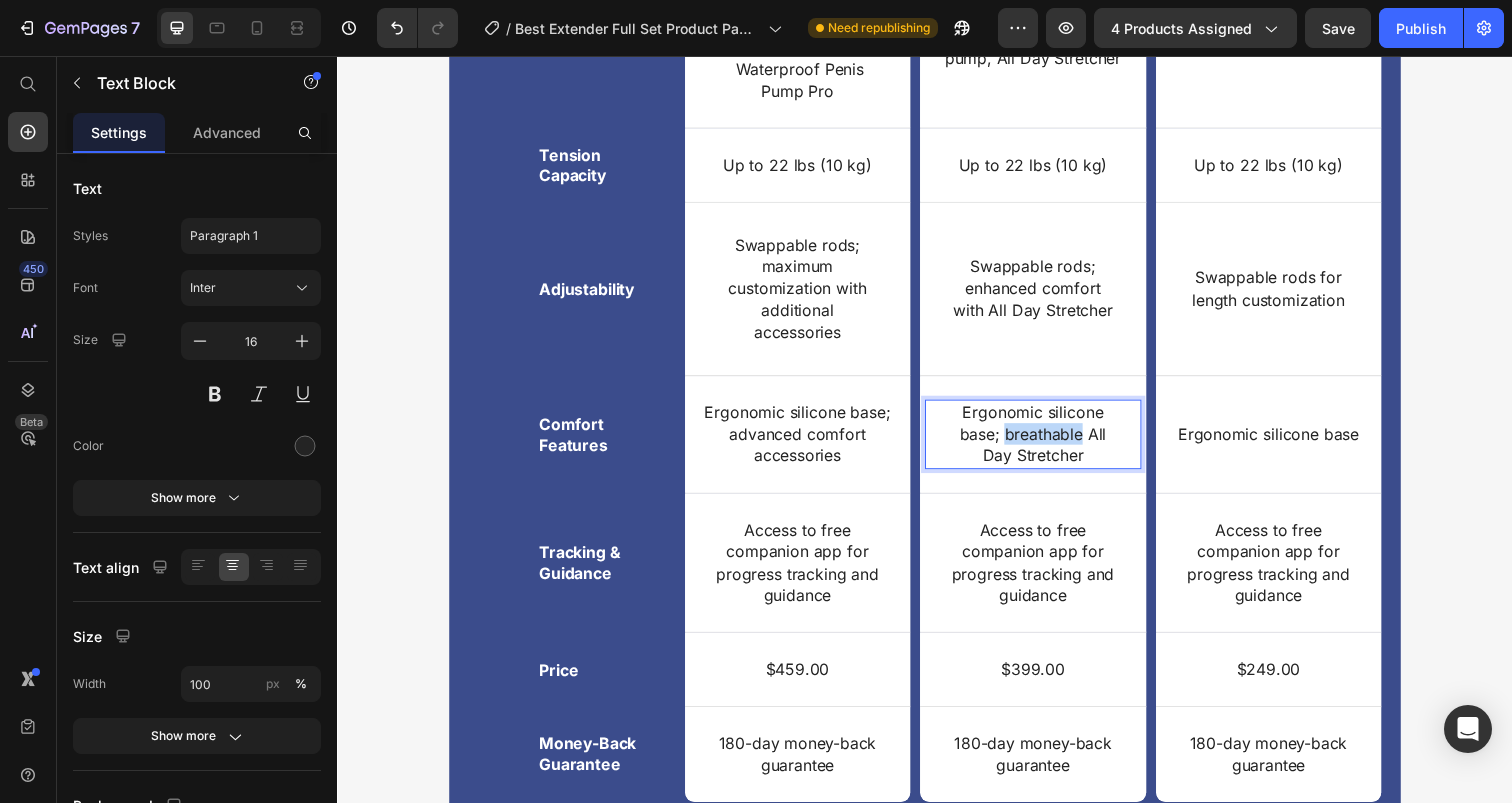 click on "Ergonomic silicone base; breathable All Day Stretcher" at bounding box center (1047, 442) 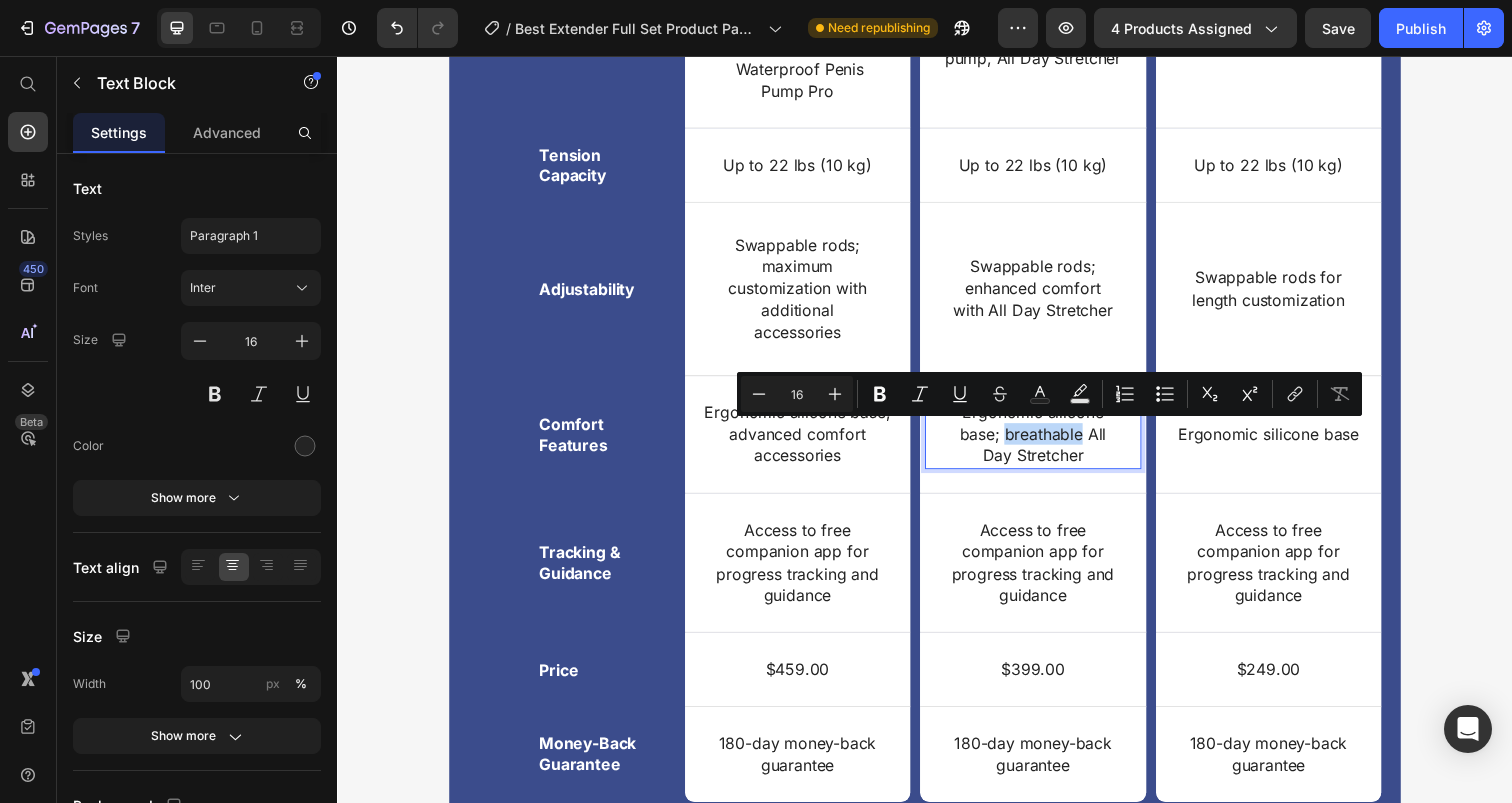 click on "Ergonomic silicone base; breathable All Day Stretcher" at bounding box center (1047, 442) 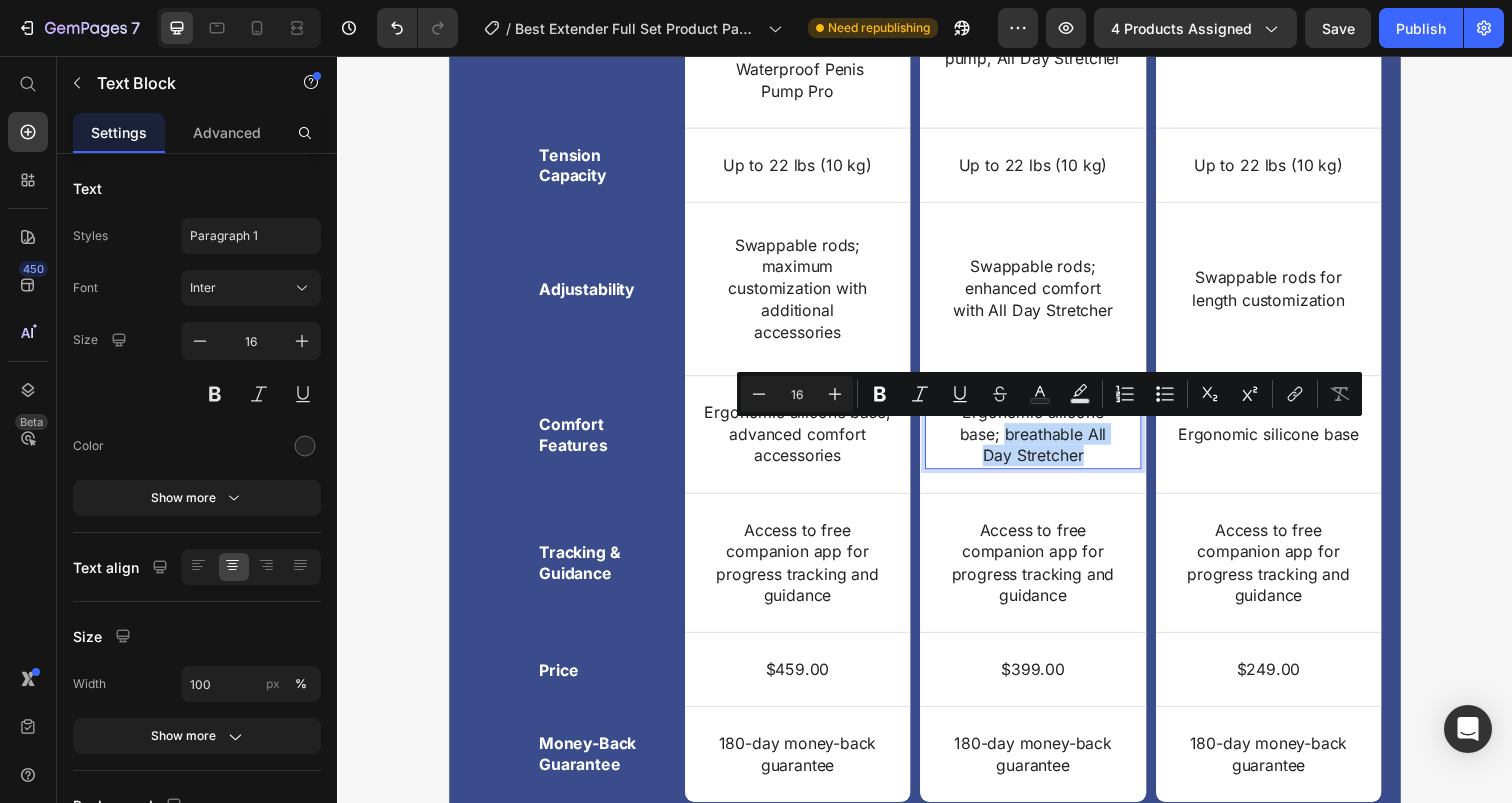 drag, startPoint x: 1103, startPoint y: 464, endPoint x: 1019, endPoint y: 445, distance: 86.12201 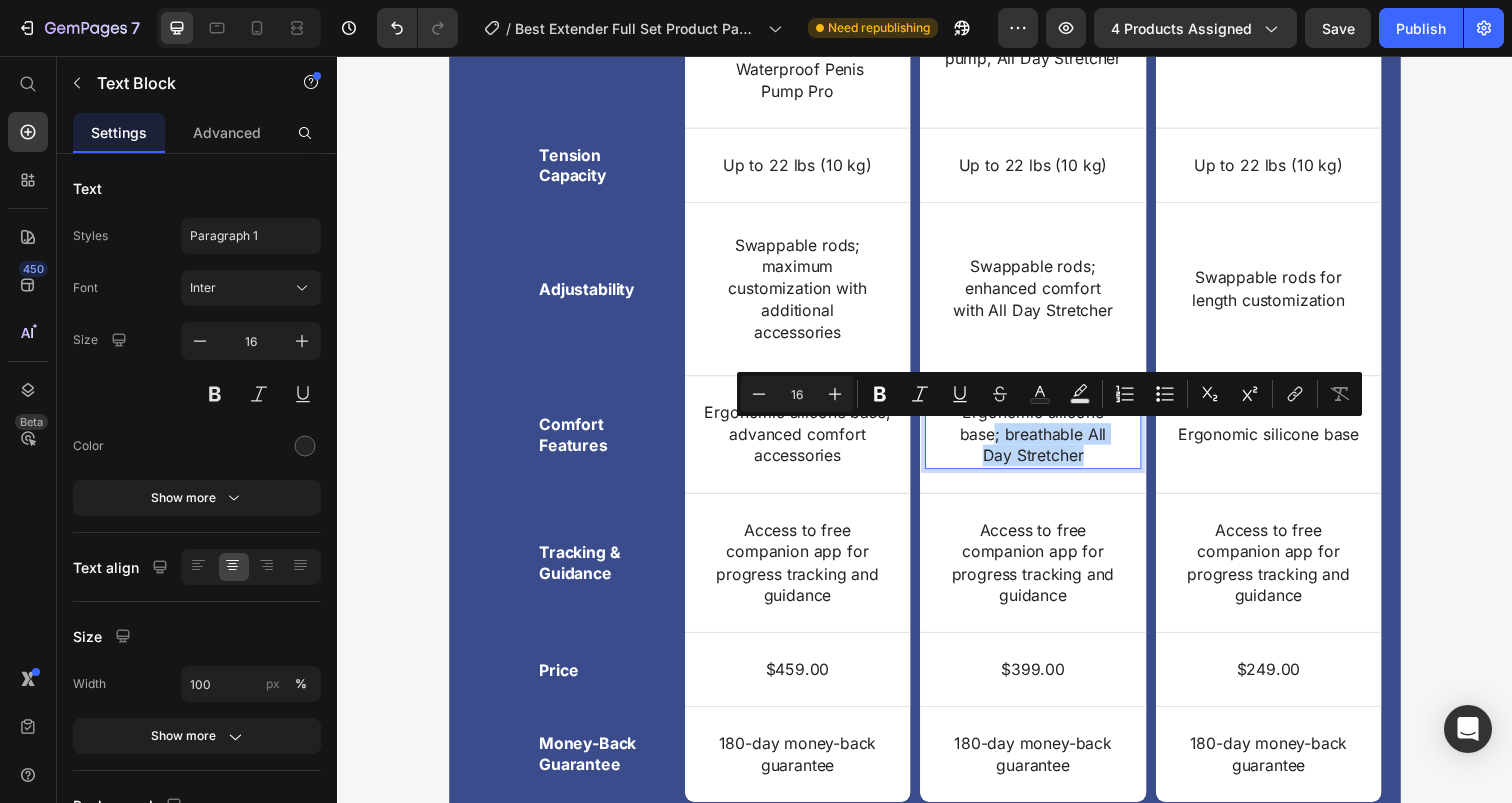 drag, startPoint x: 1007, startPoint y: 444, endPoint x: 1104, endPoint y: 459, distance: 98.15294 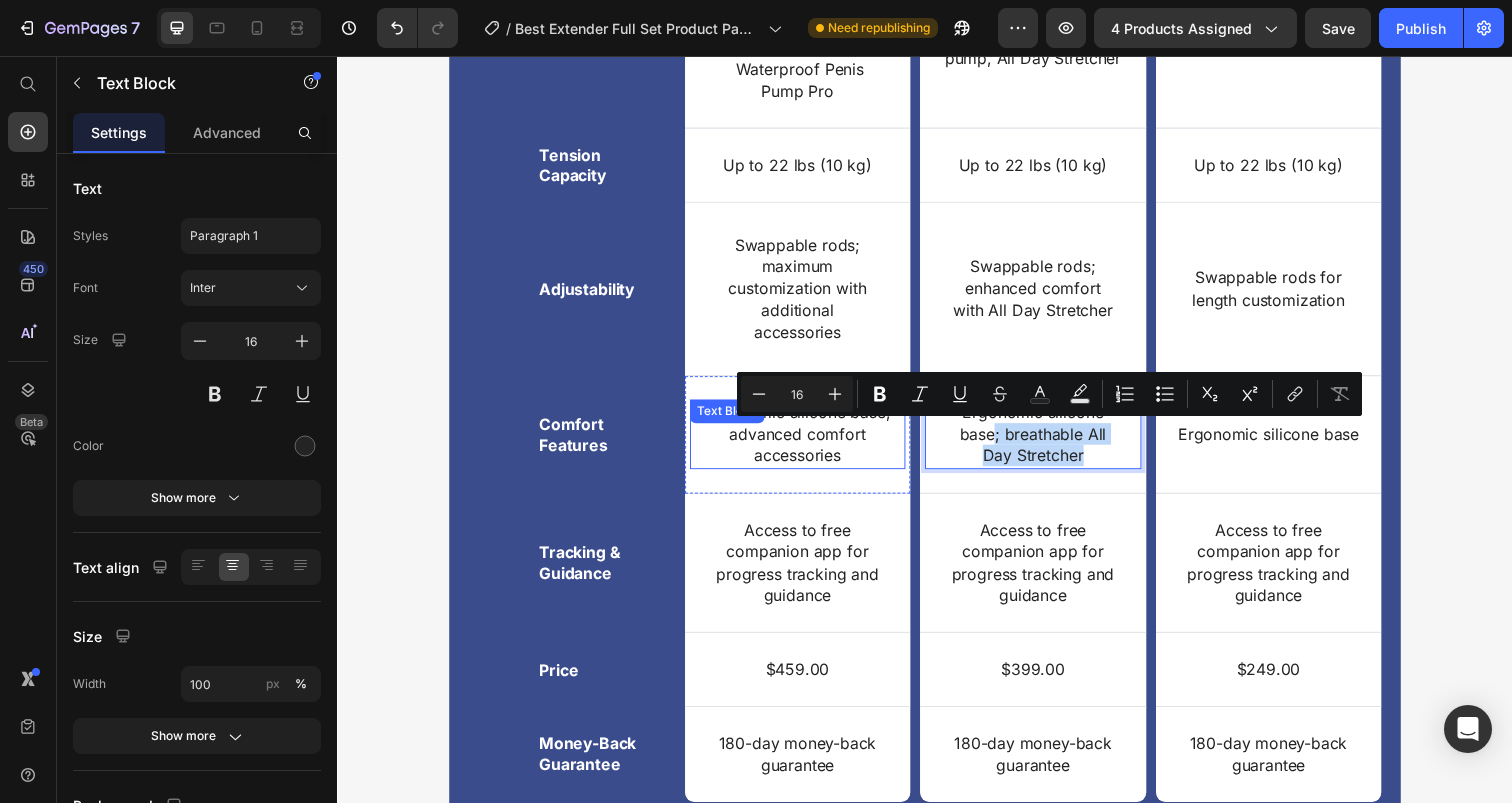 copy on "; breathable All Day Stretcher" 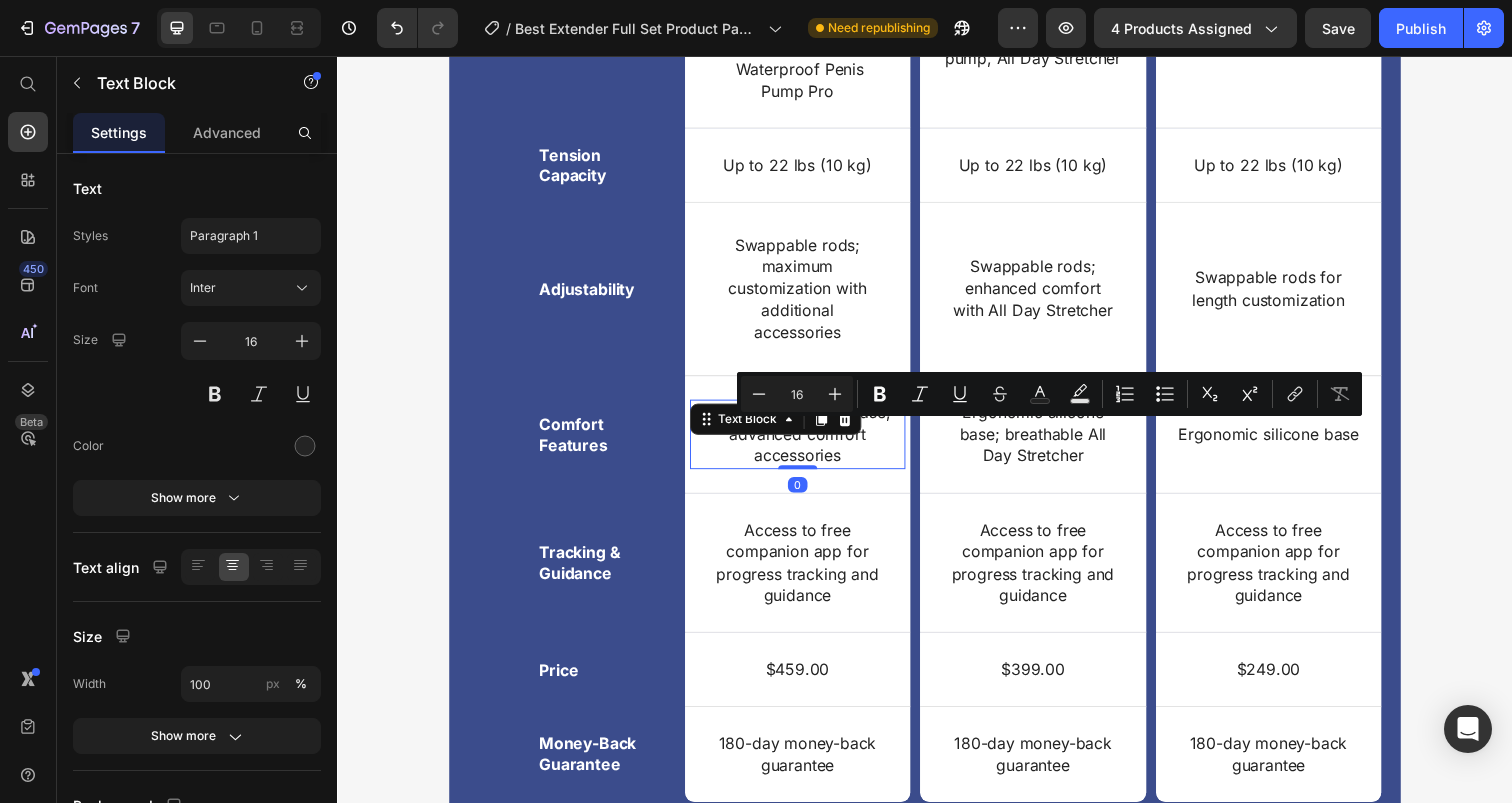 click on "Ergonomic silicone base; advanced comfort accessories" at bounding box center [807, 442] 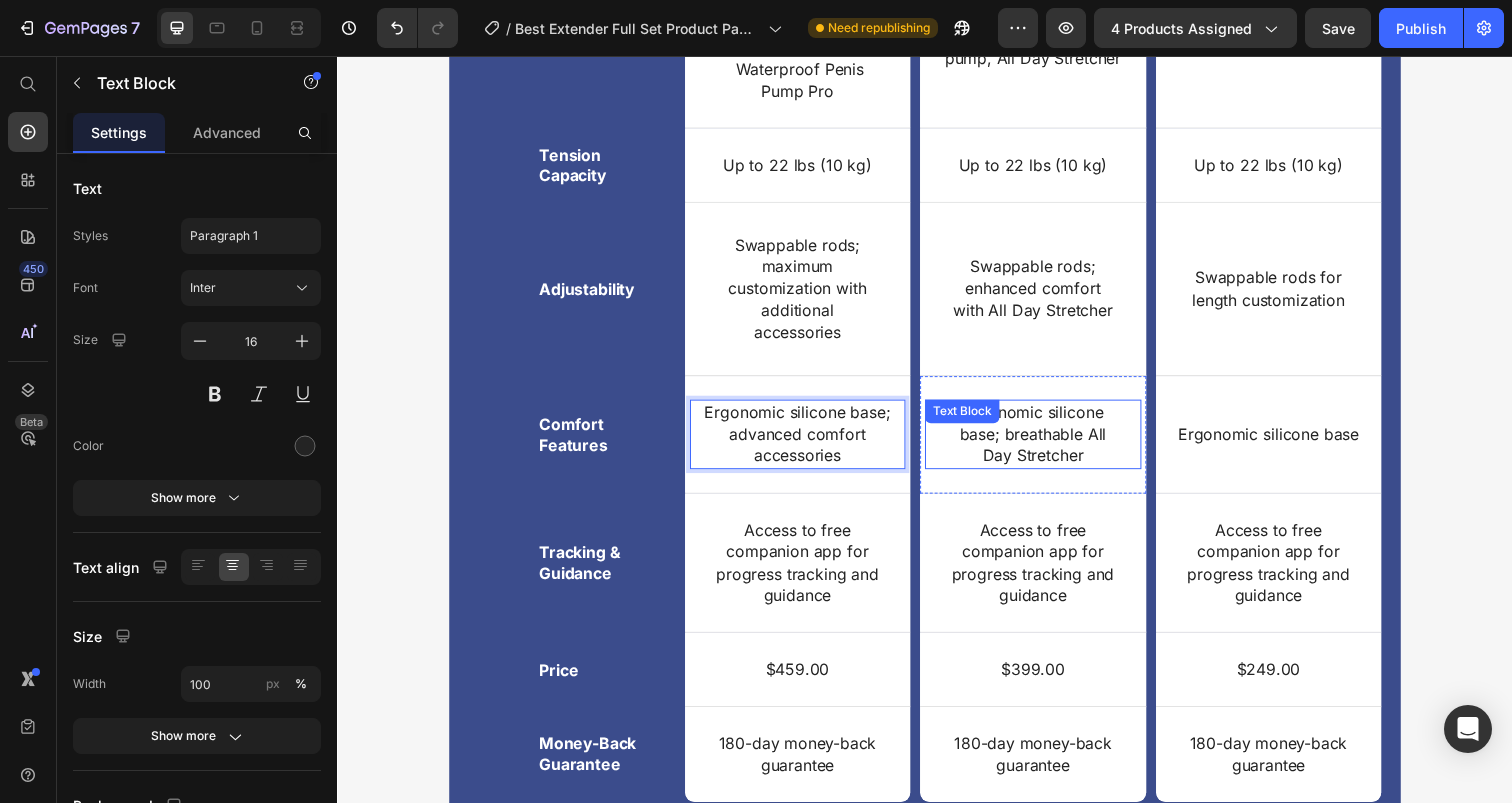 click on "Ergonomic silicone base; breathable All Day Stretcher" at bounding box center [1047, 442] 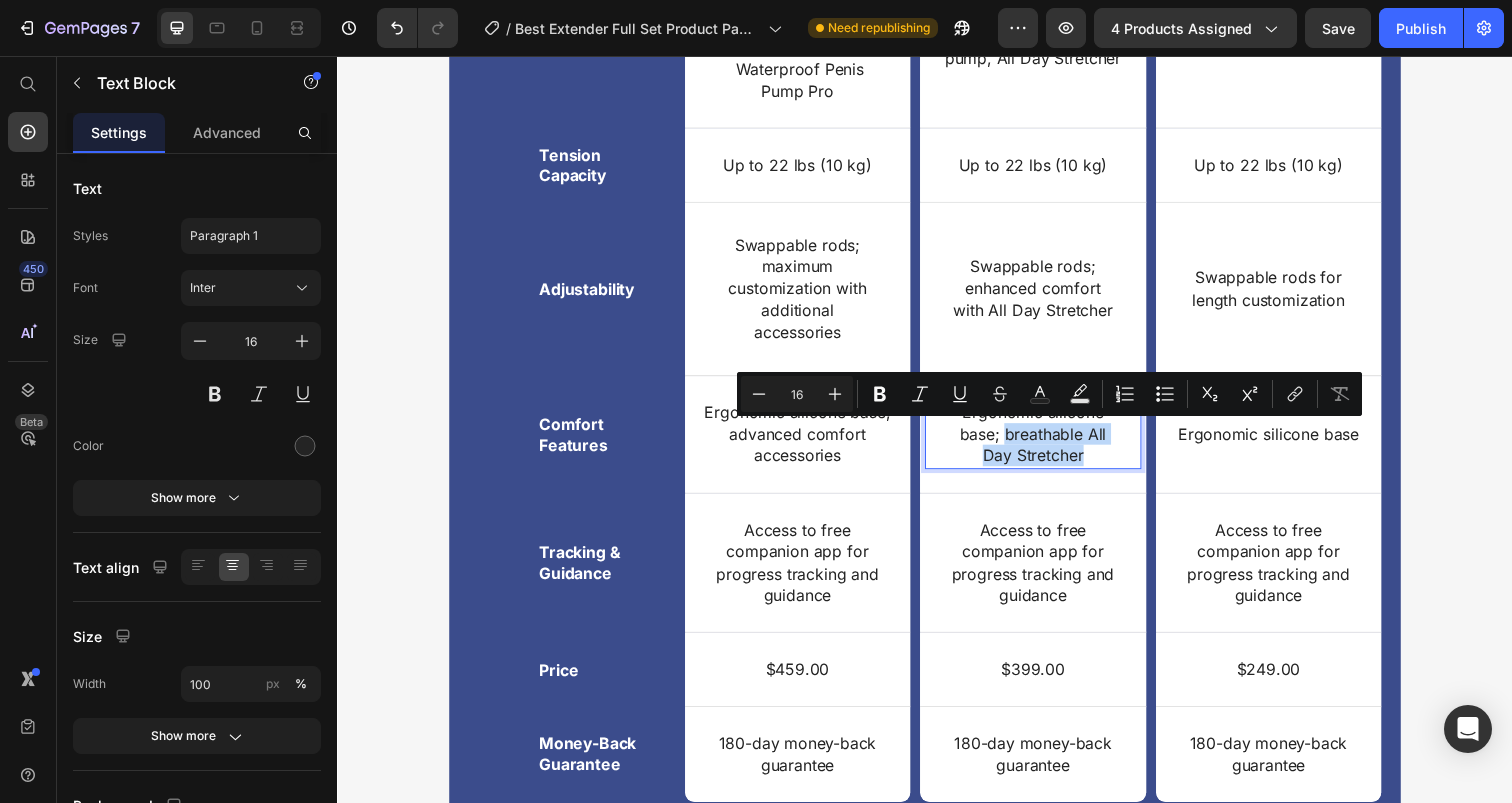 drag, startPoint x: 1095, startPoint y: 462, endPoint x: 1020, endPoint y: 445, distance: 76.902534 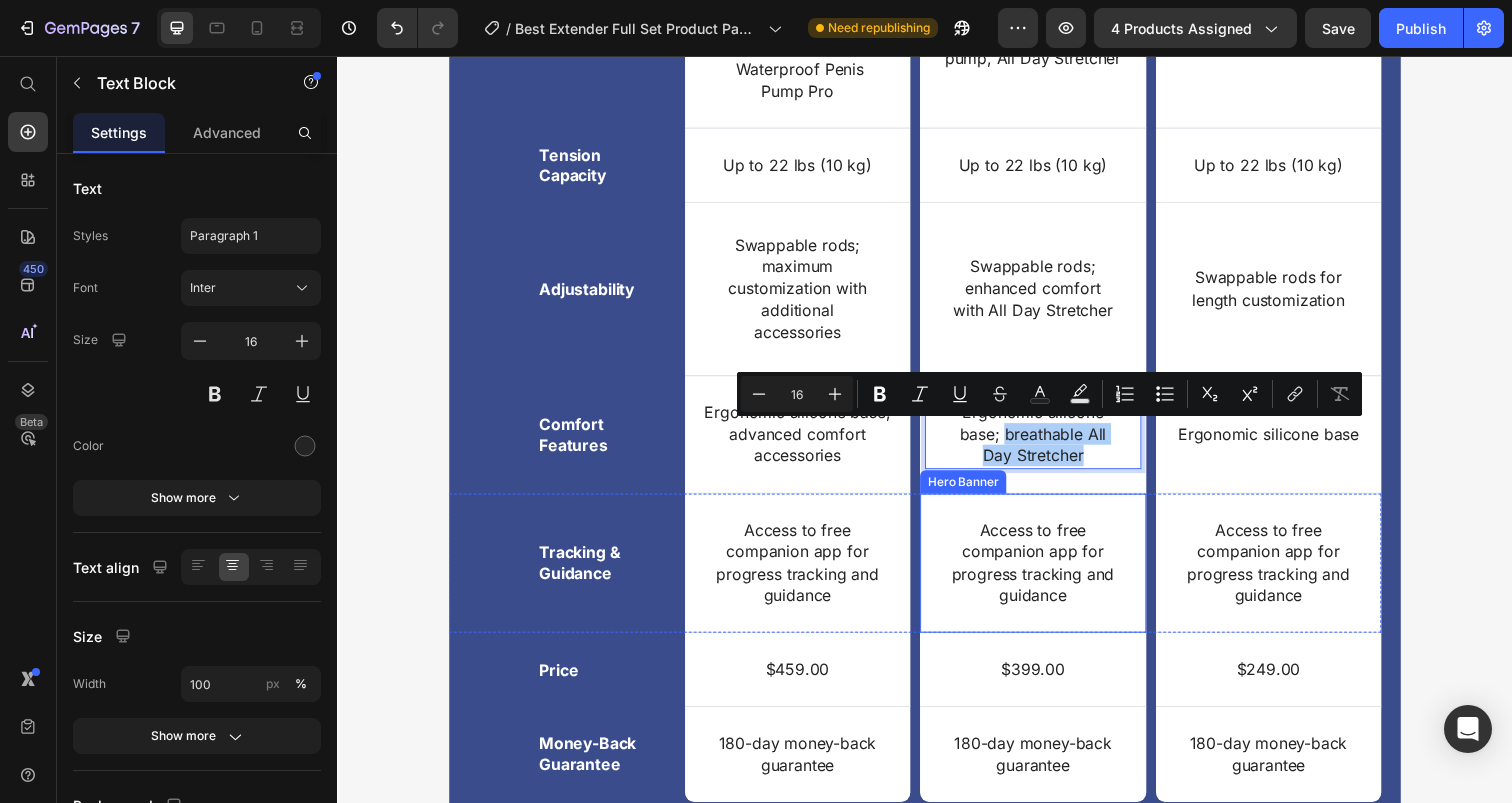 click on "Text Block" at bounding box center [976, 515] 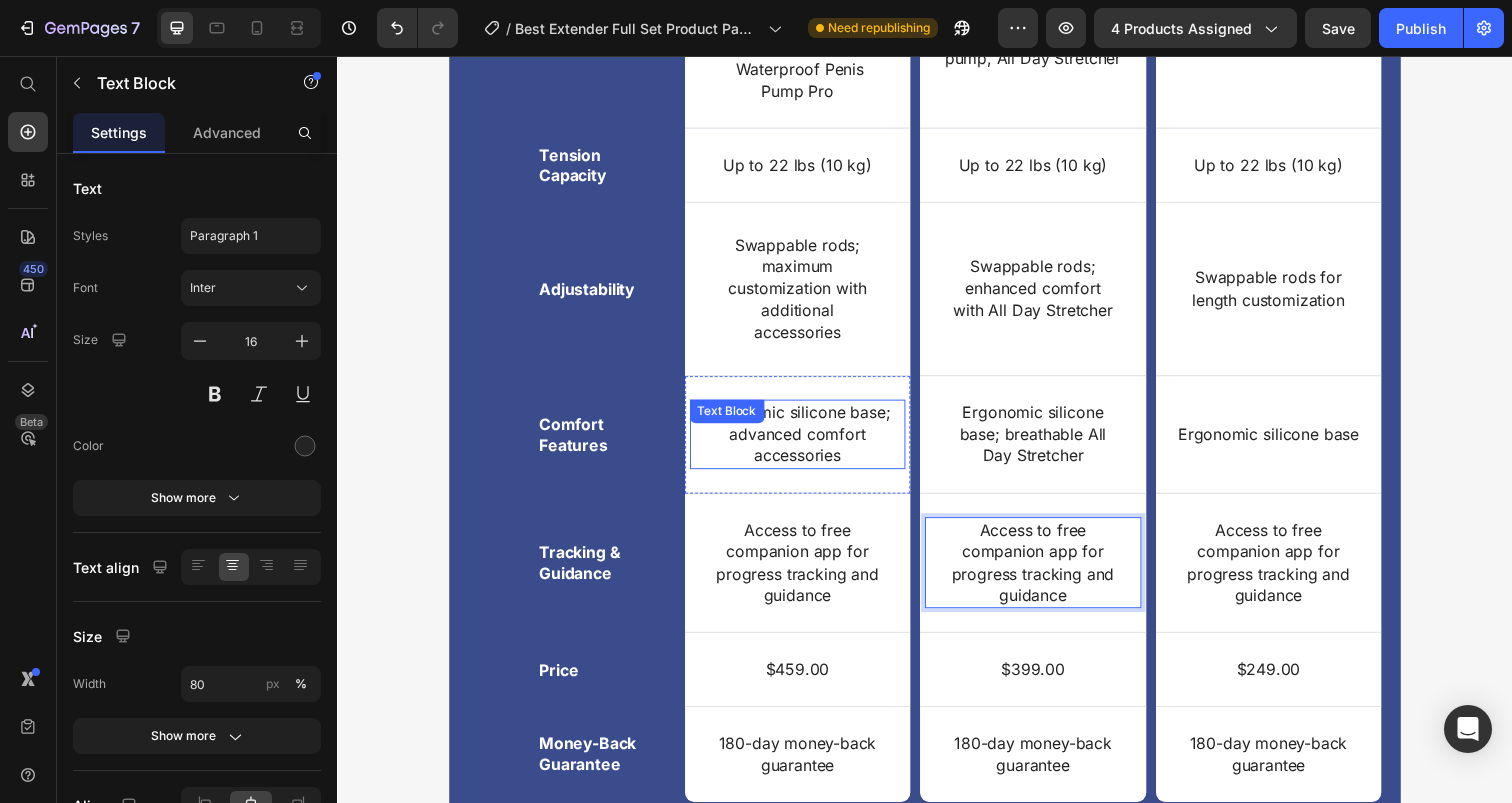 click on "Ergonomic silicone base; advanced comfort accessories" at bounding box center (807, 442) 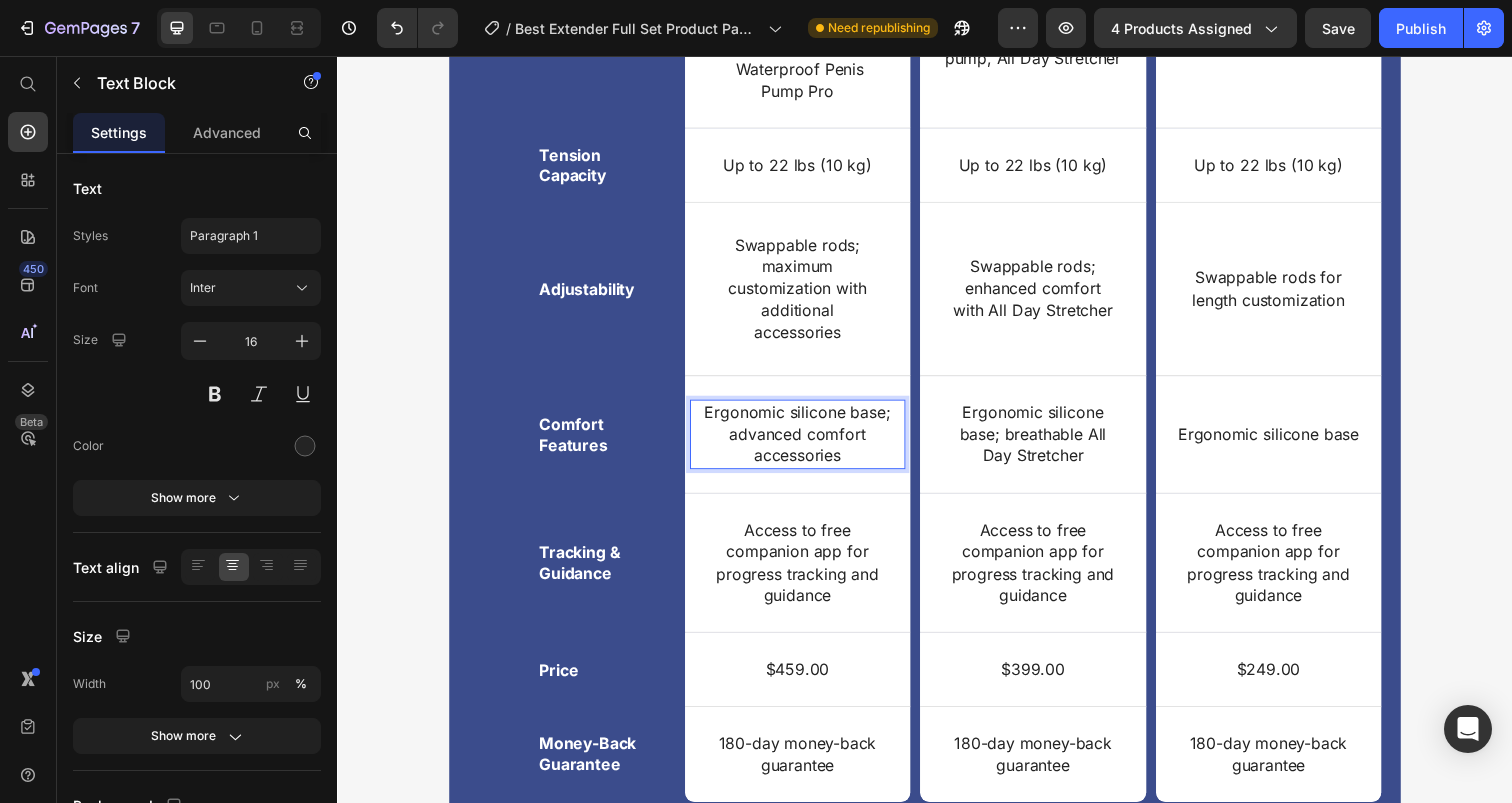 click on "Ergonomic silicone base; advanced comfort accessories" at bounding box center [807, 442] 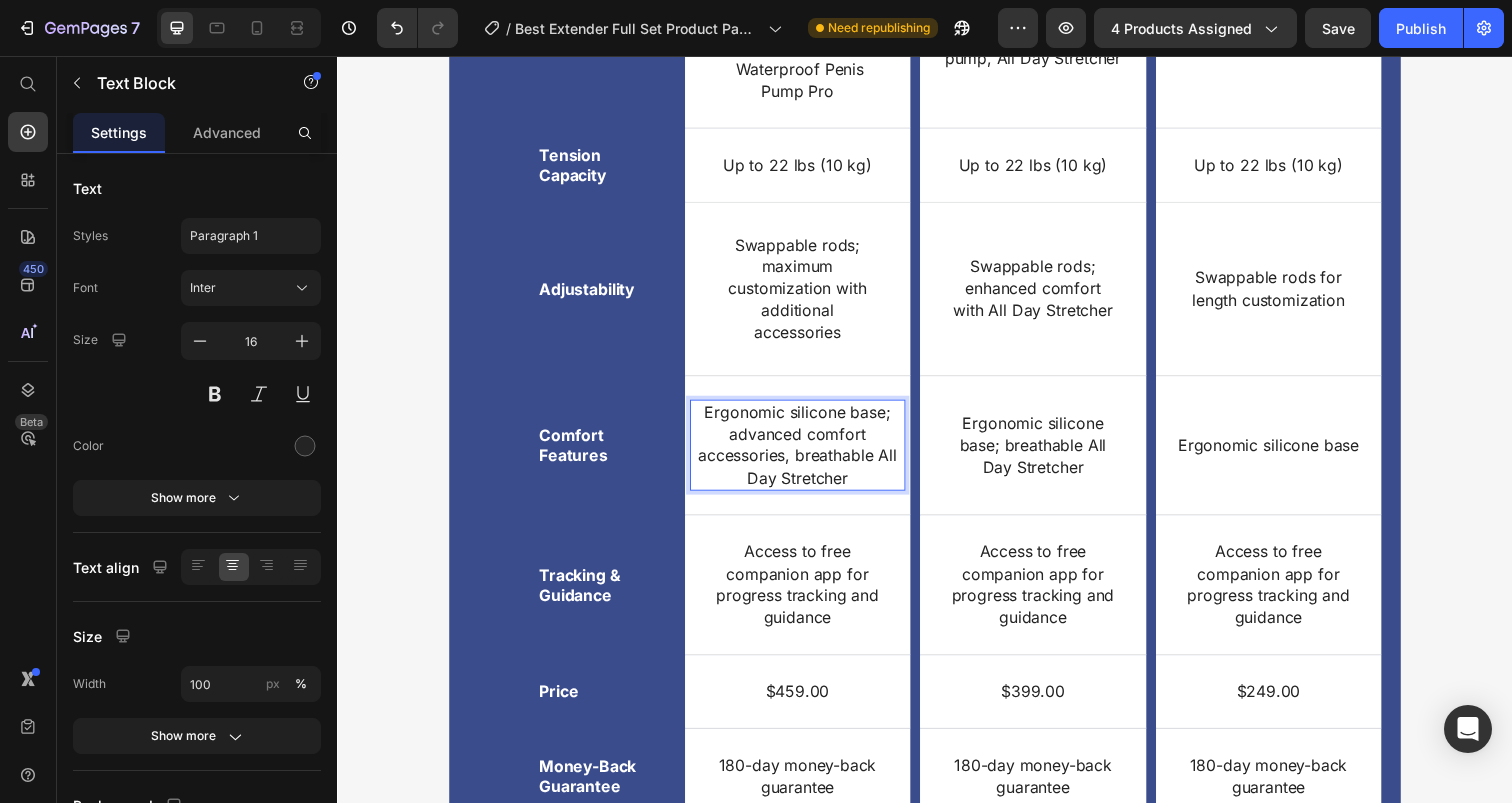 scroll, scrollTop: 7718, scrollLeft: 0, axis: vertical 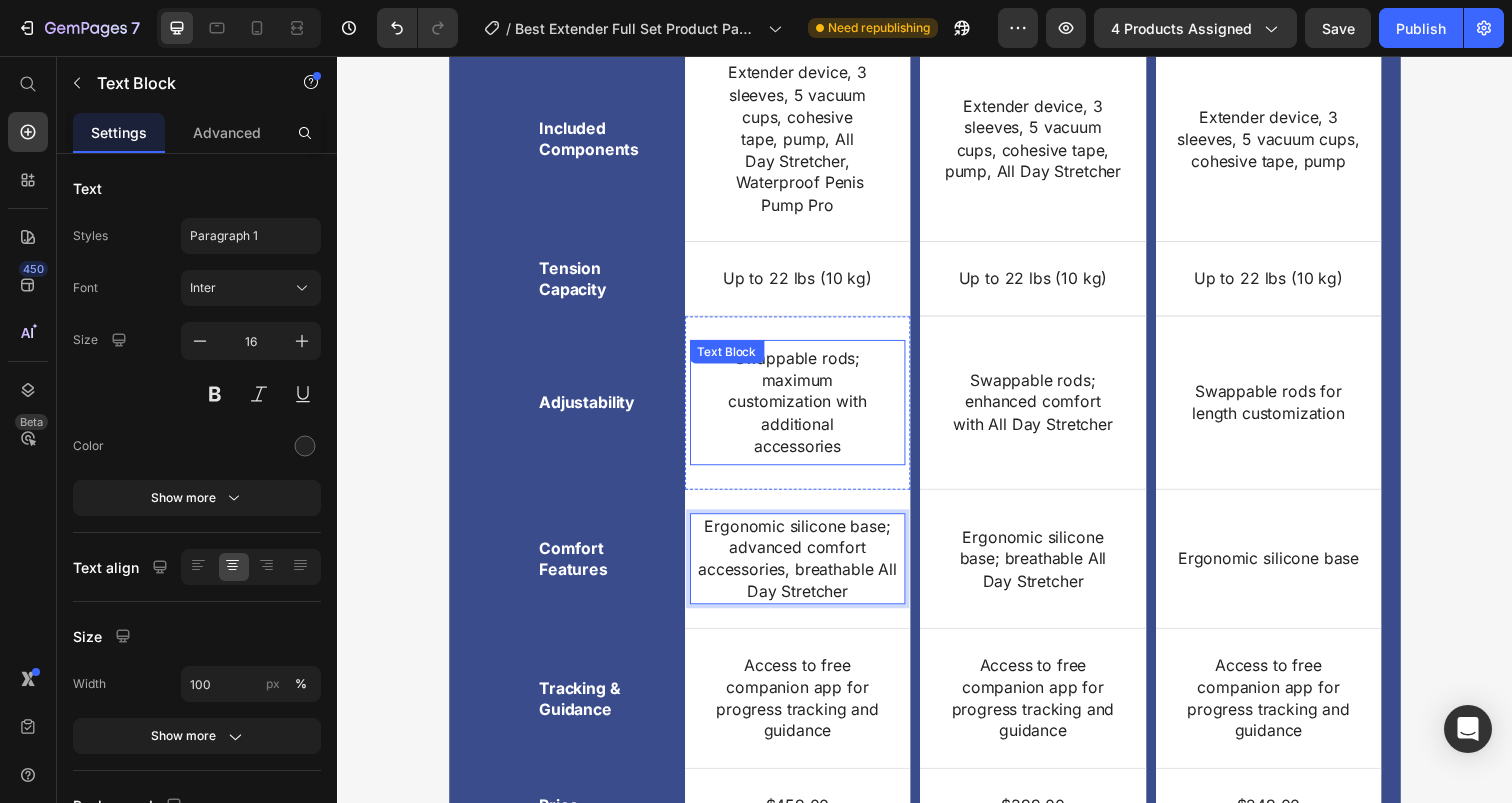 click on "Swappable rods; maximum customization with additional accessories" at bounding box center (807, 410) 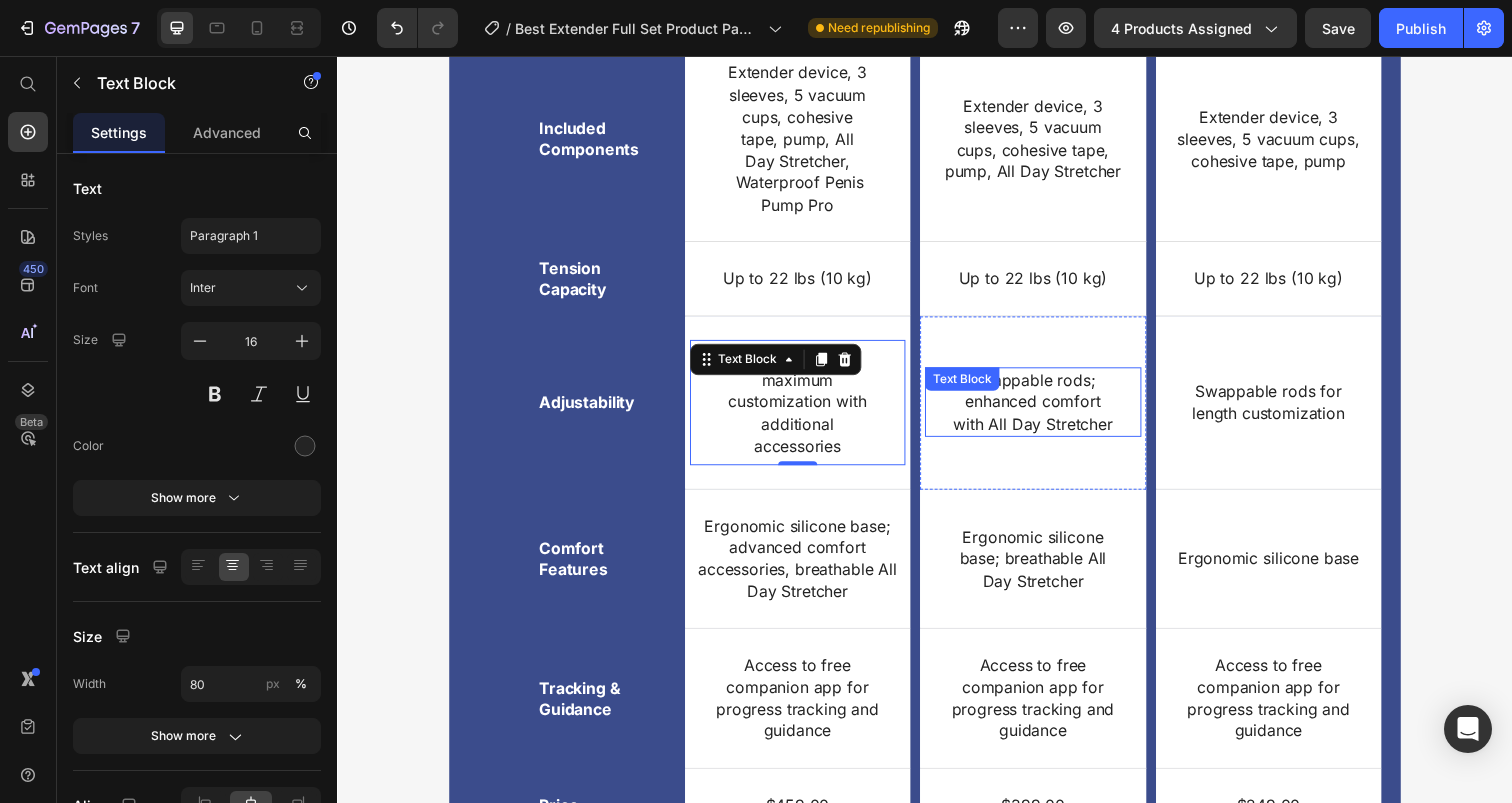 click on "Swappable rods; enhanced comfort with All Day Stretcher Text Block" at bounding box center [1047, 409] 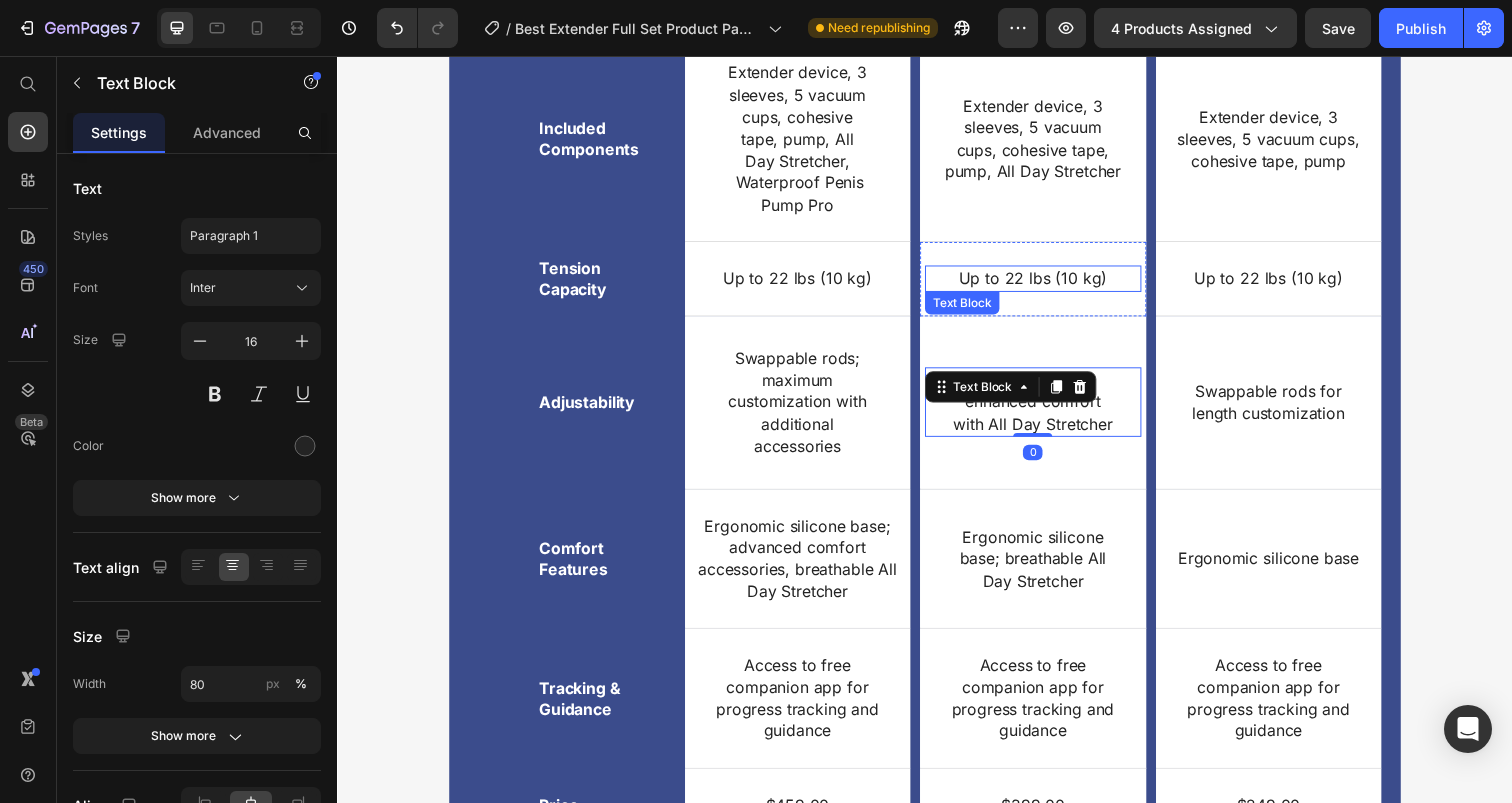 click on "Up to 22 lbs (10 kg)" at bounding box center [1047, 283] 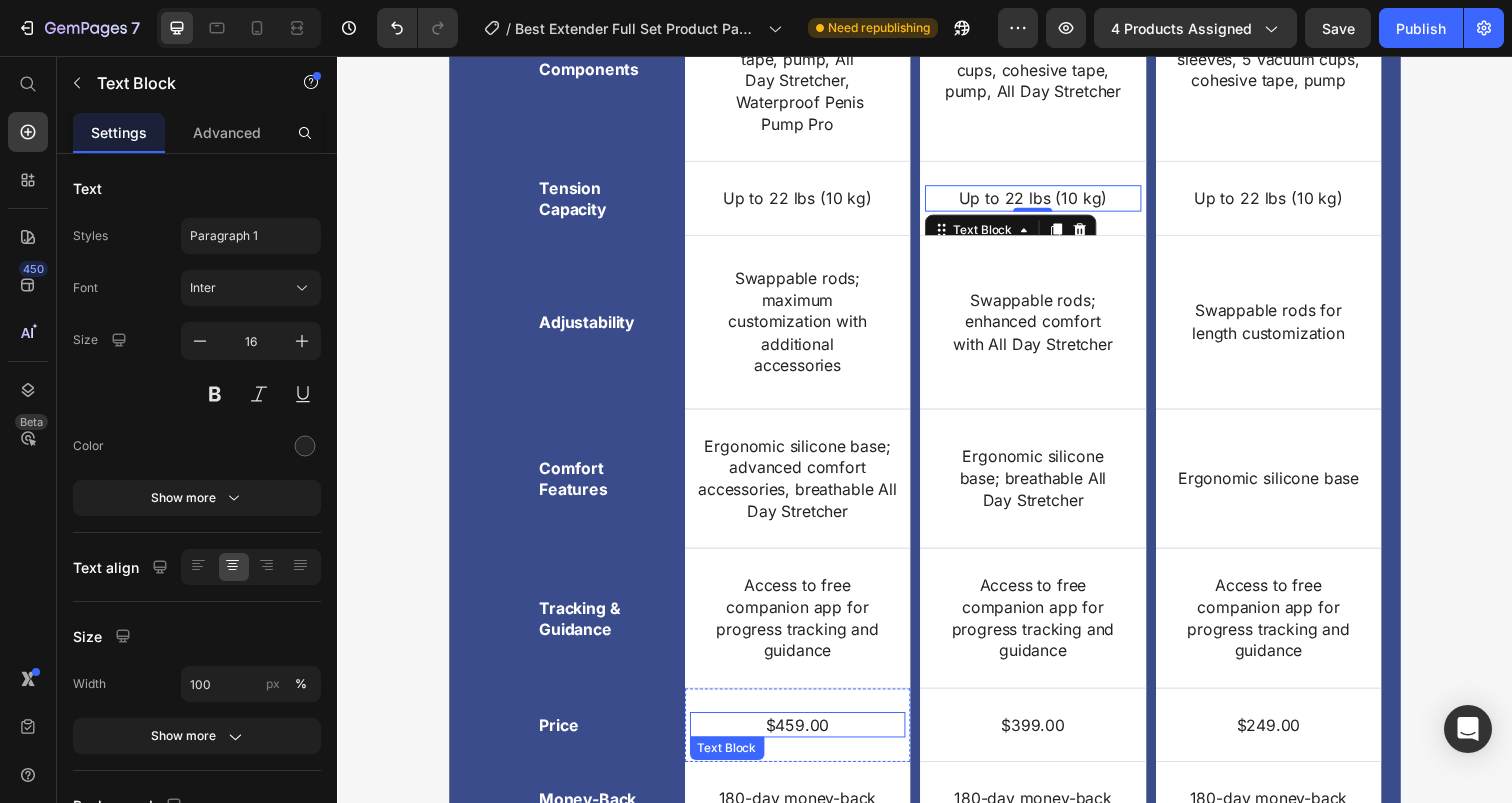 scroll, scrollTop: 7942, scrollLeft: 0, axis: vertical 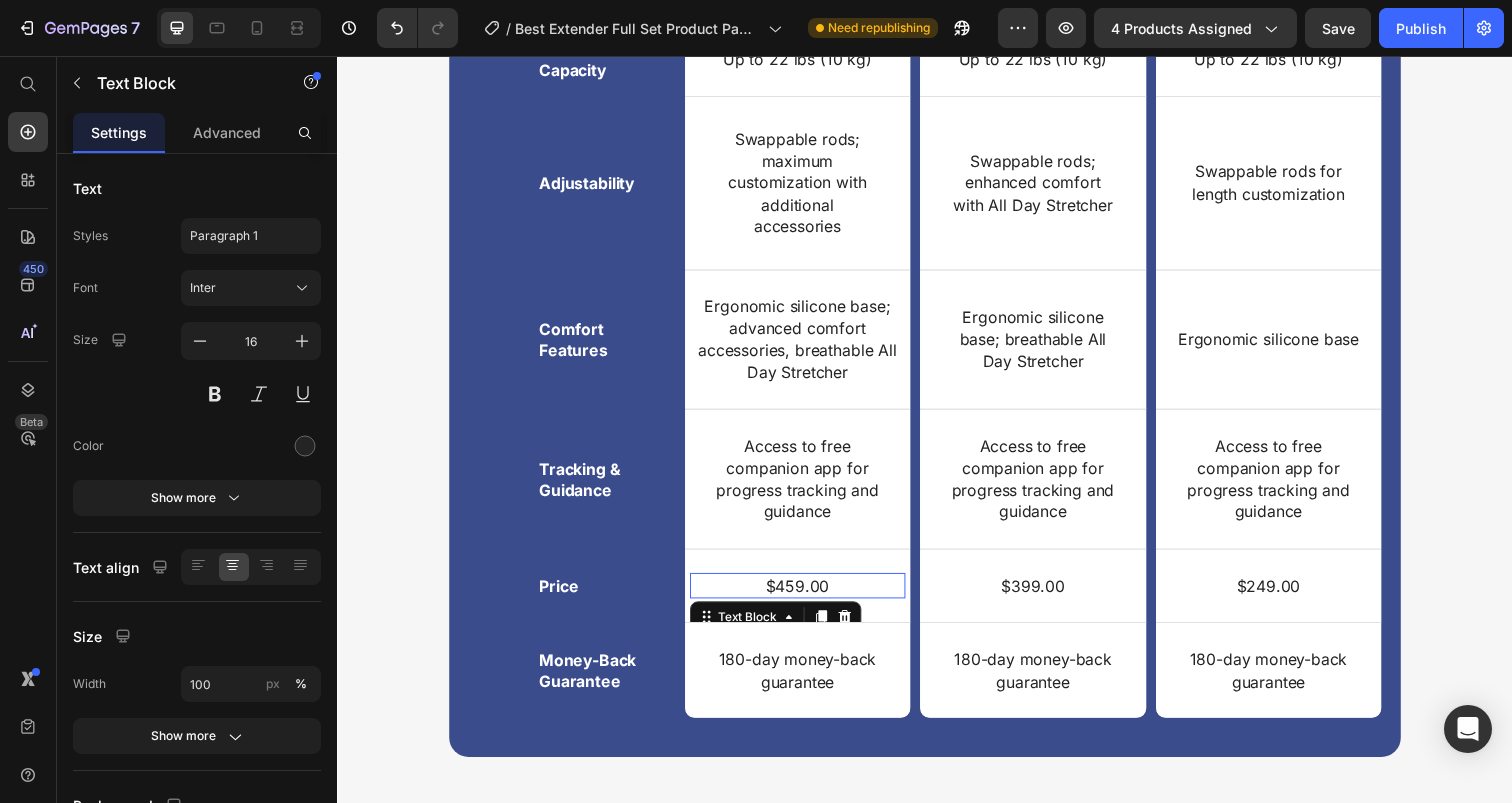 click on "$459.00" at bounding box center [807, 597] 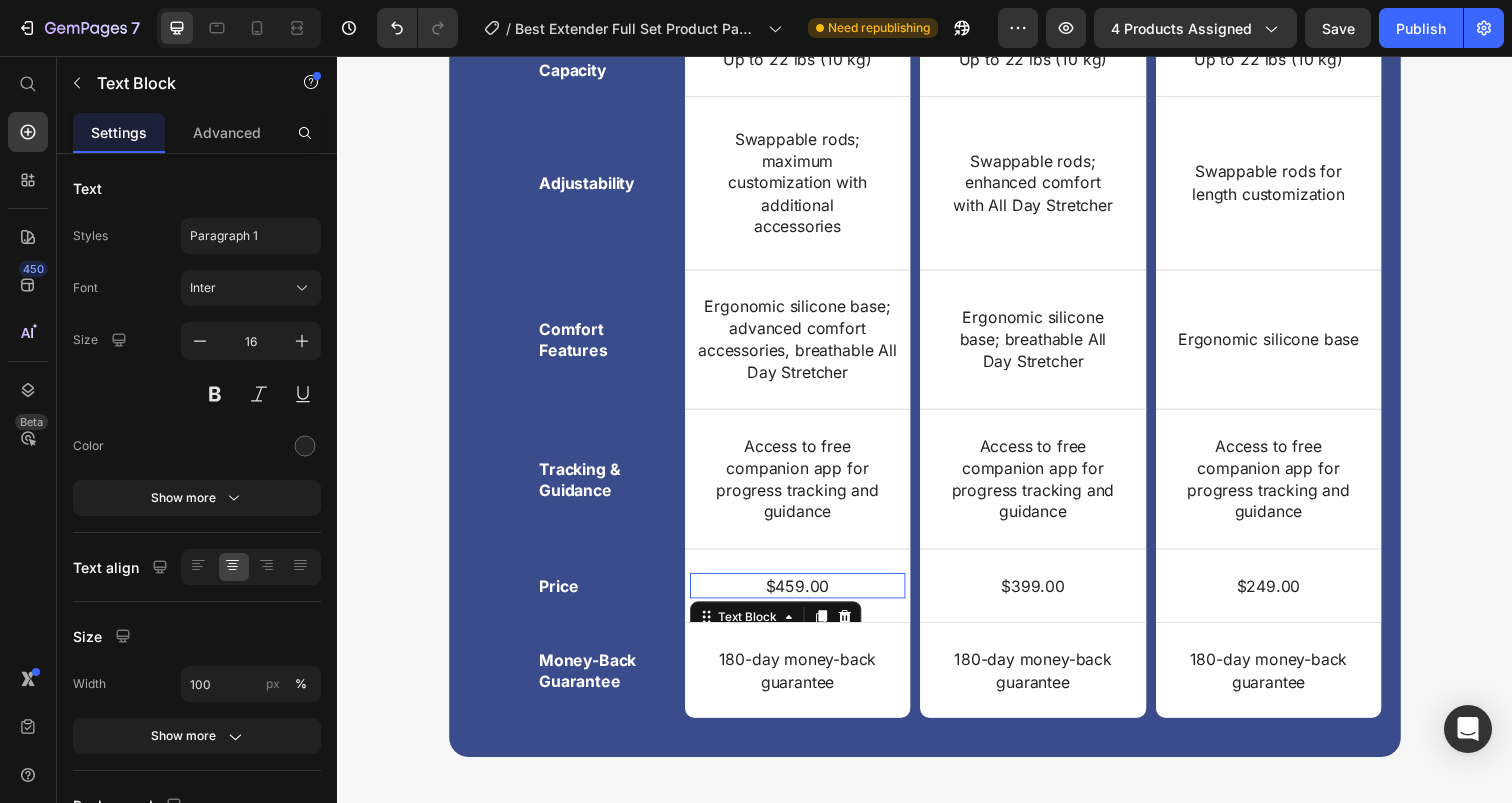click on "$459.00" at bounding box center [807, 597] 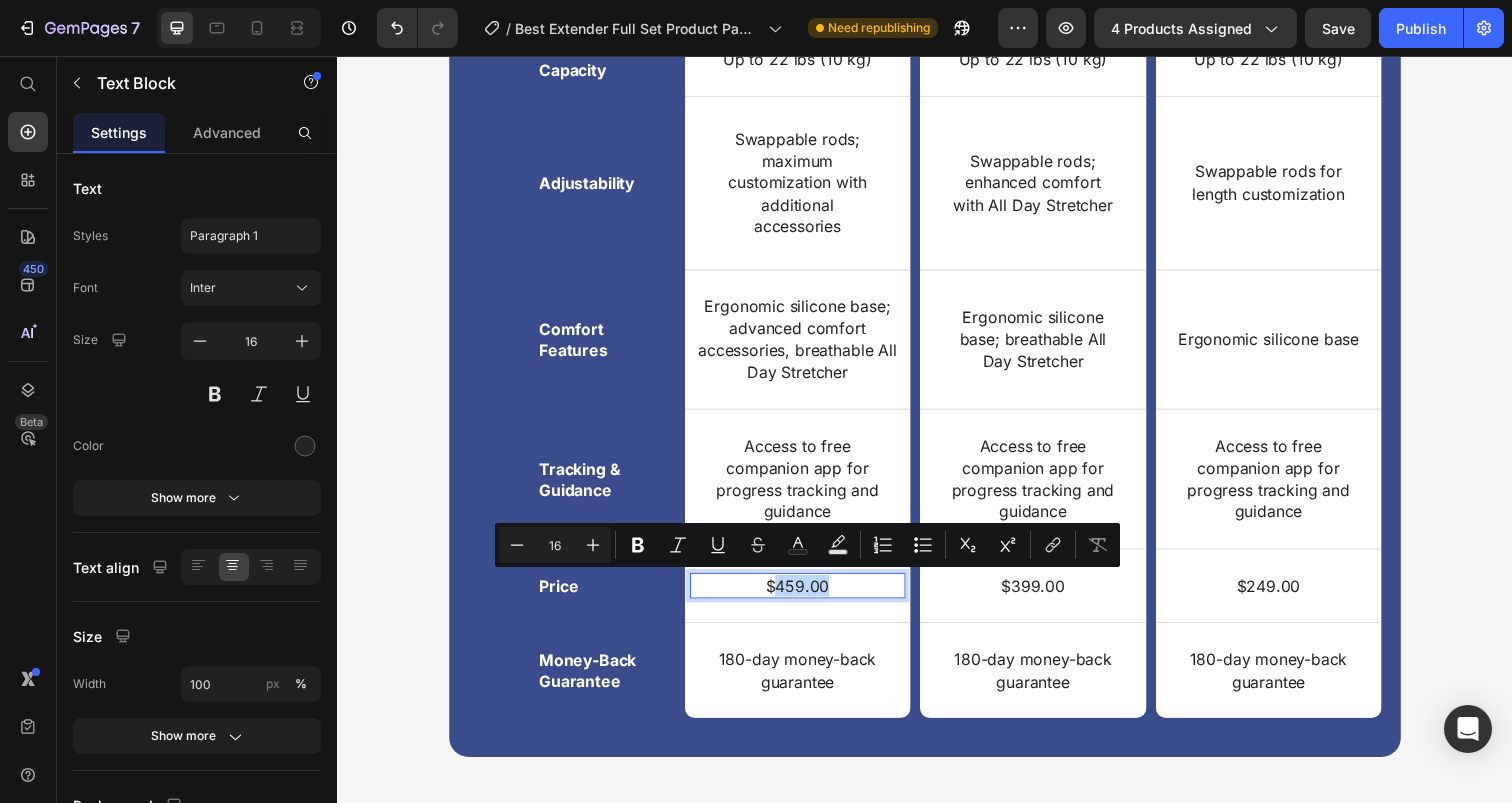 click on "$459.00" at bounding box center (807, 597) 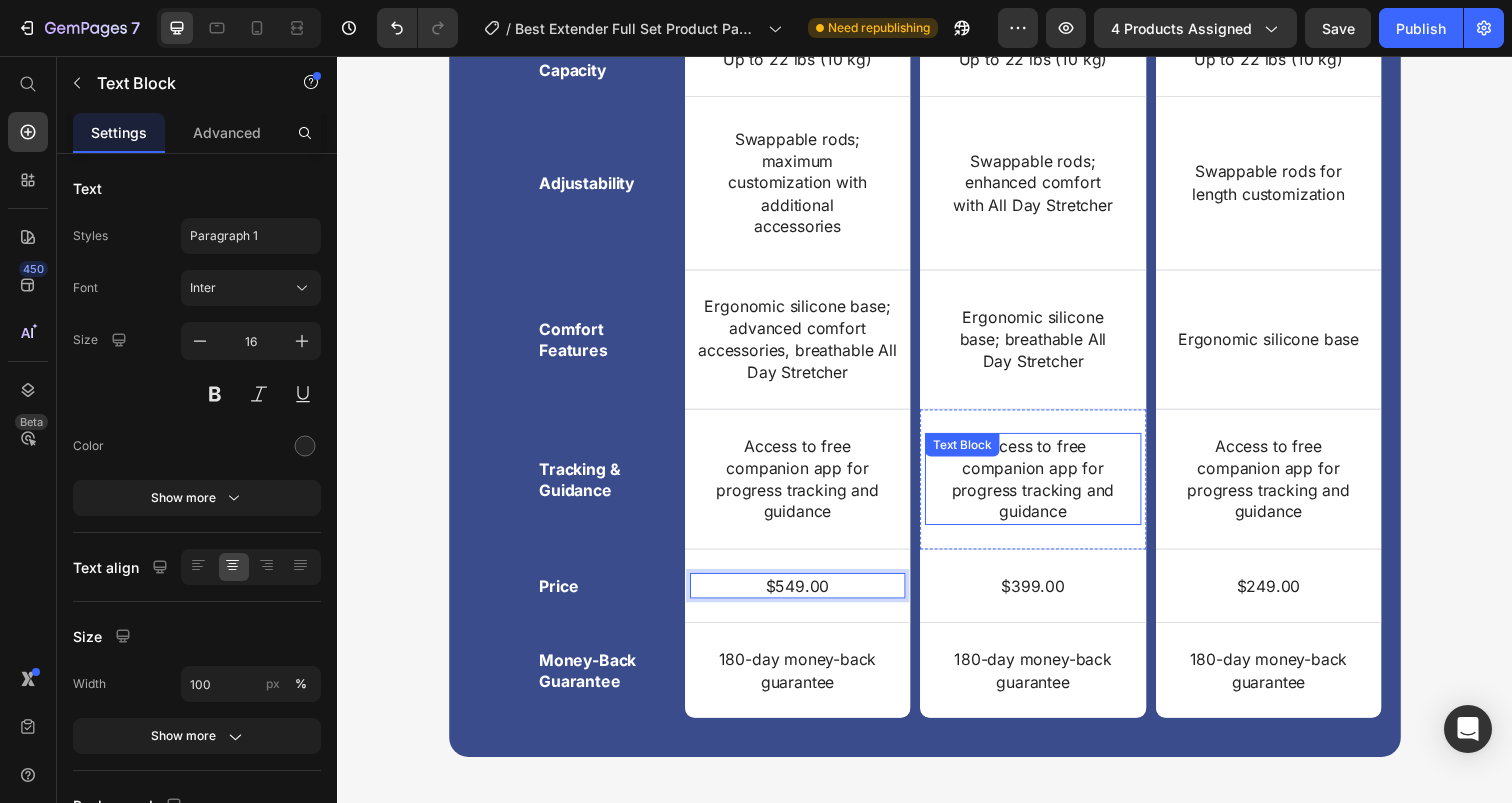 click on "Access to free companion app for progress tracking and guidance" at bounding box center (1047, 488) 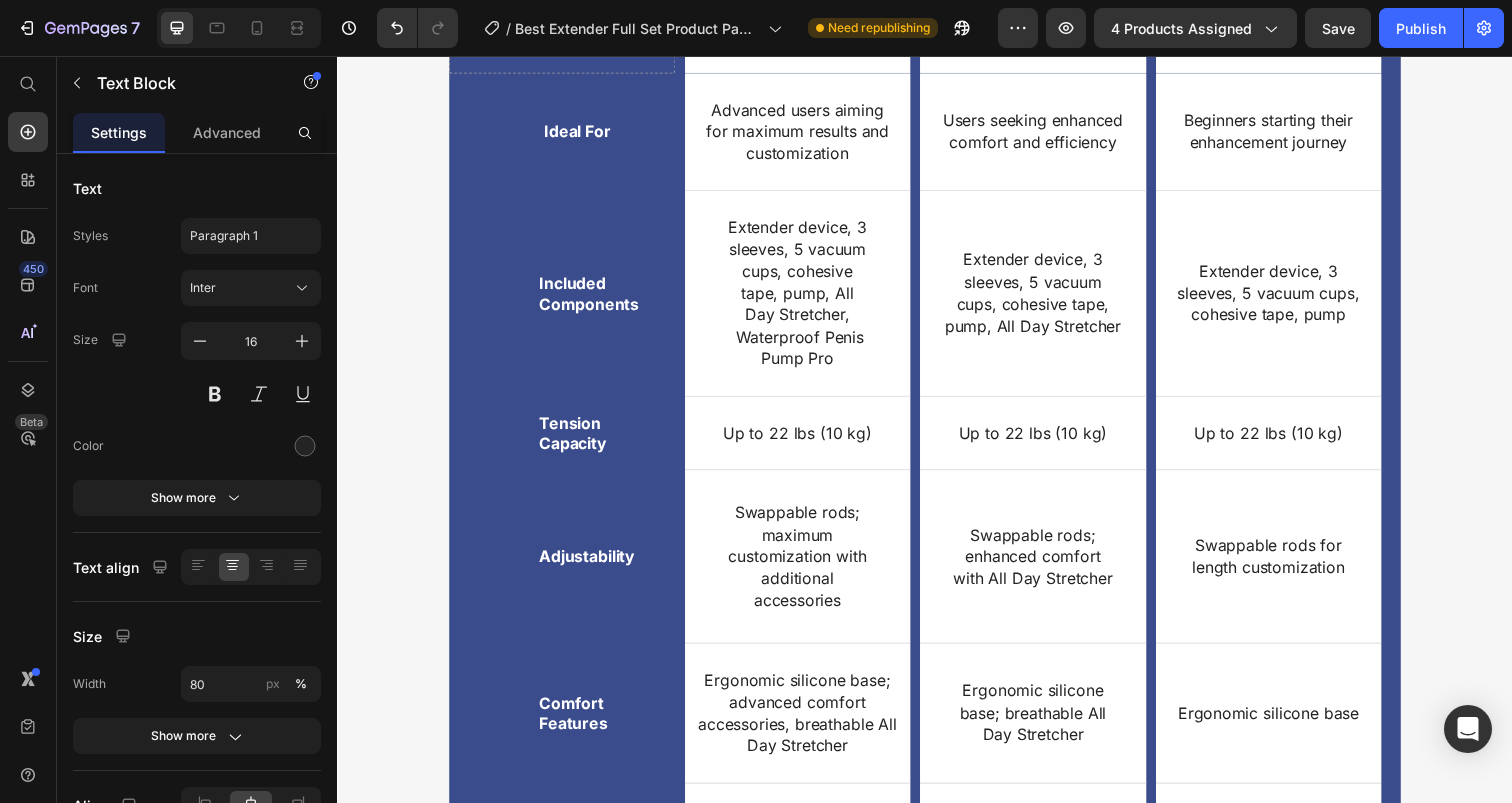 scroll, scrollTop: 6739, scrollLeft: 0, axis: vertical 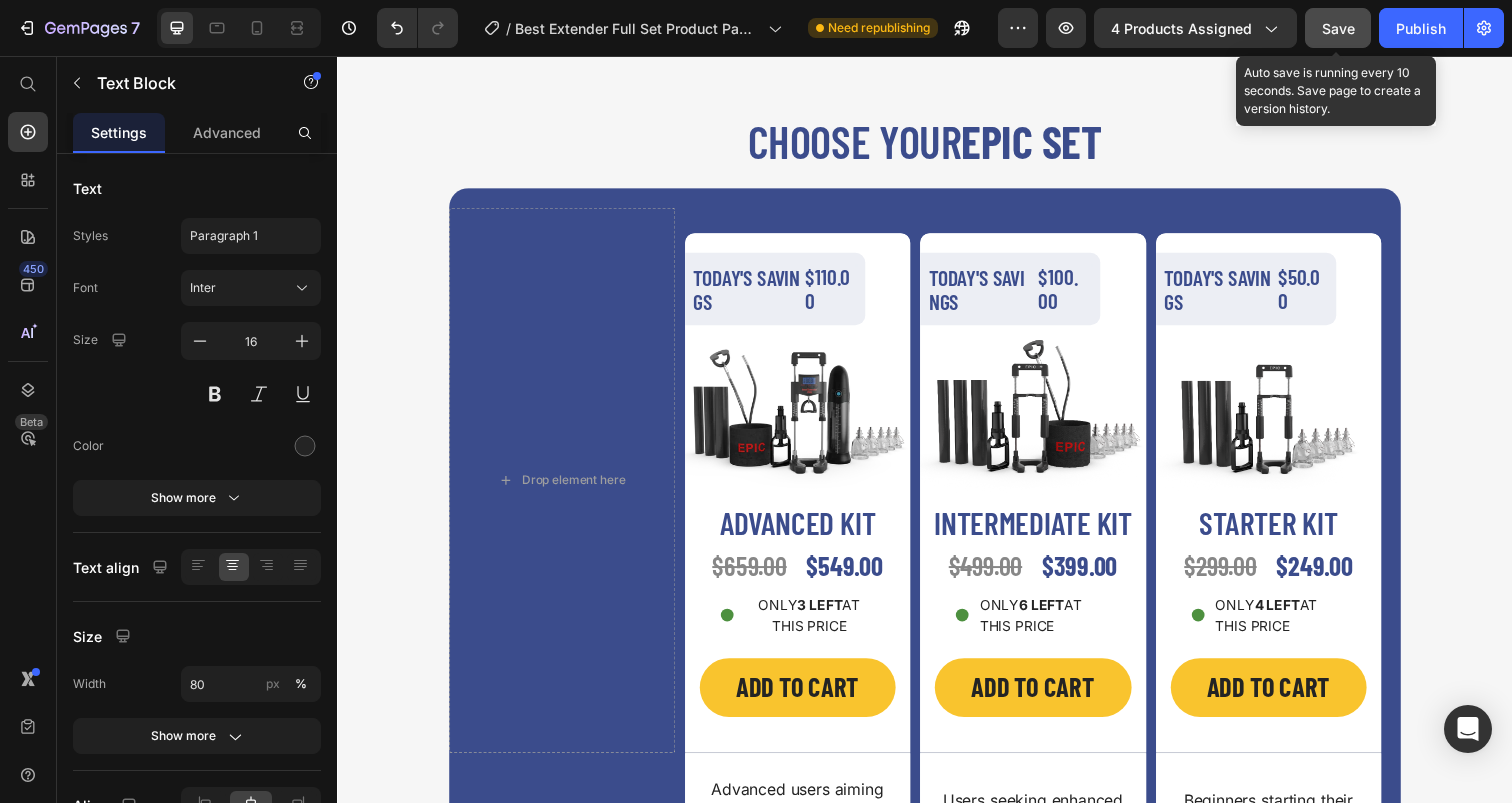 click on "Save" 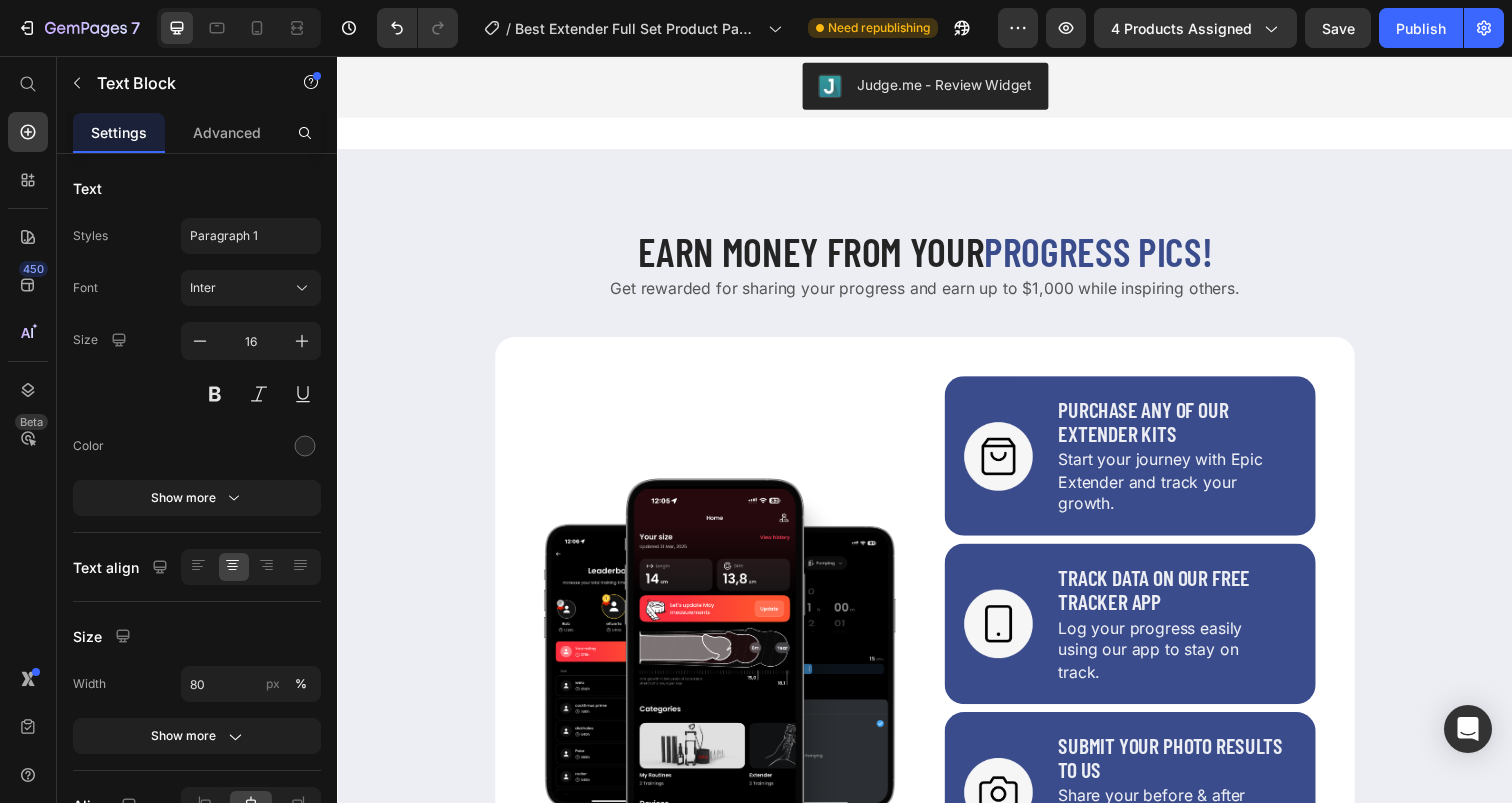 scroll, scrollTop: 10241, scrollLeft: 0, axis: vertical 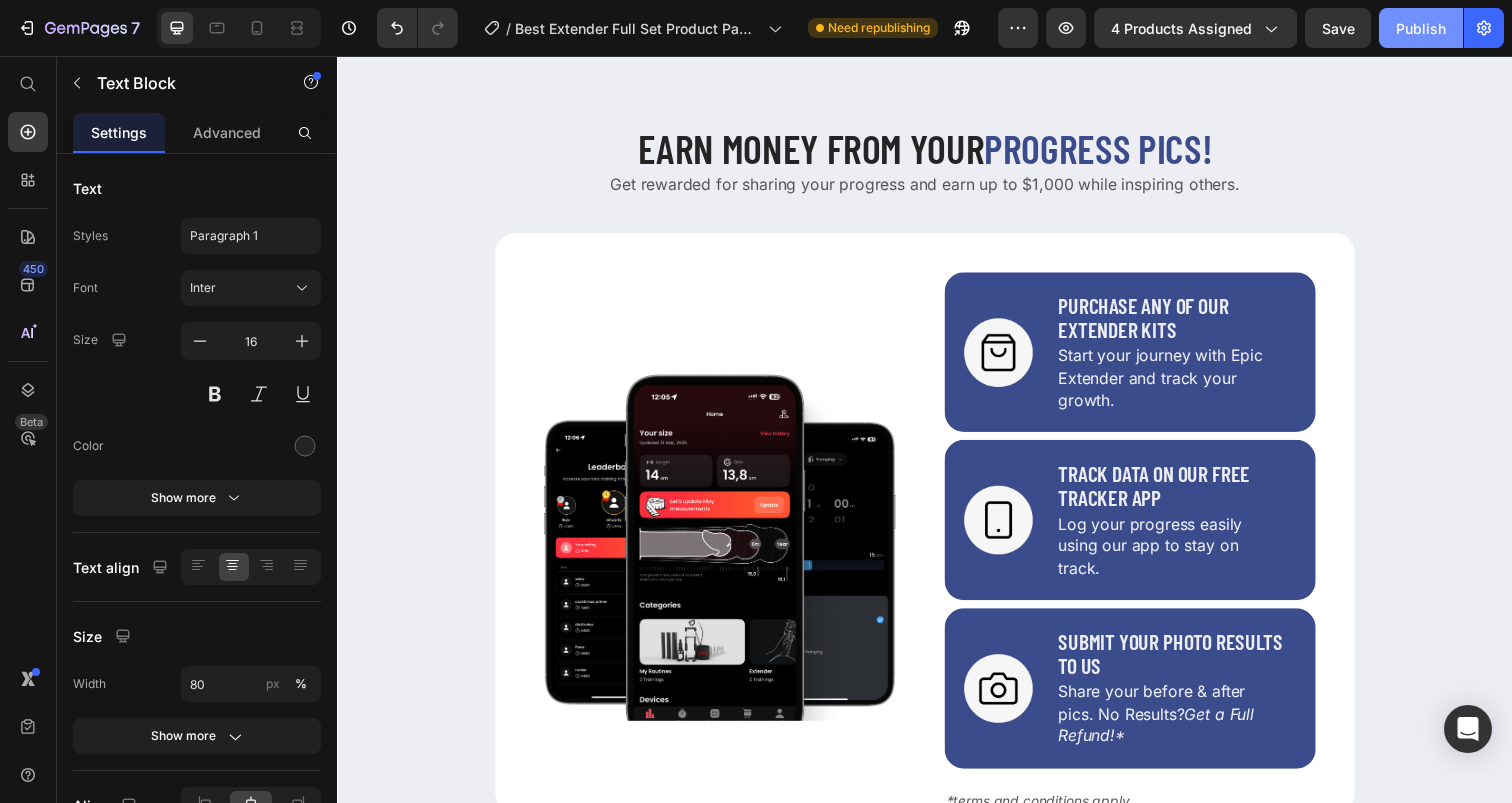 click on "Publish" at bounding box center (1421, 28) 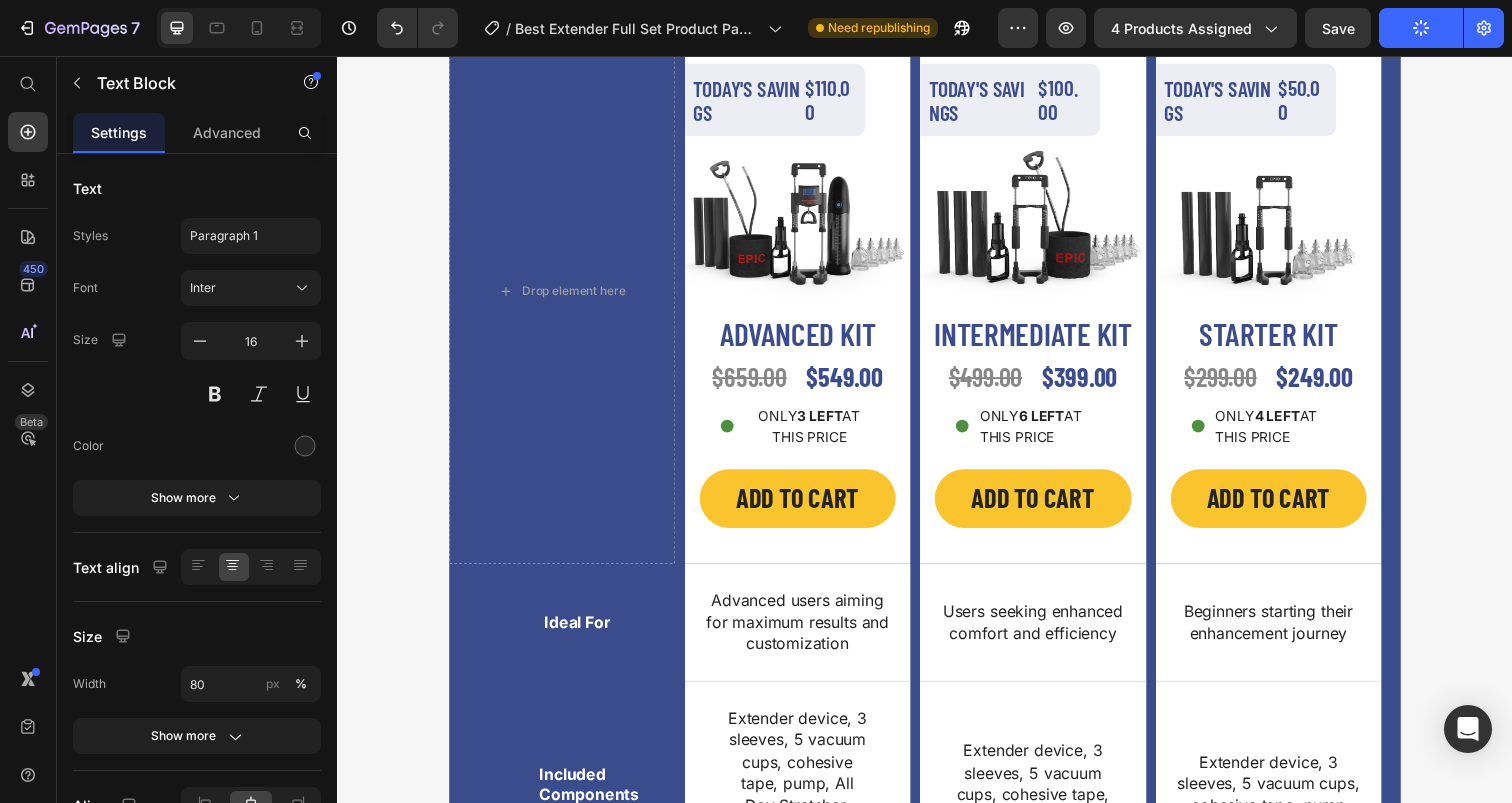 scroll, scrollTop: 6949, scrollLeft: 0, axis: vertical 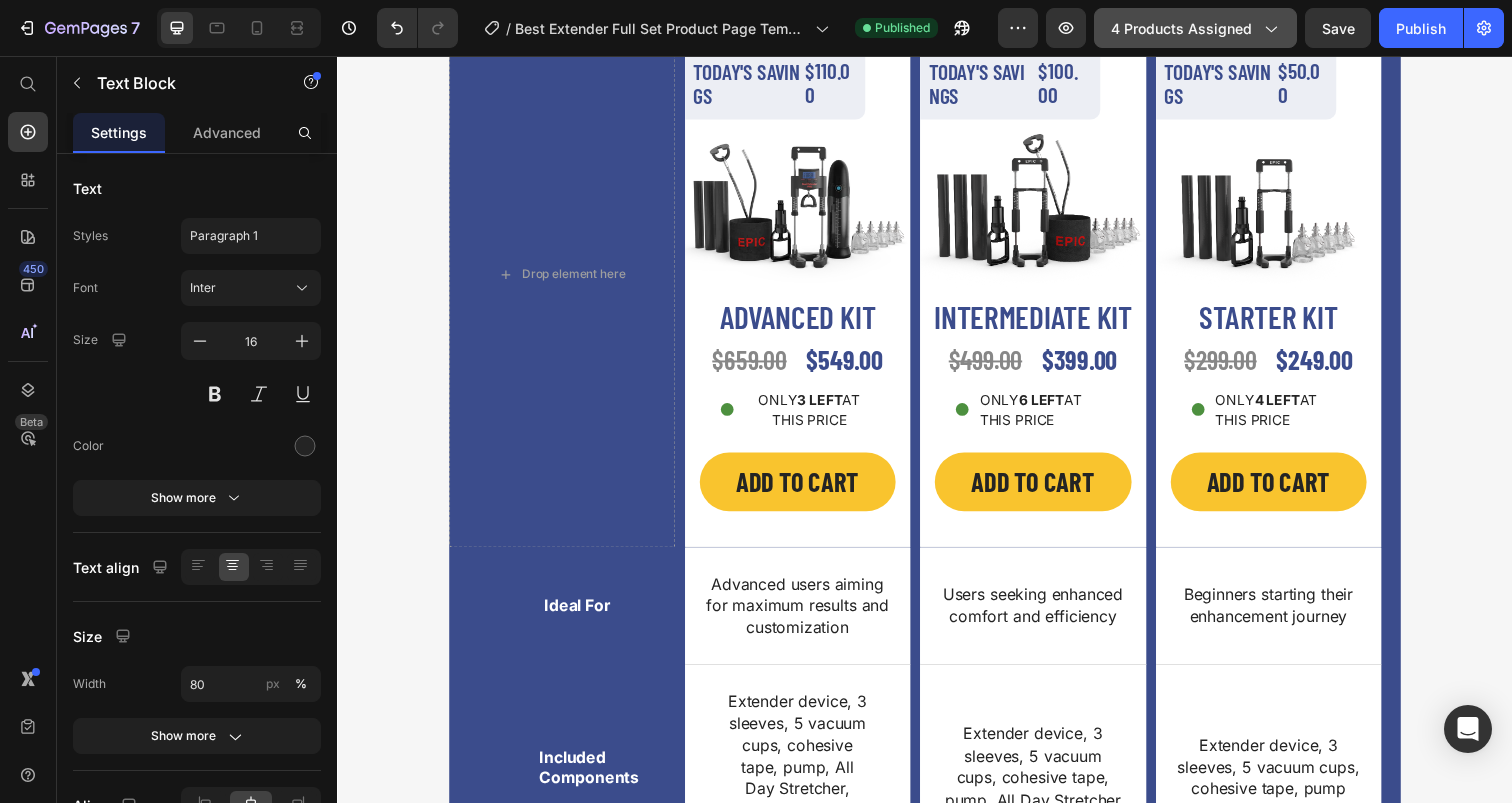 click on "4 products assigned" 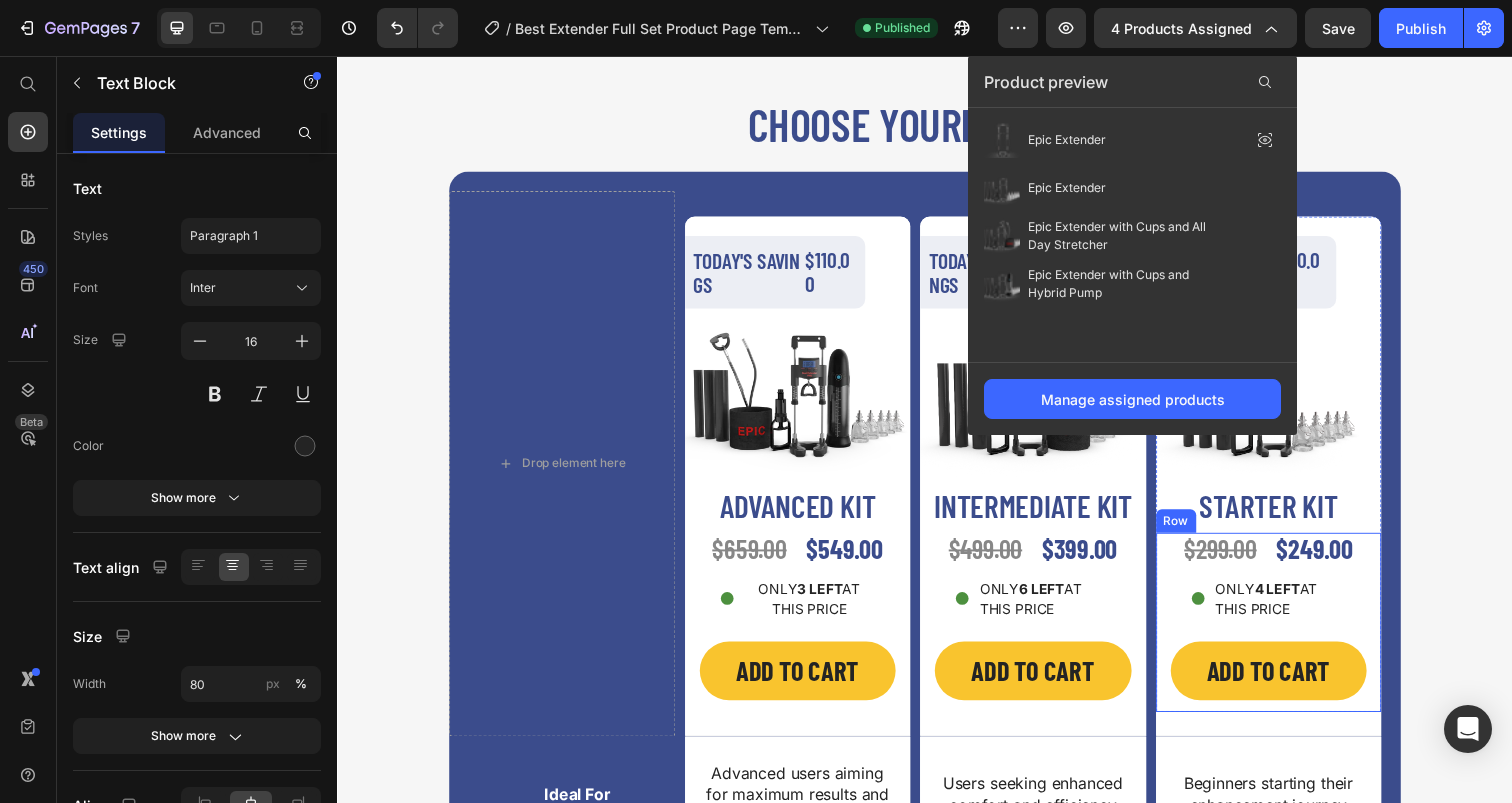 scroll, scrollTop: 6746, scrollLeft: 0, axis: vertical 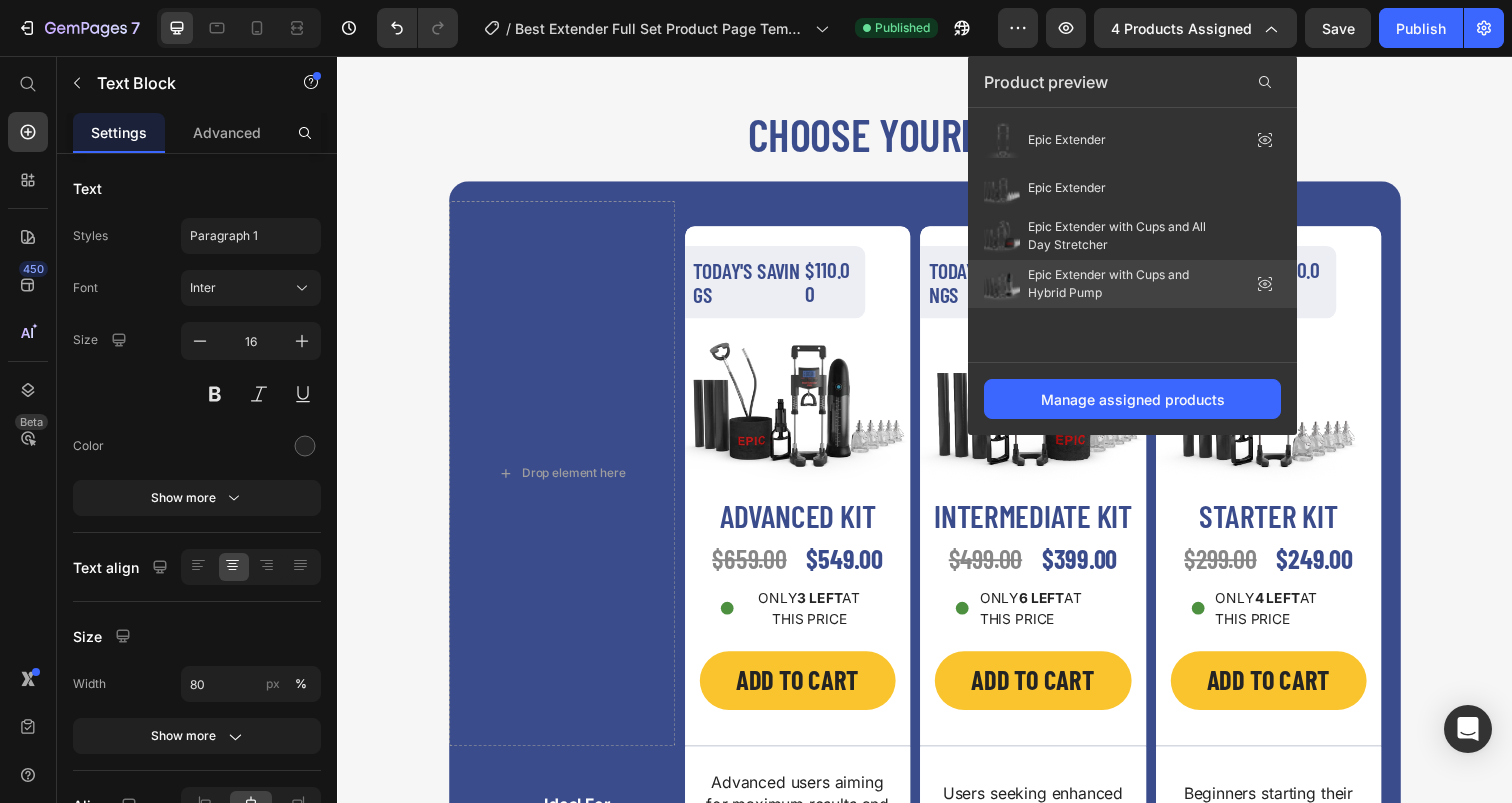 click on "Epic Extender with Cups and Hybrid Pump" at bounding box center (1128, 284) 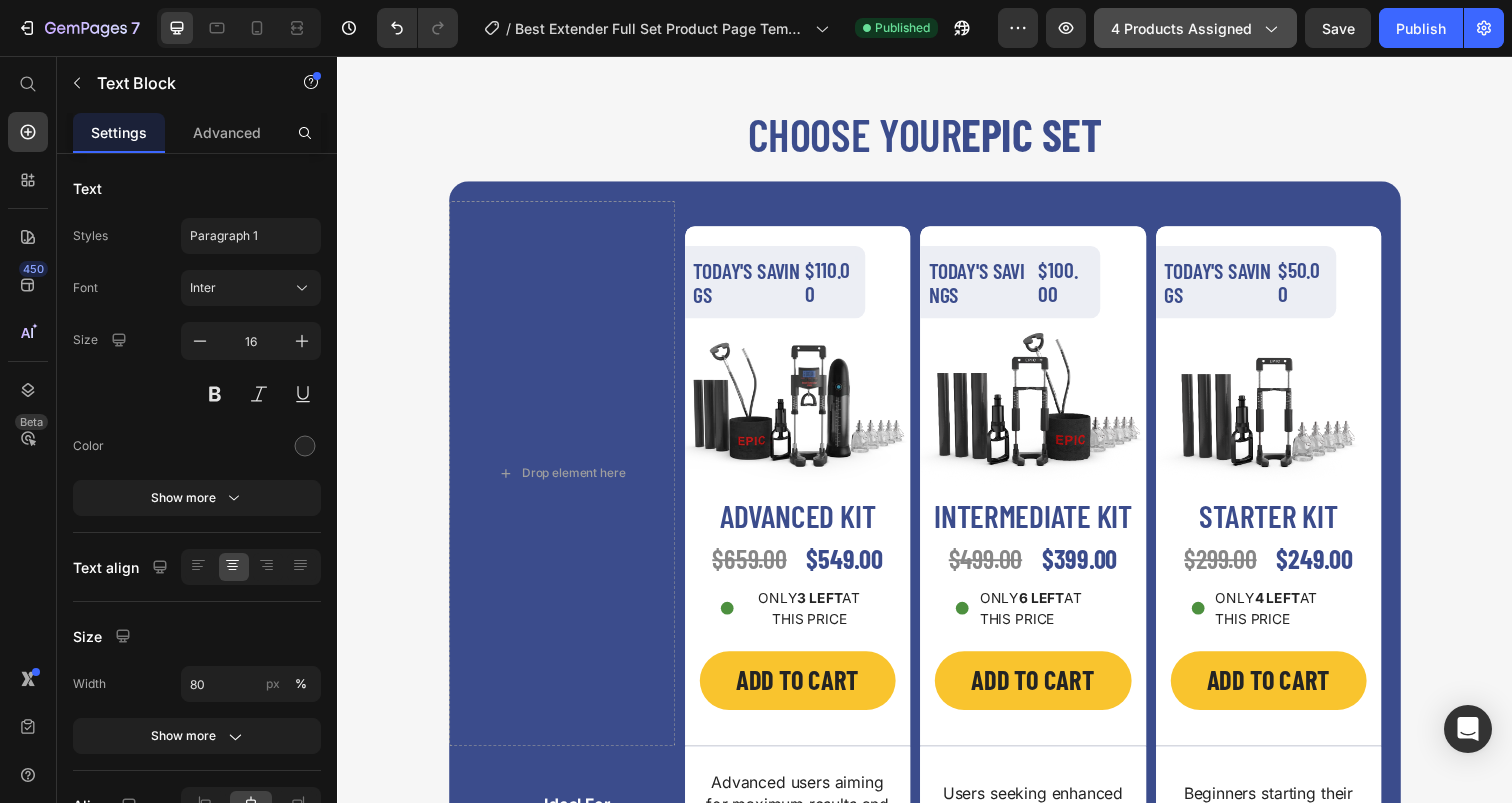 click on "4 products assigned" at bounding box center [1195, 28] 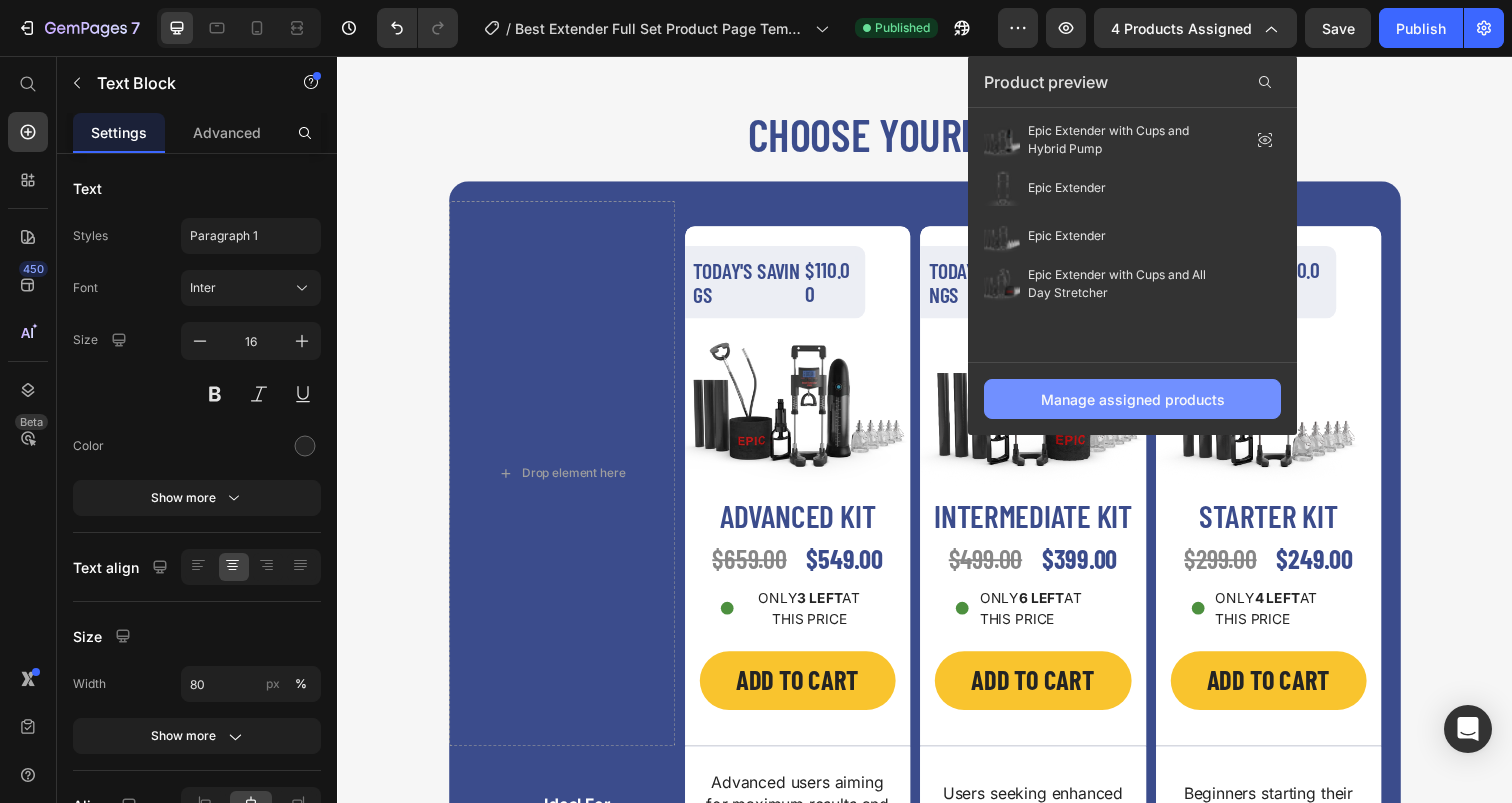 click on "Manage assigned products" at bounding box center [1133, 399] 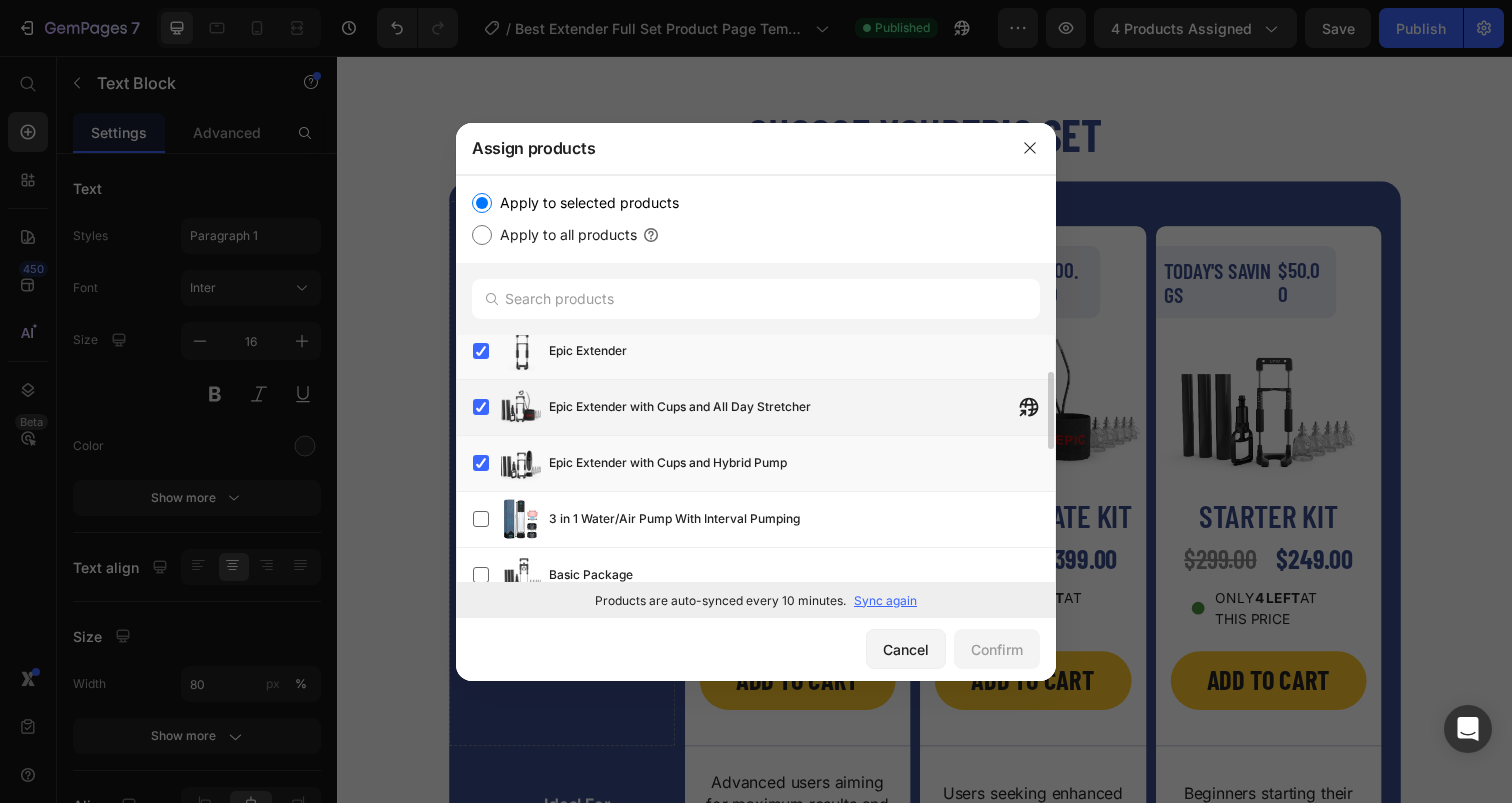 scroll, scrollTop: 81, scrollLeft: 0, axis: vertical 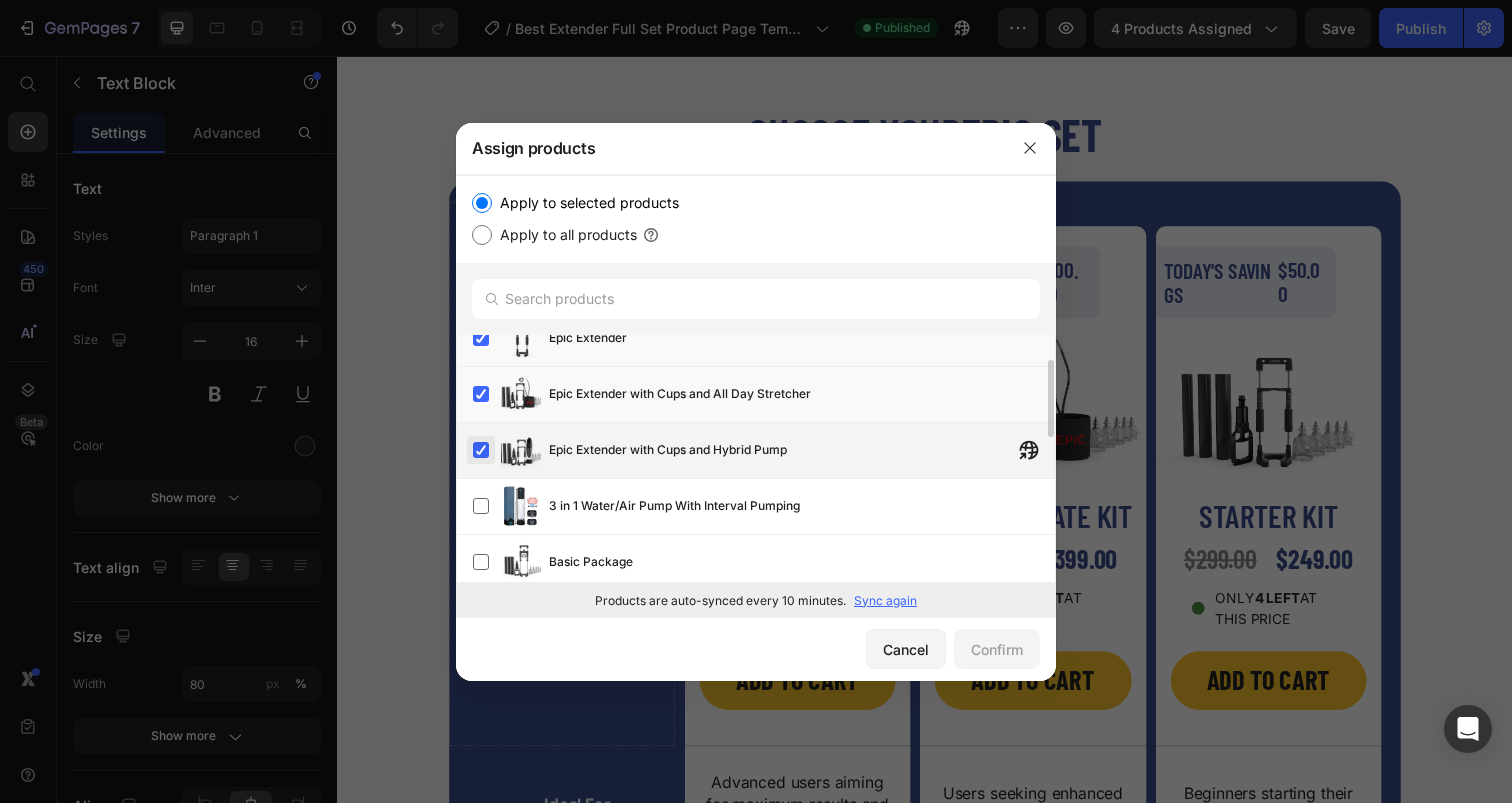 click at bounding box center [481, 450] 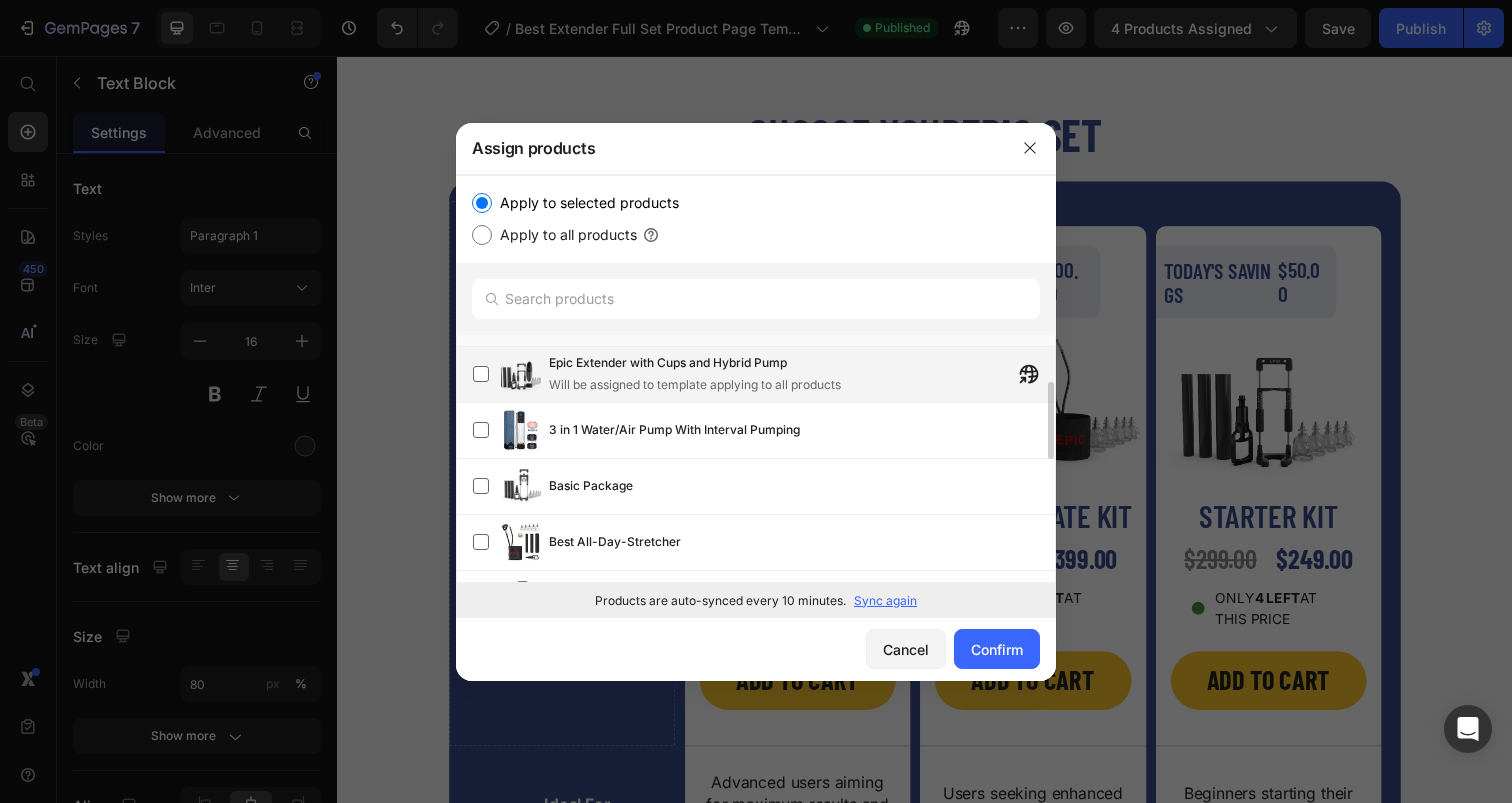 scroll, scrollTop: 0, scrollLeft: 0, axis: both 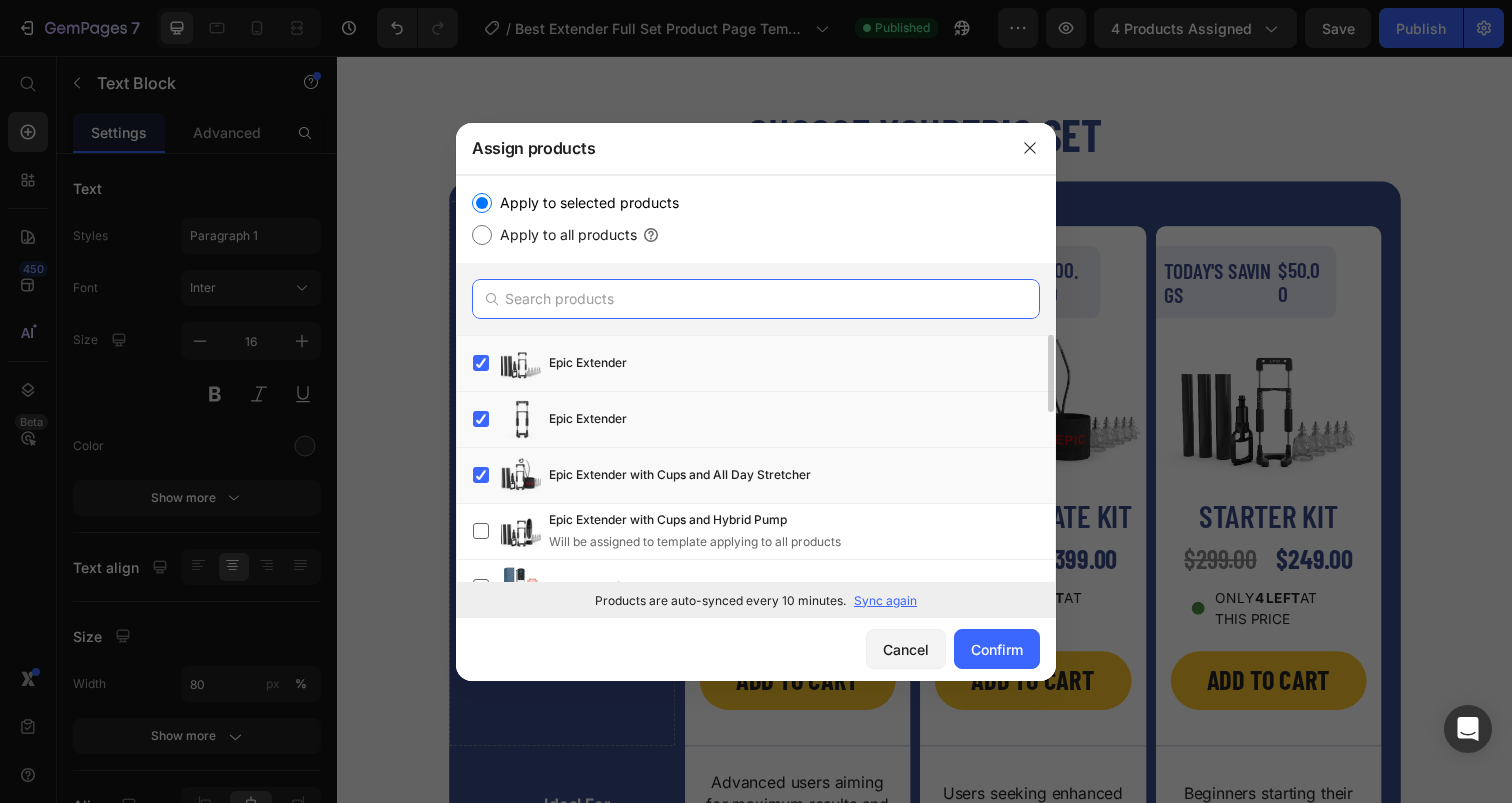 click at bounding box center (756, 299) 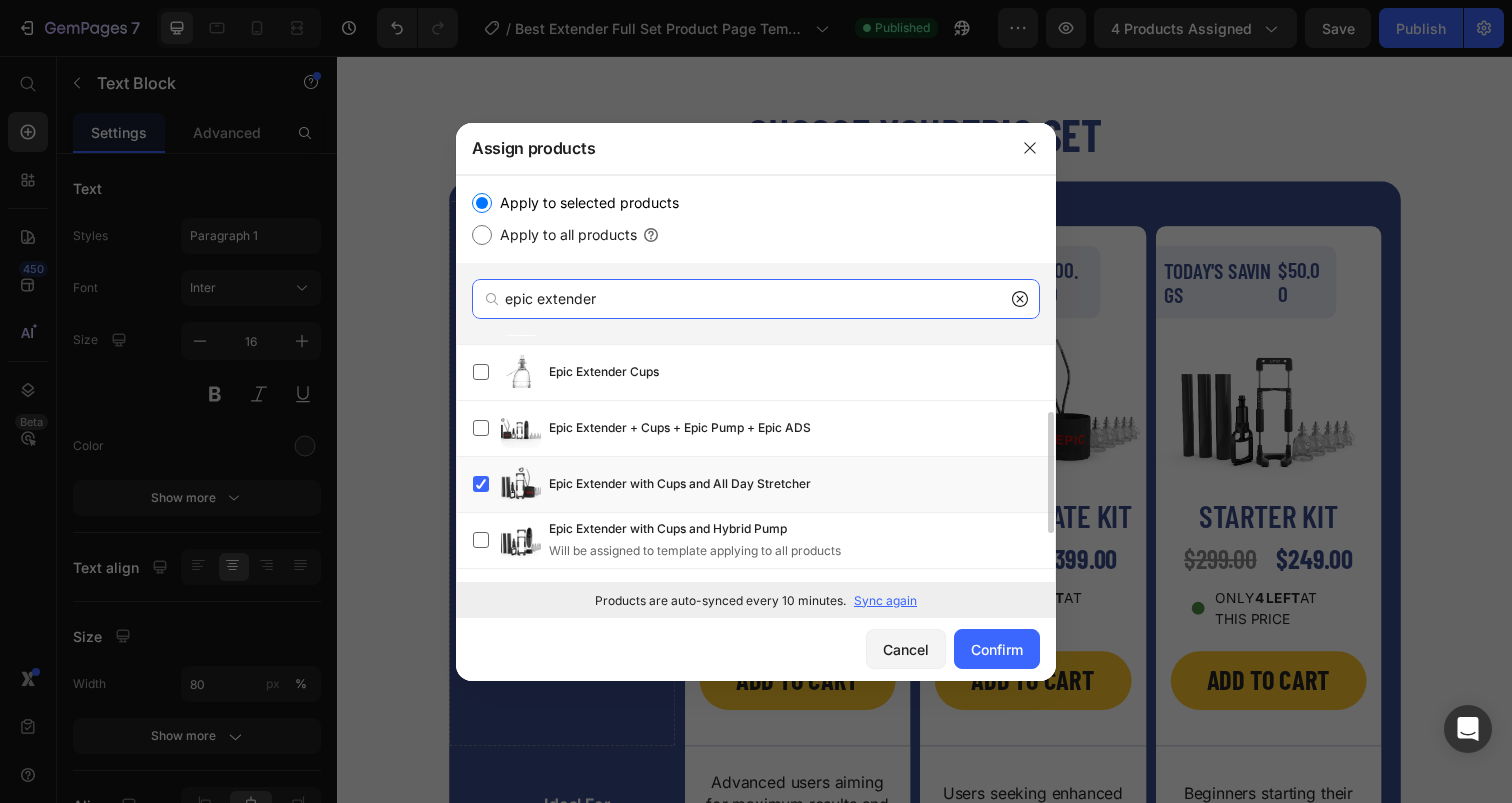 scroll, scrollTop: 175, scrollLeft: 0, axis: vertical 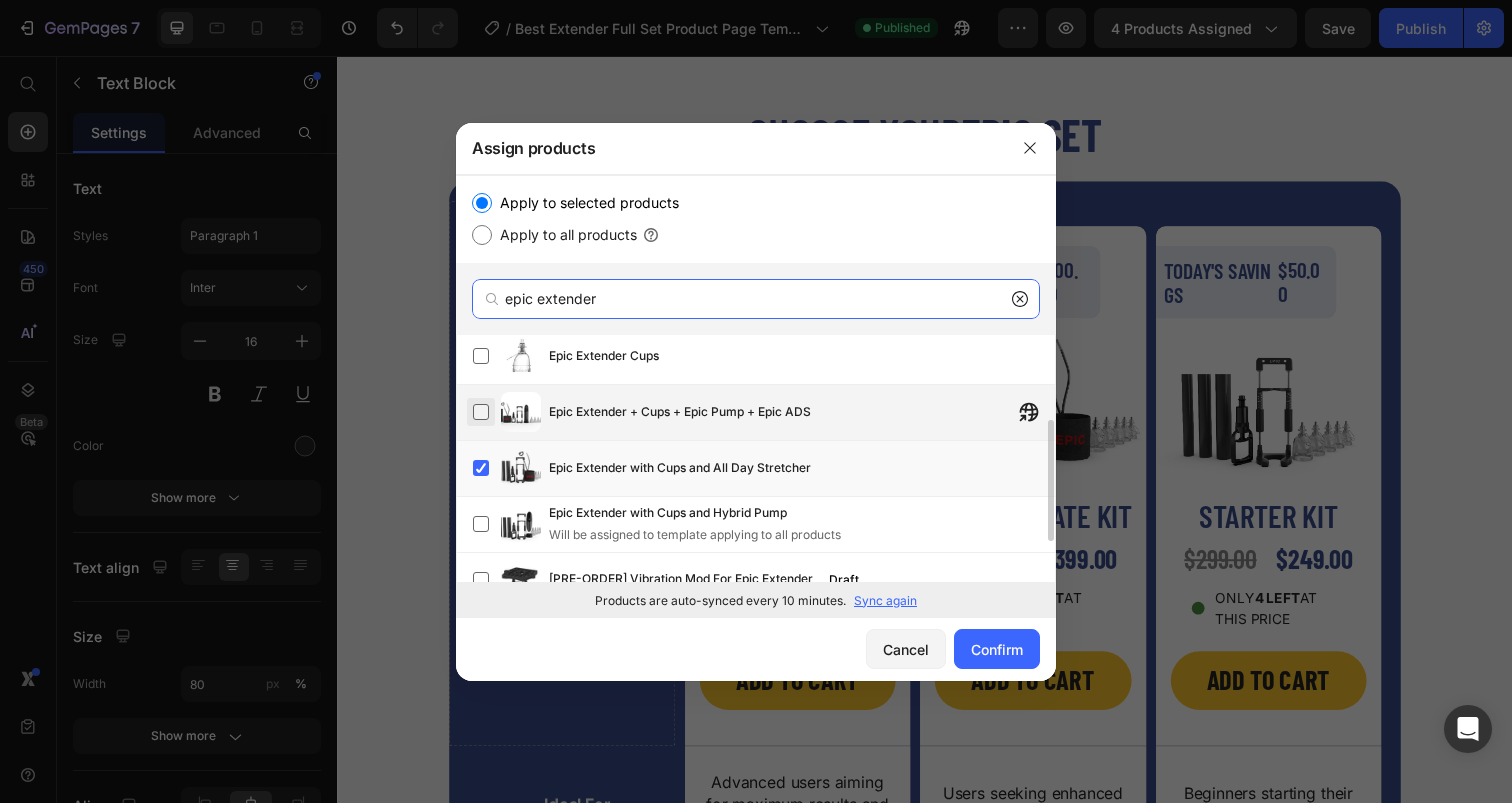 type on "epic extender" 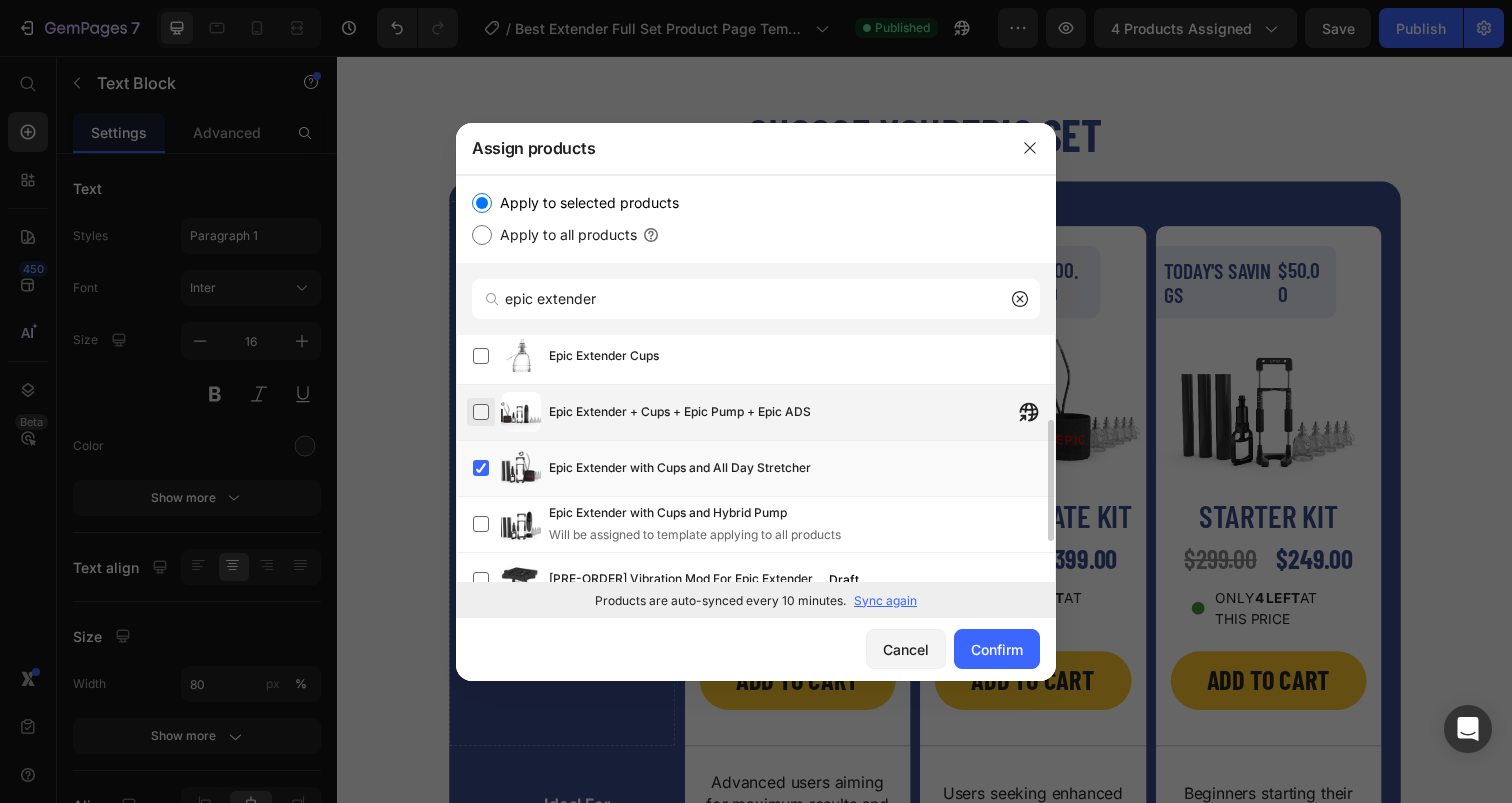 click at bounding box center (481, 412) 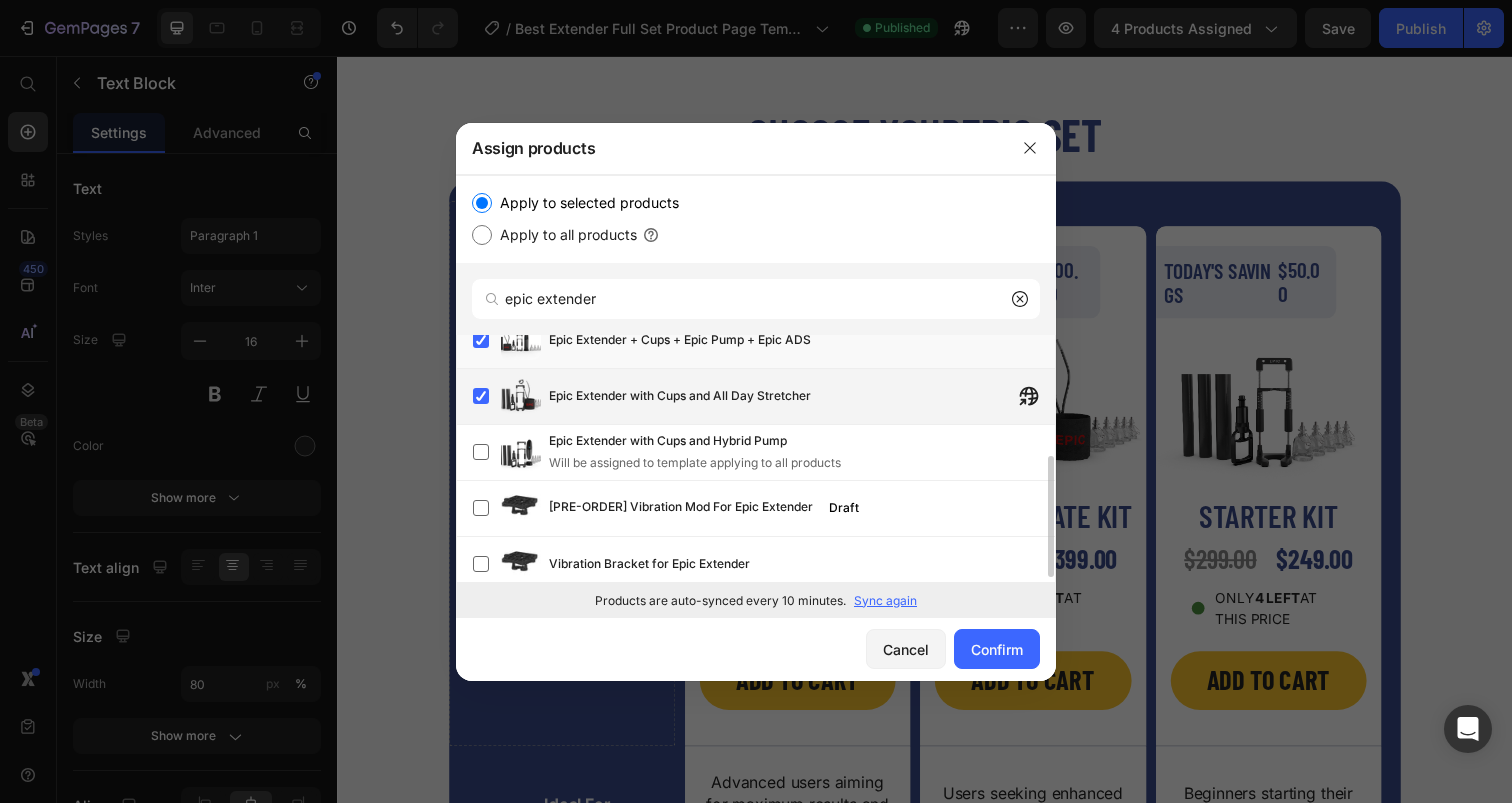 scroll, scrollTop: 257, scrollLeft: 0, axis: vertical 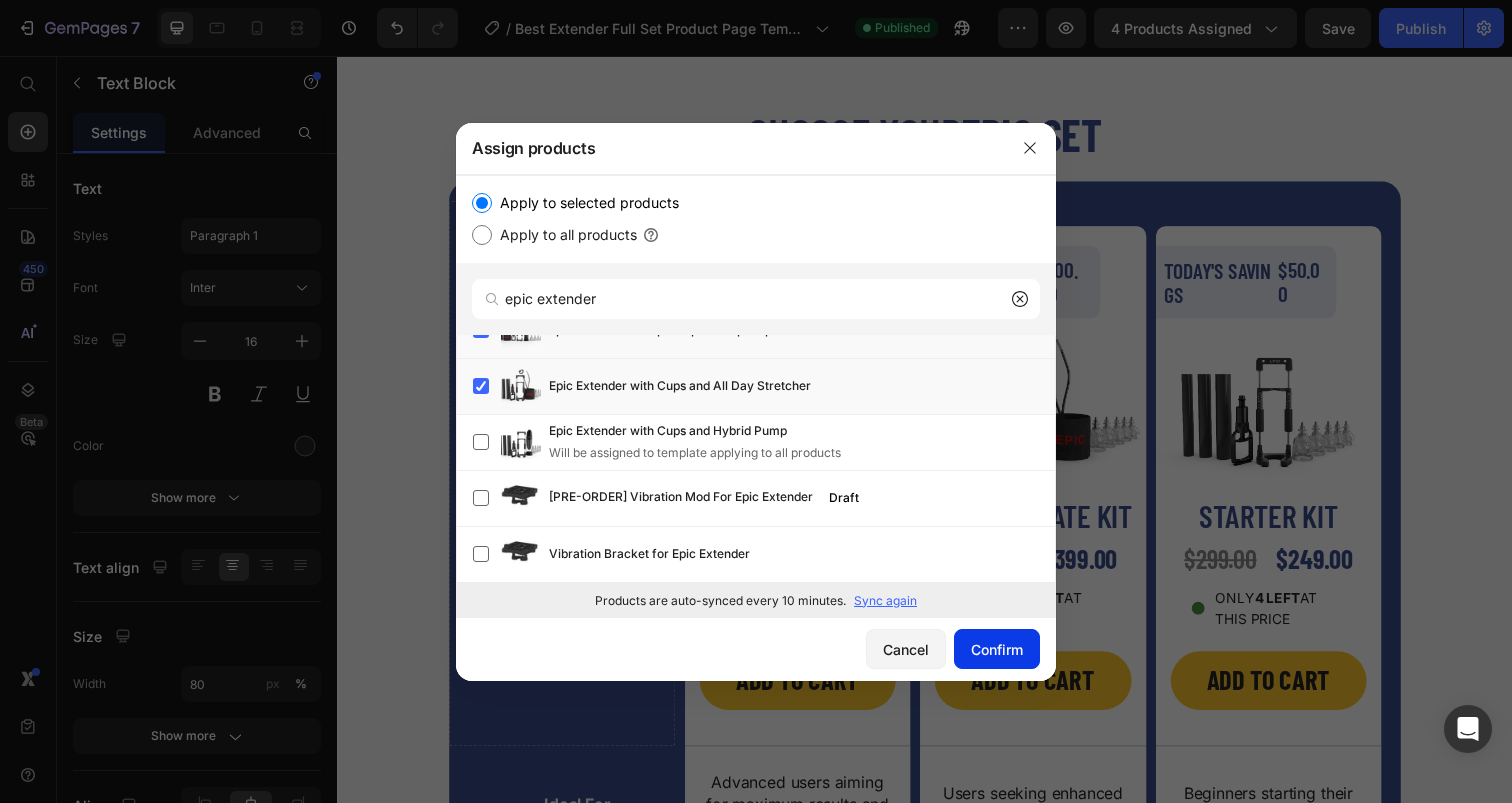 click on "Confirm" at bounding box center [997, 649] 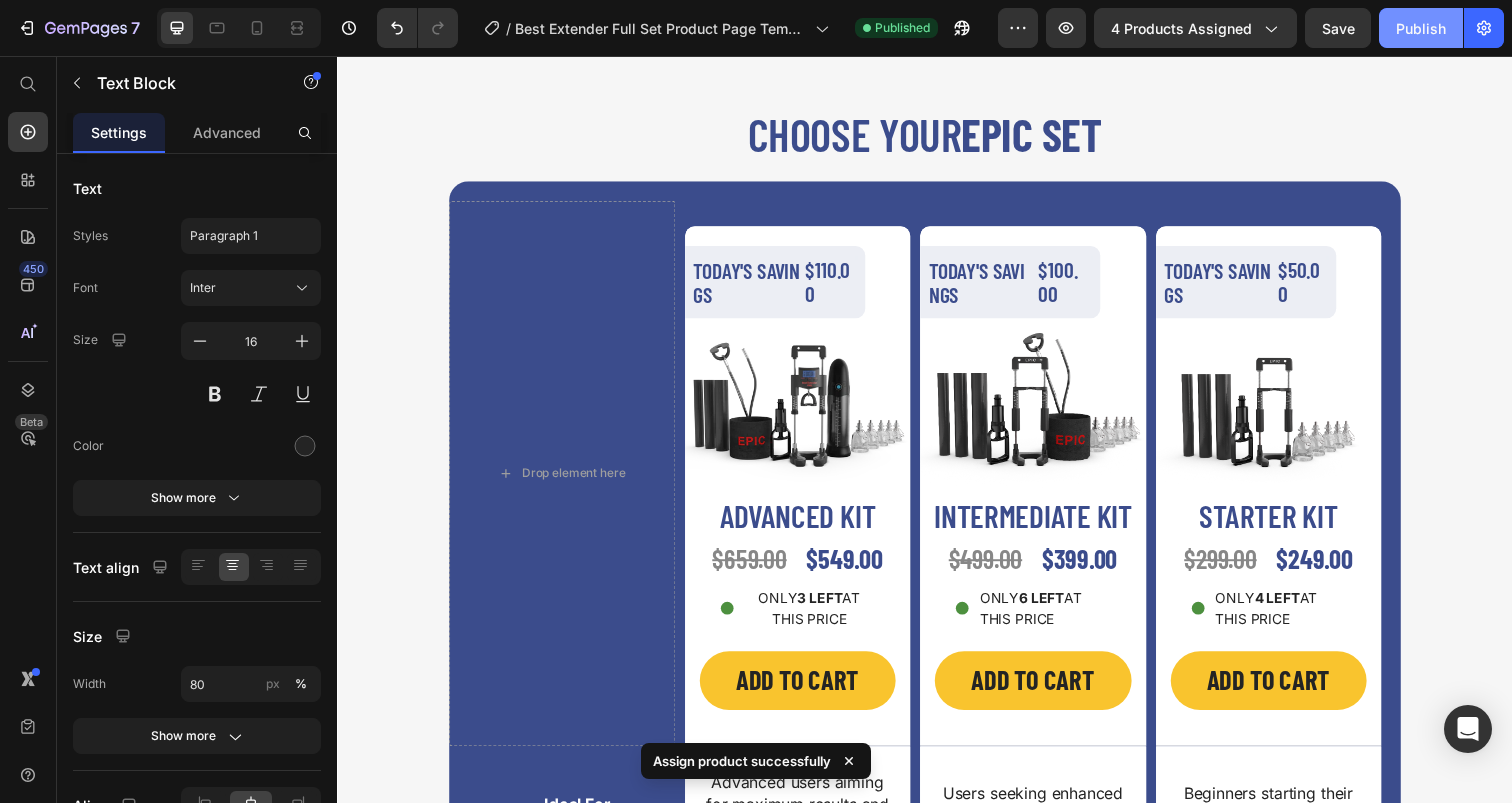 click on "Publish" at bounding box center [1421, 28] 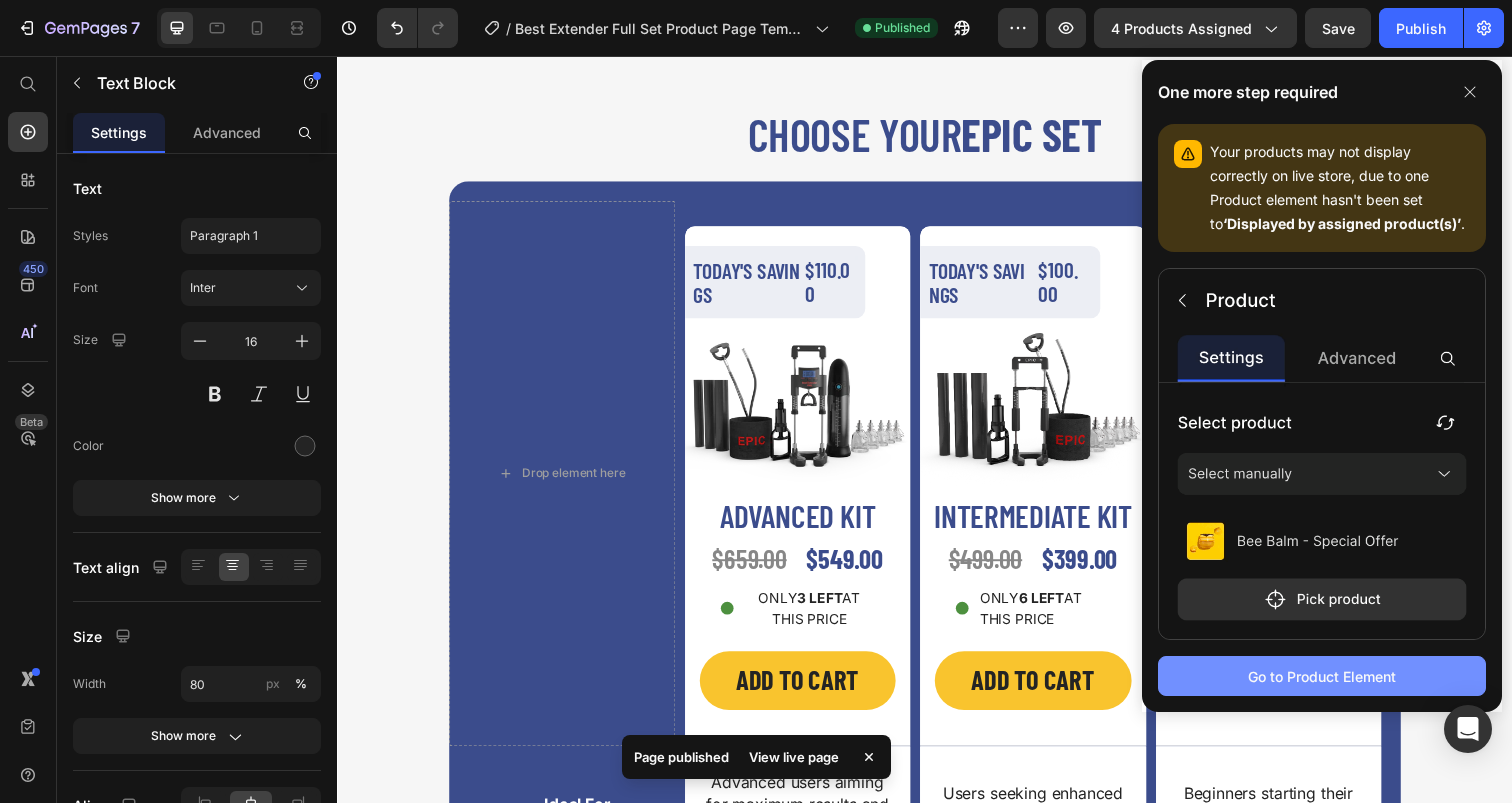 click on "Go to Product Element" at bounding box center (1322, 676) 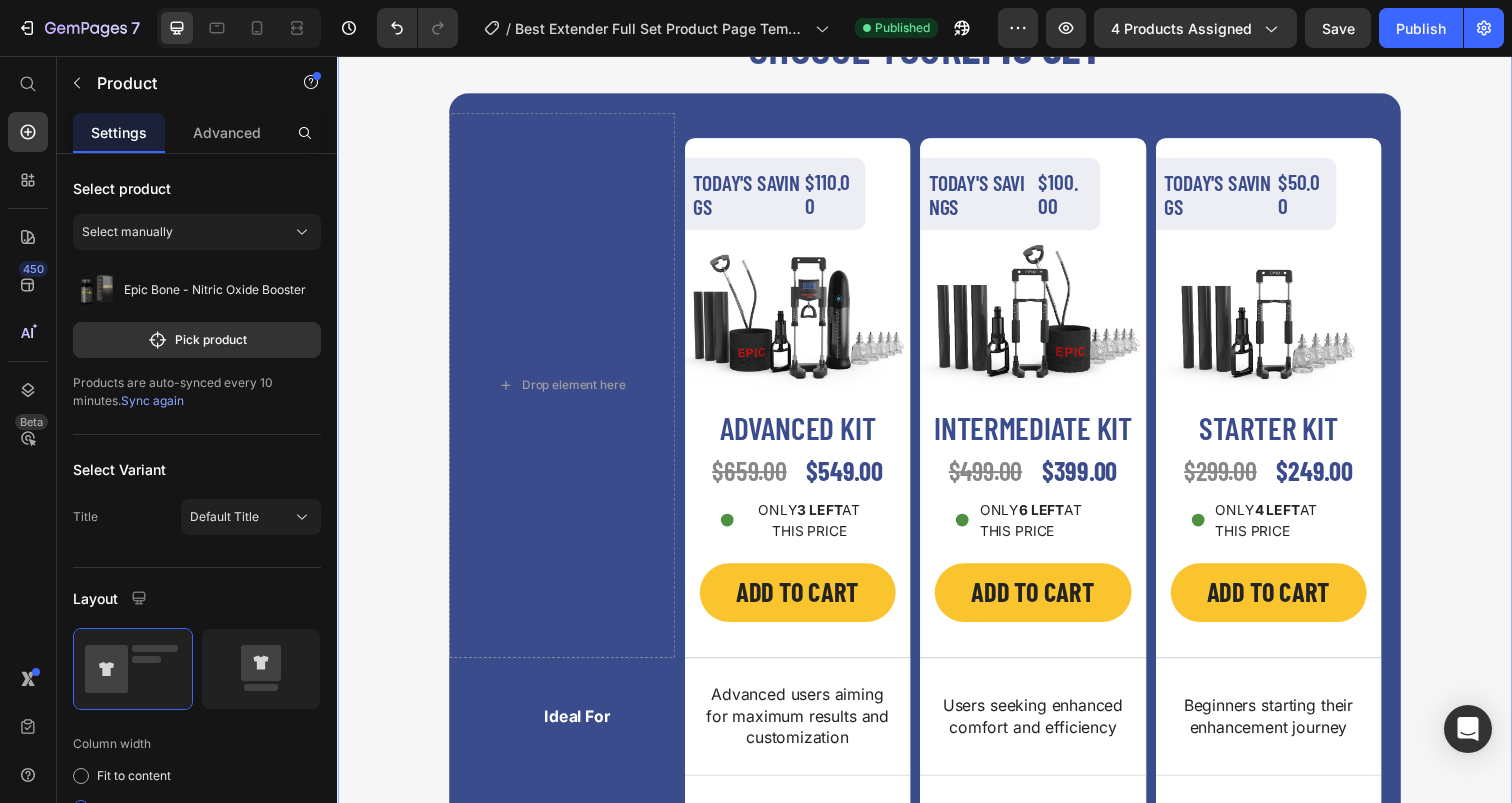 scroll, scrollTop: 6904, scrollLeft: 0, axis: vertical 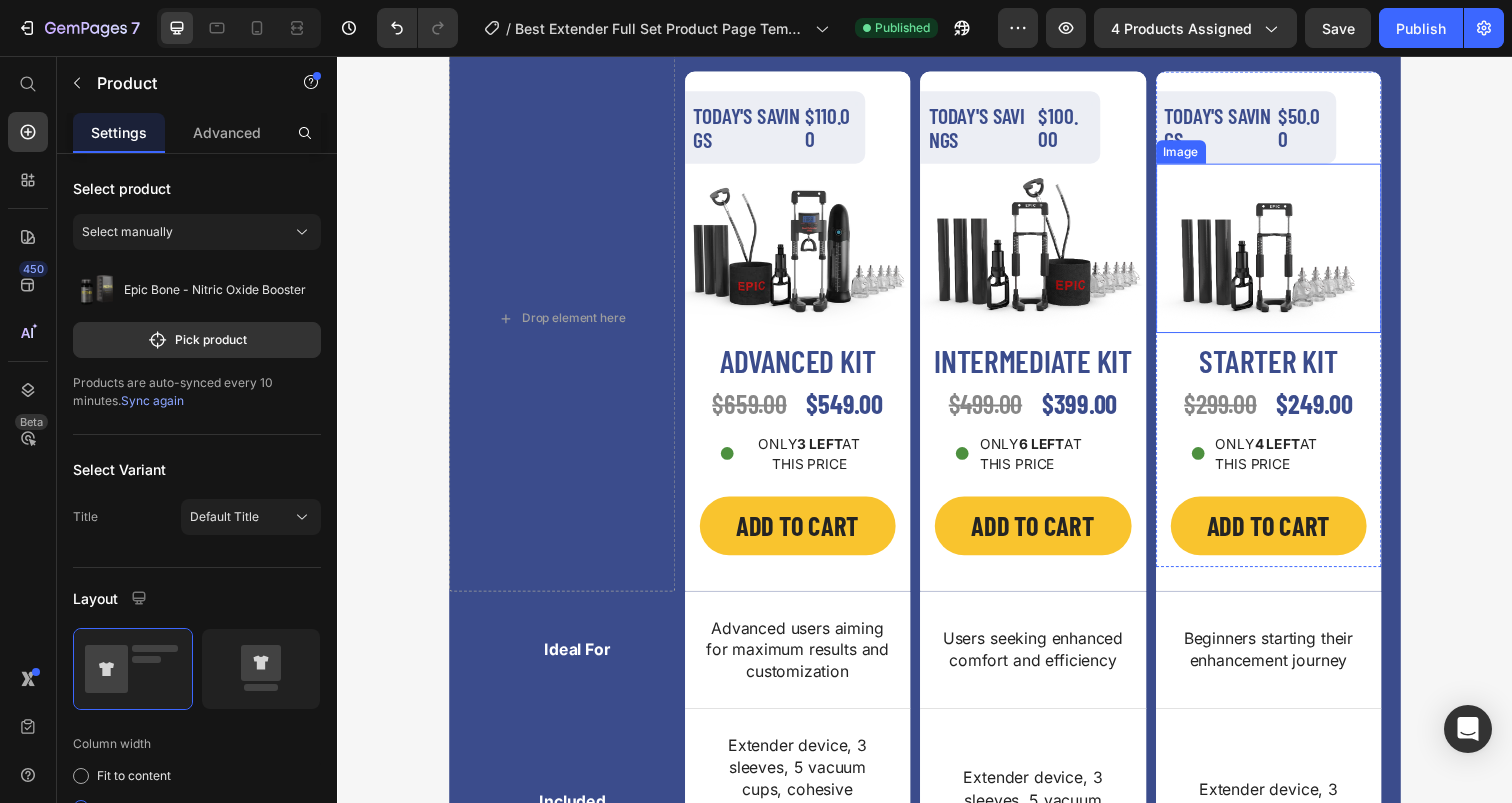 click at bounding box center [1288, 252] 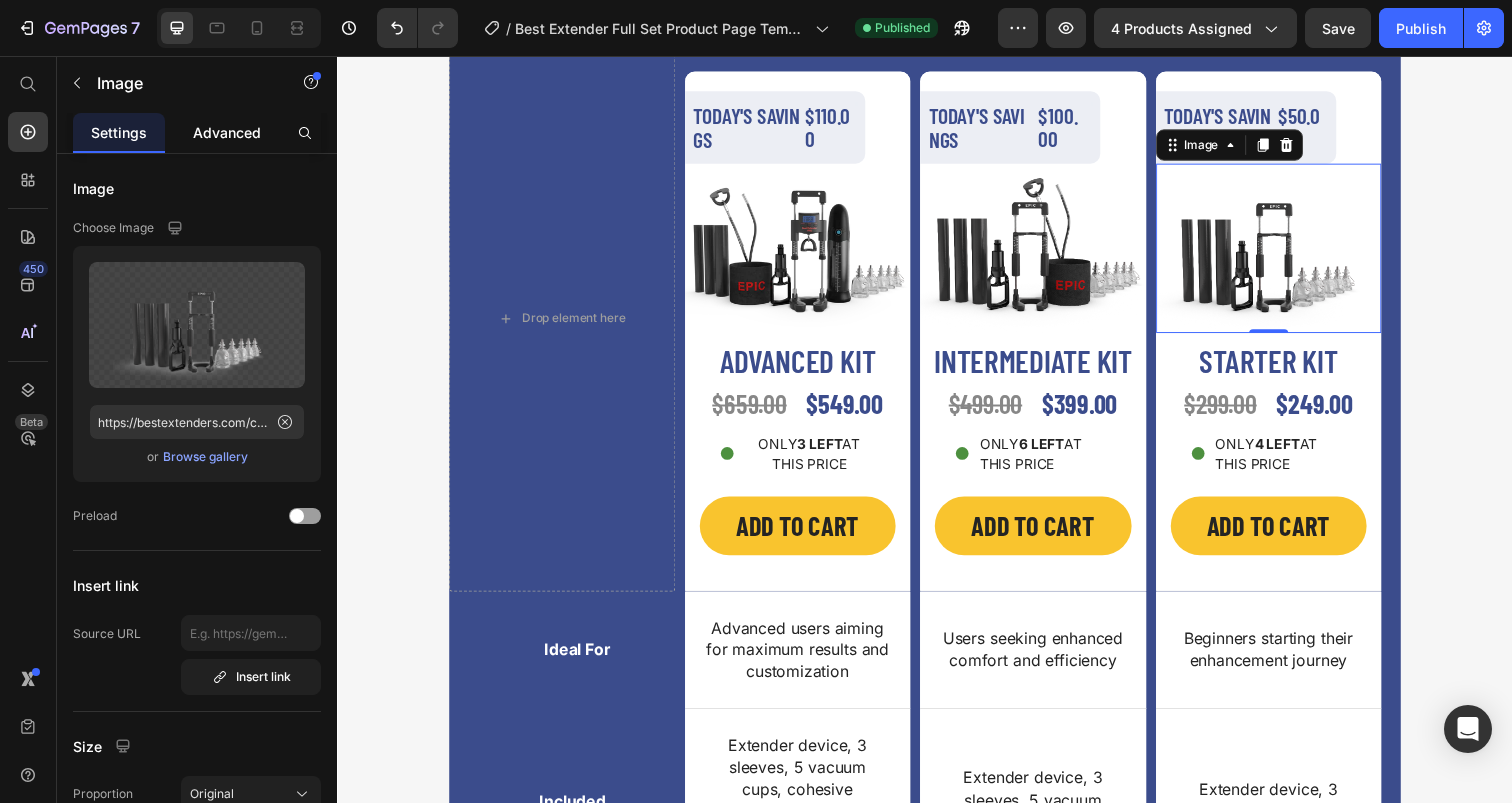 click on "Advanced" at bounding box center [227, 132] 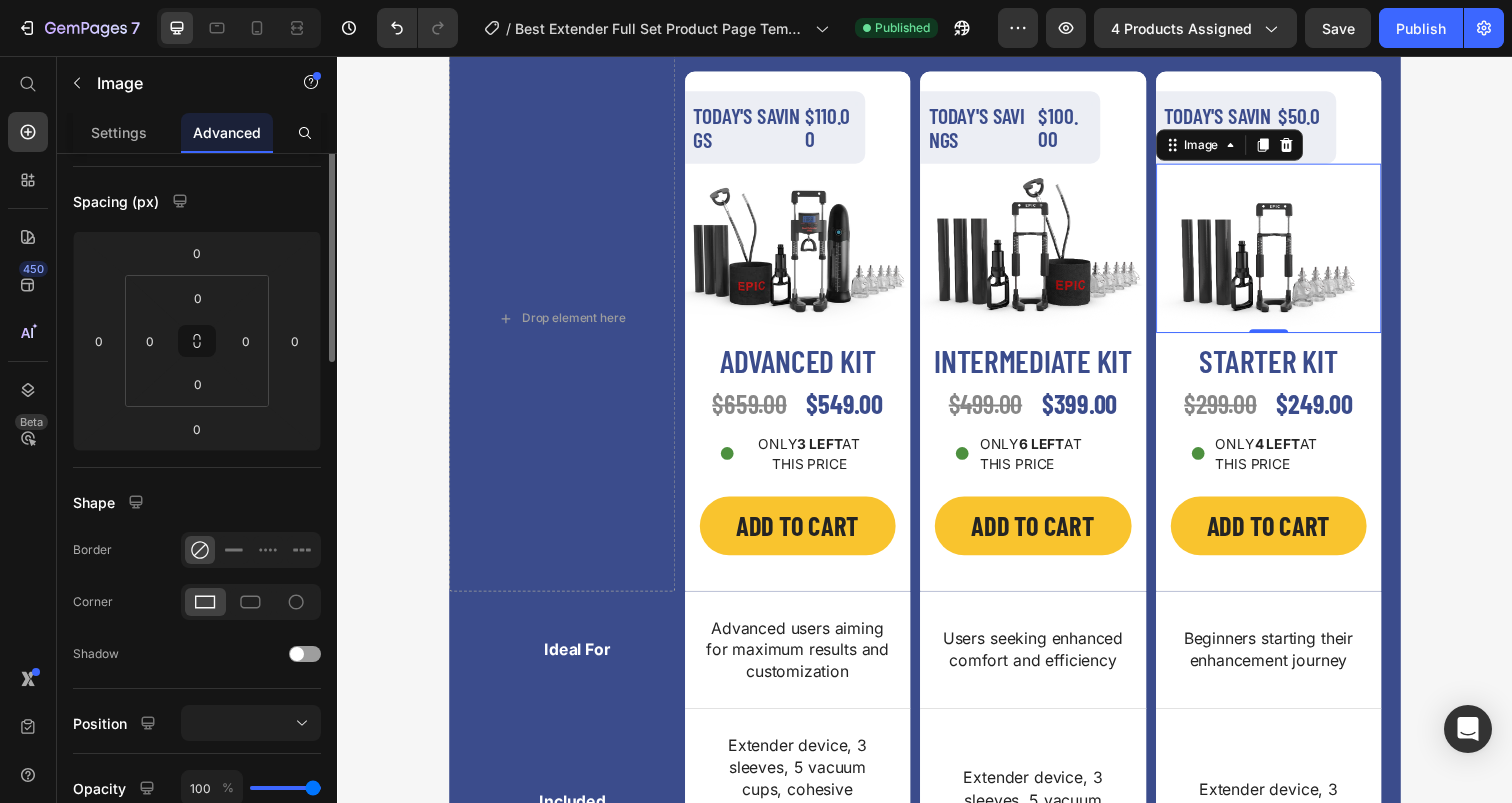 scroll, scrollTop: 0, scrollLeft: 0, axis: both 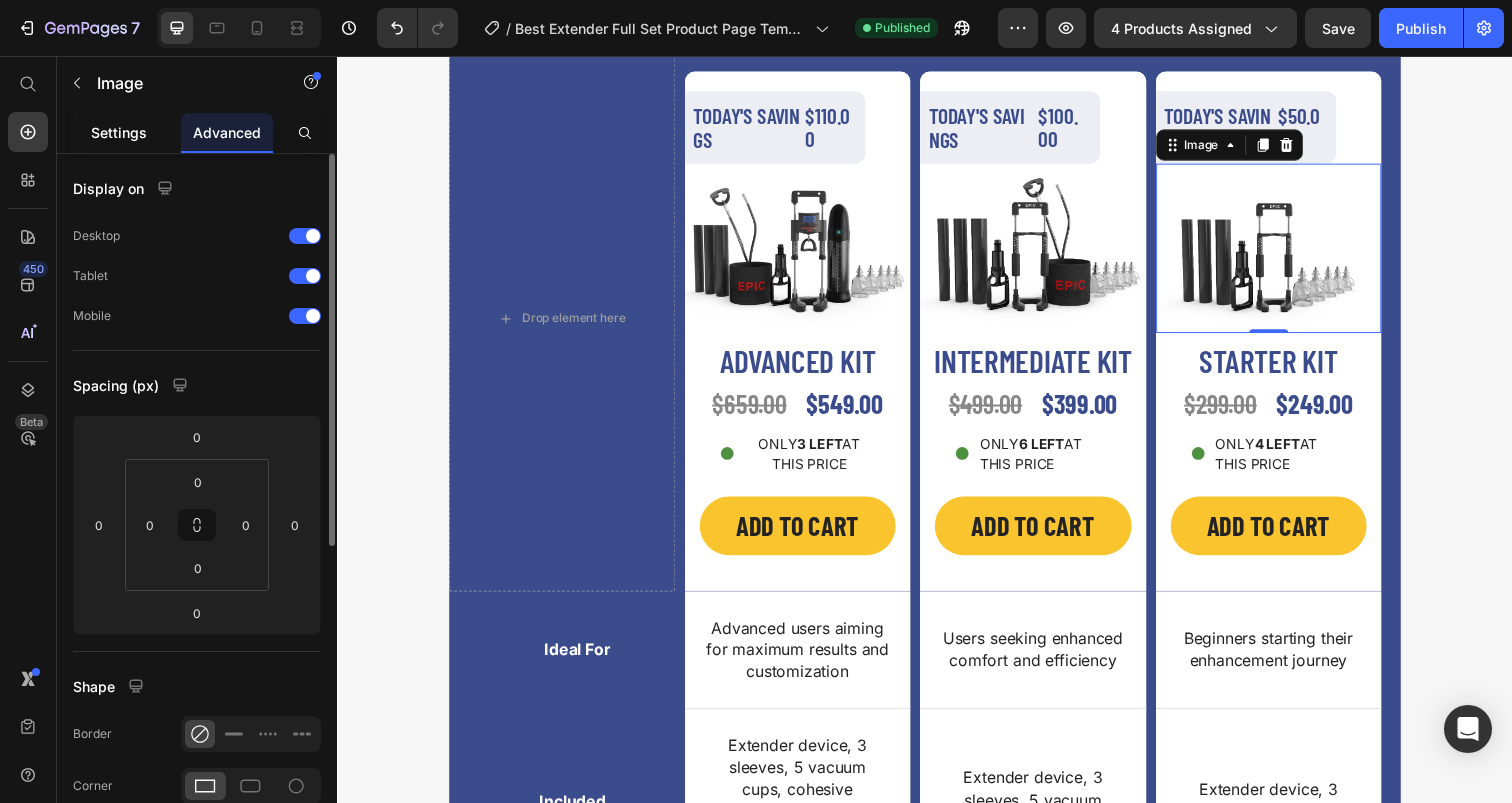 click on "Settings" at bounding box center (119, 132) 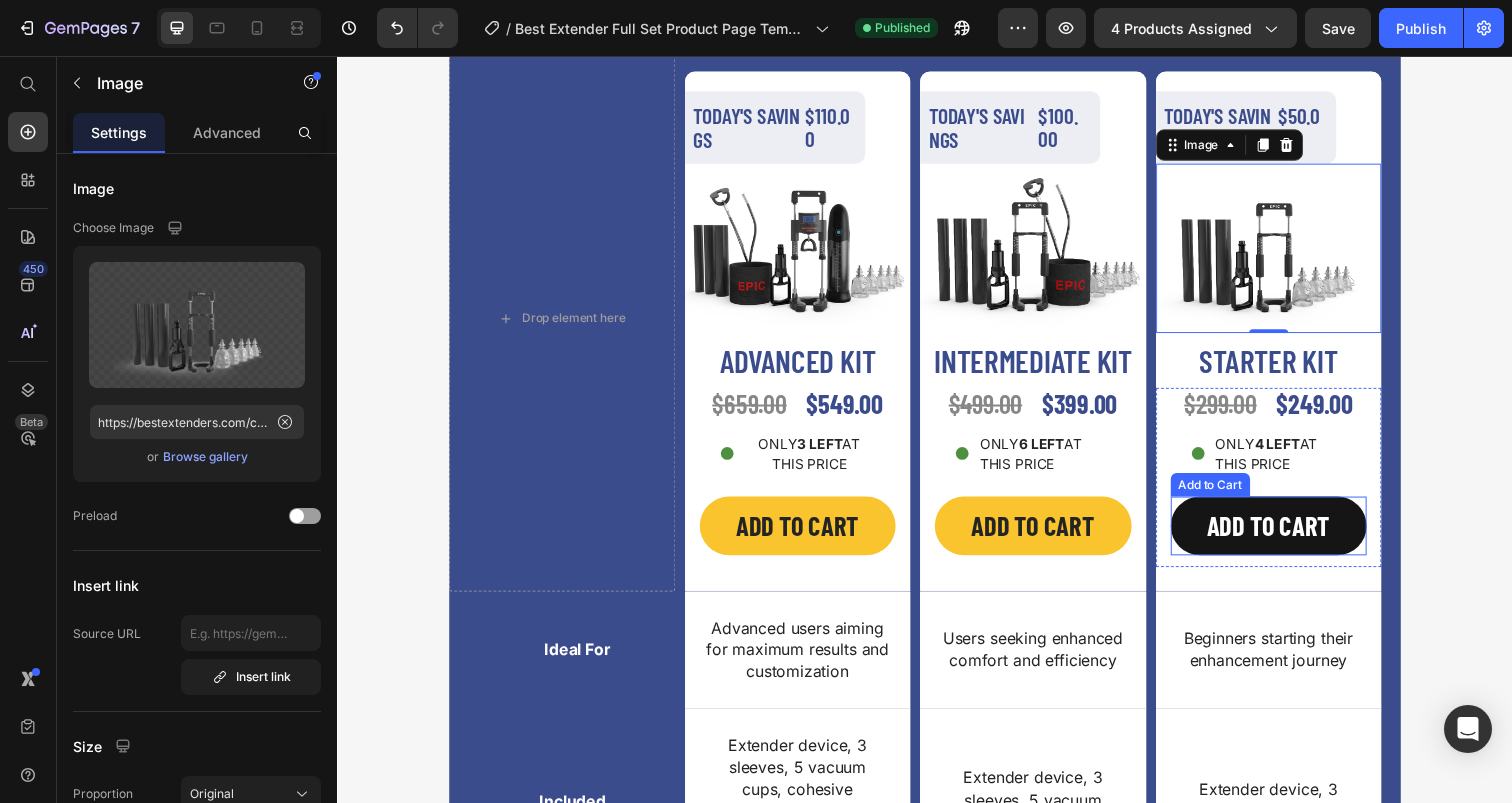 click on "ADD TO CART" at bounding box center (1288, 536) 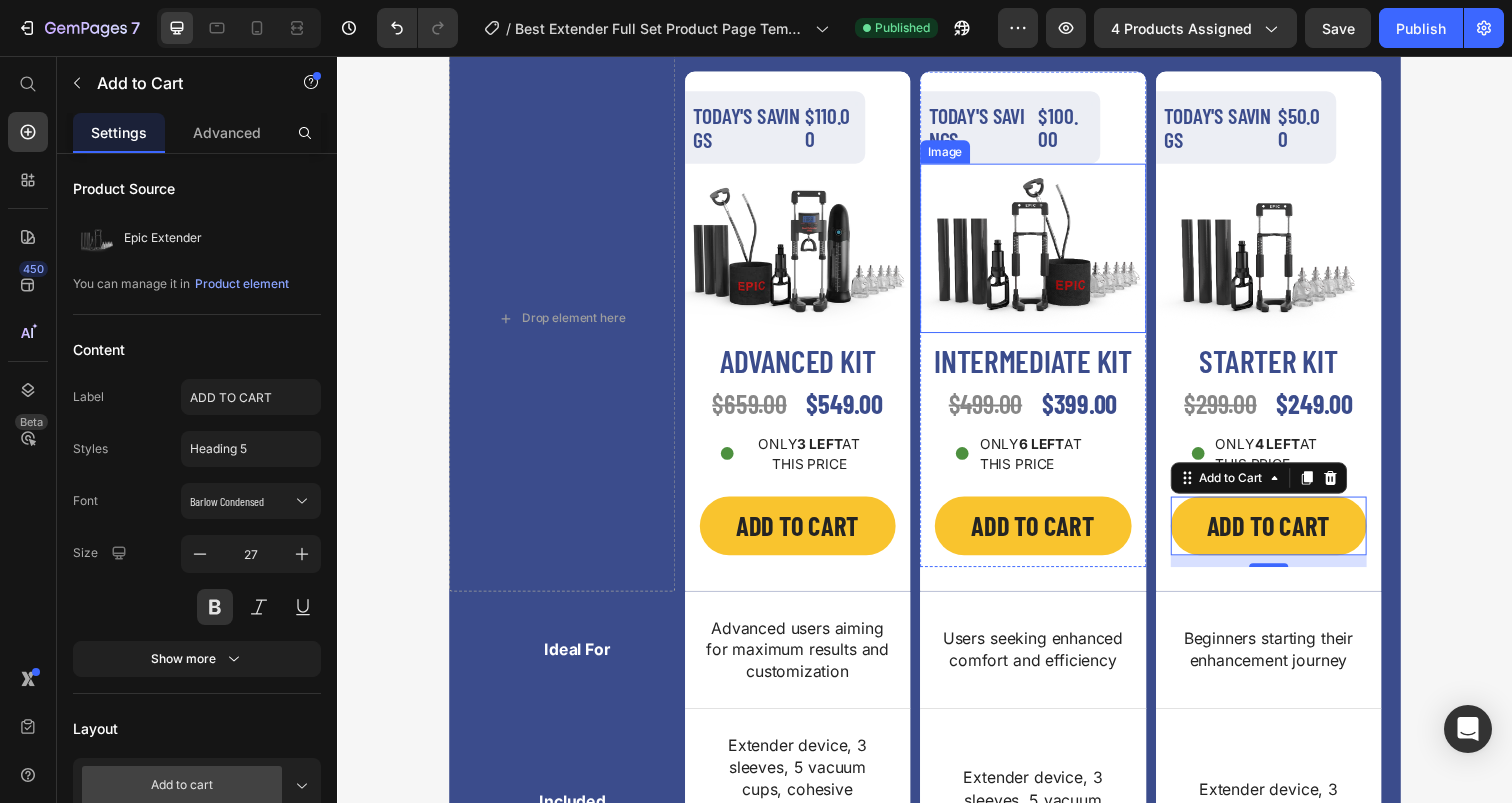 click at bounding box center [1047, 252] 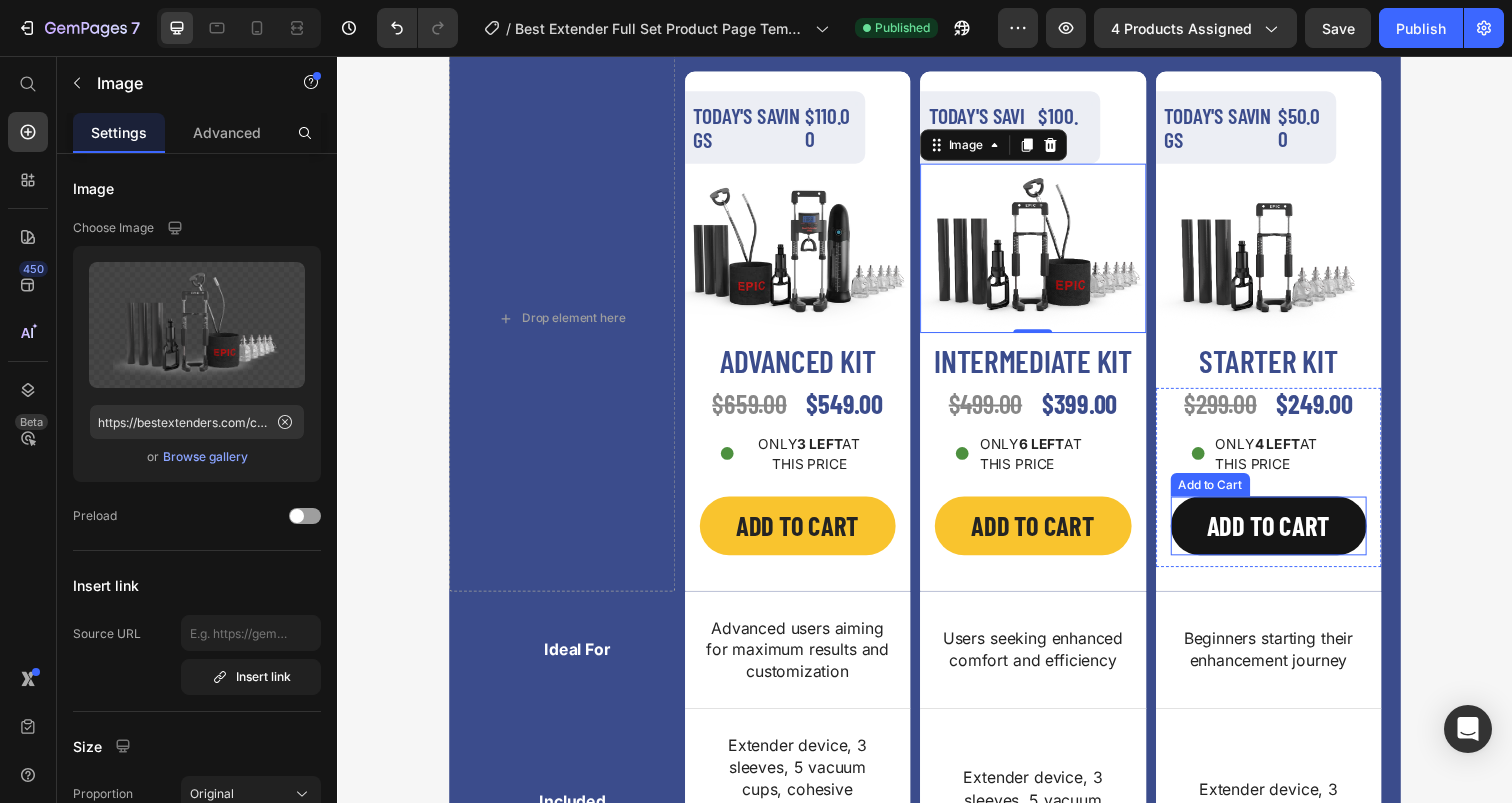 click on "ADD TO CART" at bounding box center [1288, 536] 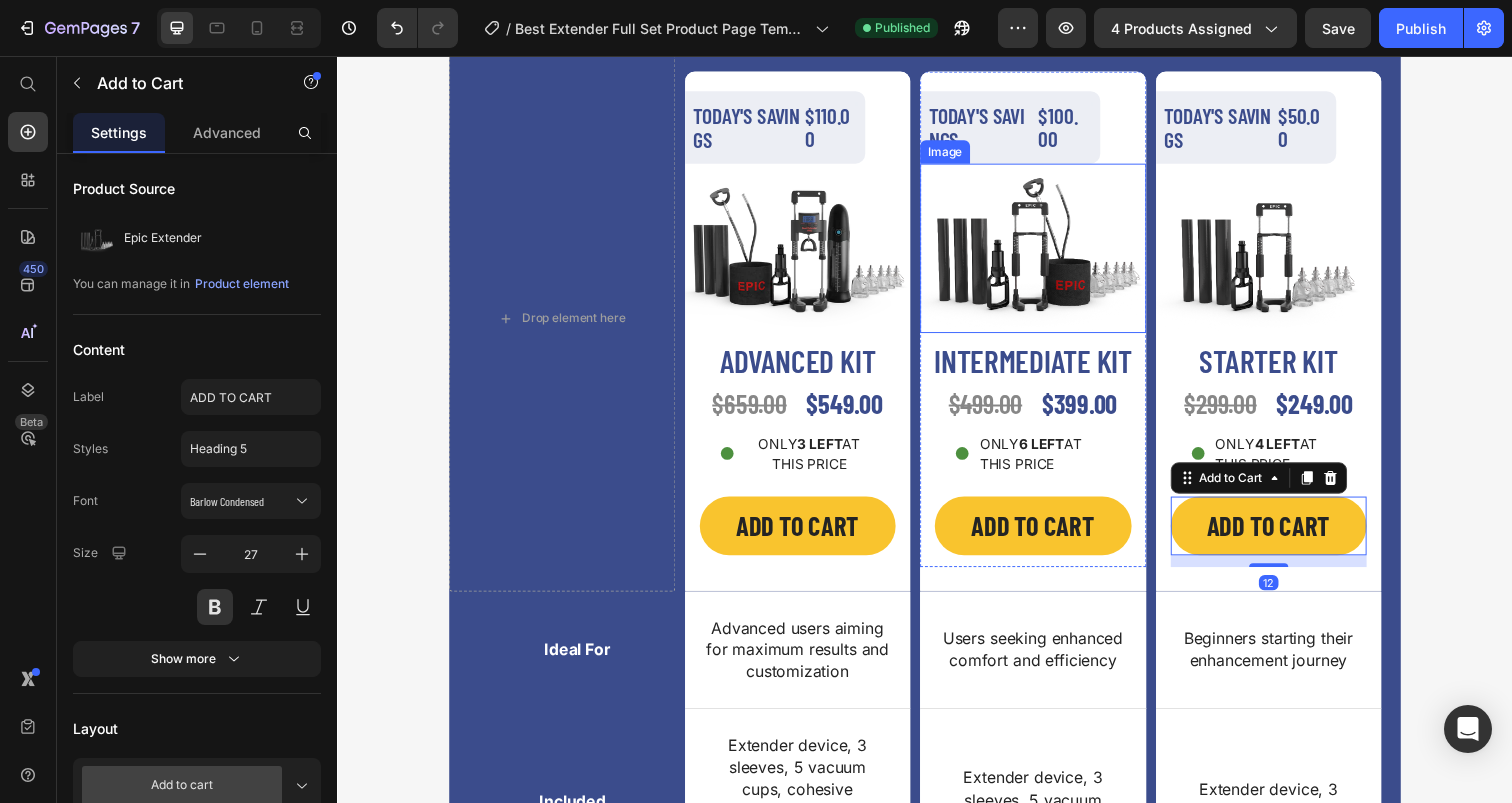 click at bounding box center (1047, 252) 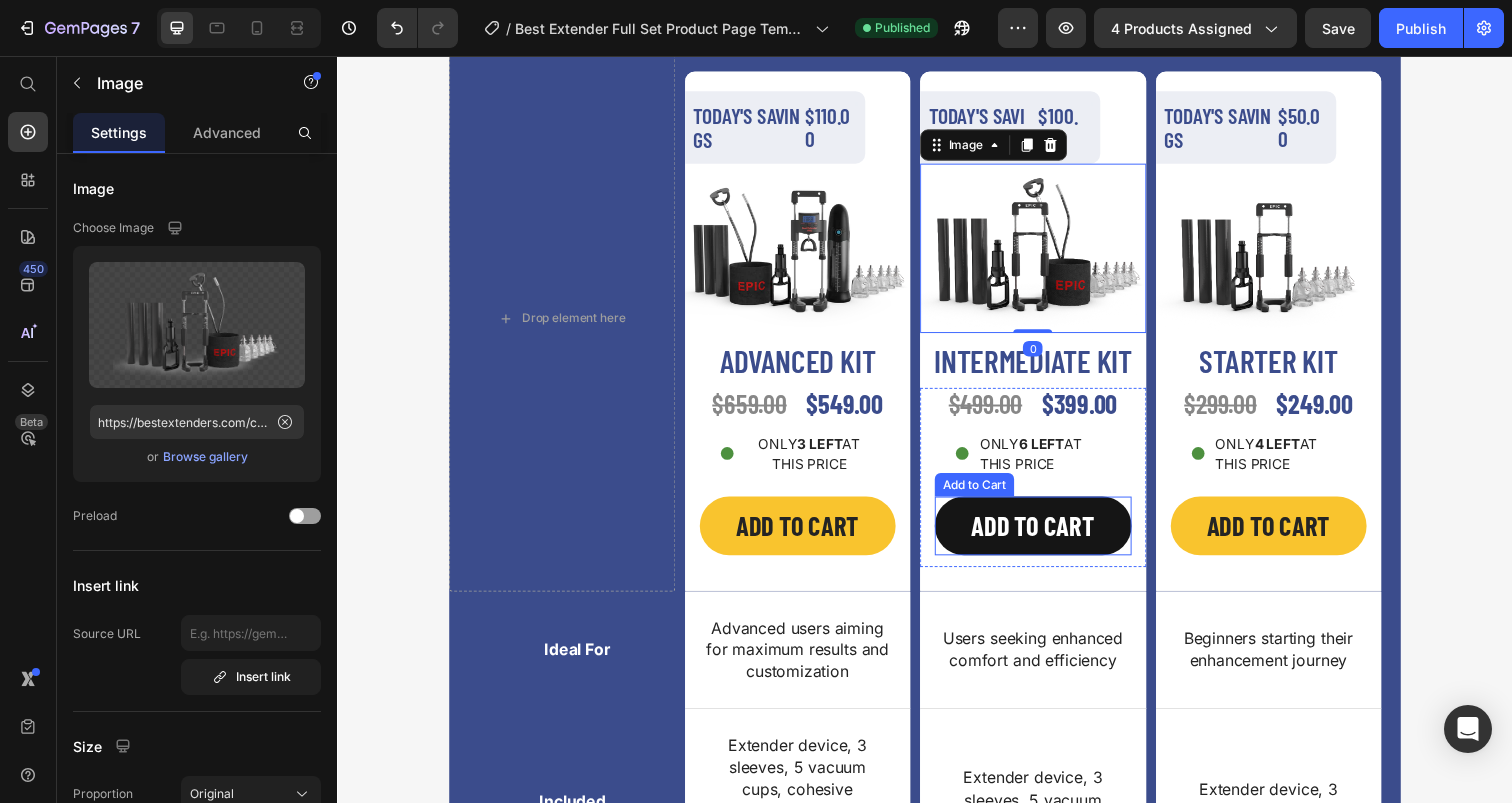 click on "ADD TO CART" at bounding box center [1047, 536] 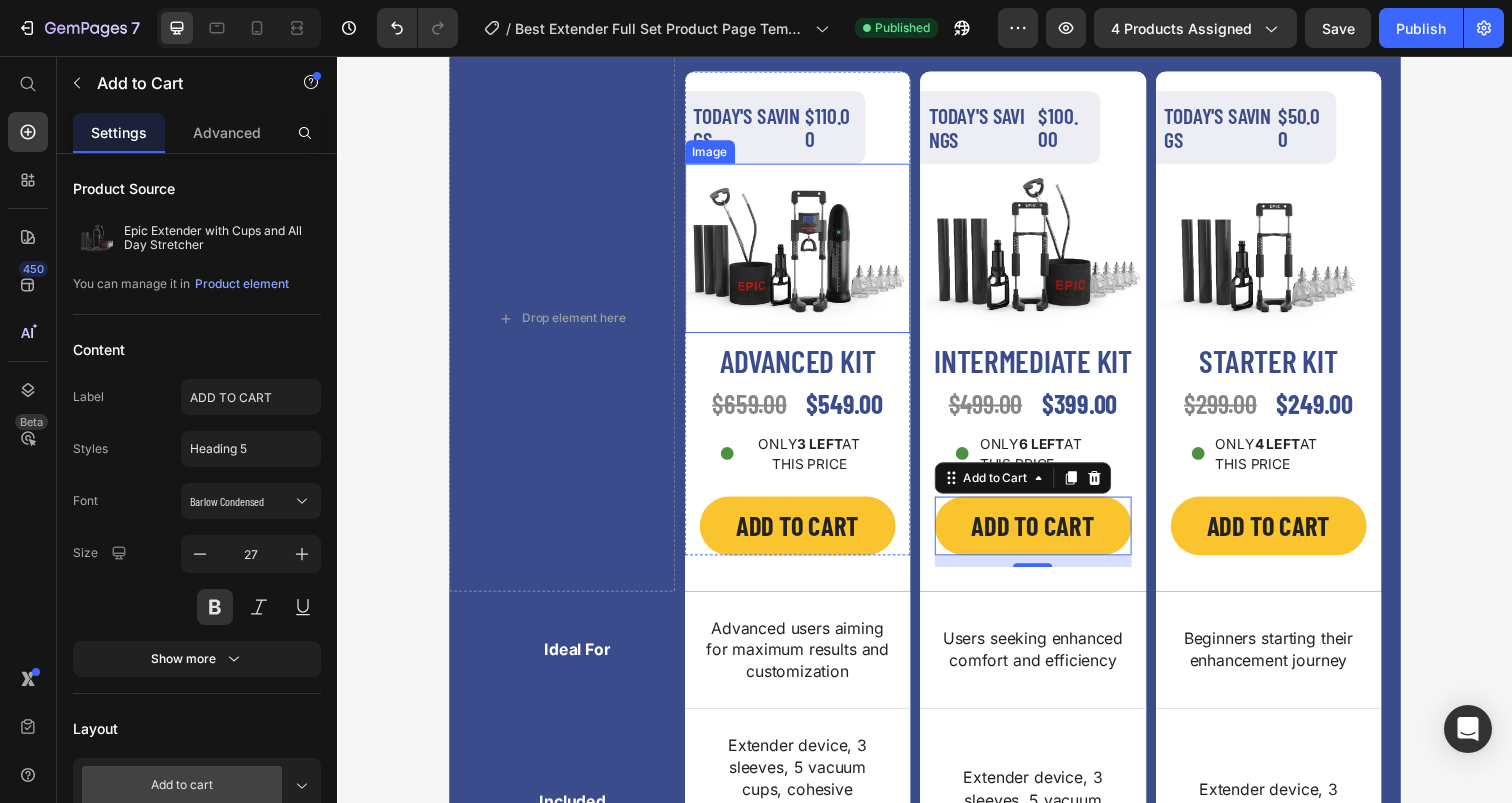 click at bounding box center (807, 252) 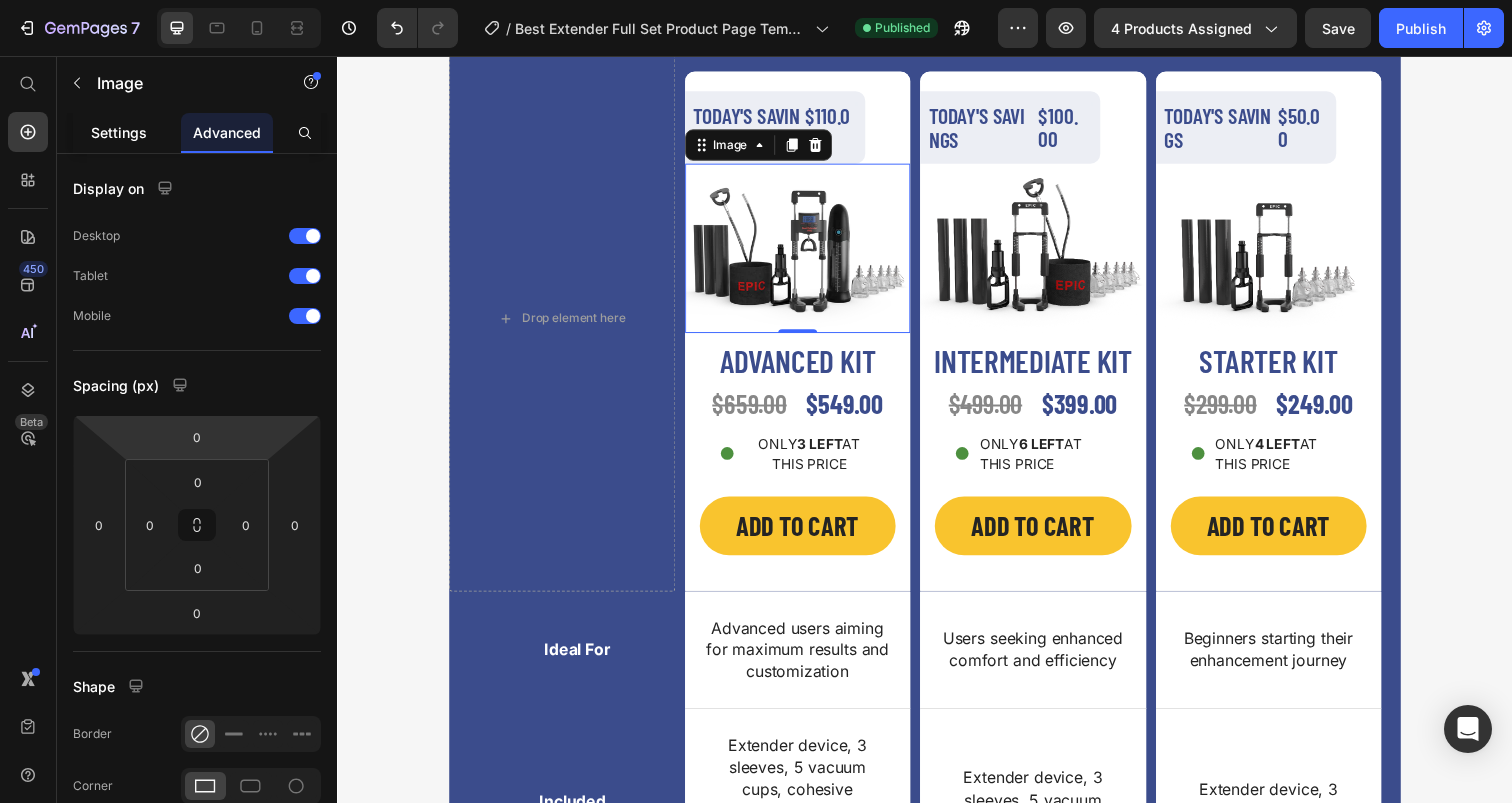 click on "Settings" at bounding box center (119, 132) 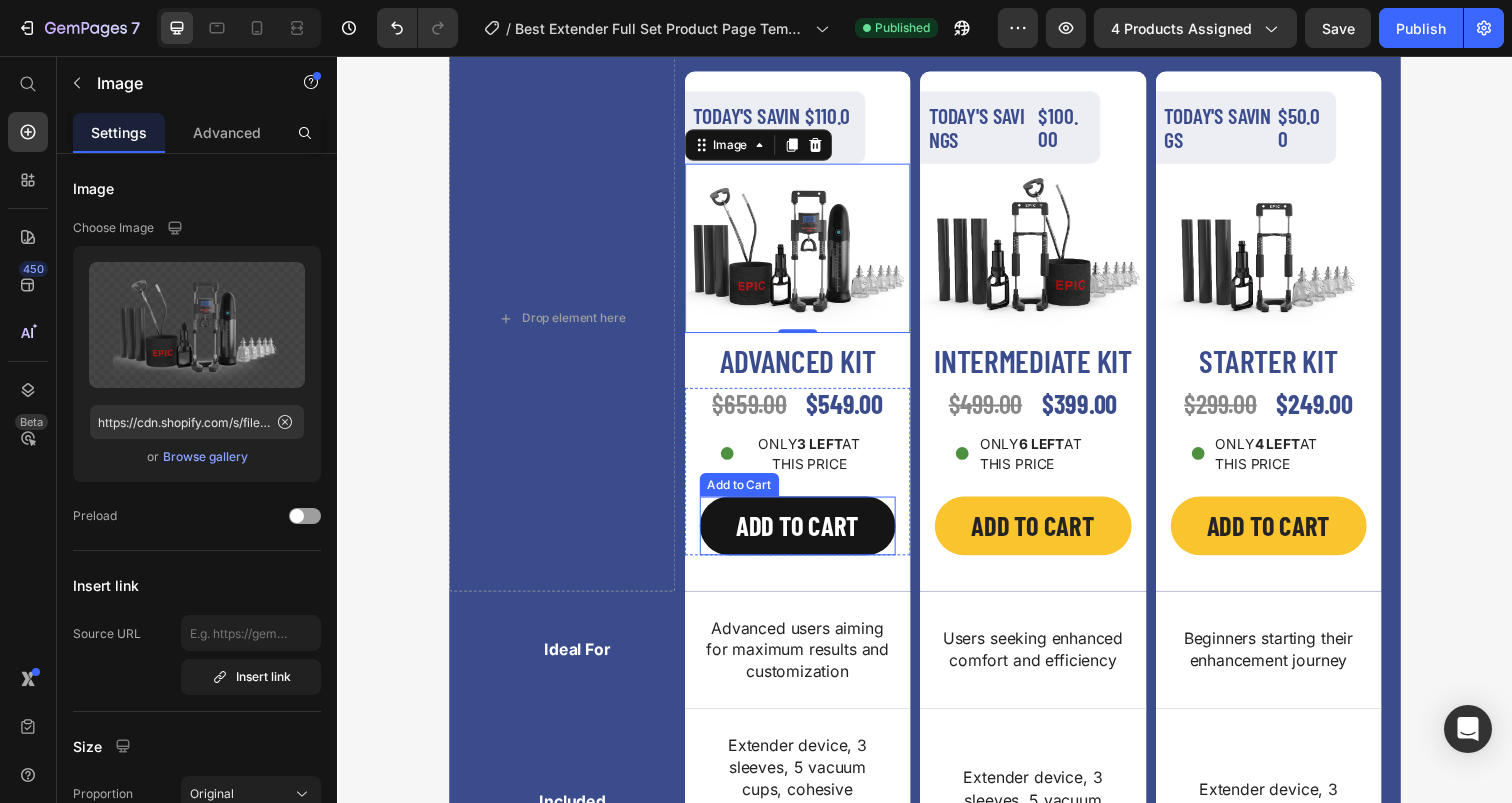 click on "ADD TO CART" at bounding box center [807, 536] 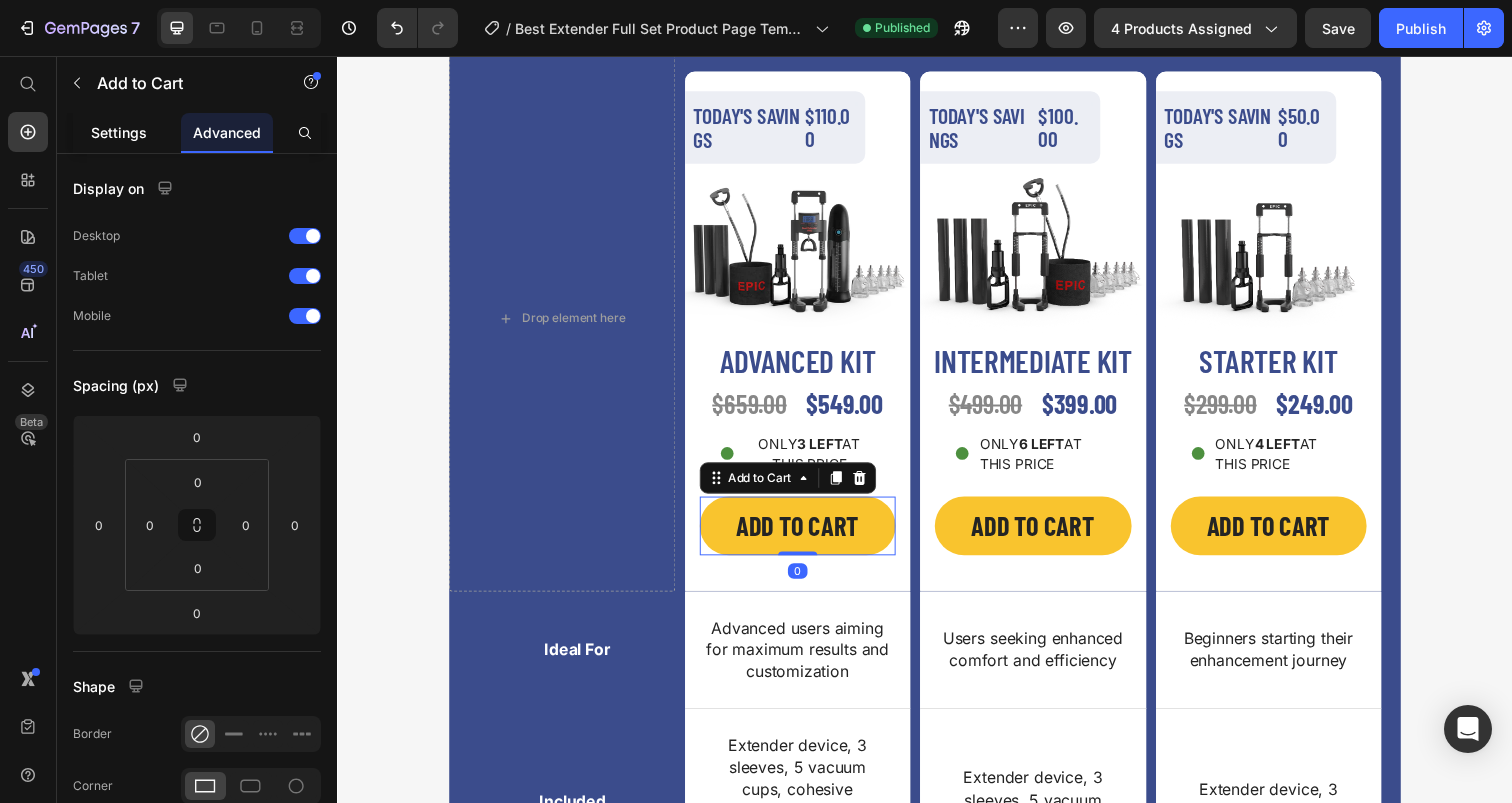 click on "Settings" at bounding box center [119, 132] 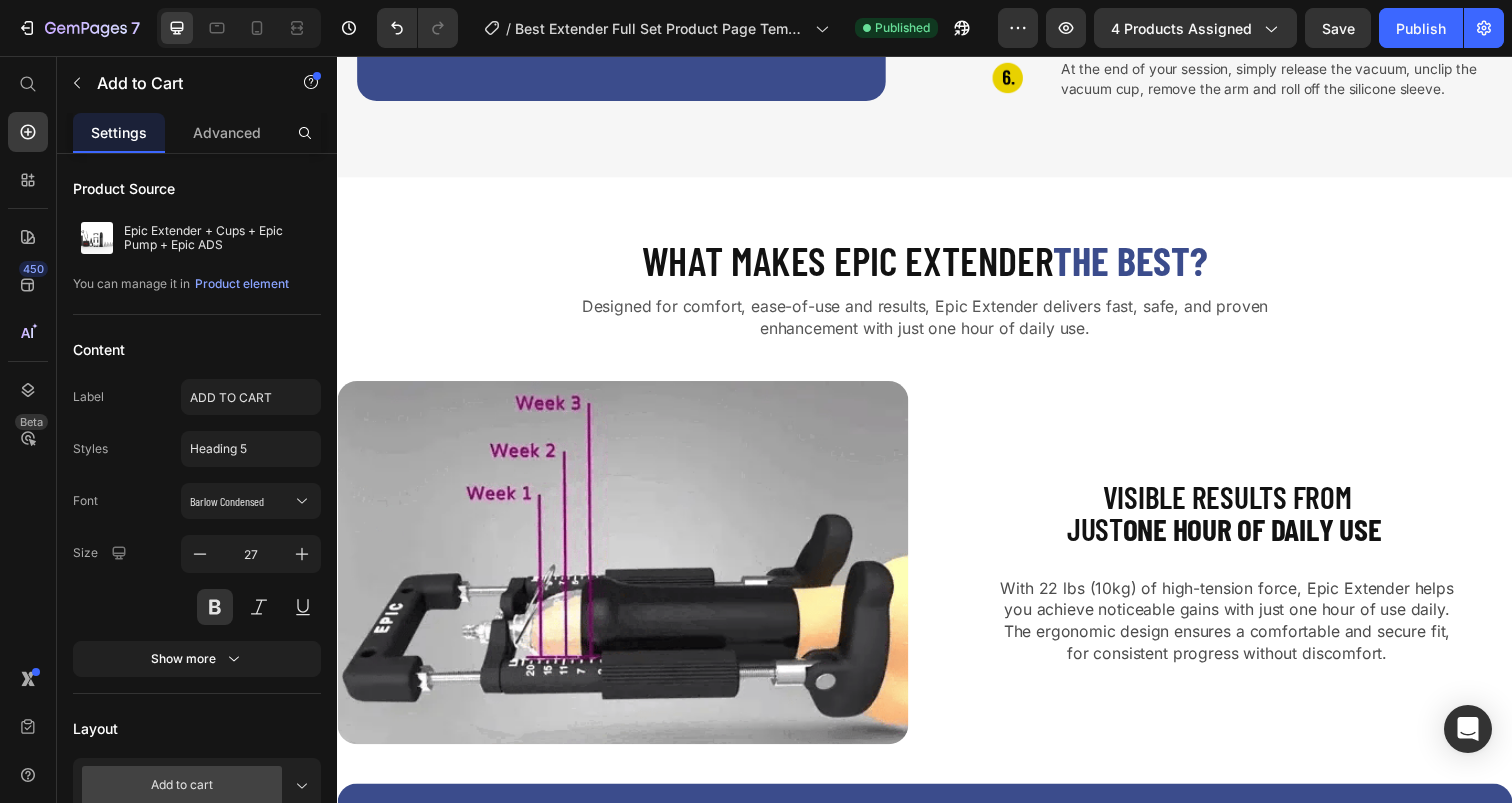 scroll, scrollTop: 0, scrollLeft: 0, axis: both 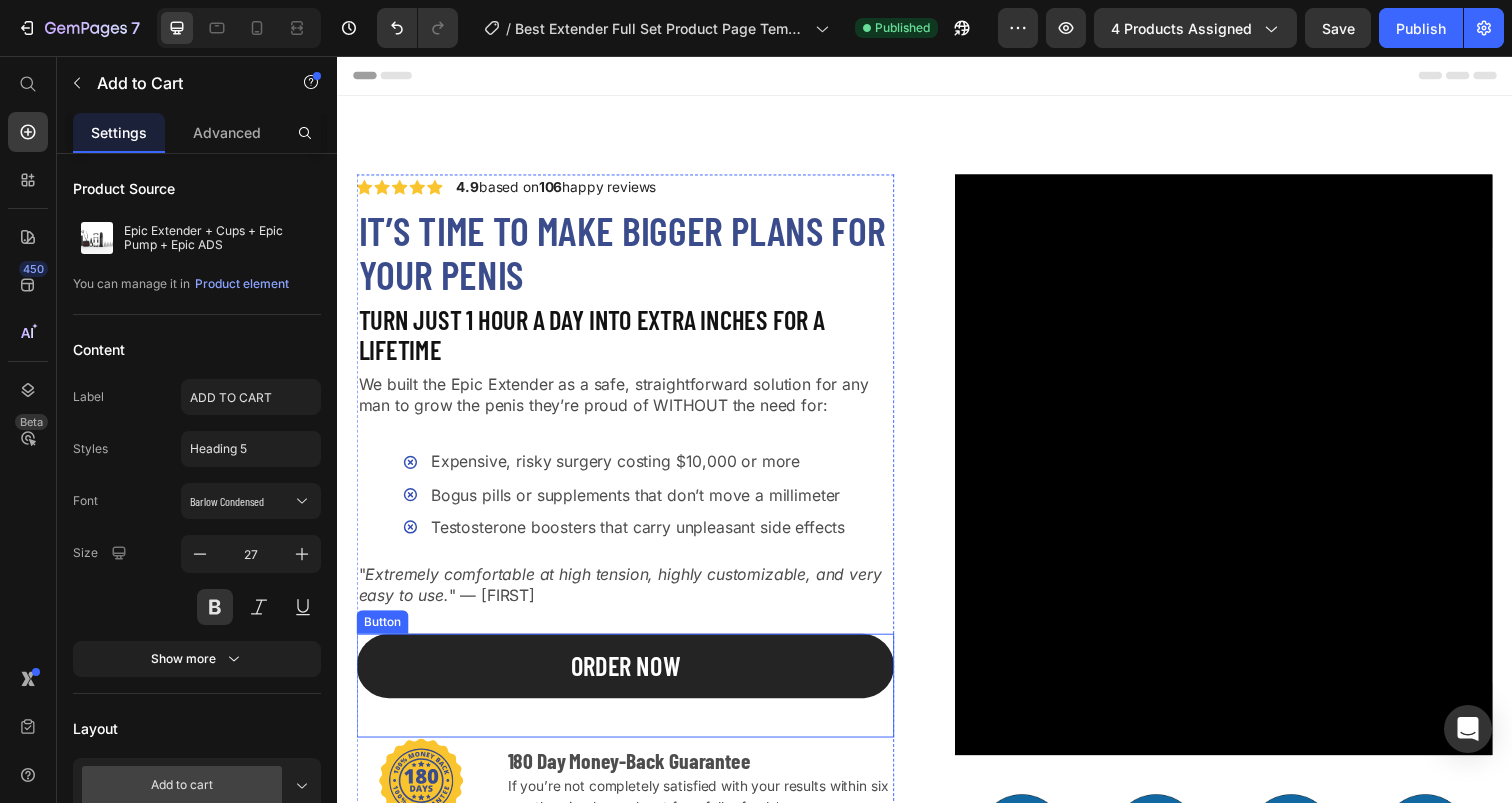 click on "ORDER NOW" at bounding box center [631, 679] 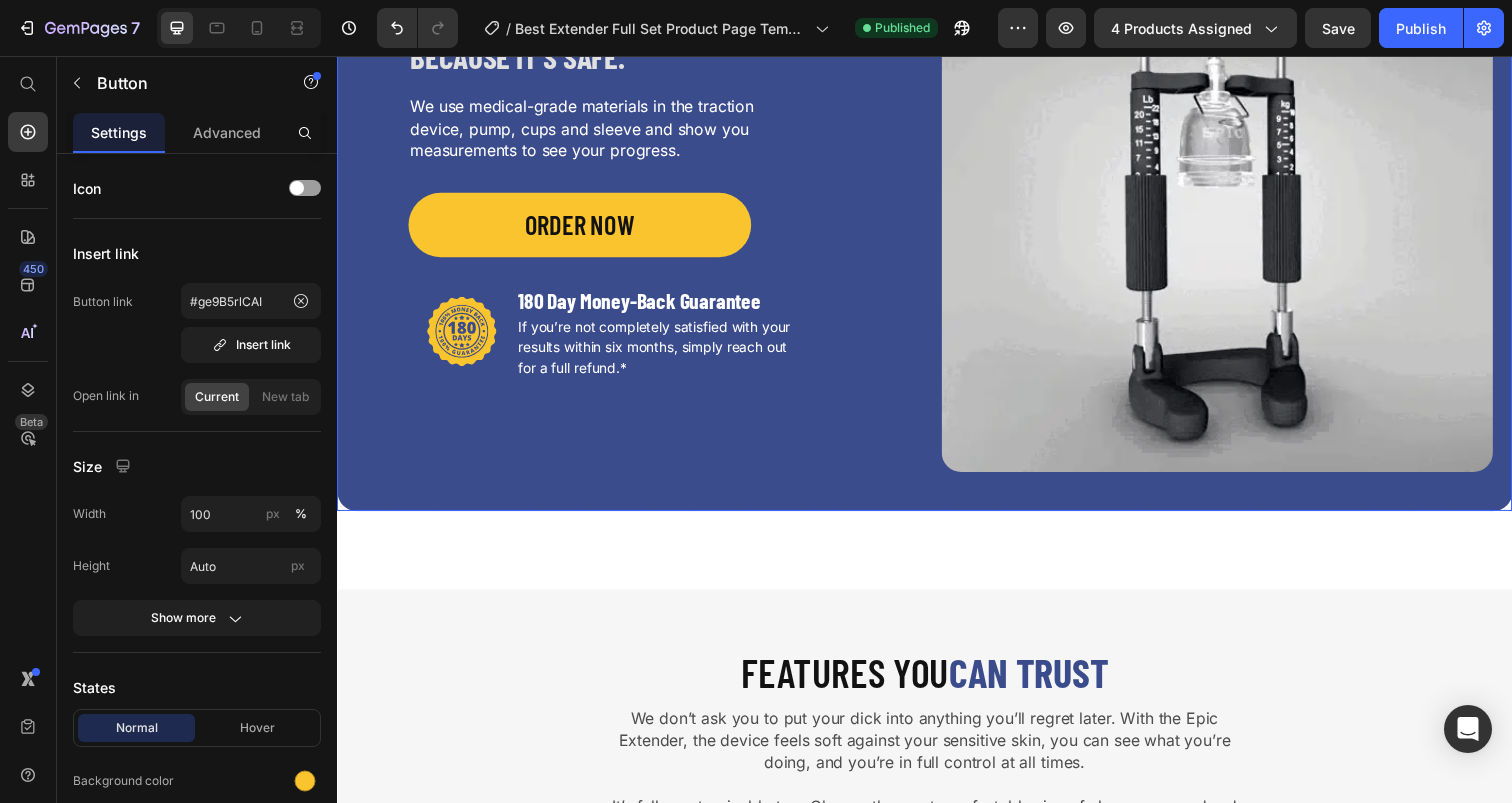 scroll, scrollTop: 3373, scrollLeft: 0, axis: vertical 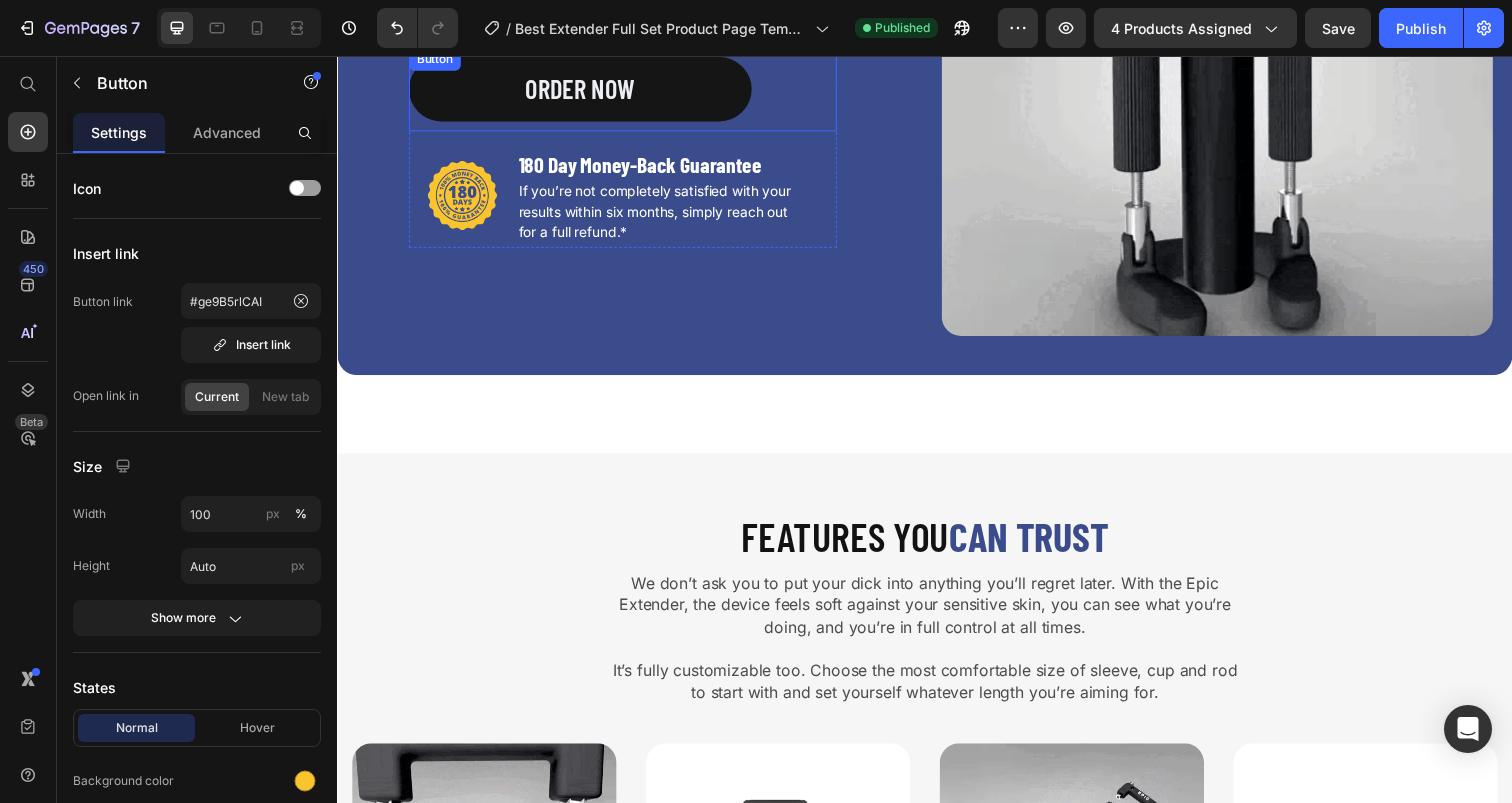 click on "ORDER NOW" at bounding box center (585, 90) 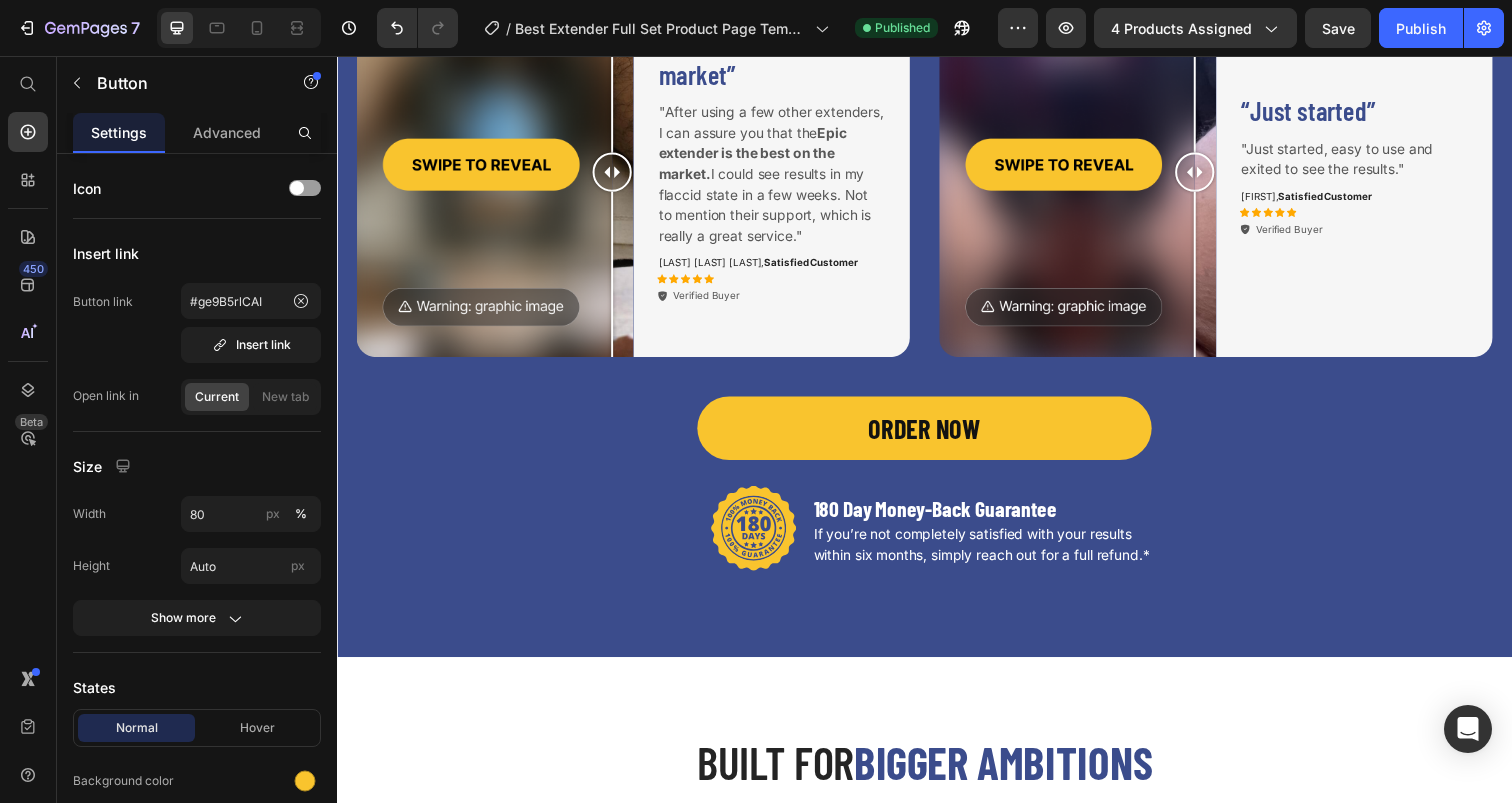 scroll, scrollTop: 5435, scrollLeft: 0, axis: vertical 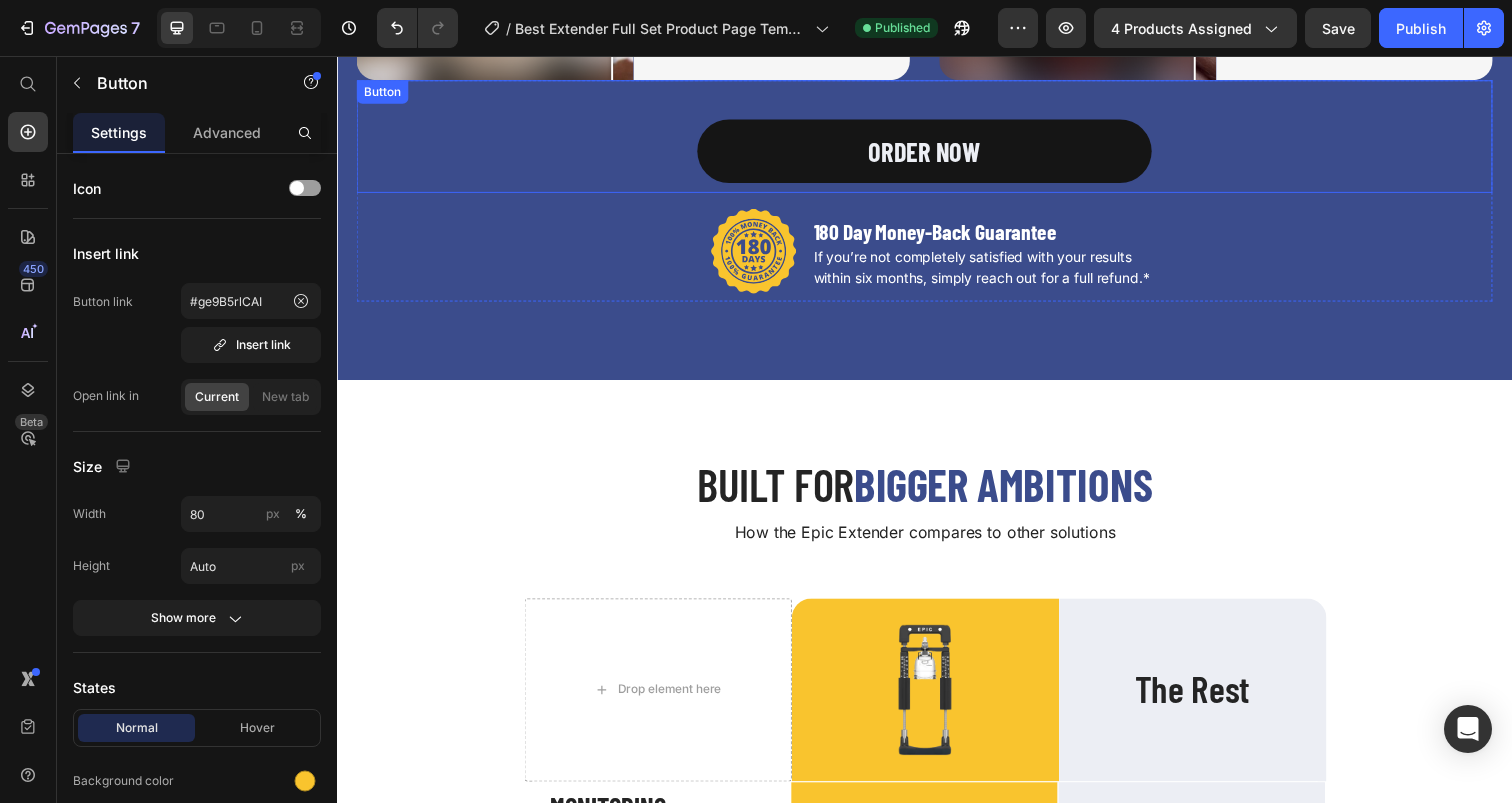 click on "ORDER NOW" at bounding box center (937, 154) 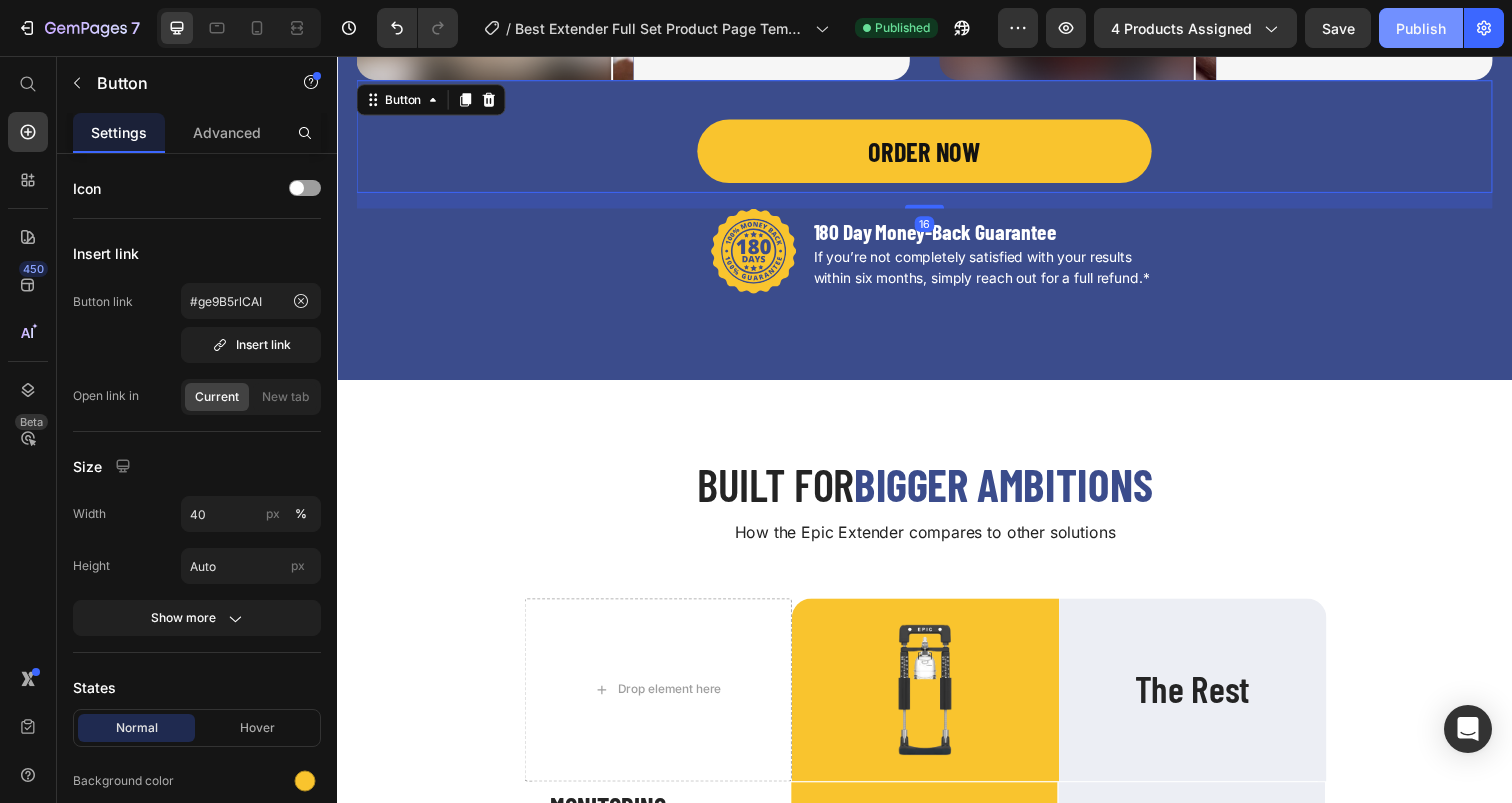 click on "Publish" at bounding box center (1421, 28) 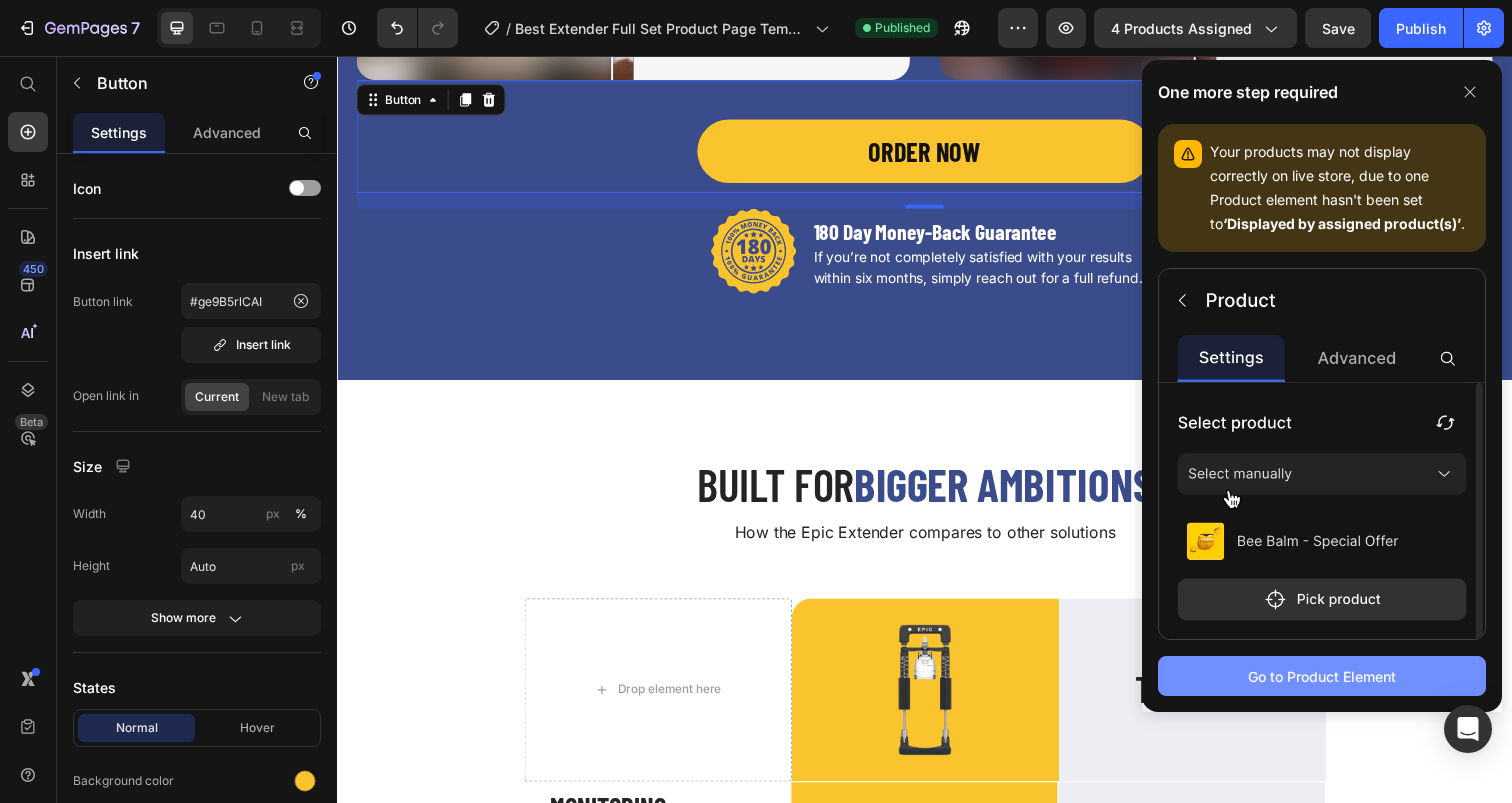 click on "Go to Product Element" at bounding box center [1322, 676] 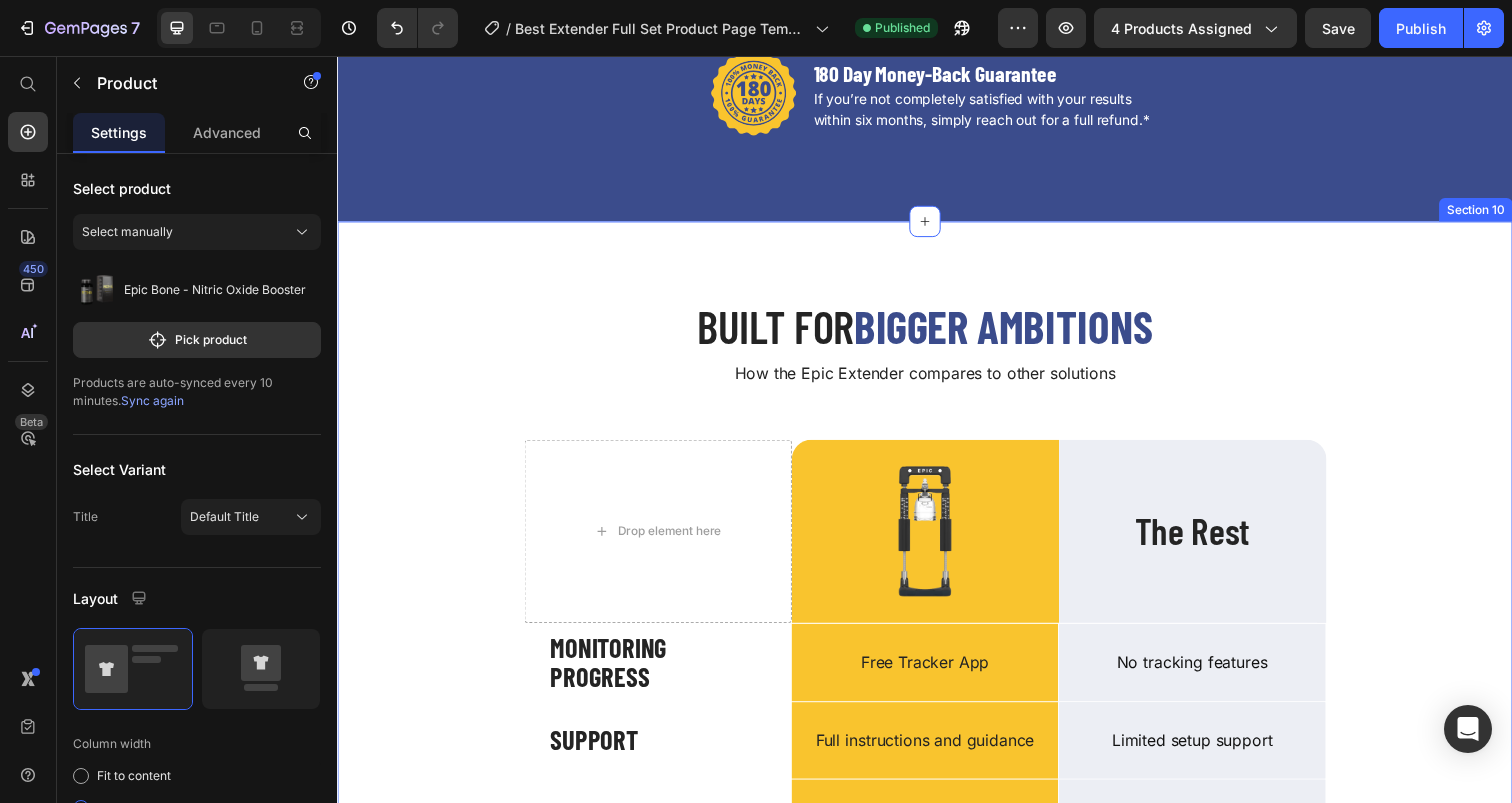 scroll, scrollTop: 5492, scrollLeft: 0, axis: vertical 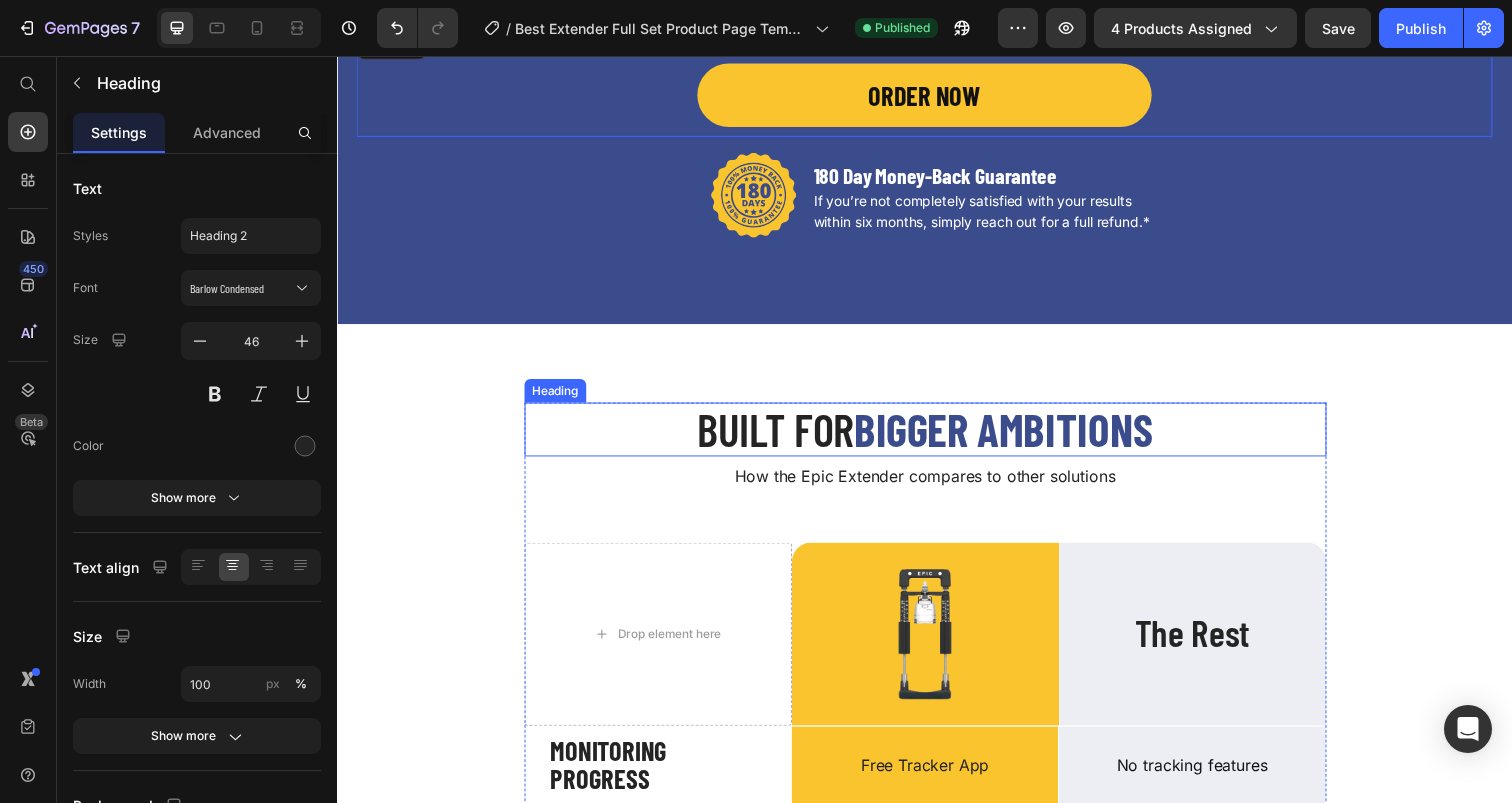 click on "BUILT FOR  BIGGER AMBITIONS" at bounding box center [937, 437] 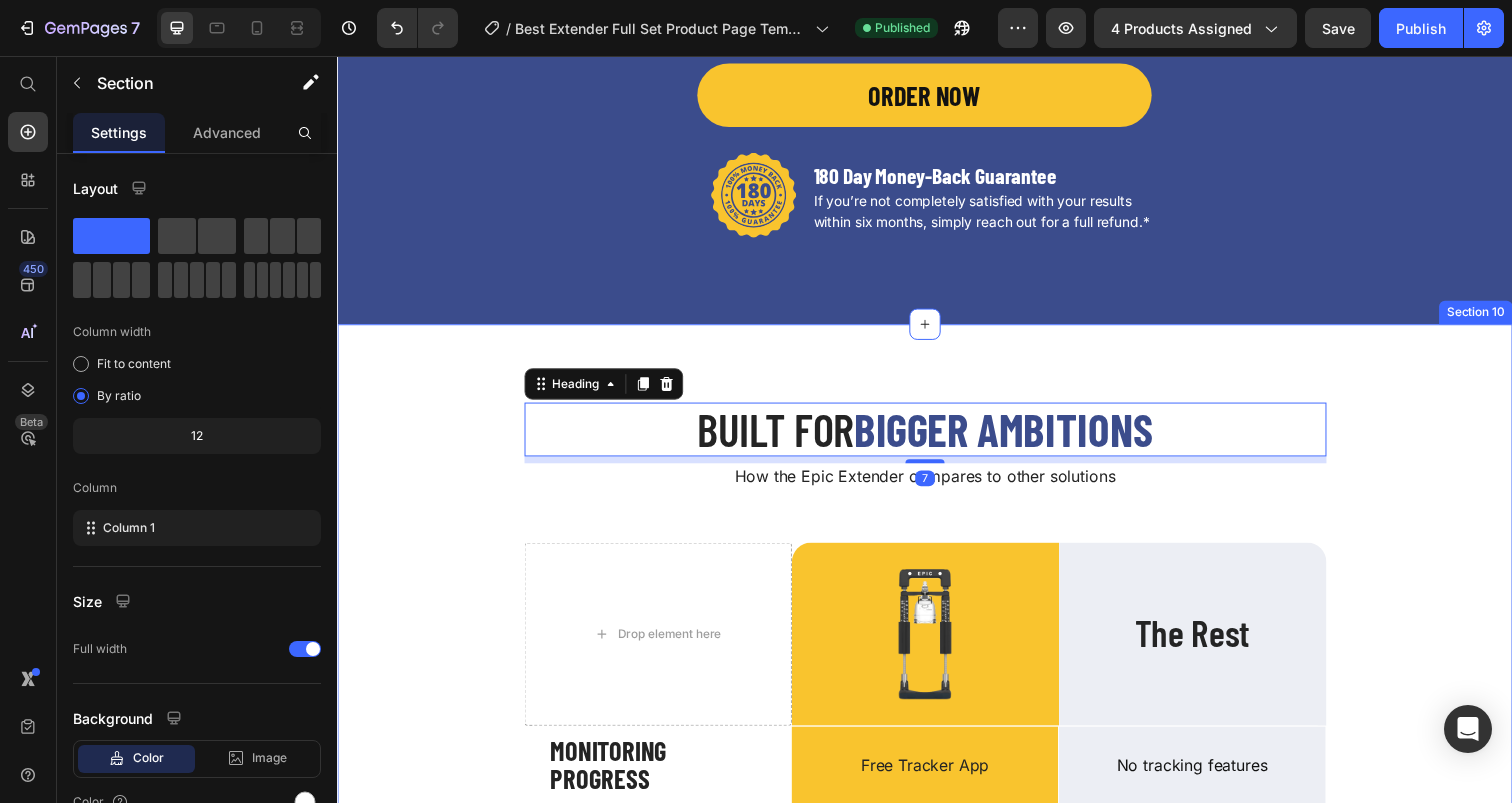 click on "BUILT FOR  BIGGER AMBITIONS Heading   7 How the Epic Extender compares to other solutions   Text Block
Drop element here Image Row The Rest Text Block Row Row MONITORING PROGRESS Text Block Free Tracker App Text Block Row No tracking features Text Block Hero Banner Row SUPPORT Text Block Full instructions and guidance Text Block Row Limited setup support Text Block Hero Banner Row COMFORT Text Block Padded silicone base,  ergonomic design Text Block Row Hard or rough materials that dig in and cause chafing Text Block Hero Banner Row CALIBRATION Text Block Easy to read tension scale in lb and kg Text Block Row No markings visible Text Block Hero Banner Row PERFORMANCE Text Block High tension (22lb/10kg) for faster results and add-on options Text Block Row Low tension, slow progress Text Block Hero Banner Row COMPATIBILITY Text Block Works with all vacuum cups Text Block Row Limited compatibility Text Block Hero Banner Row Row Section 10" at bounding box center [937, 868] 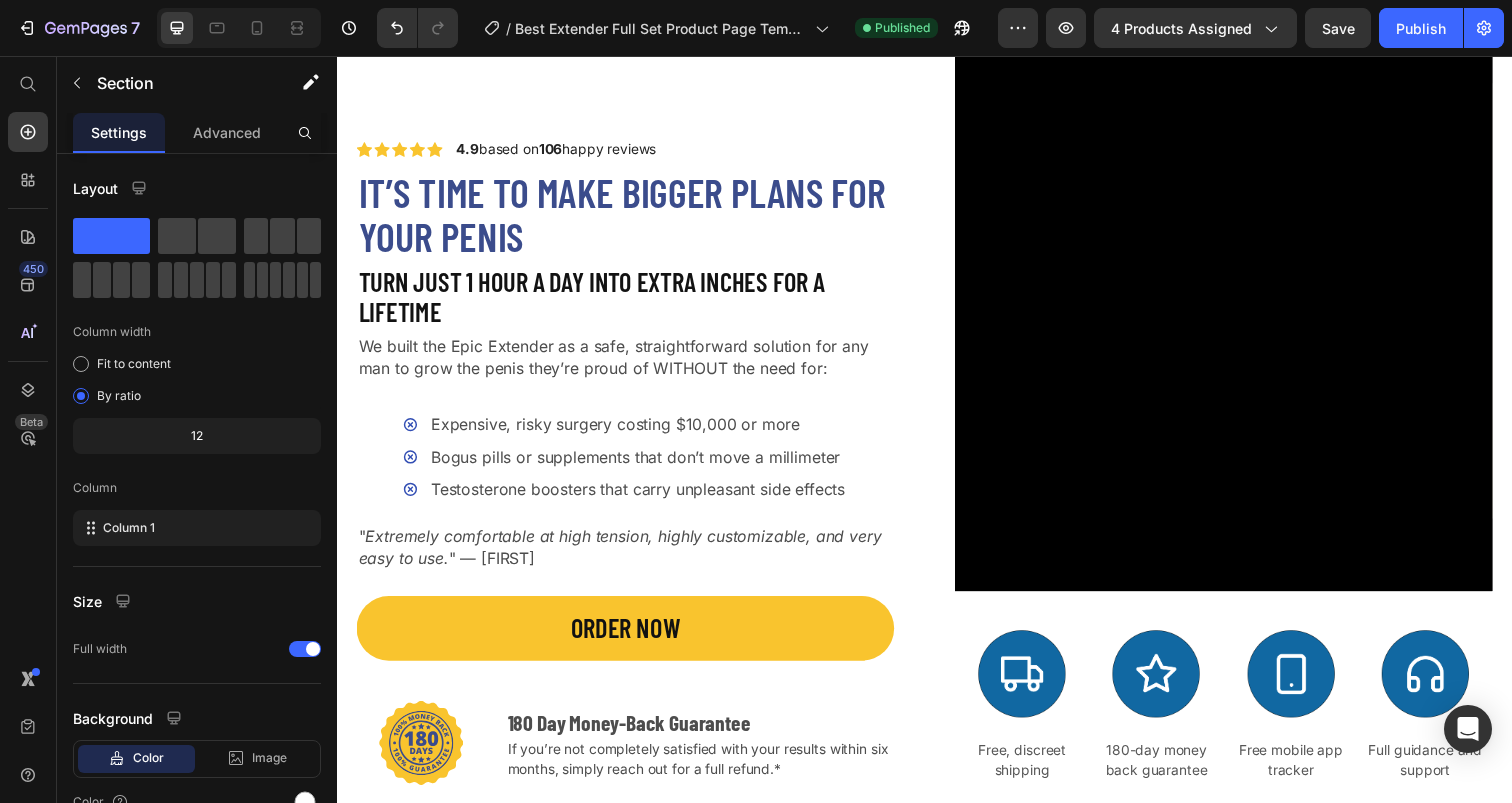 scroll, scrollTop: 0, scrollLeft: 0, axis: both 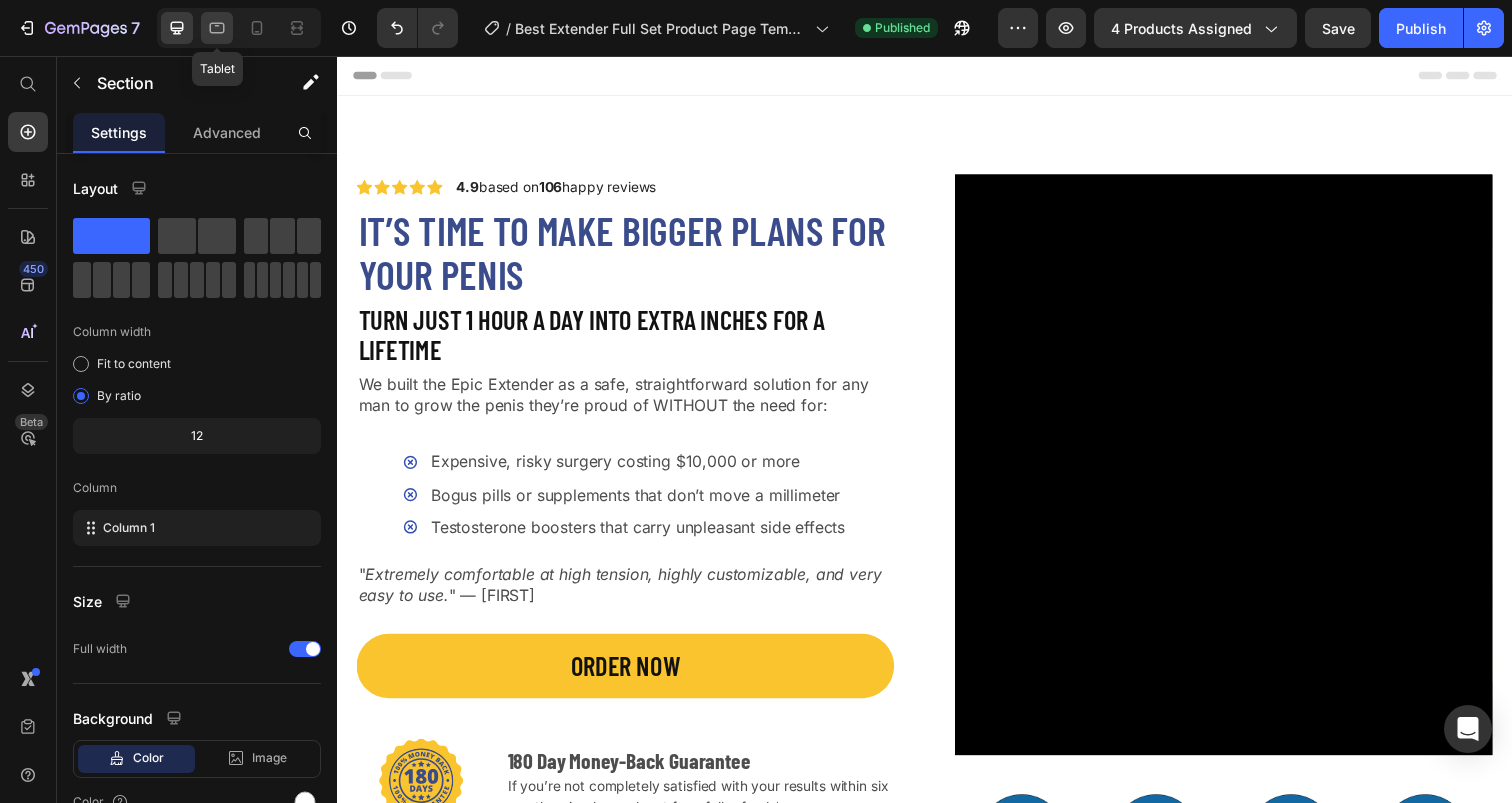 click 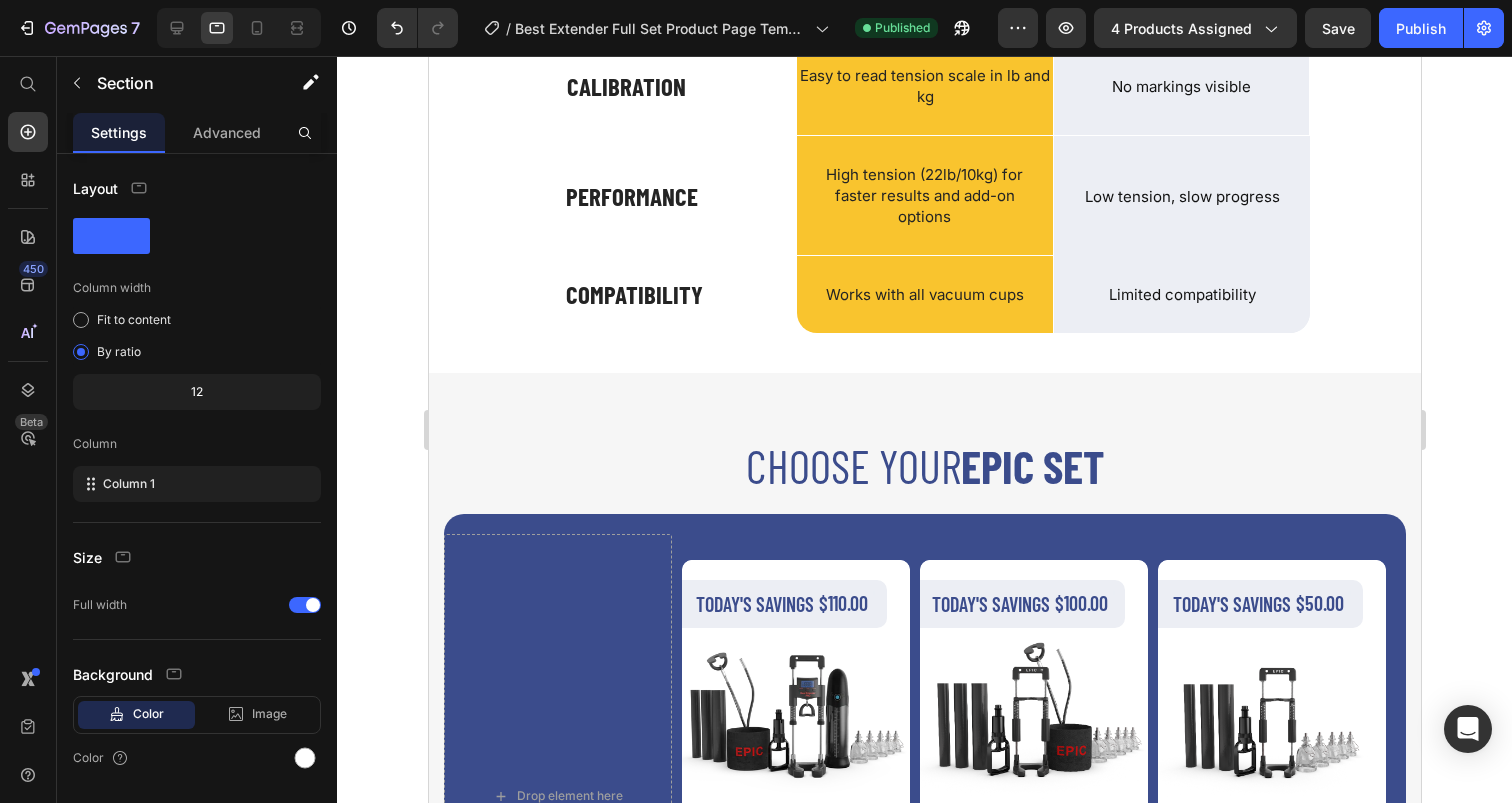 scroll, scrollTop: 6216, scrollLeft: 0, axis: vertical 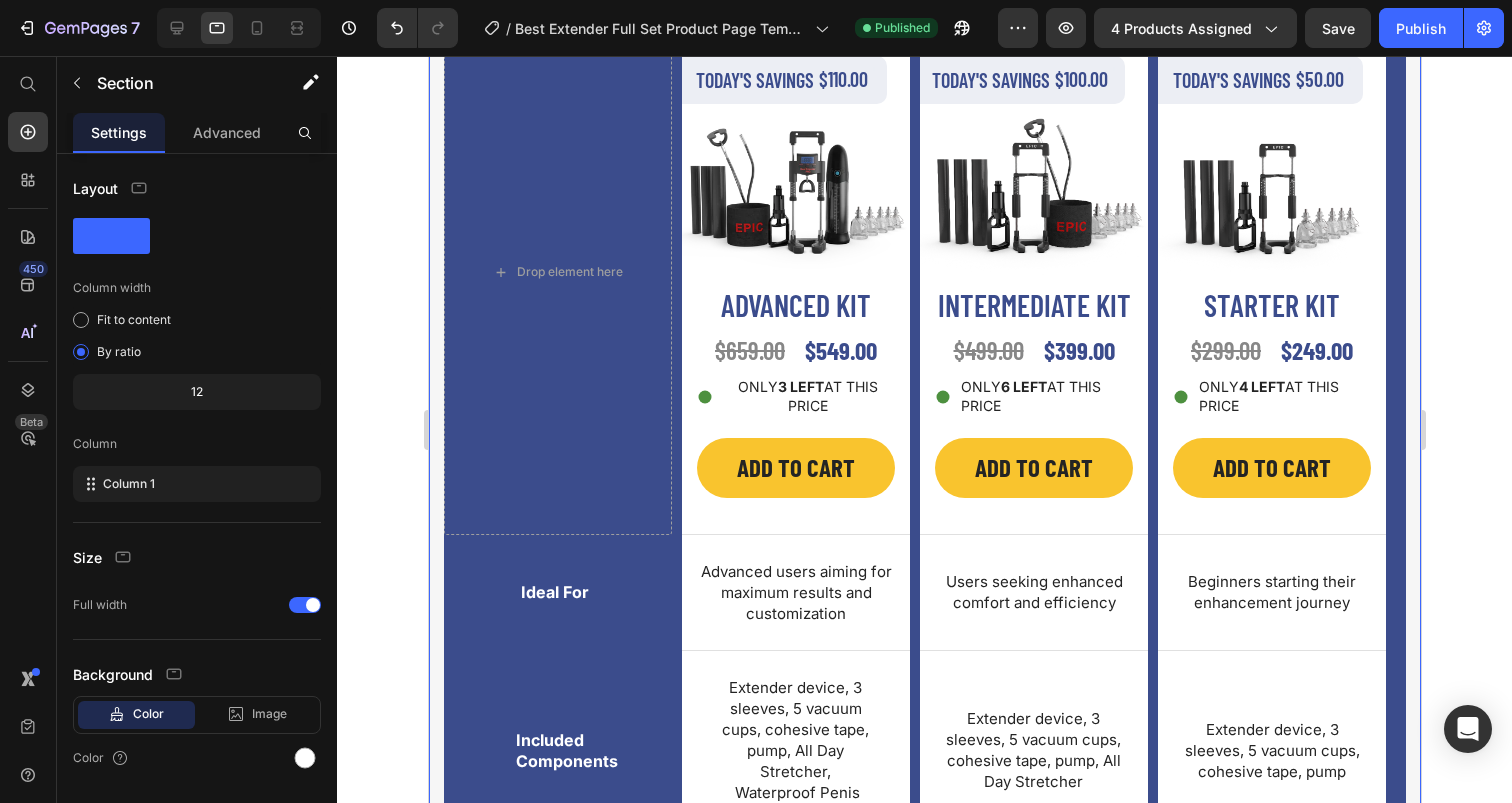 click at bounding box center (239, 28) 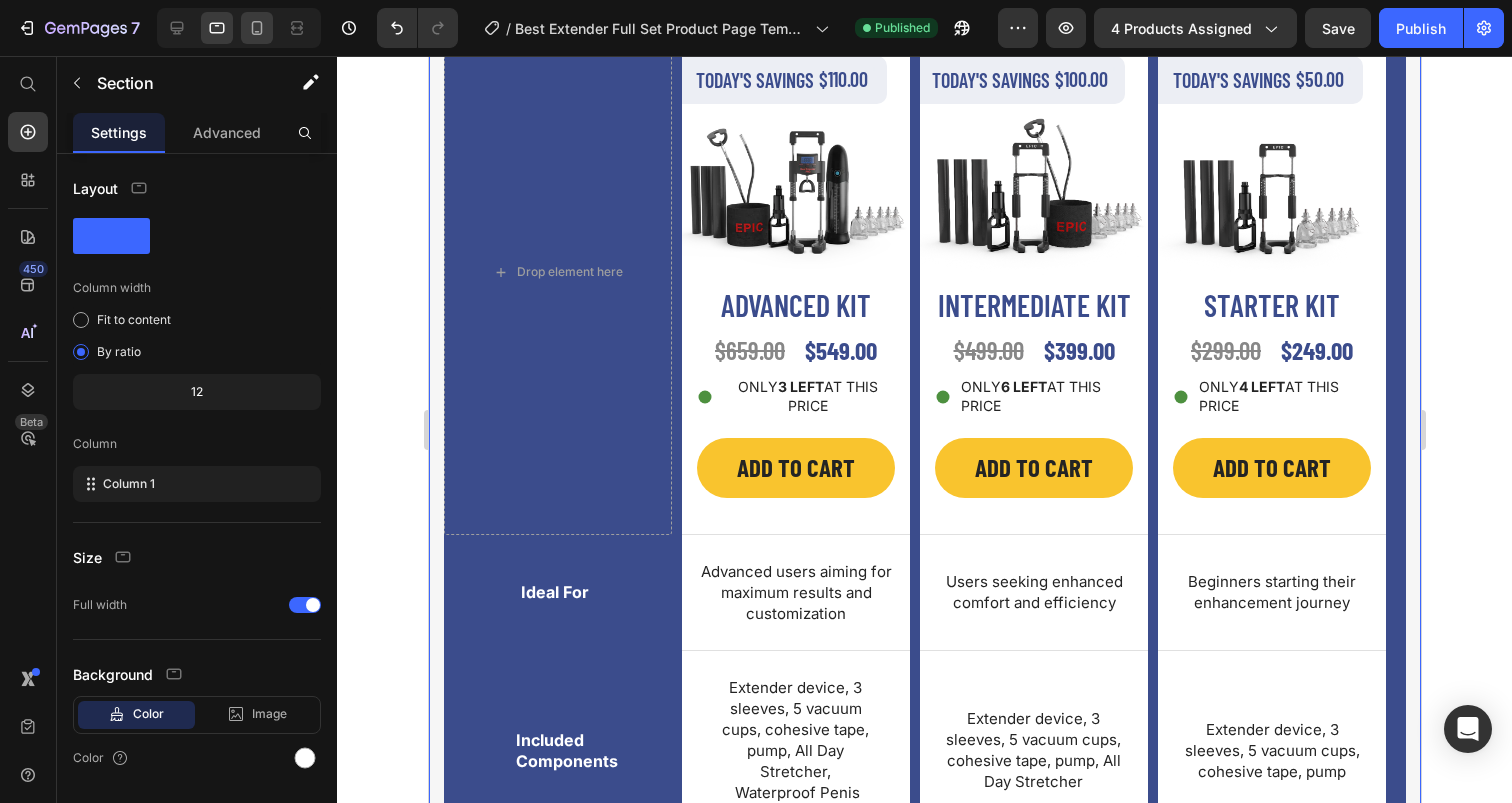 click 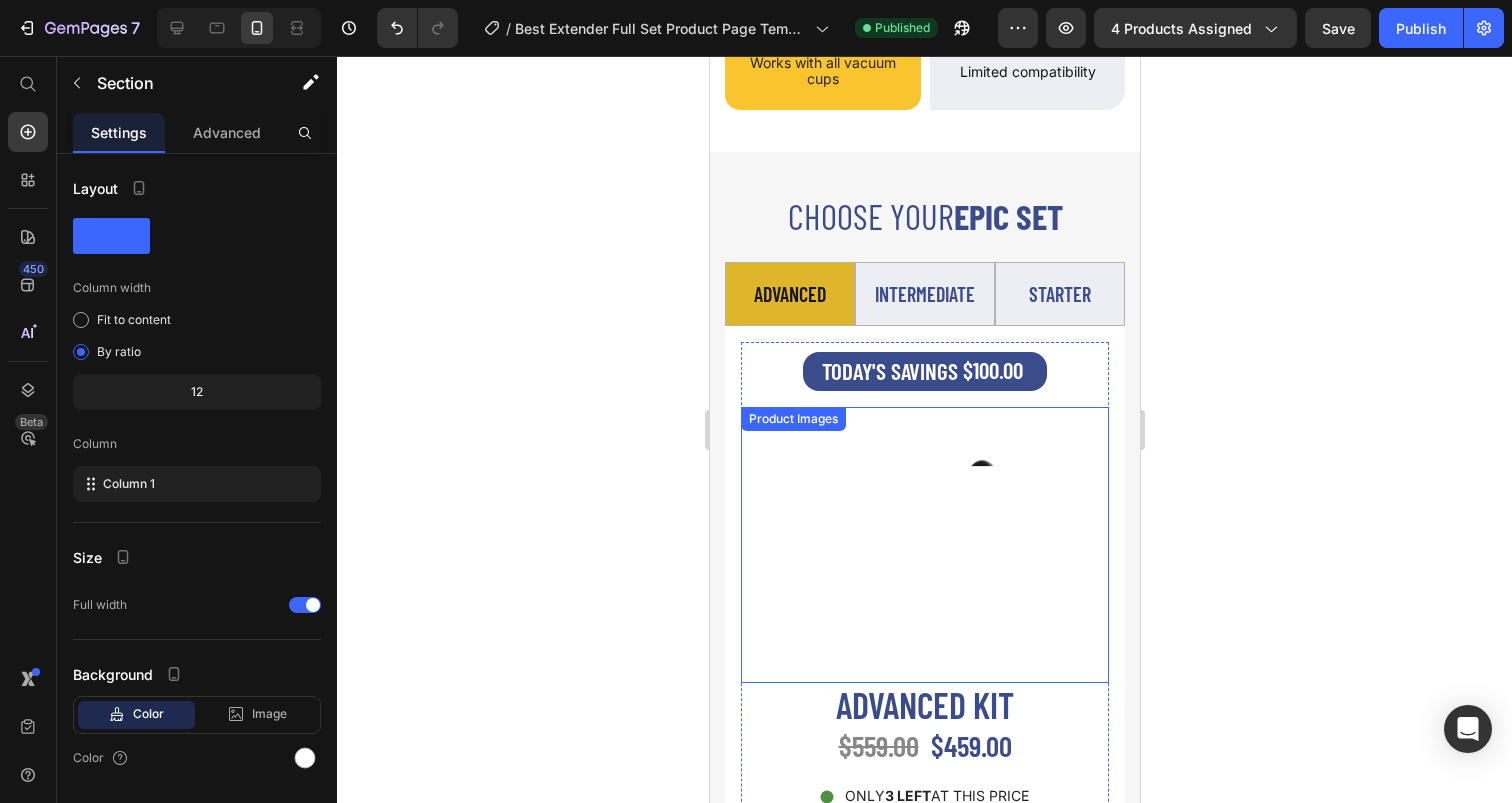 scroll, scrollTop: 6417, scrollLeft: 0, axis: vertical 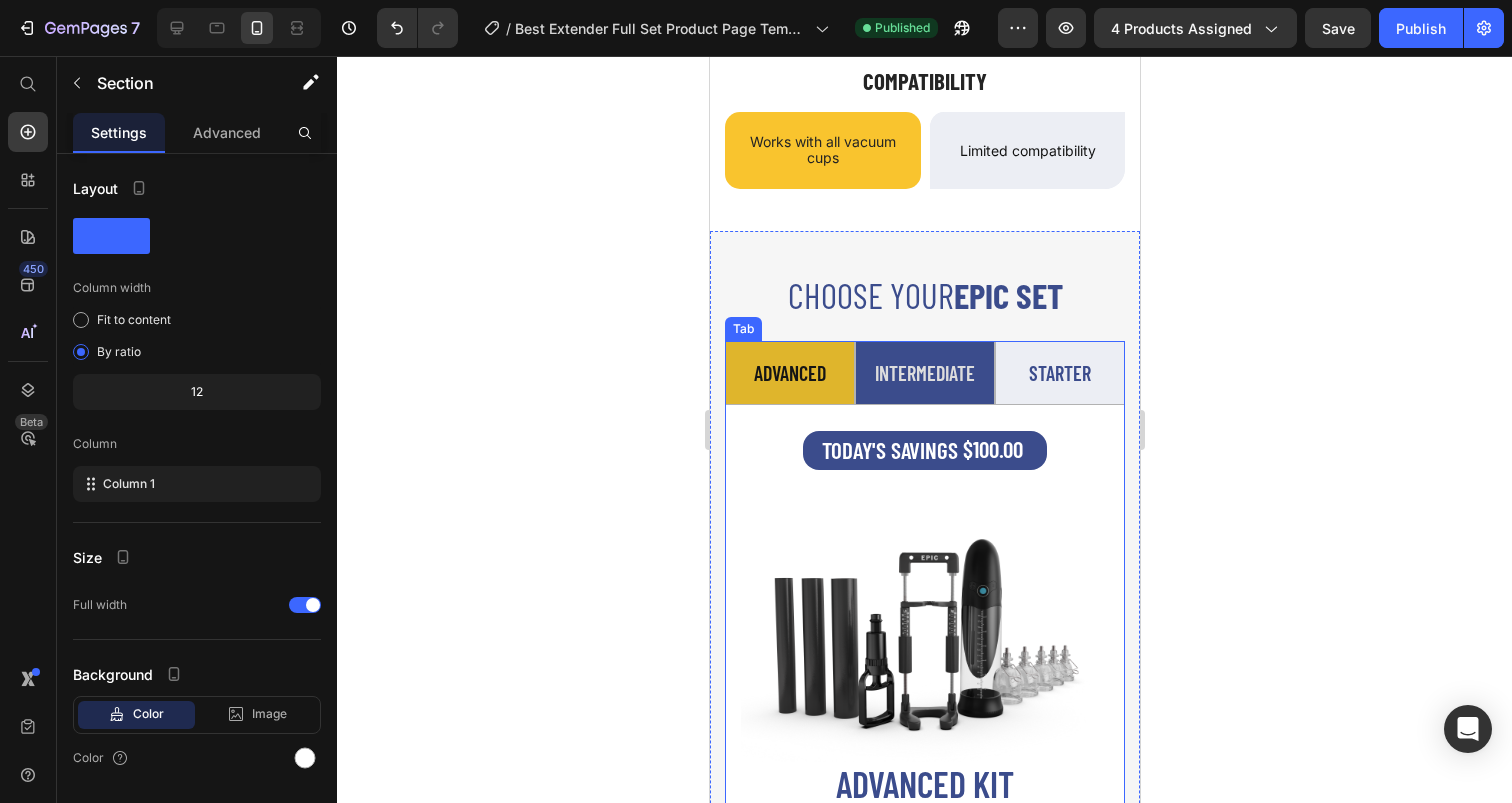 click on "INTERMEDIATE" at bounding box center [924, 373] 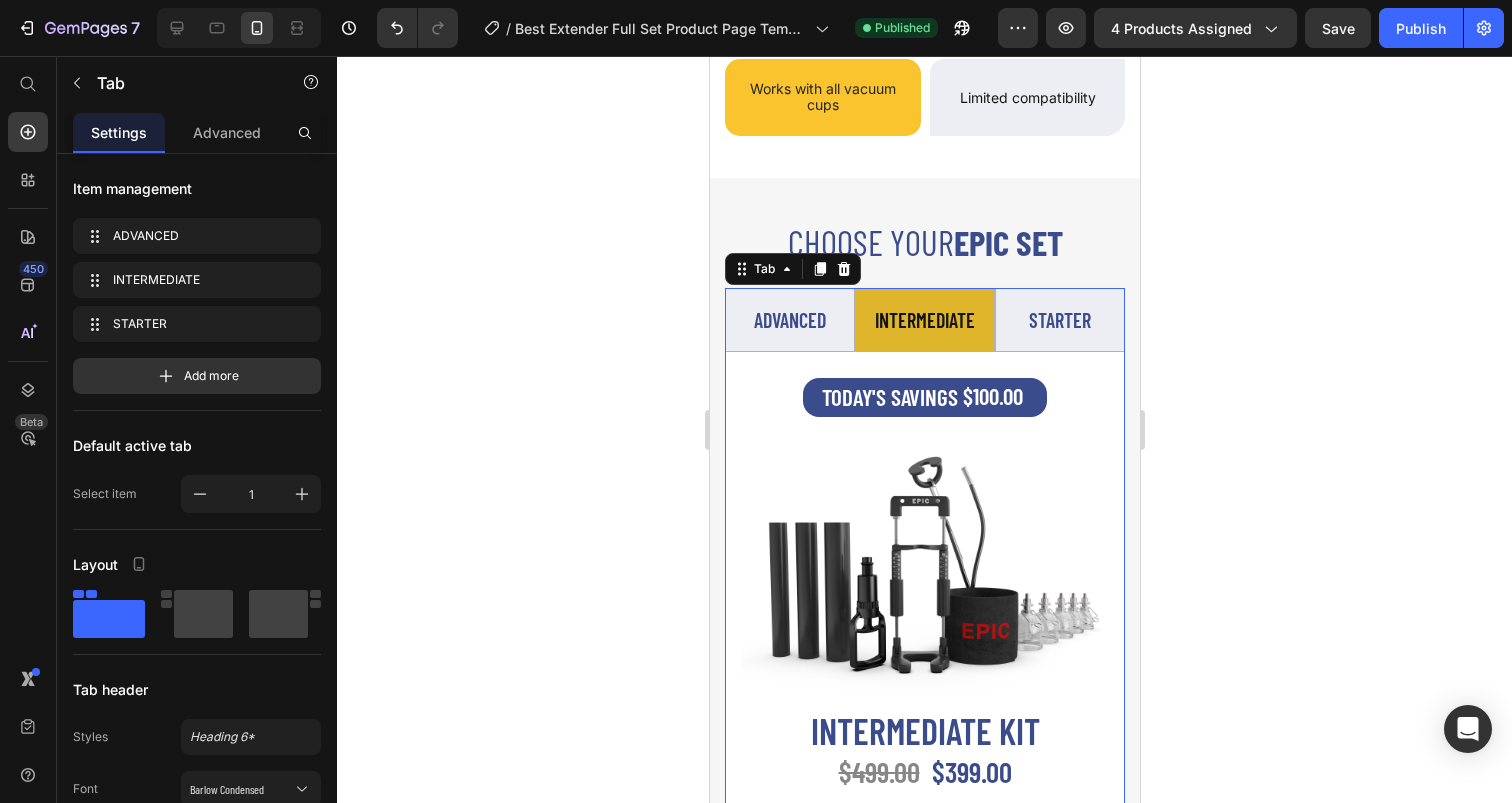 scroll, scrollTop: 6566, scrollLeft: 0, axis: vertical 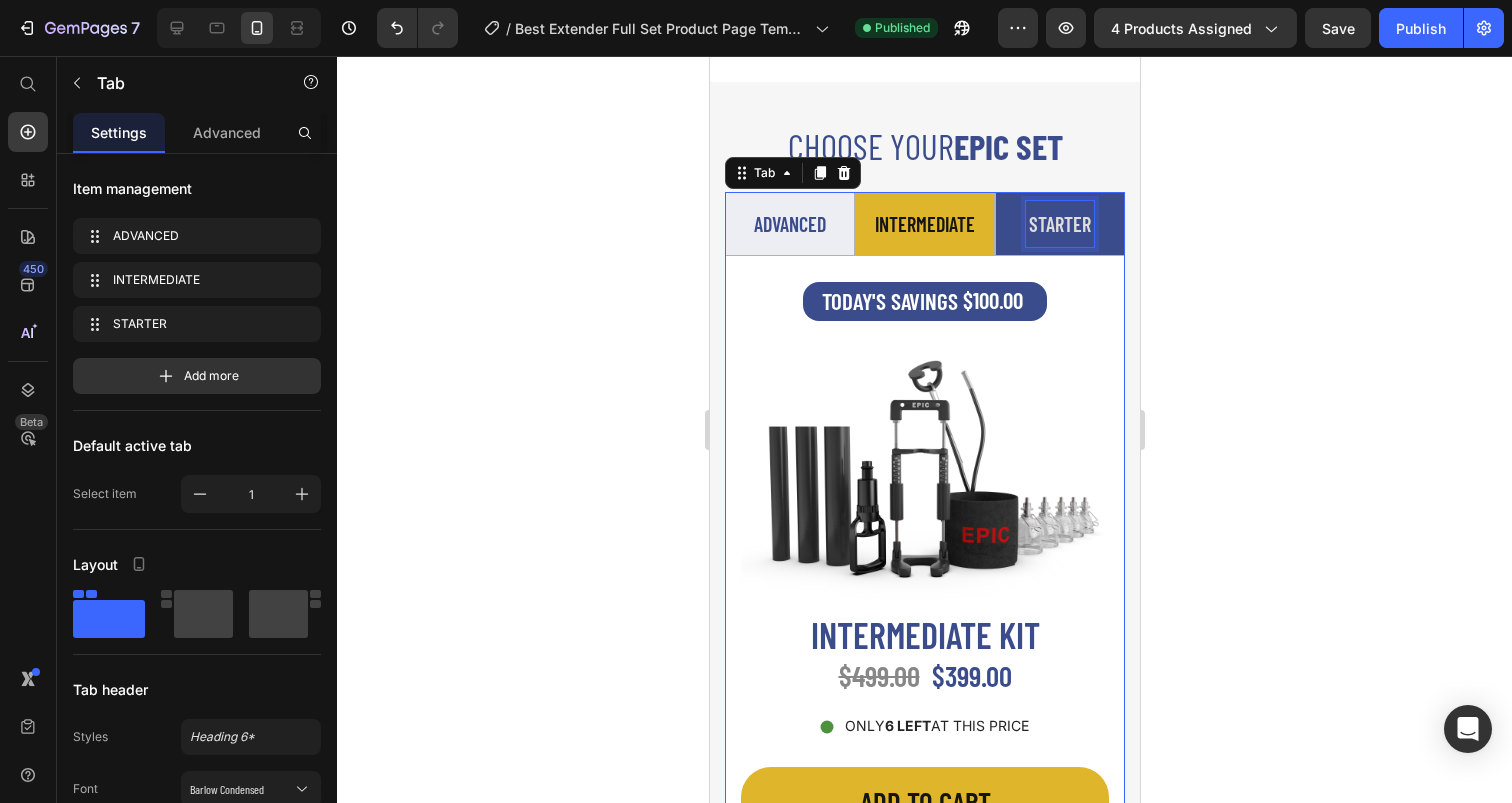 click on "STARTER" at bounding box center (1059, 224) 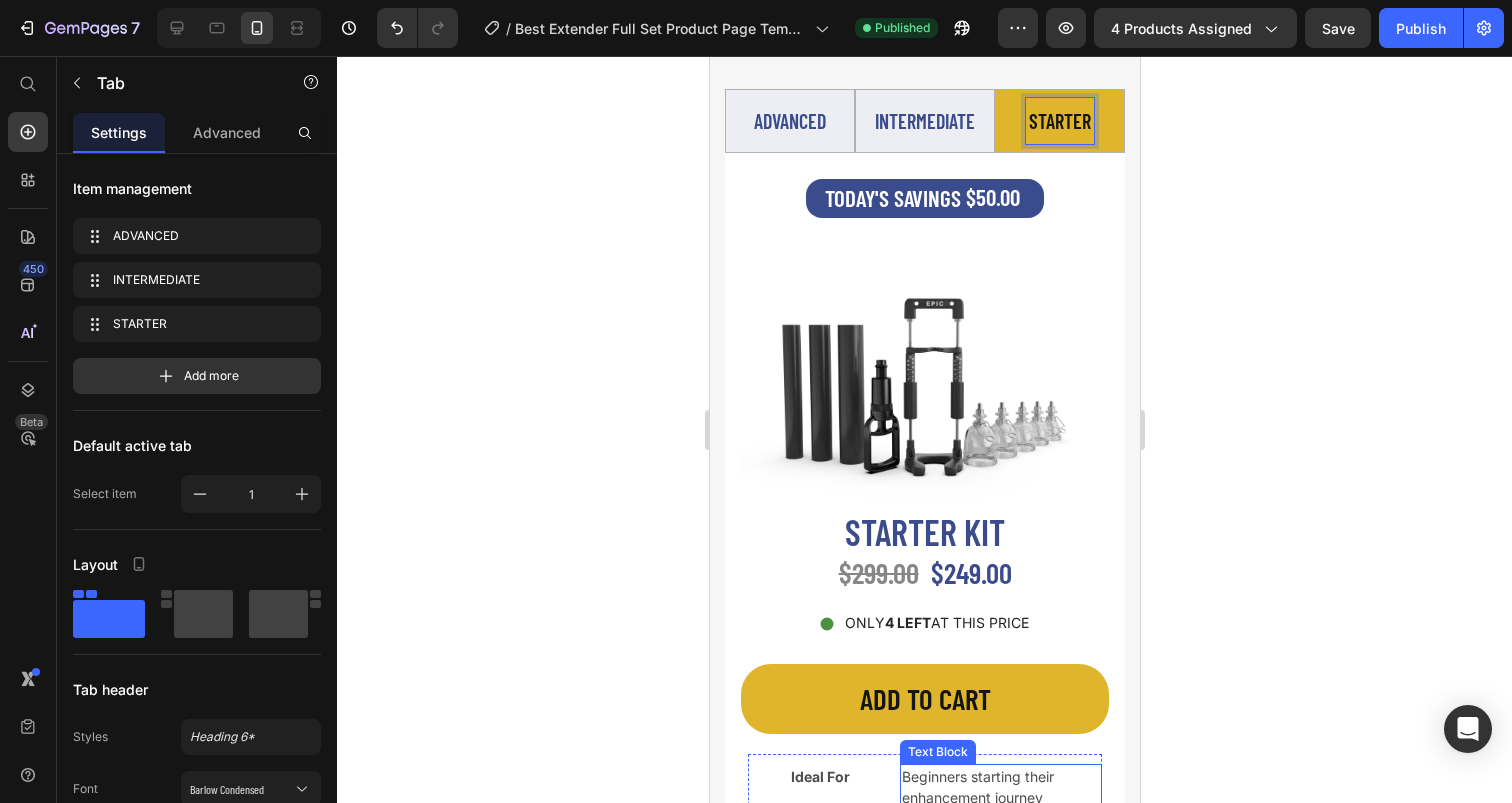 scroll, scrollTop: 6668, scrollLeft: 0, axis: vertical 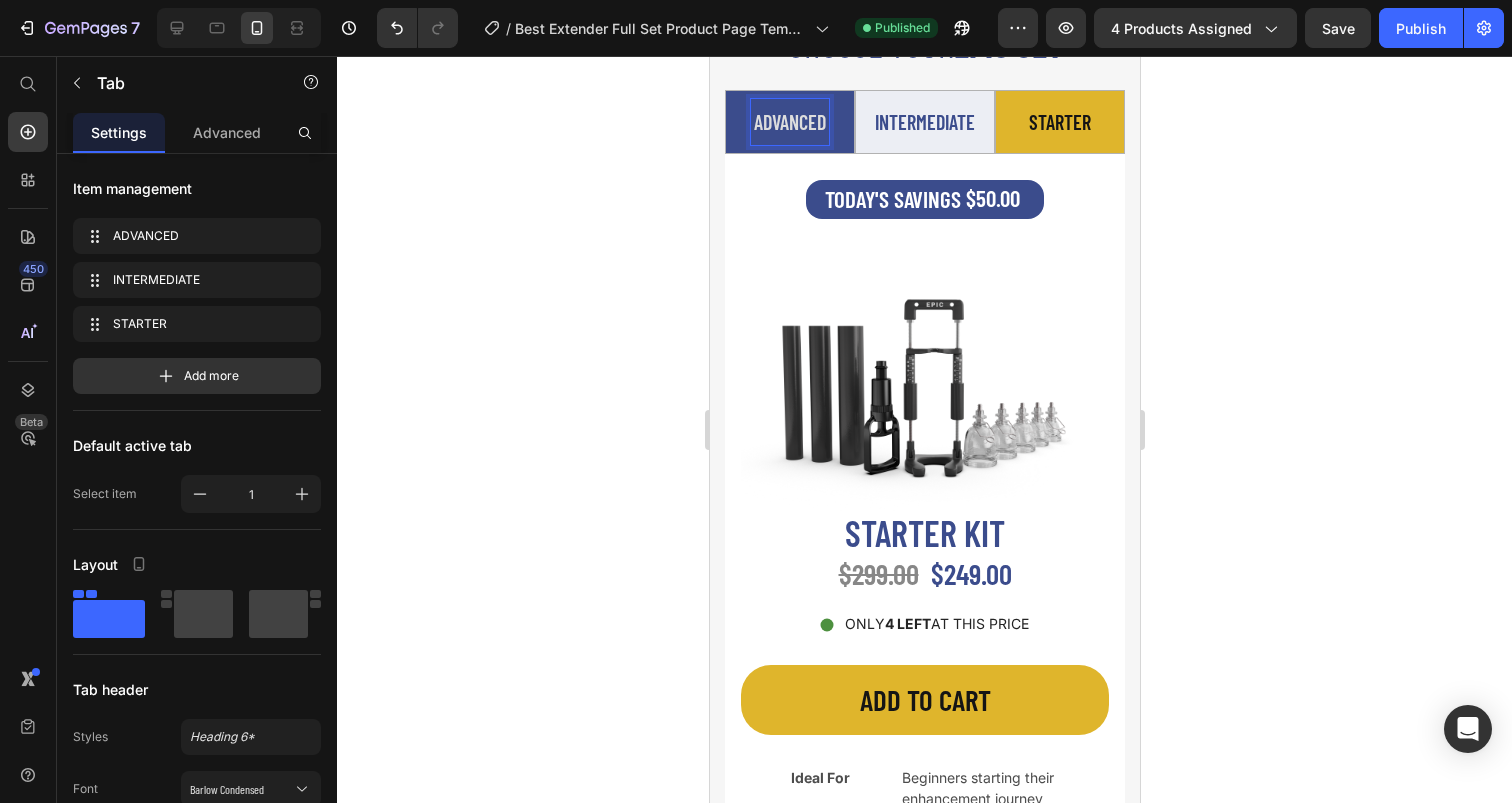 click on "ADVANCED" at bounding box center (789, 122) 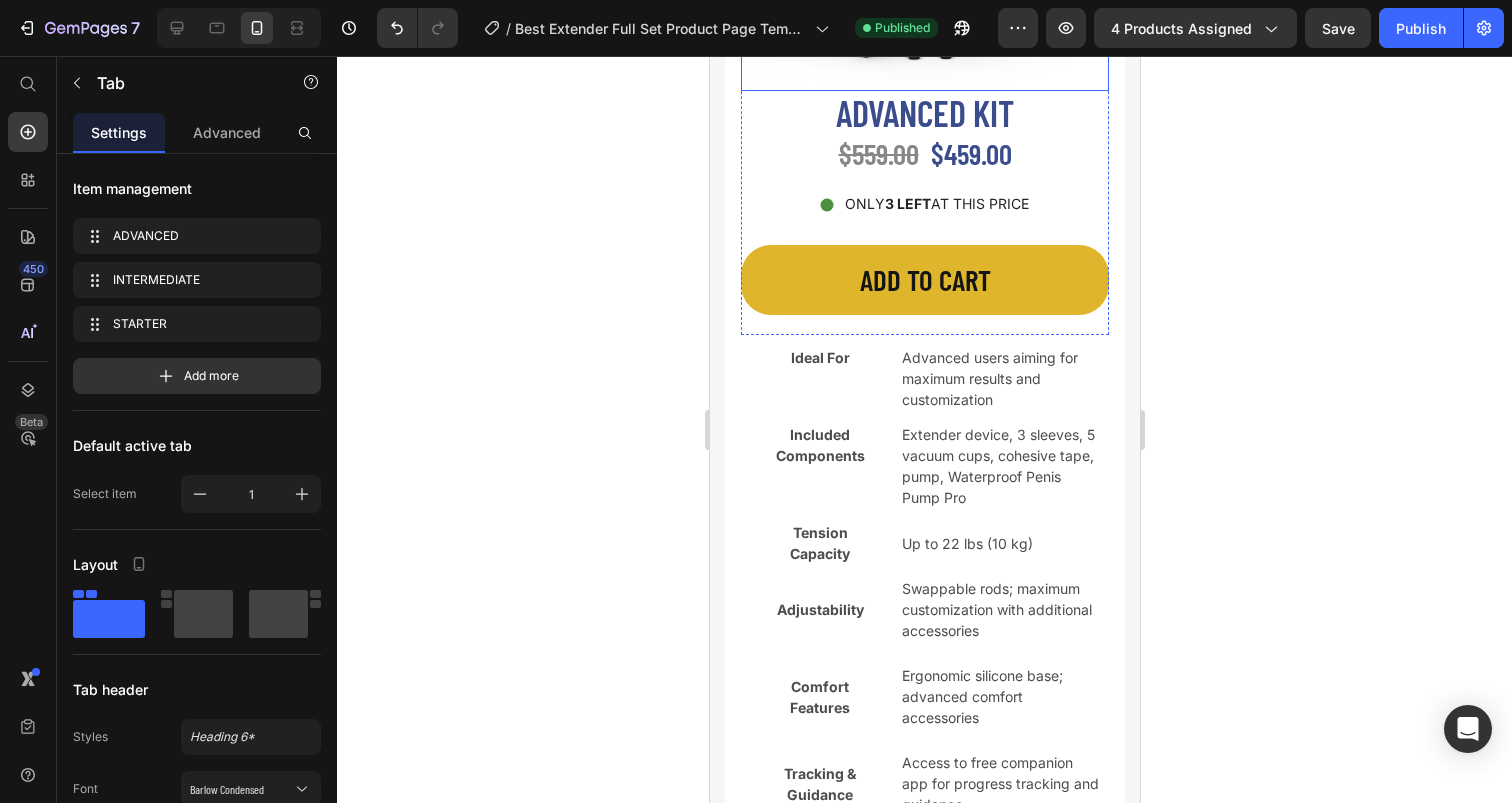 scroll, scrollTop: 7177, scrollLeft: 0, axis: vertical 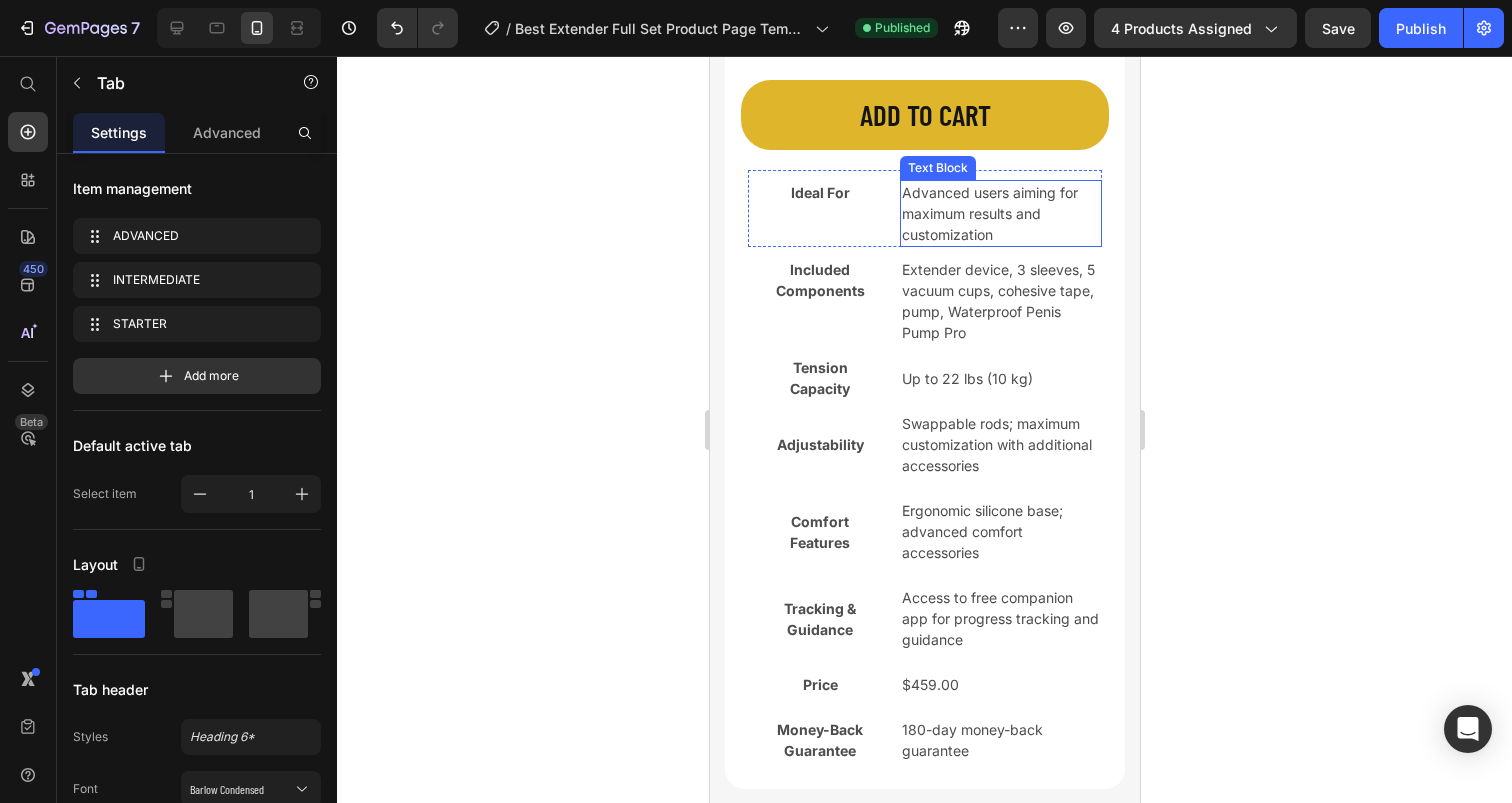 click on "Extender device, 3 sleeves, 5 vacuum cups, cohesive tape, pump, Waterproof Penis Pump Pro" at bounding box center (1000, 301) 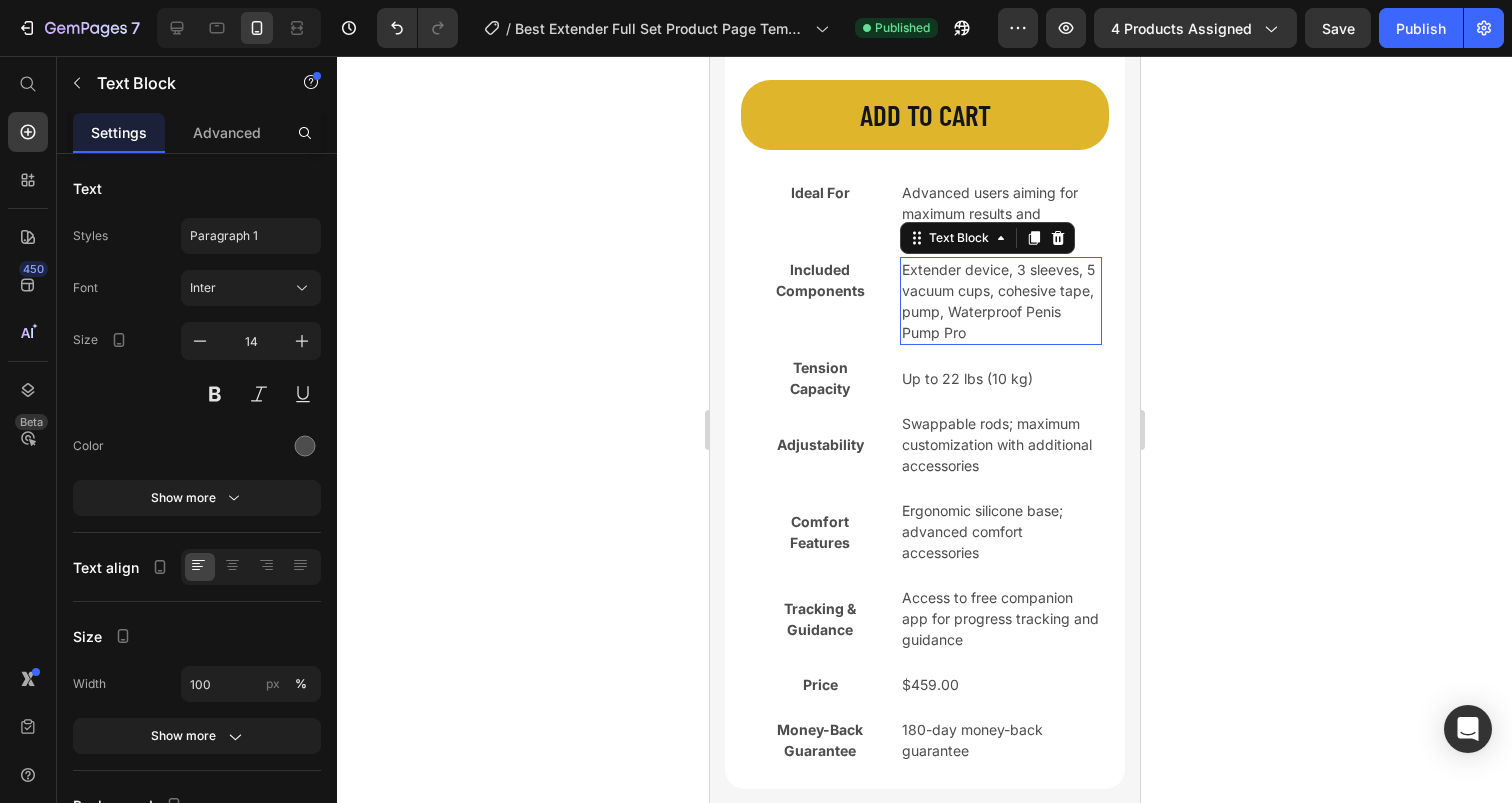 click on "Extender device, 3 sleeves, 5 vacuum cups, cohesive tape, pump, Waterproof Penis Pump Pro" at bounding box center [1000, 301] 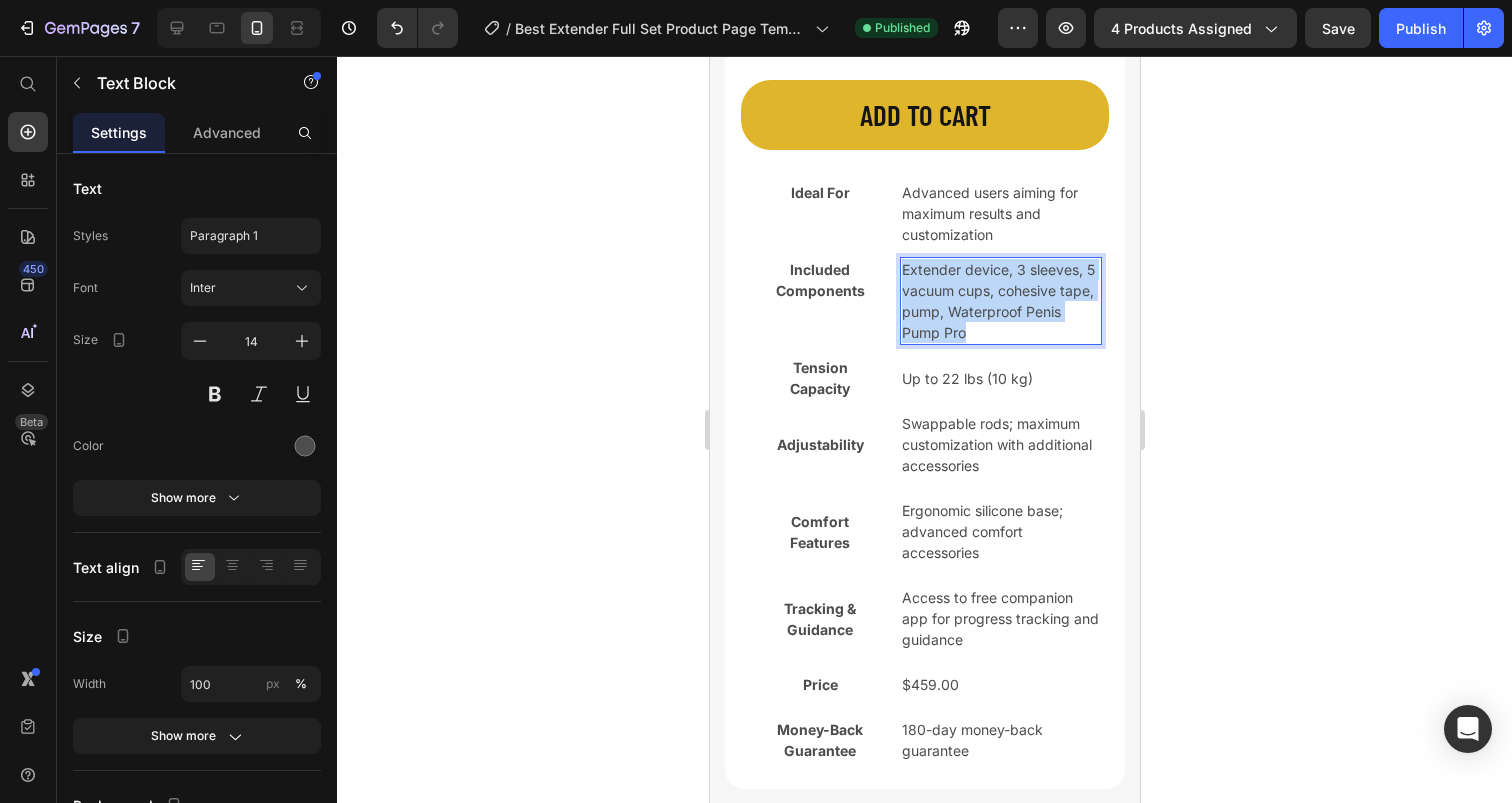 click on "Extender device, 3 sleeves, 5 vacuum cups, cohesive tape, pump, Waterproof Penis Pump Pro" at bounding box center (1000, 301) 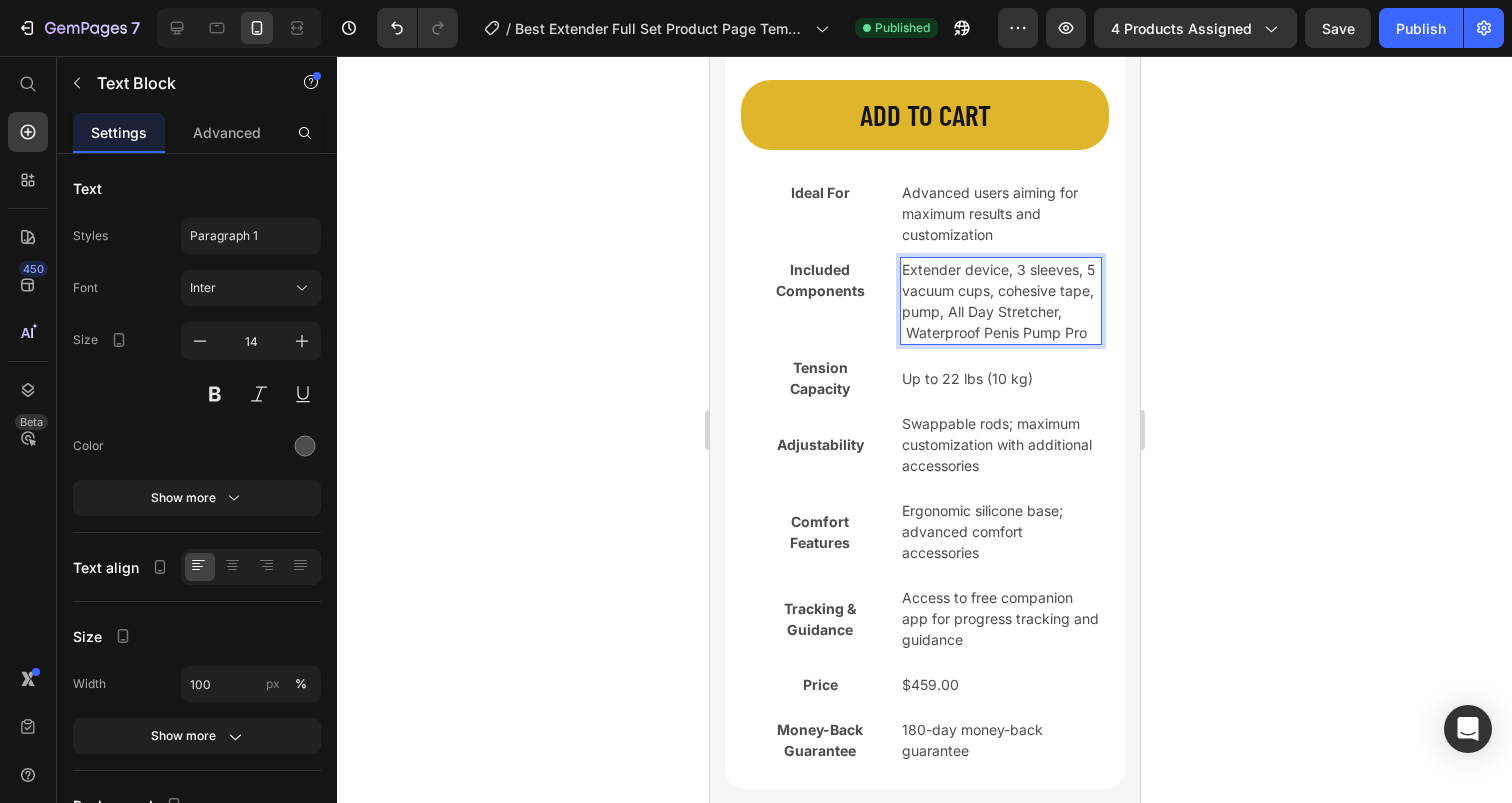 click on "Extender device, 3 sleeves, 5 vacuum cups, cohesive tape, pump, All Day Stretcher,  Waterproof Penis Pump Pro" at bounding box center (1000, 301) 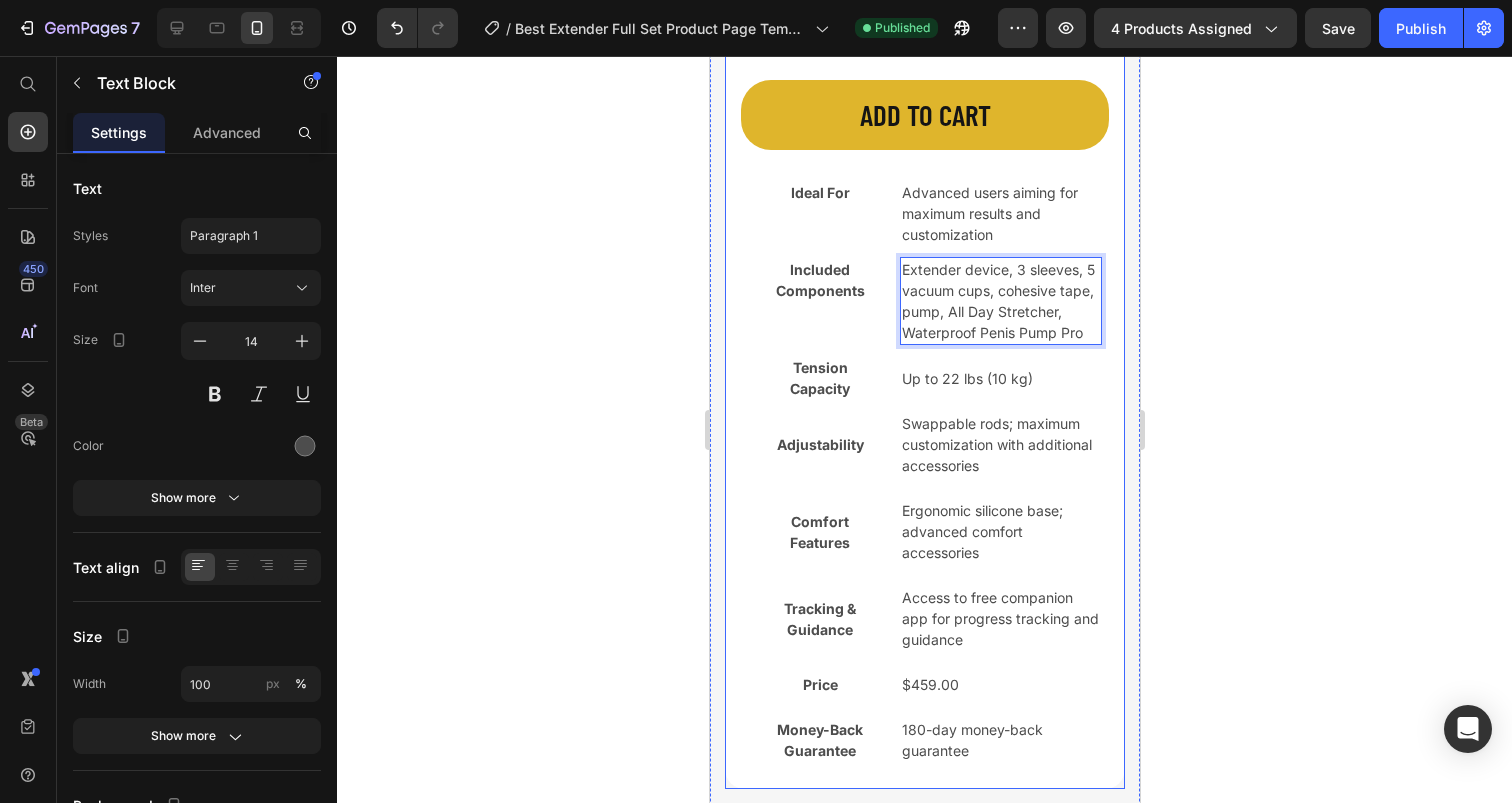 click 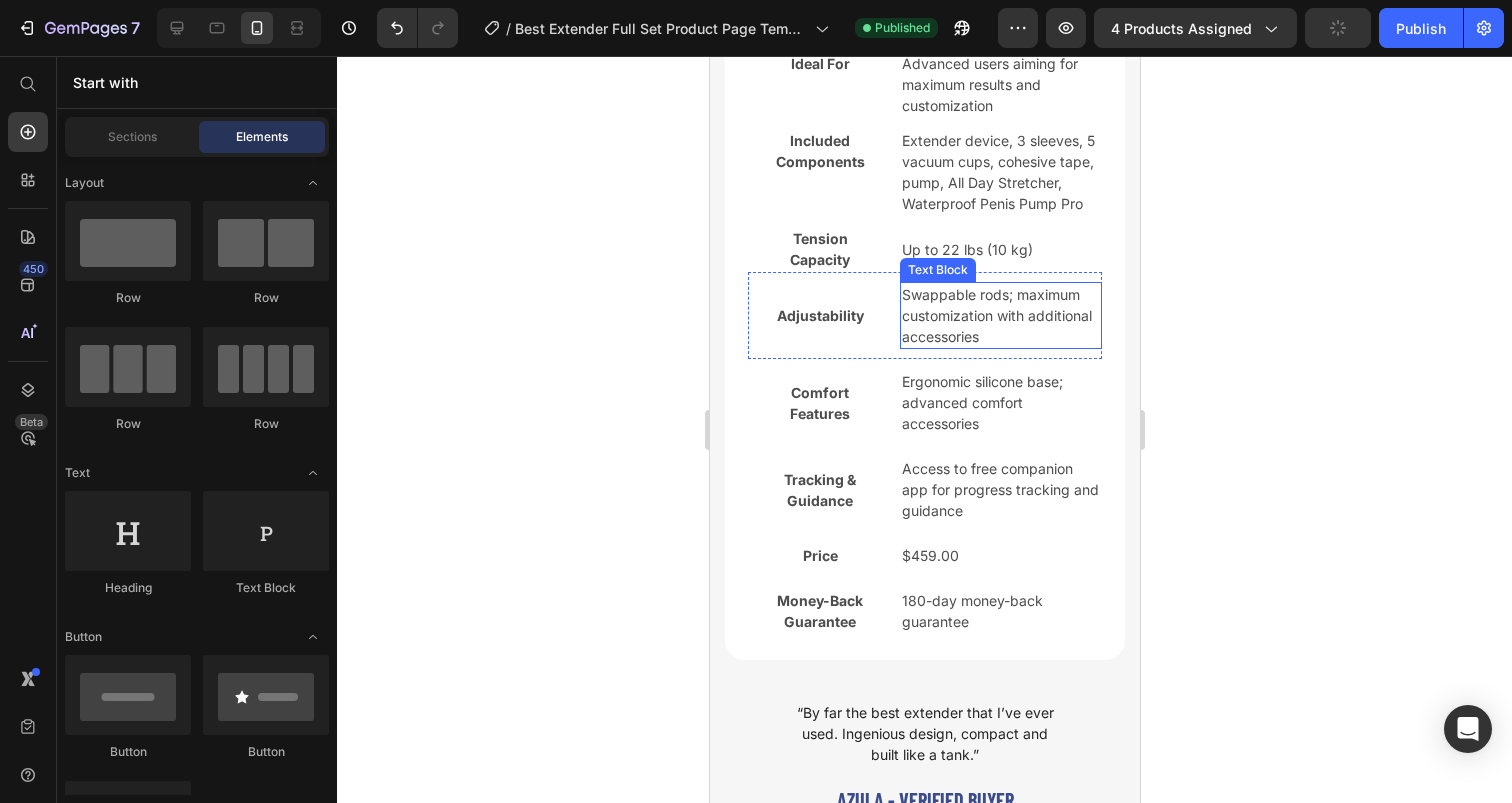scroll, scrollTop: 7436, scrollLeft: 0, axis: vertical 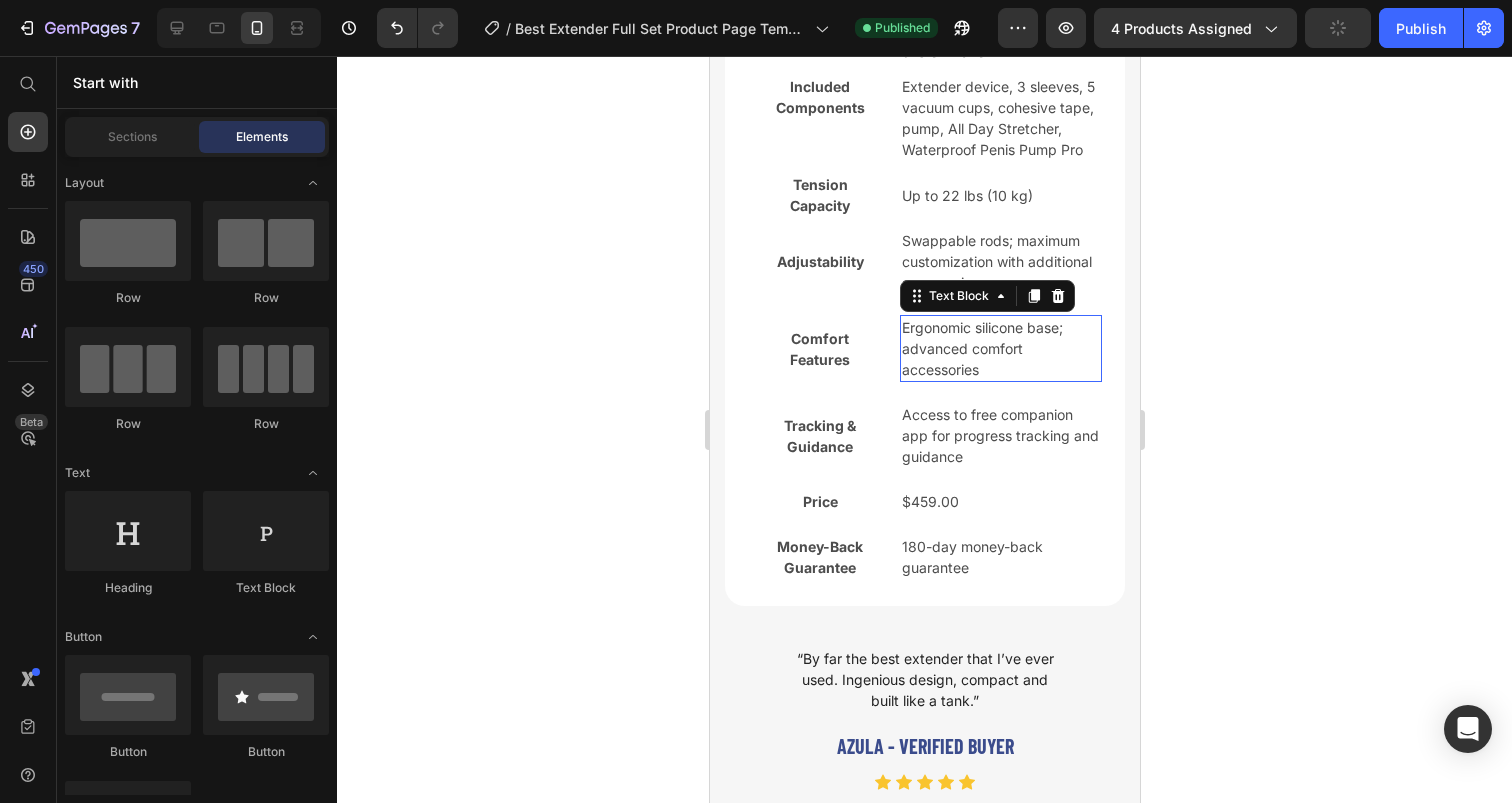 click on "Ergonomic silicone base; advanced comfort accessories" at bounding box center [1000, 348] 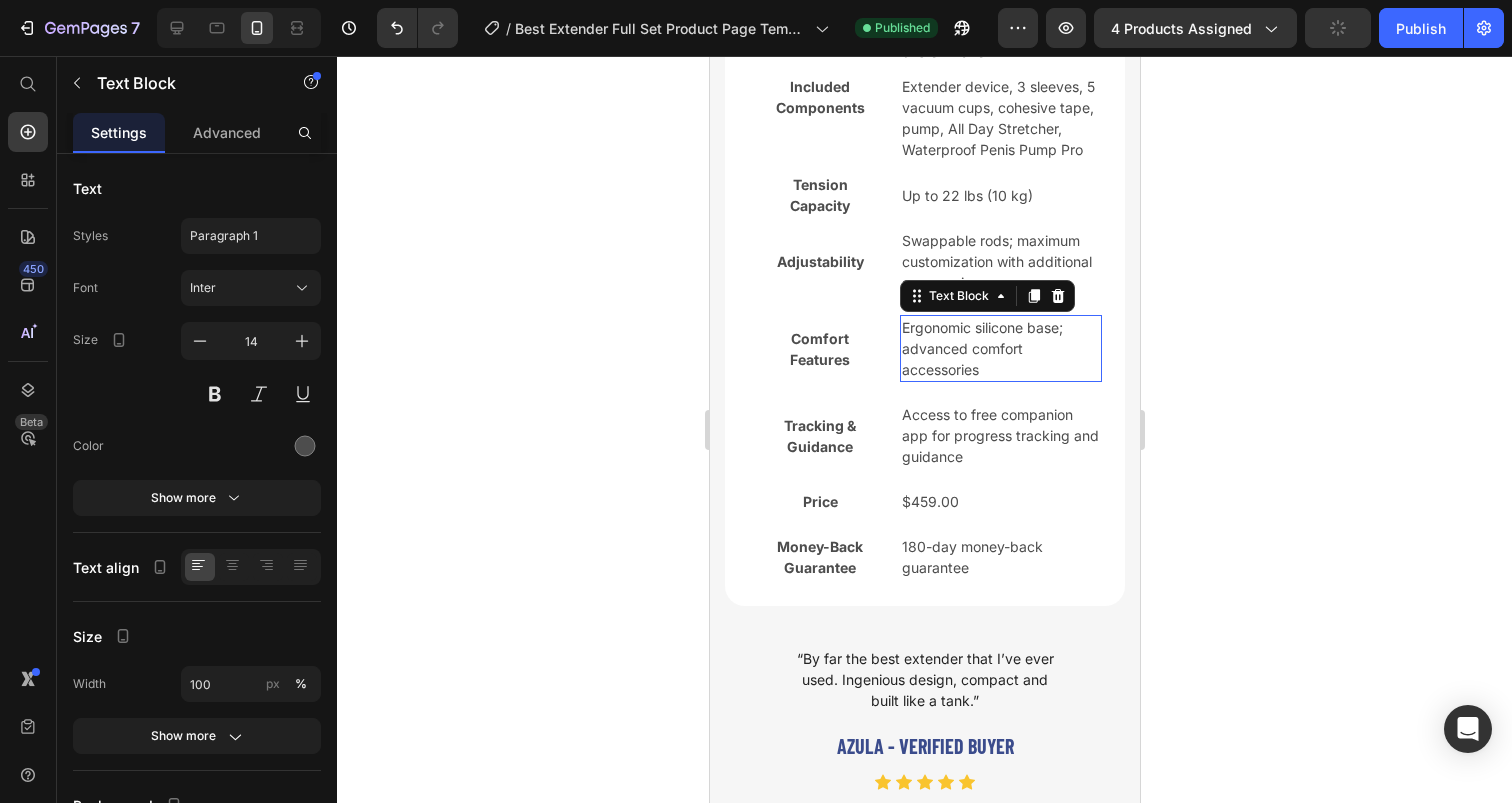 click on "Ergonomic silicone base; advanced comfort accessories" at bounding box center (1000, 348) 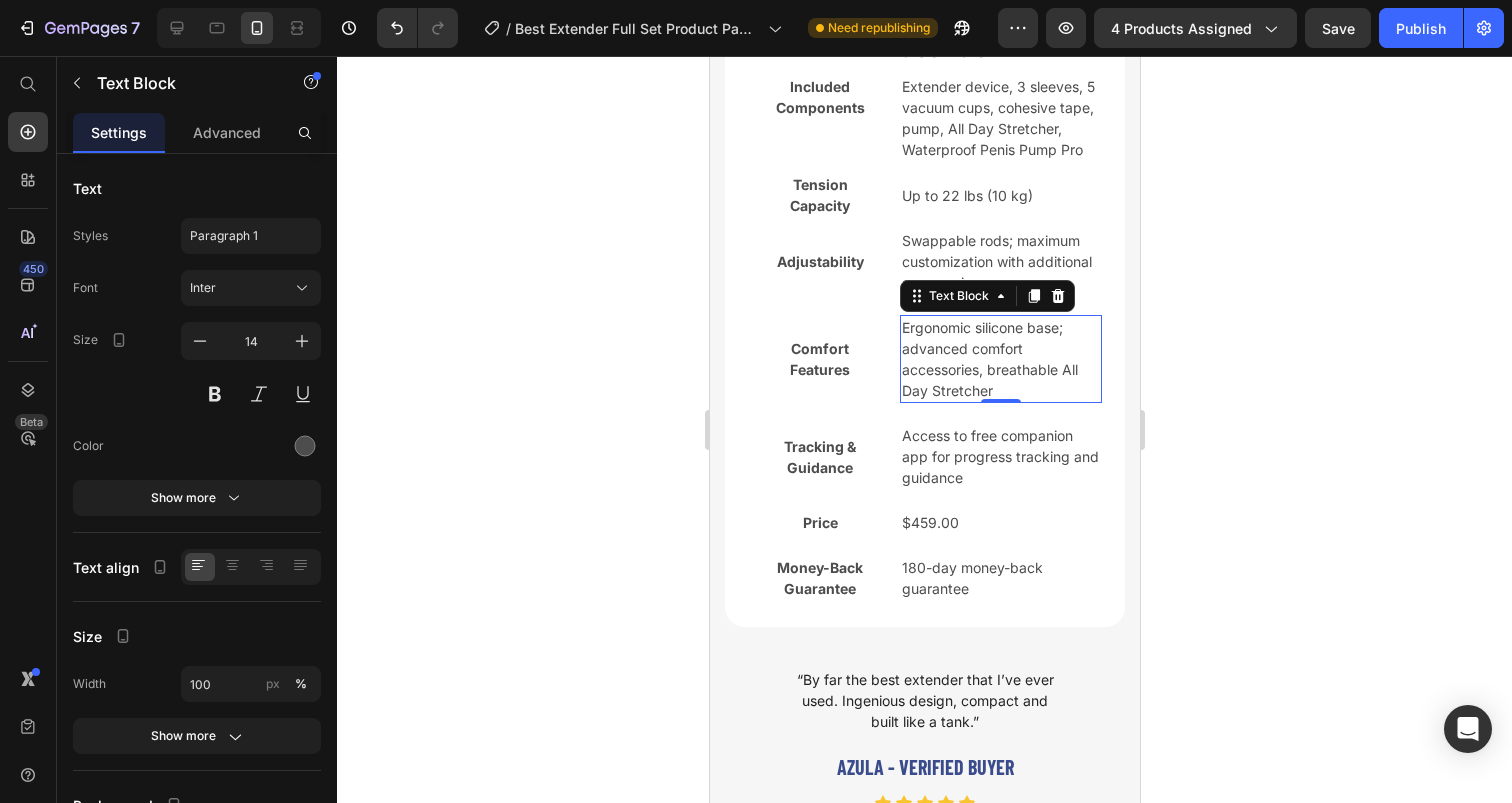 click 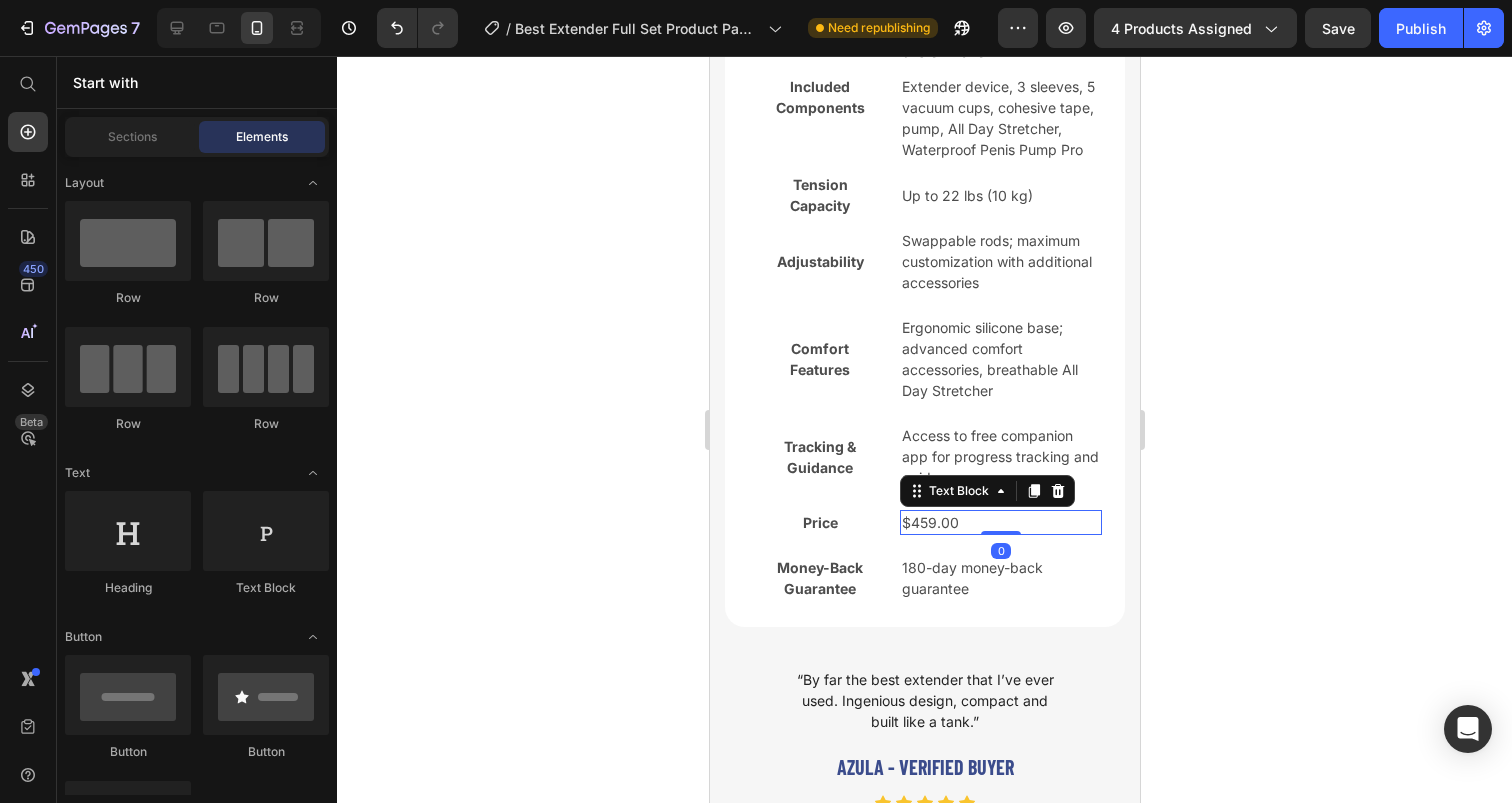 click on "$459.00" at bounding box center (1000, 522) 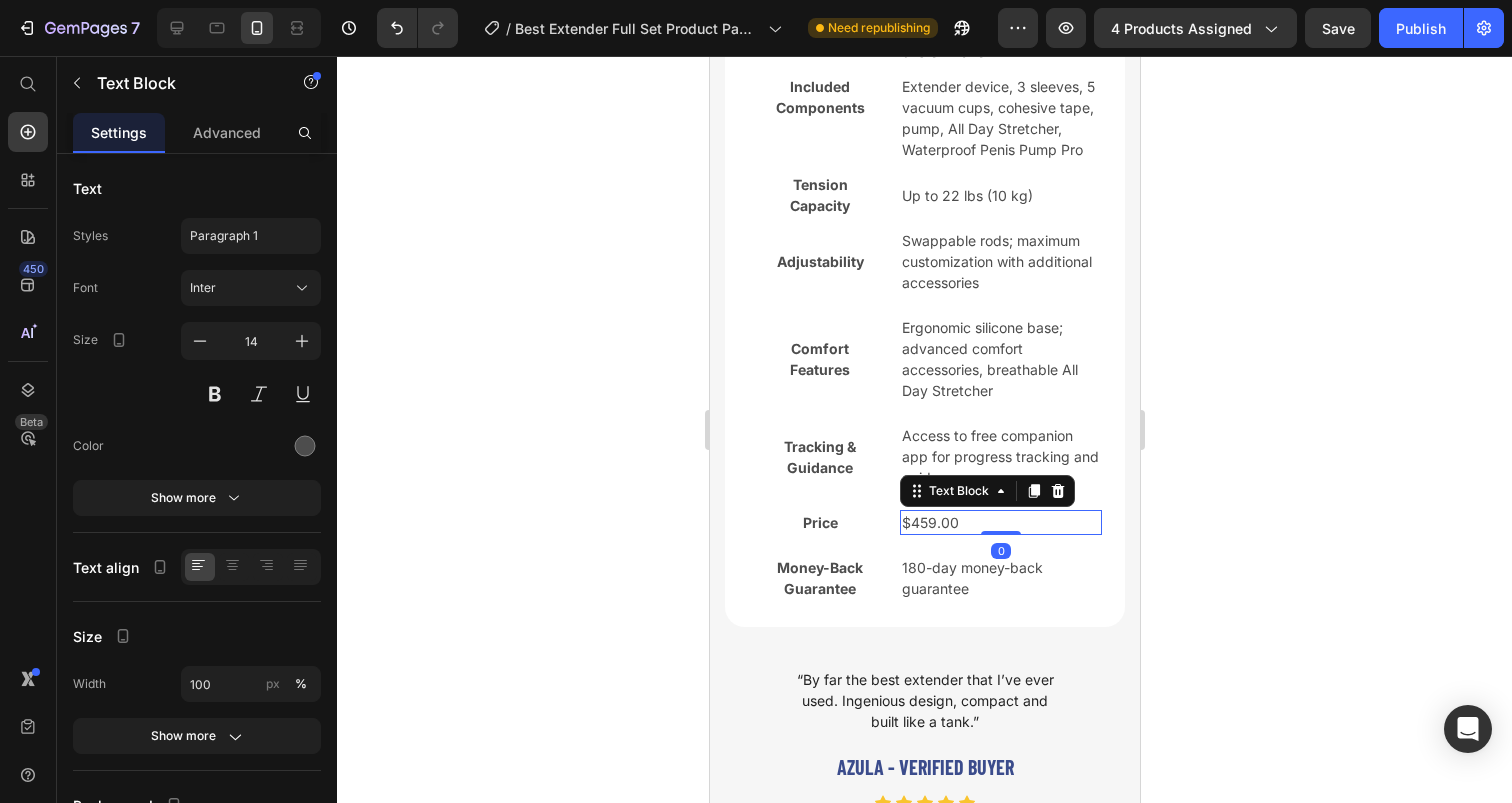 click on "$459.00" at bounding box center (1000, 522) 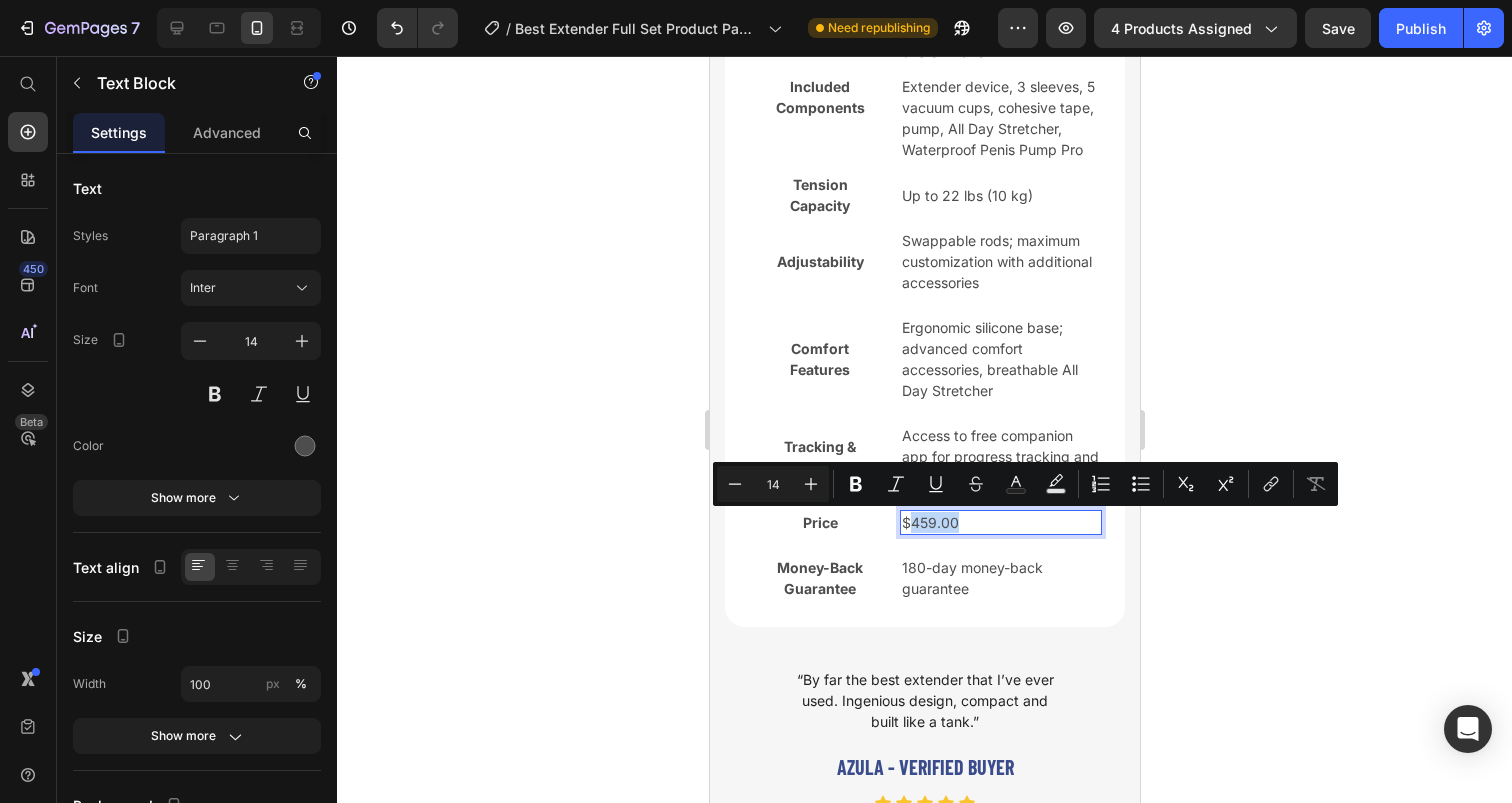 click on "$459.00" at bounding box center (1000, 522) 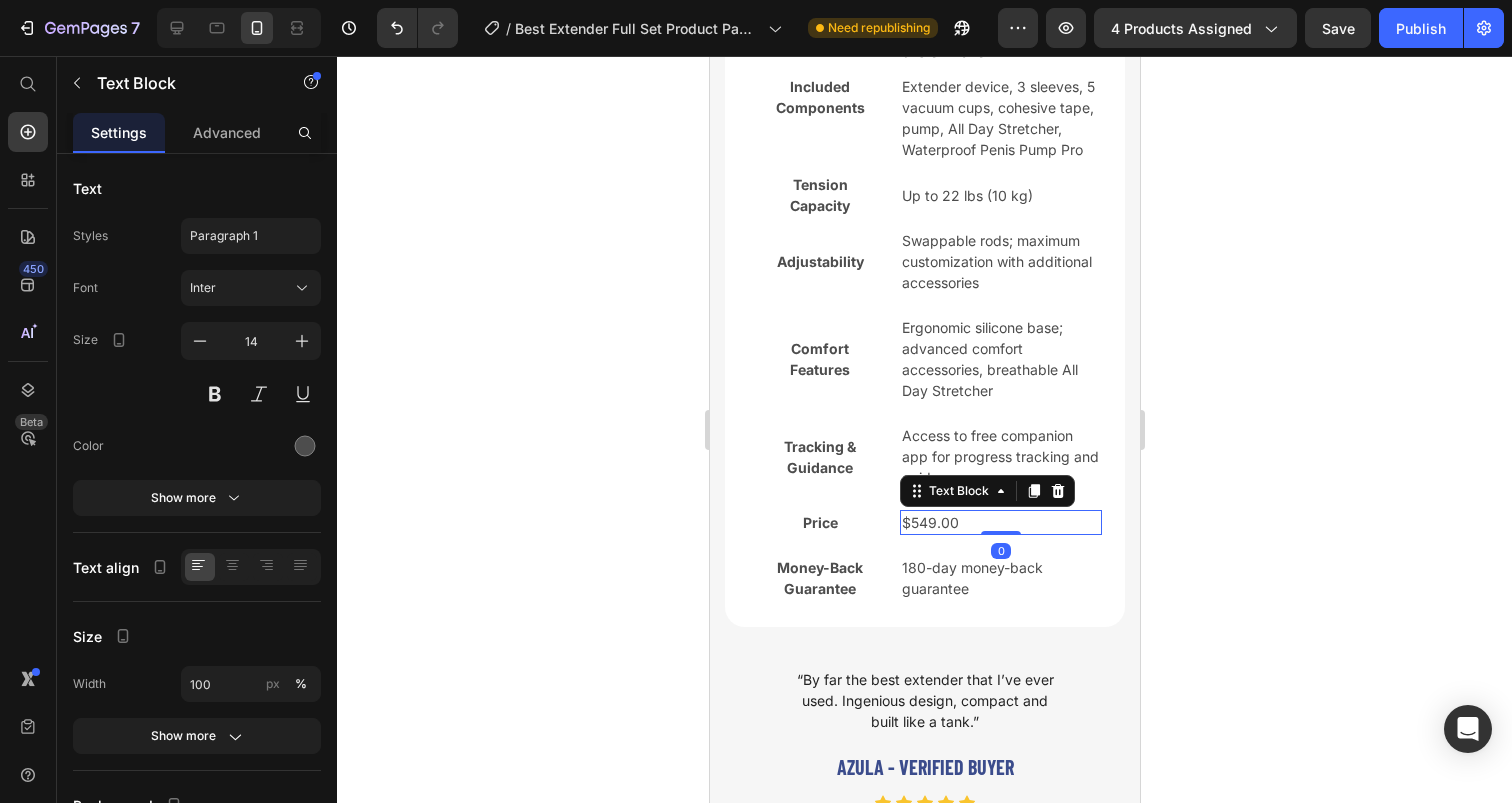 click 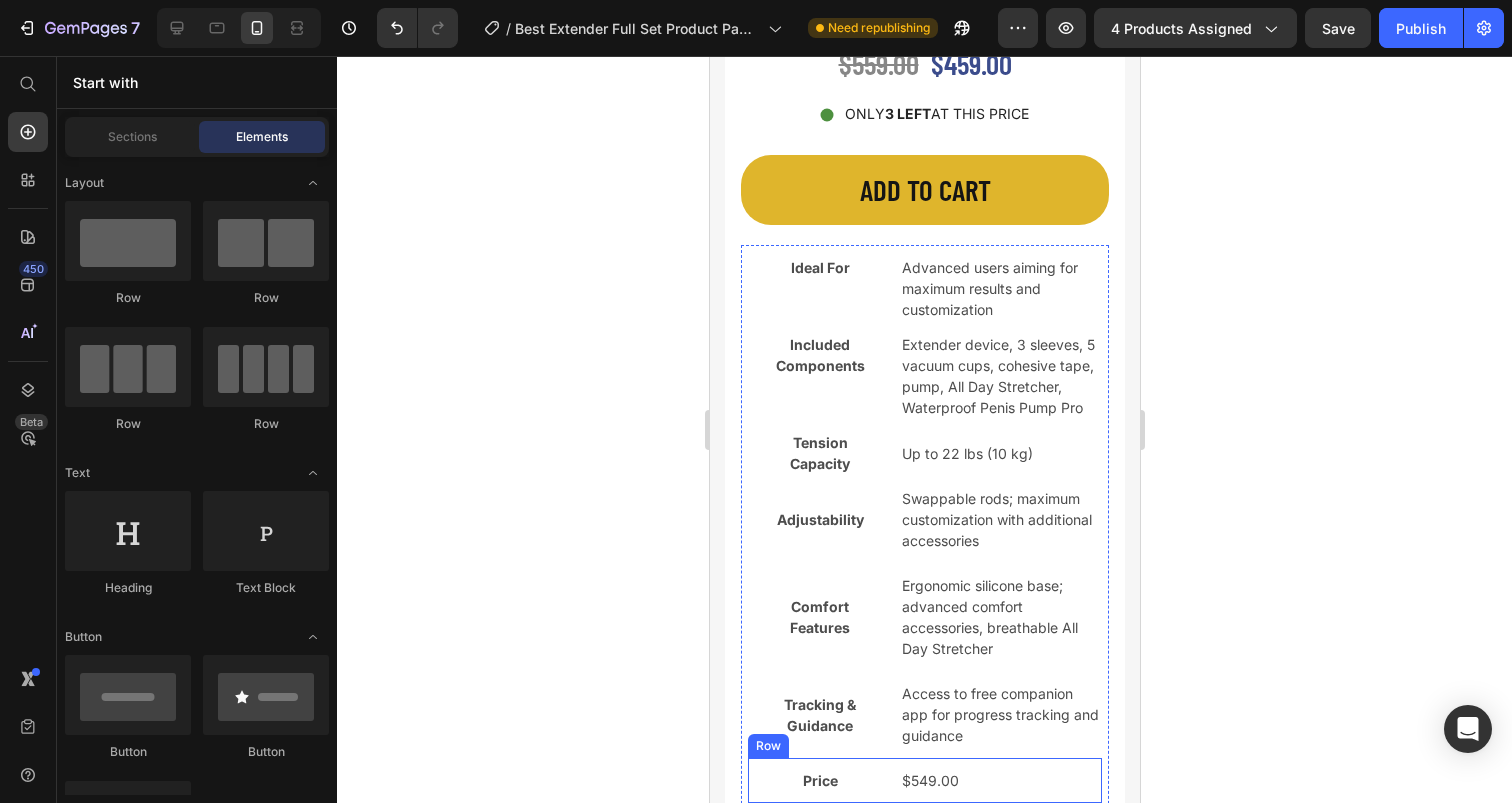 scroll, scrollTop: 6789, scrollLeft: 0, axis: vertical 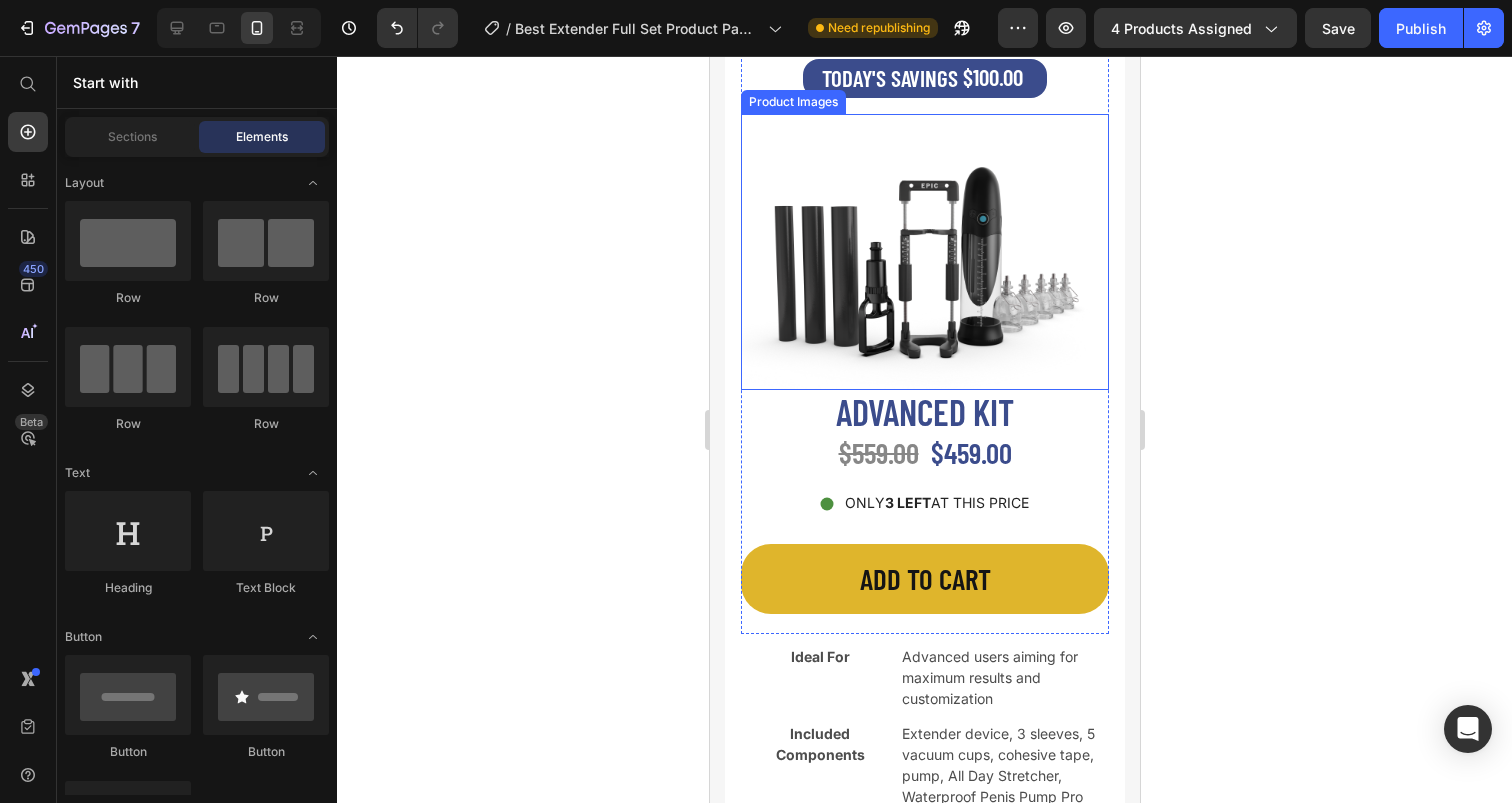 click at bounding box center (924, 252) 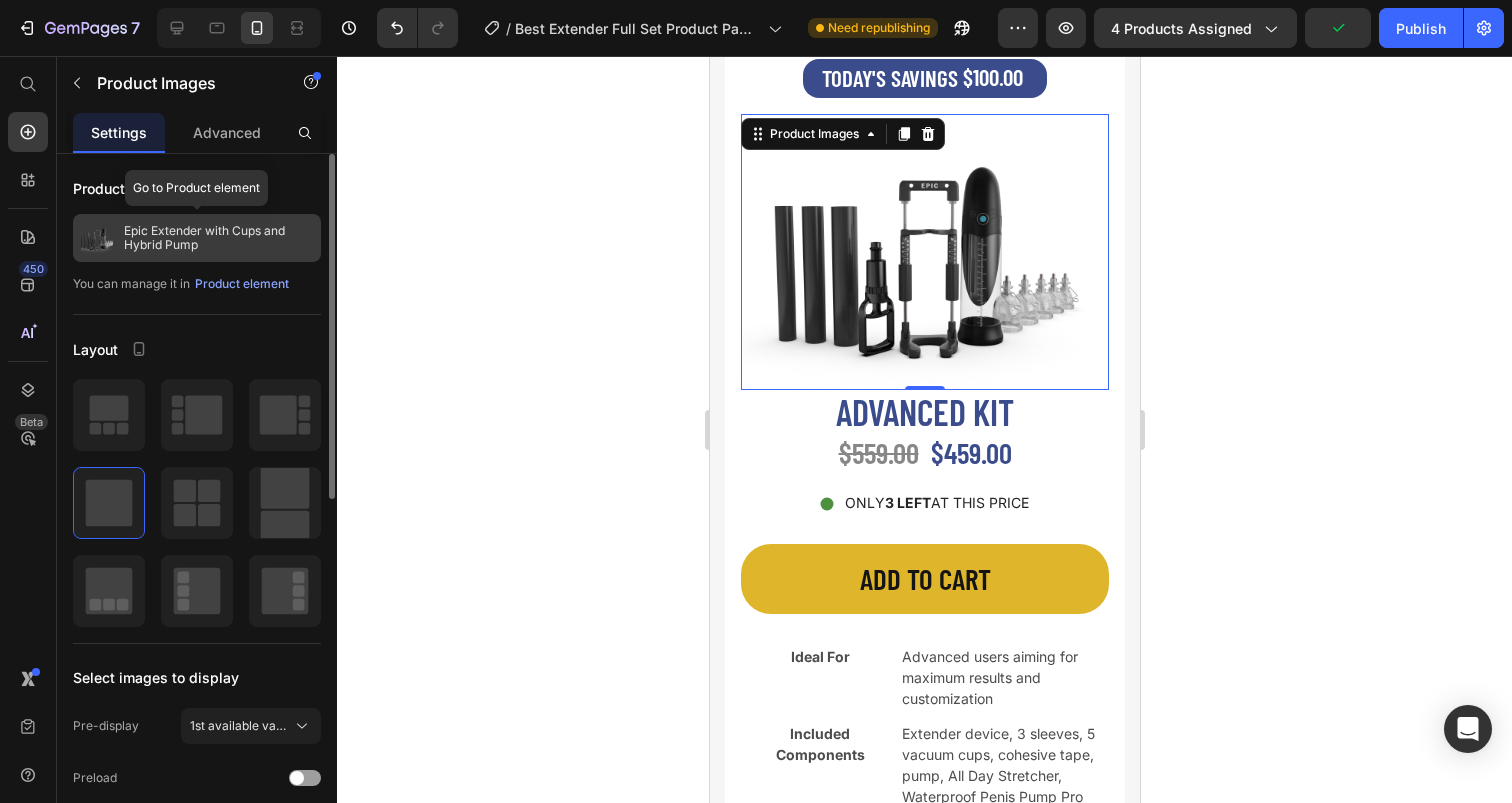 click on "Epic Extender with Cups and Hybrid Pump" at bounding box center (218, 238) 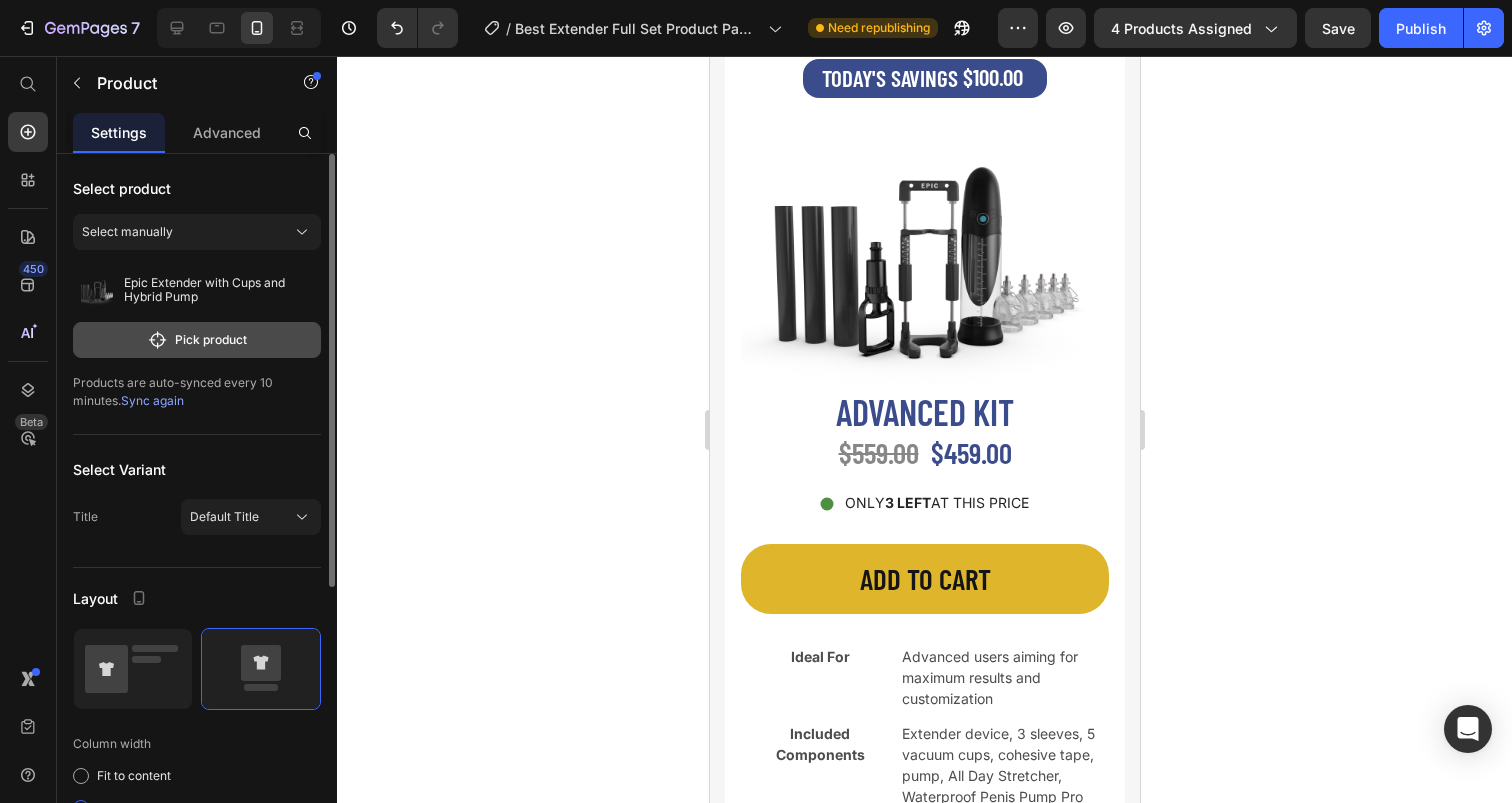 click on "Pick product" at bounding box center [197, 340] 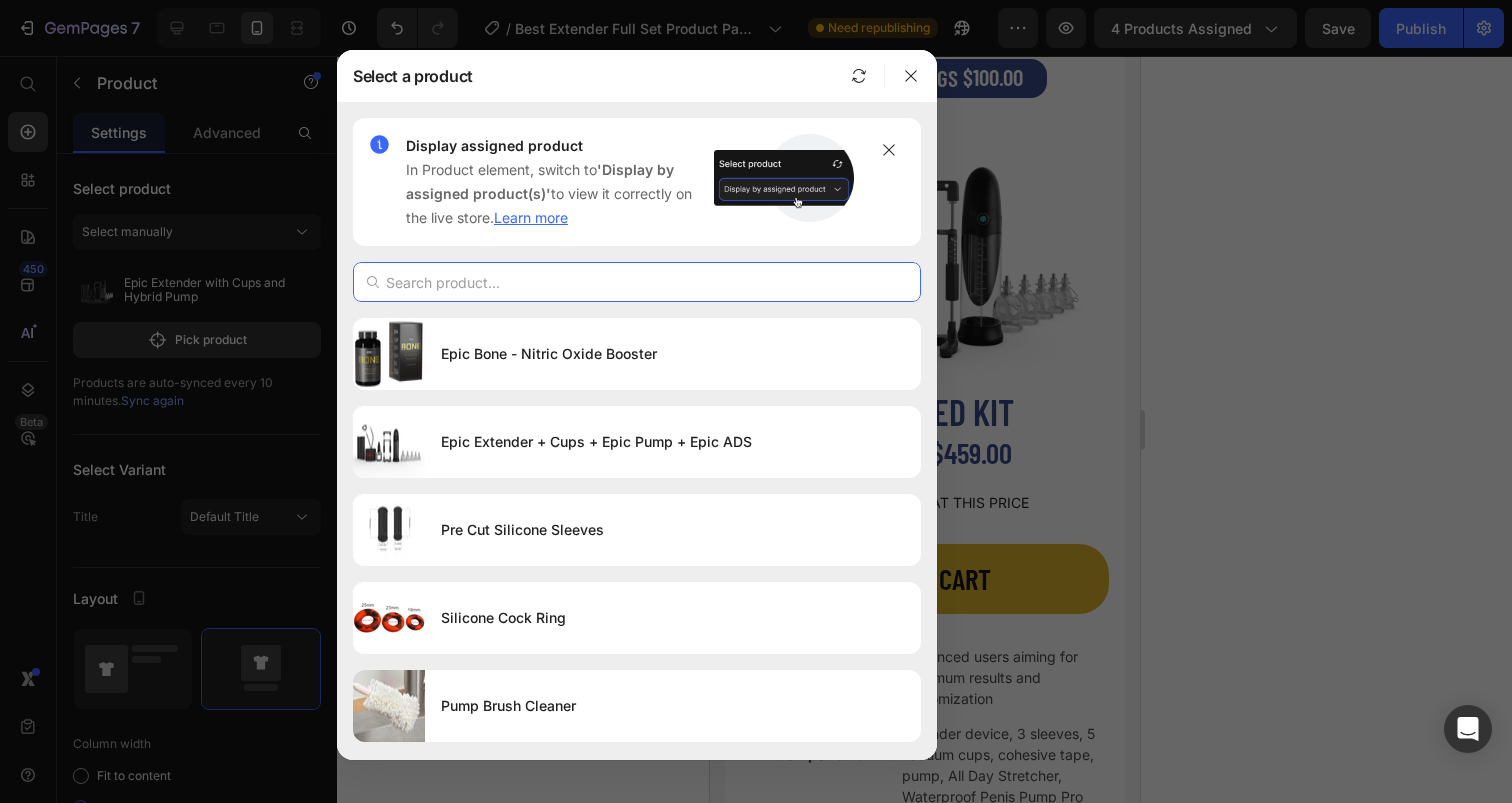 click at bounding box center (637, 282) 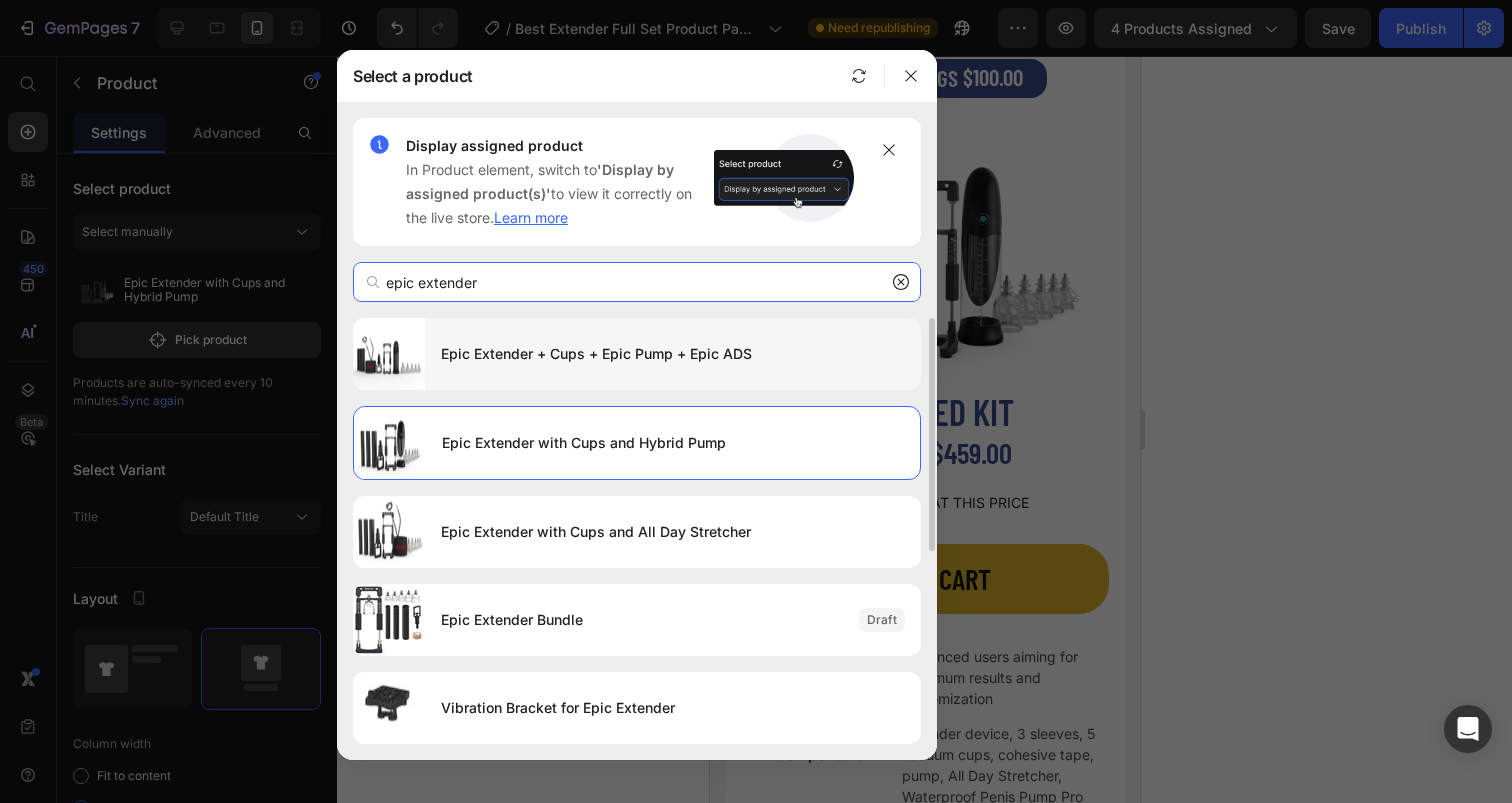 type on "epic extender" 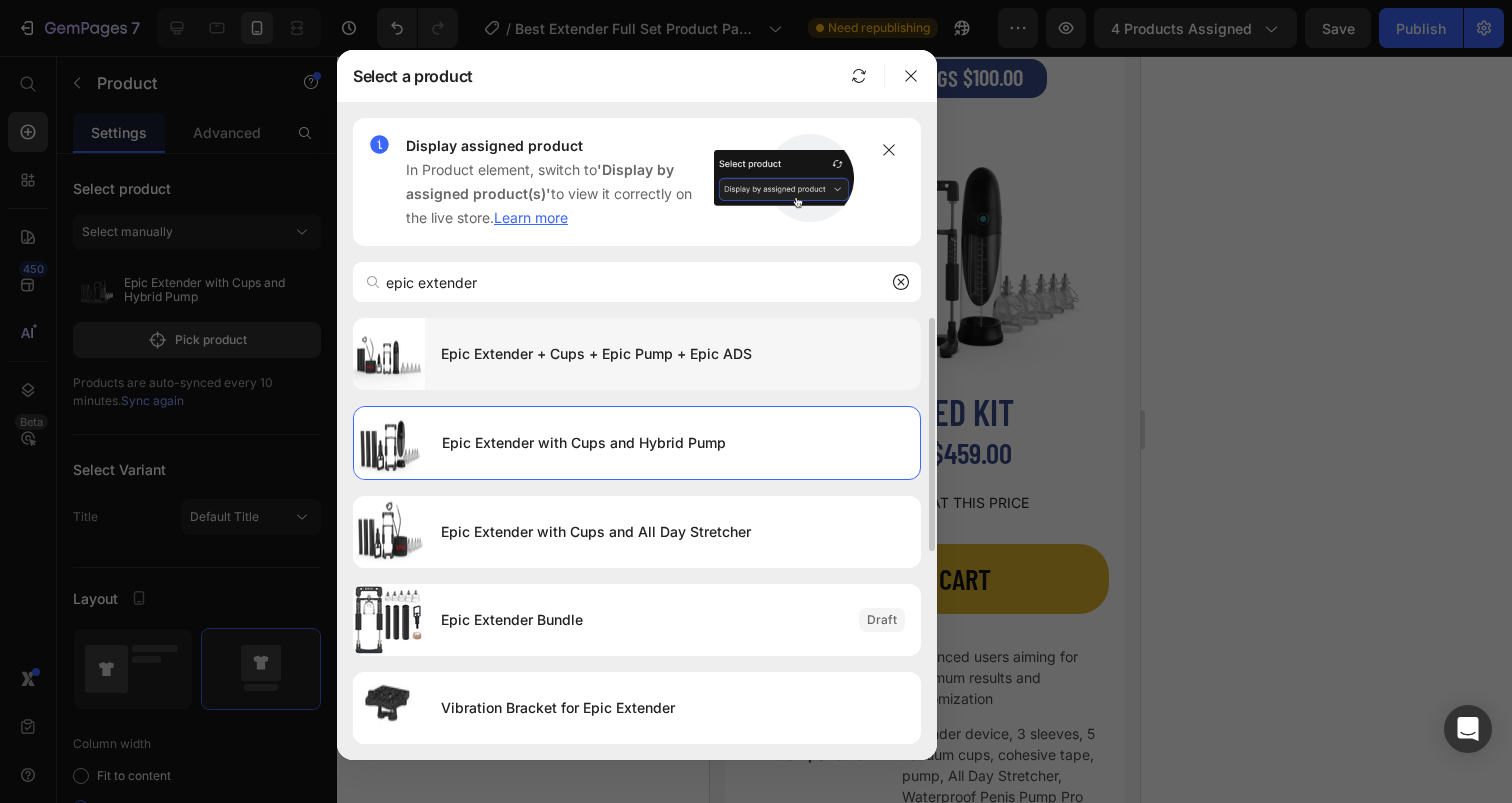 click on "Epic Extender + Cups + Epic Pump + Epic ADS" at bounding box center (673, 354) 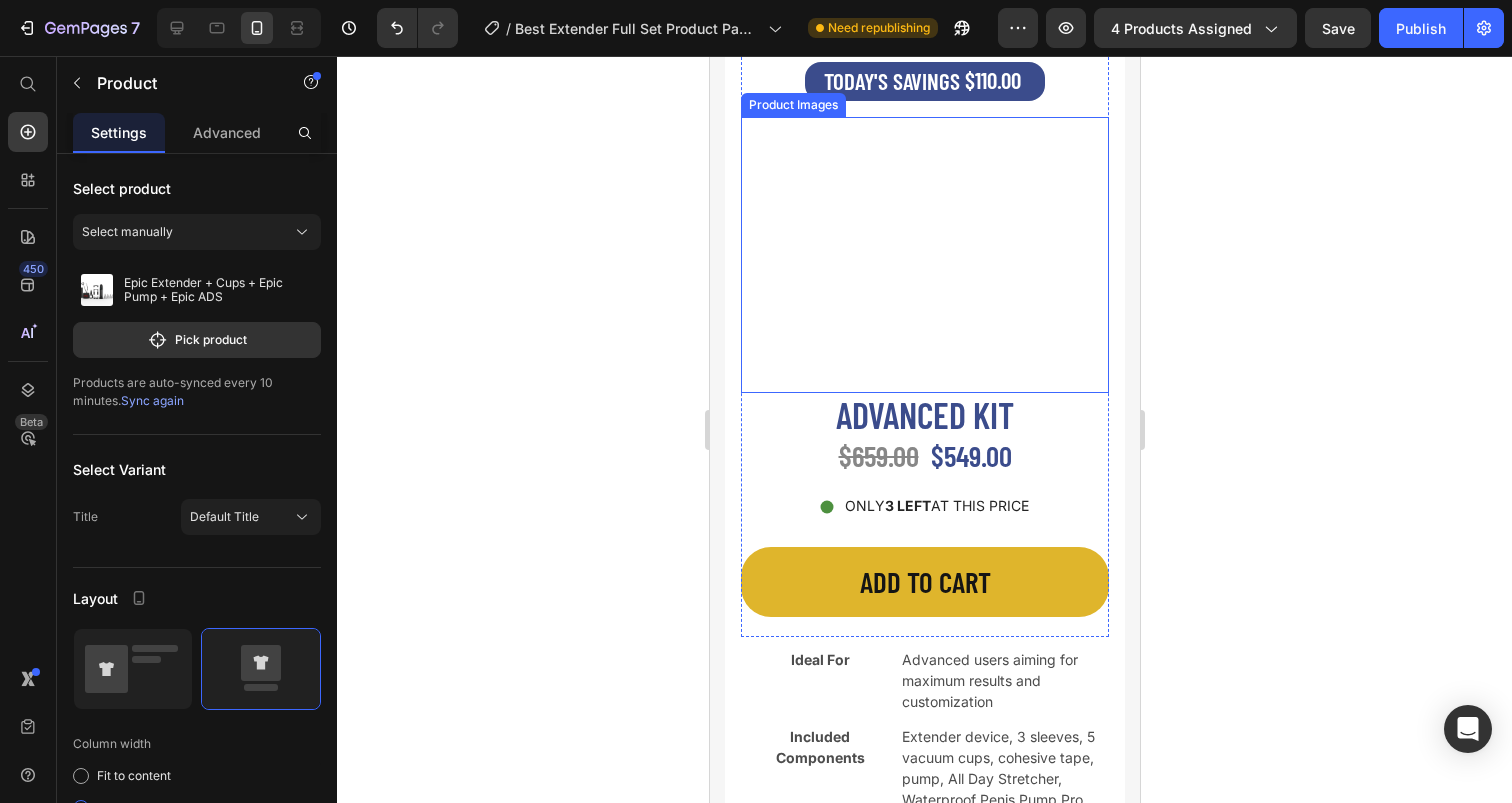 scroll, scrollTop: 6859, scrollLeft: 0, axis: vertical 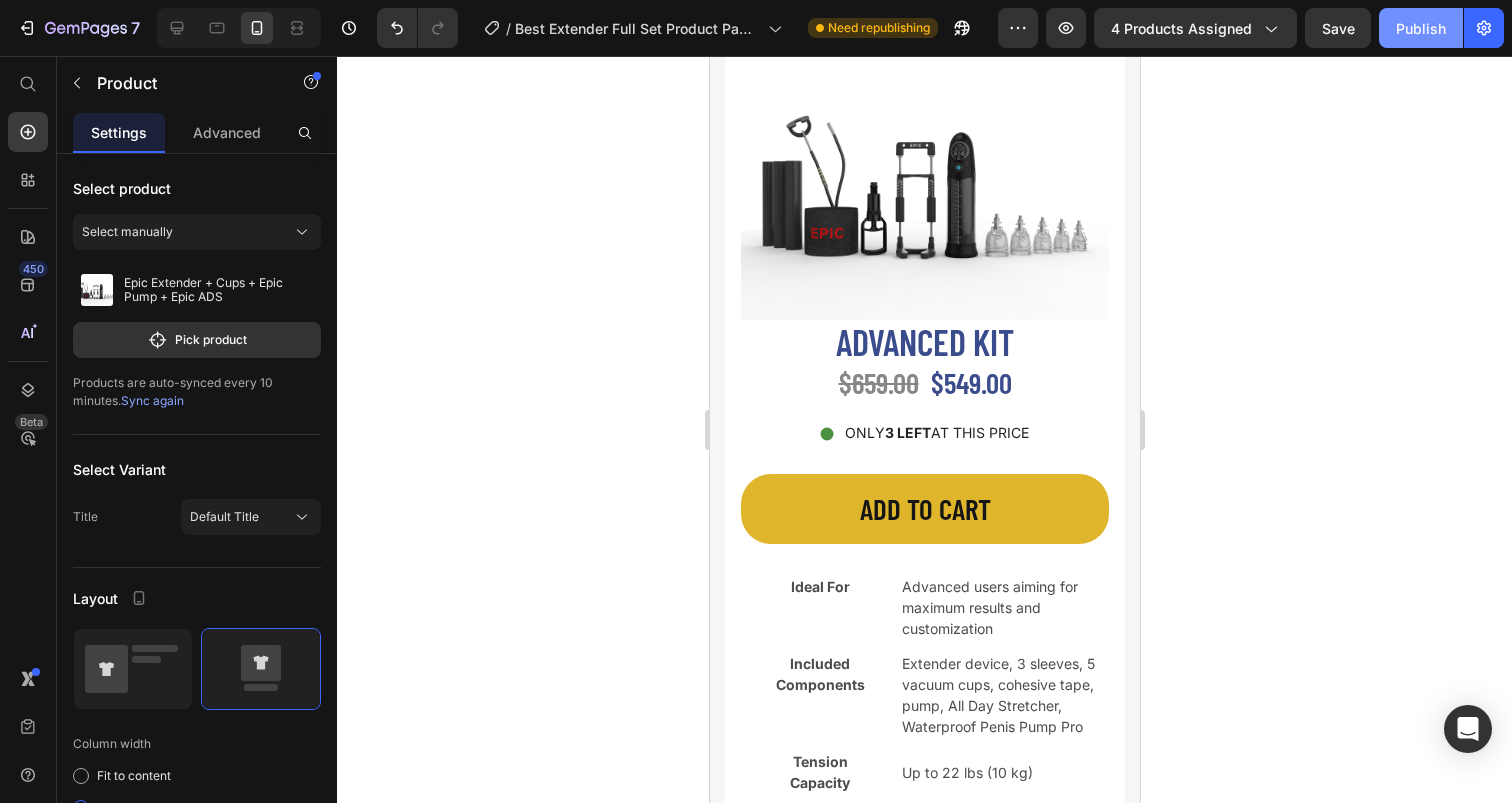 click on "Publish" 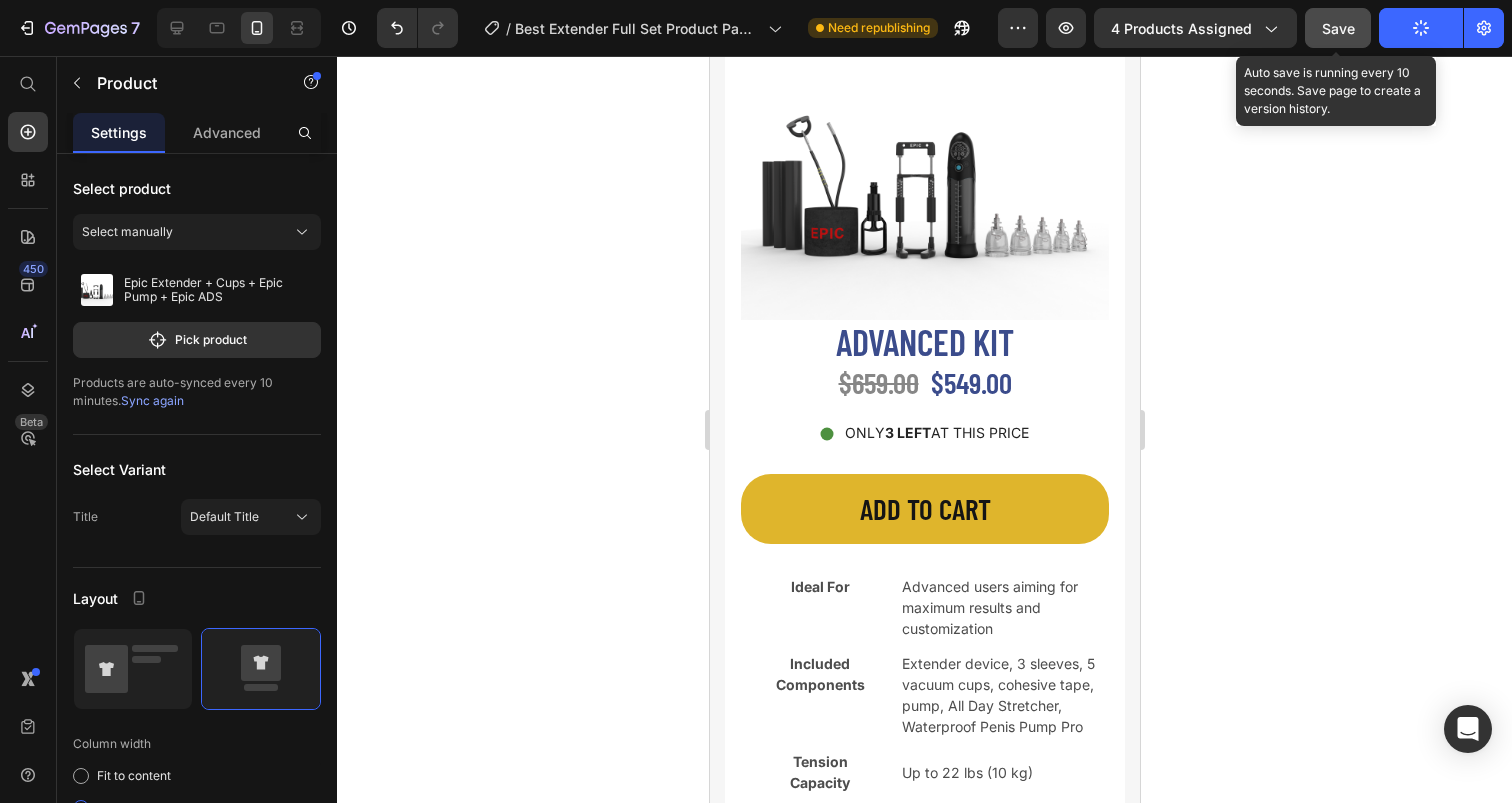 click on "Save" 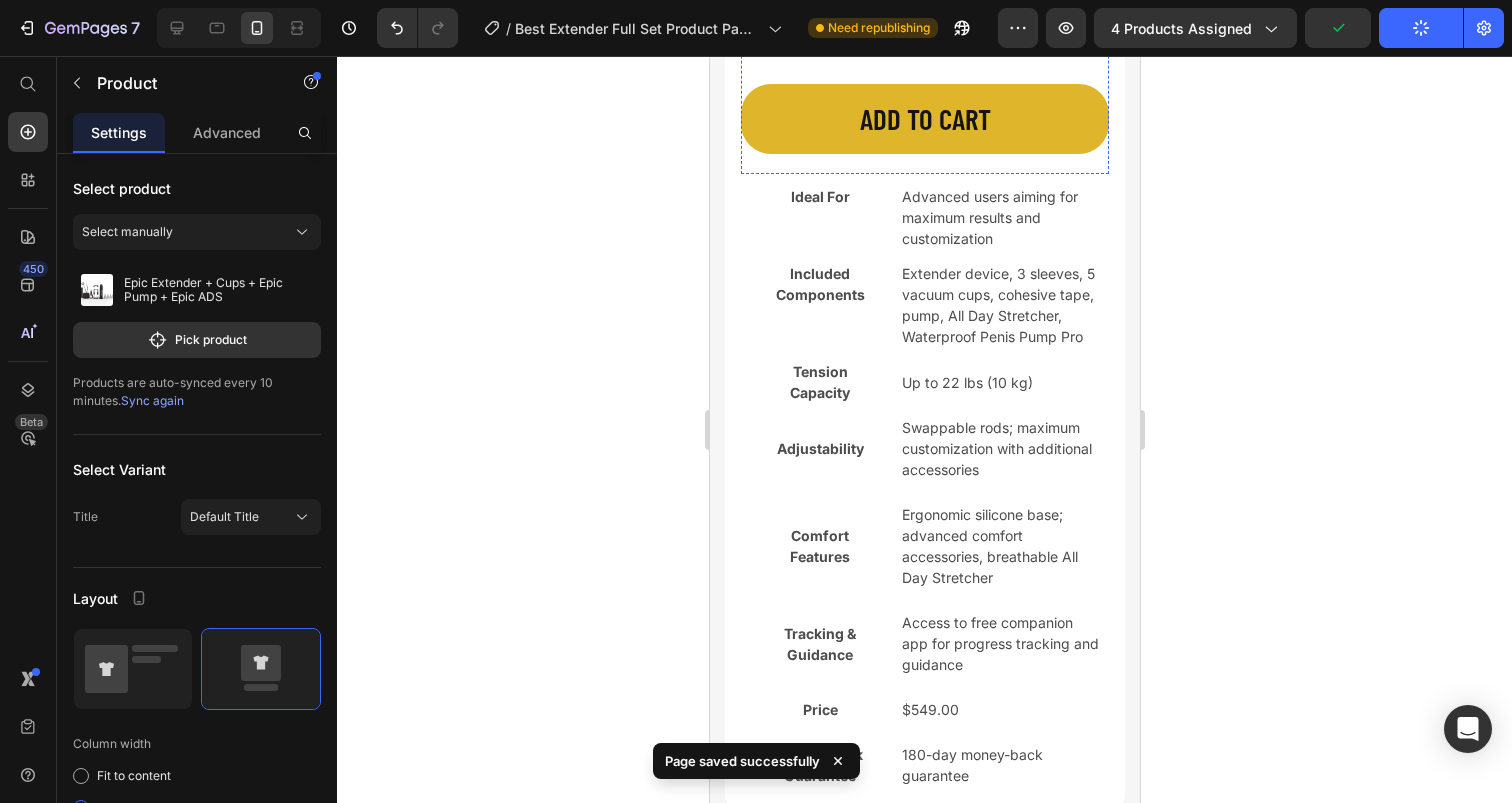 scroll, scrollTop: 6866, scrollLeft: 0, axis: vertical 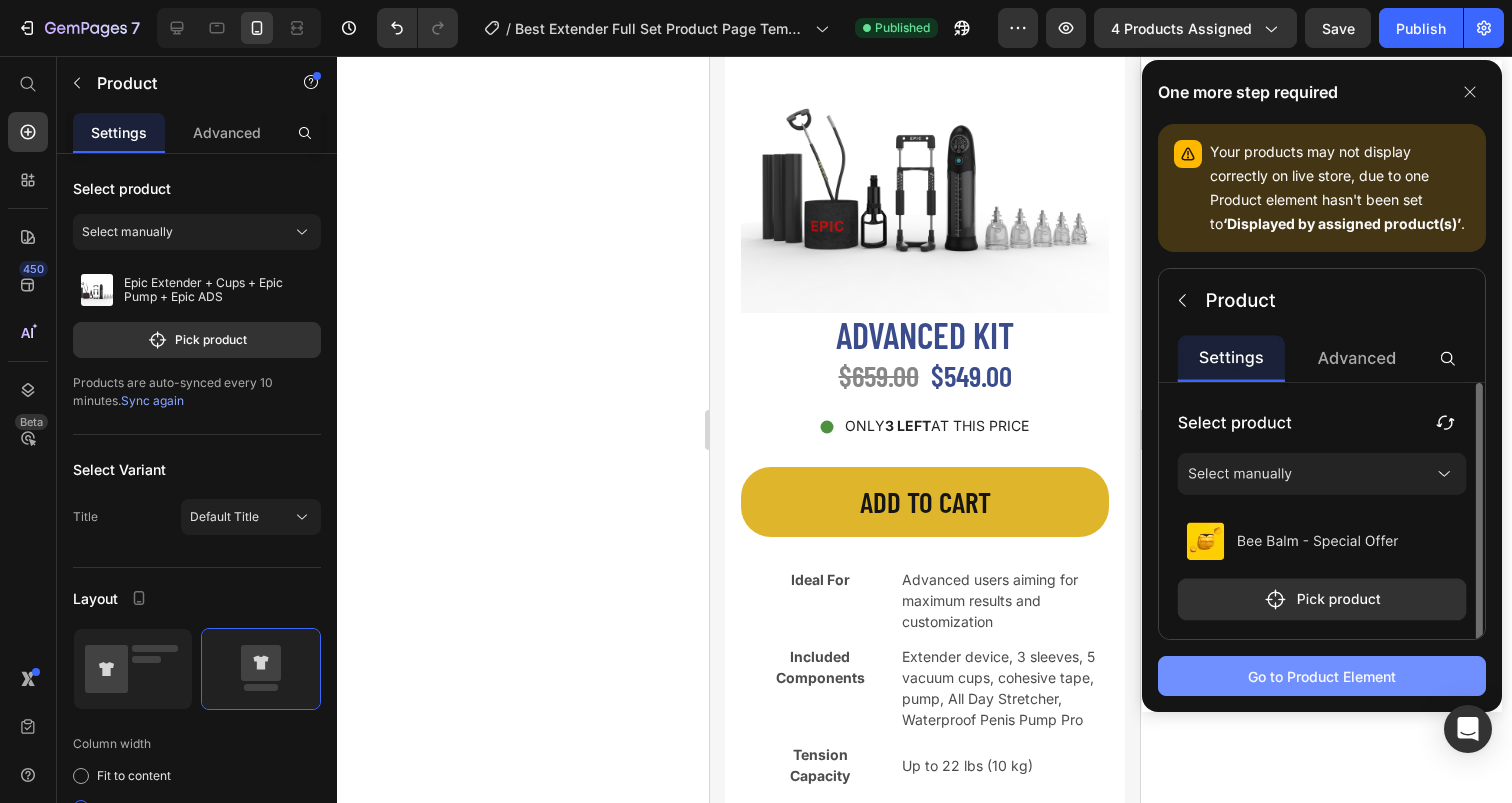 click on "Go to Product Element" at bounding box center (1322, 676) 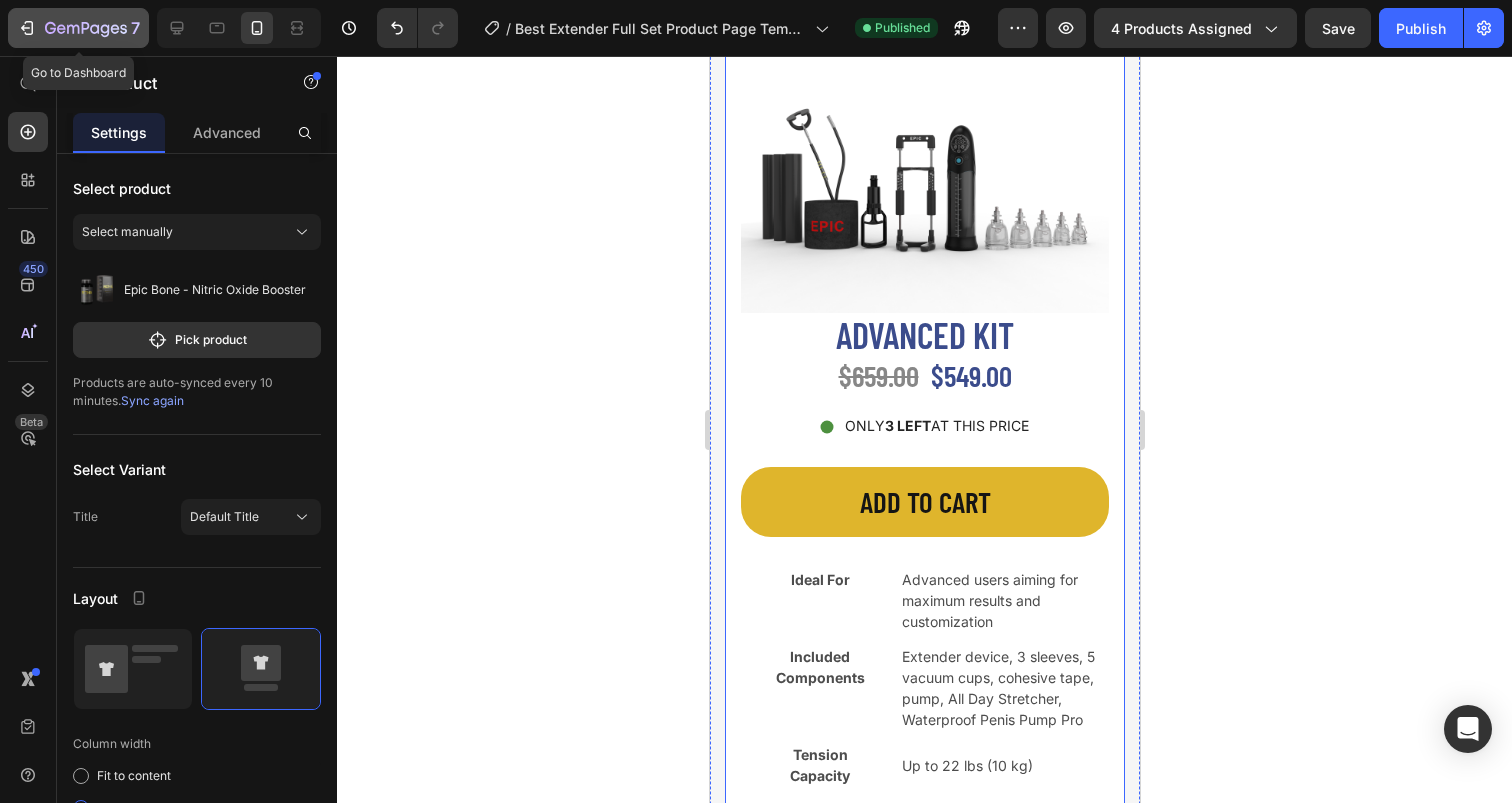 click 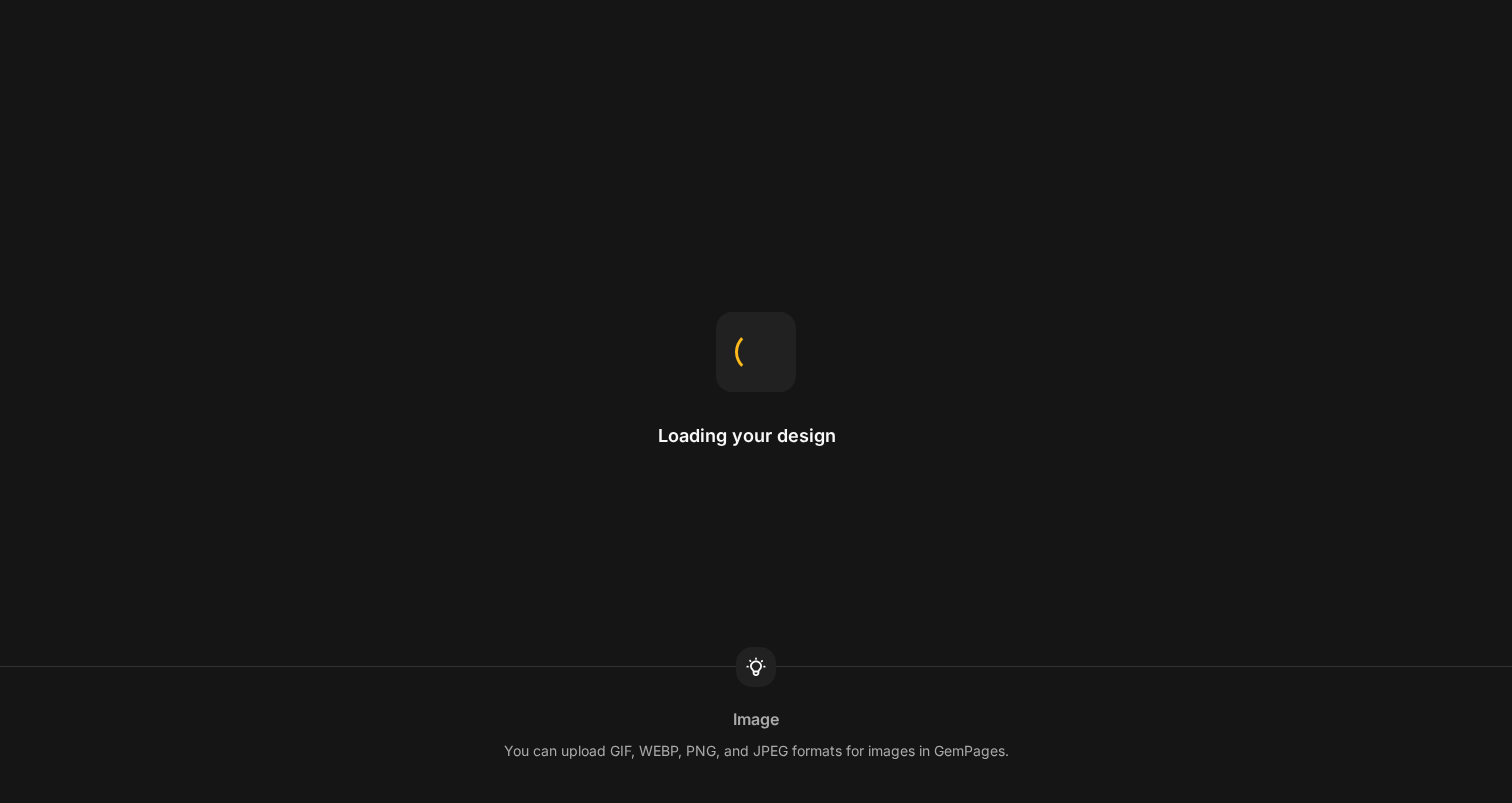 scroll, scrollTop: 0, scrollLeft: 0, axis: both 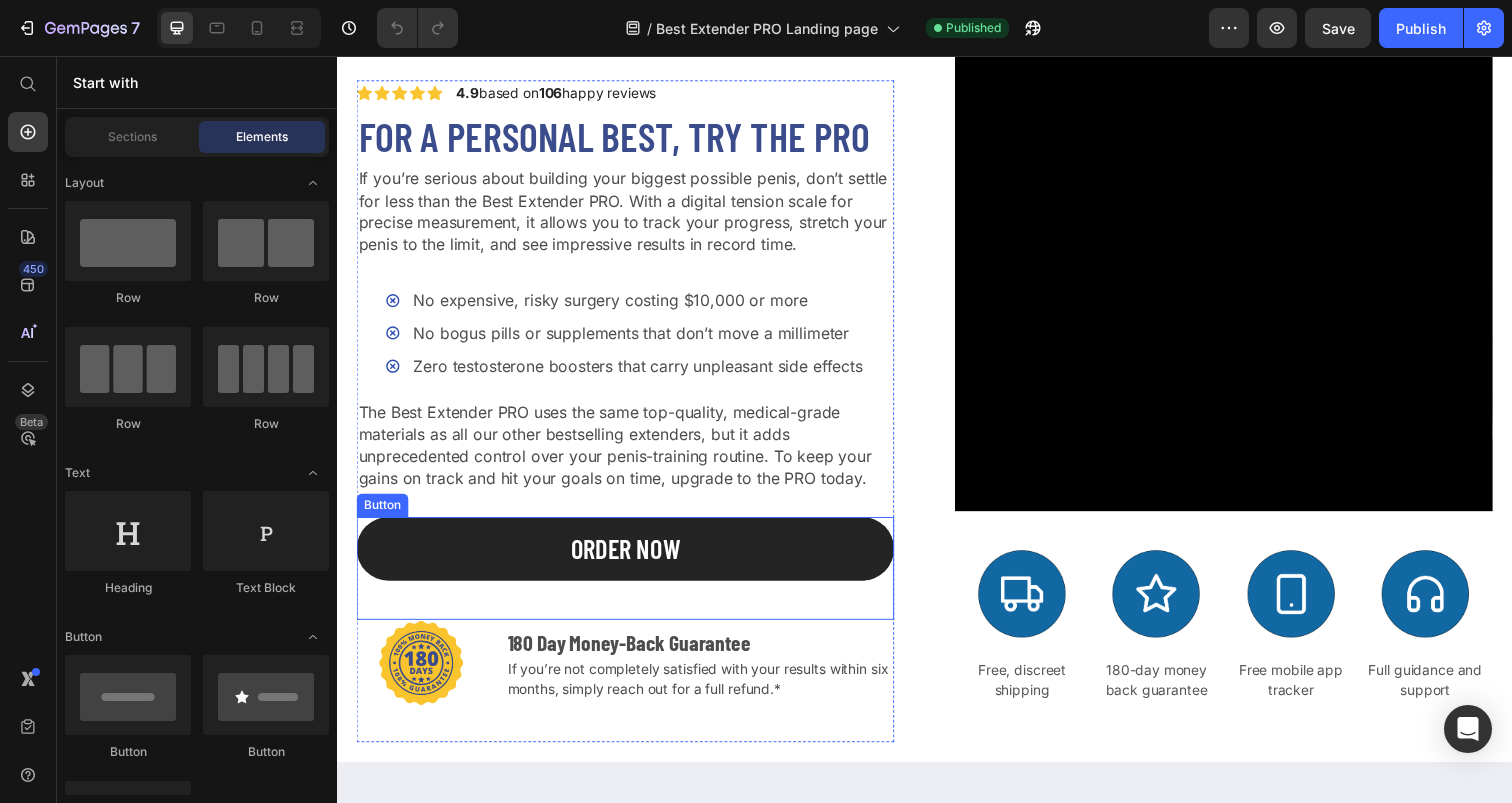 click on "ORDER NOW" at bounding box center (631, 559) 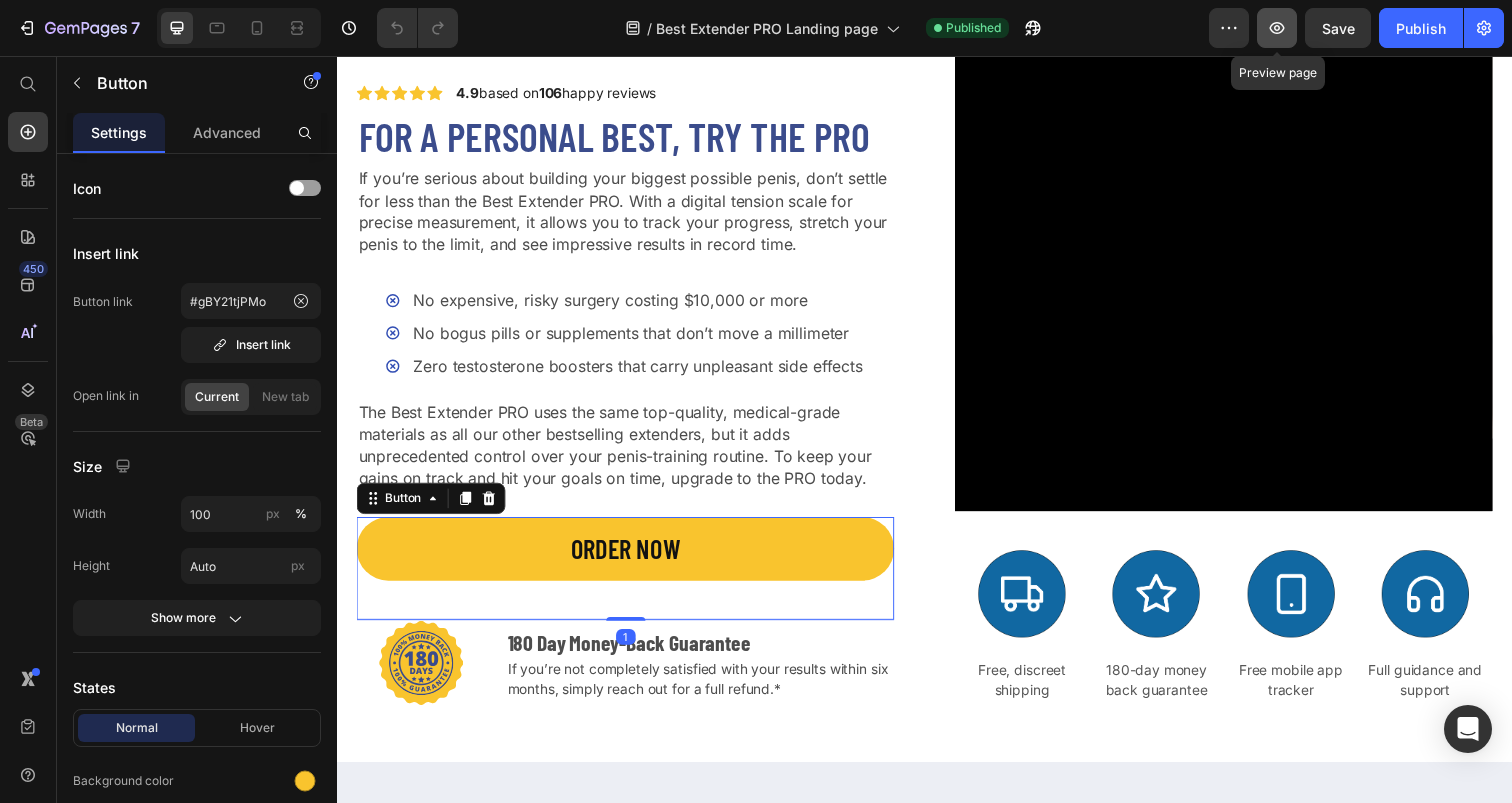 click 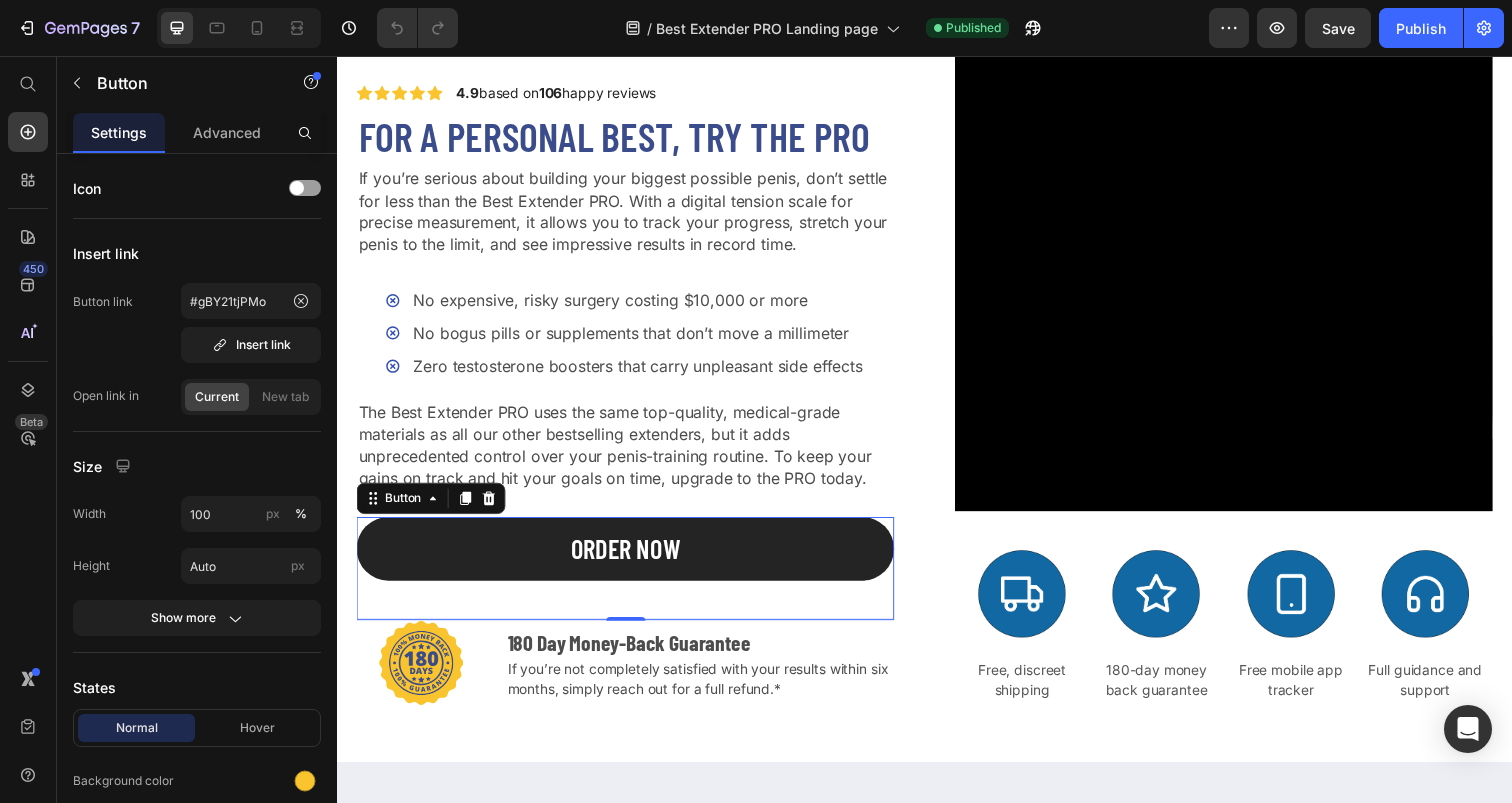 click on "ORDER NOW" at bounding box center [631, 559] 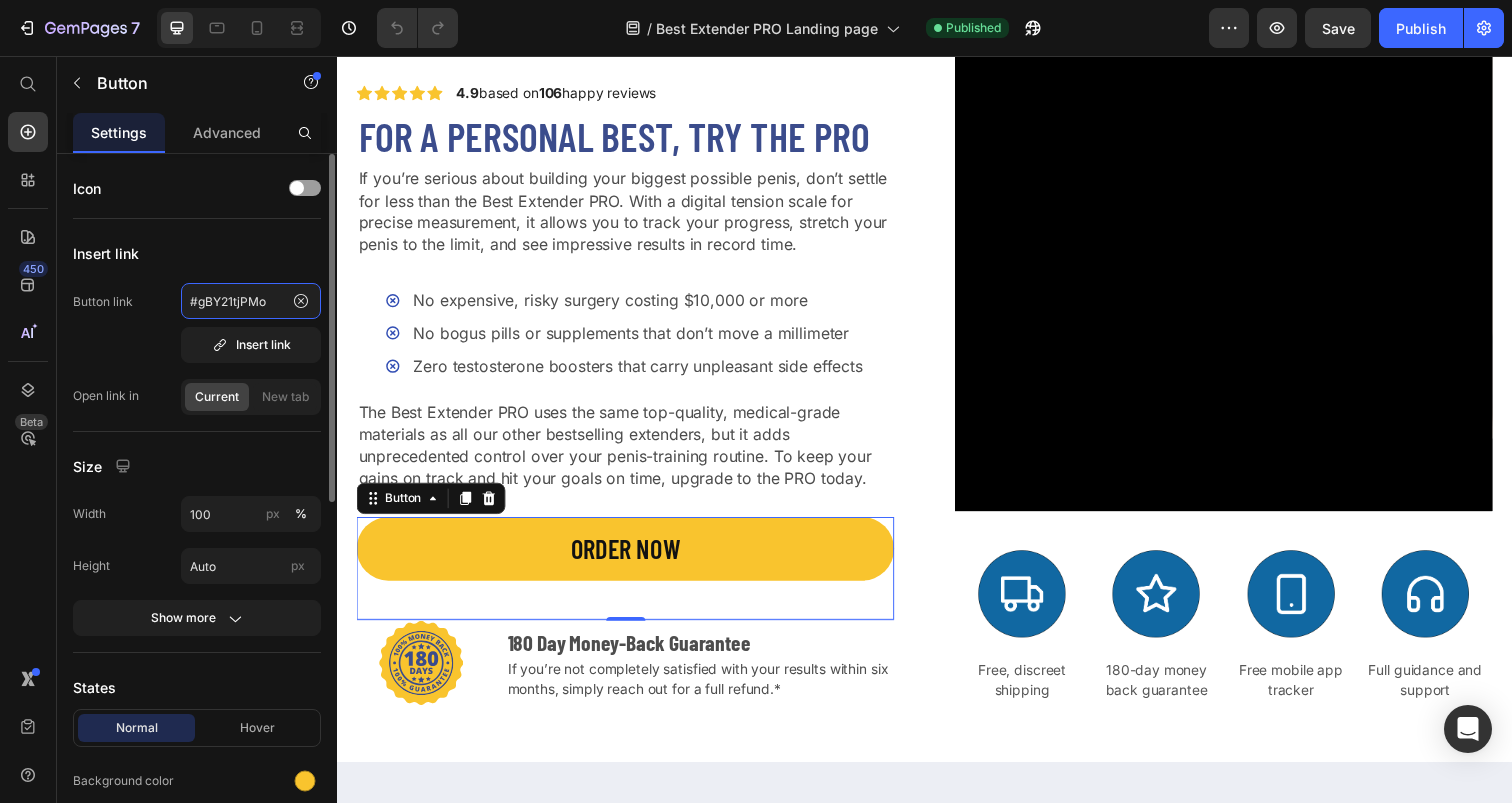 click on "#gBY21tjPMo" 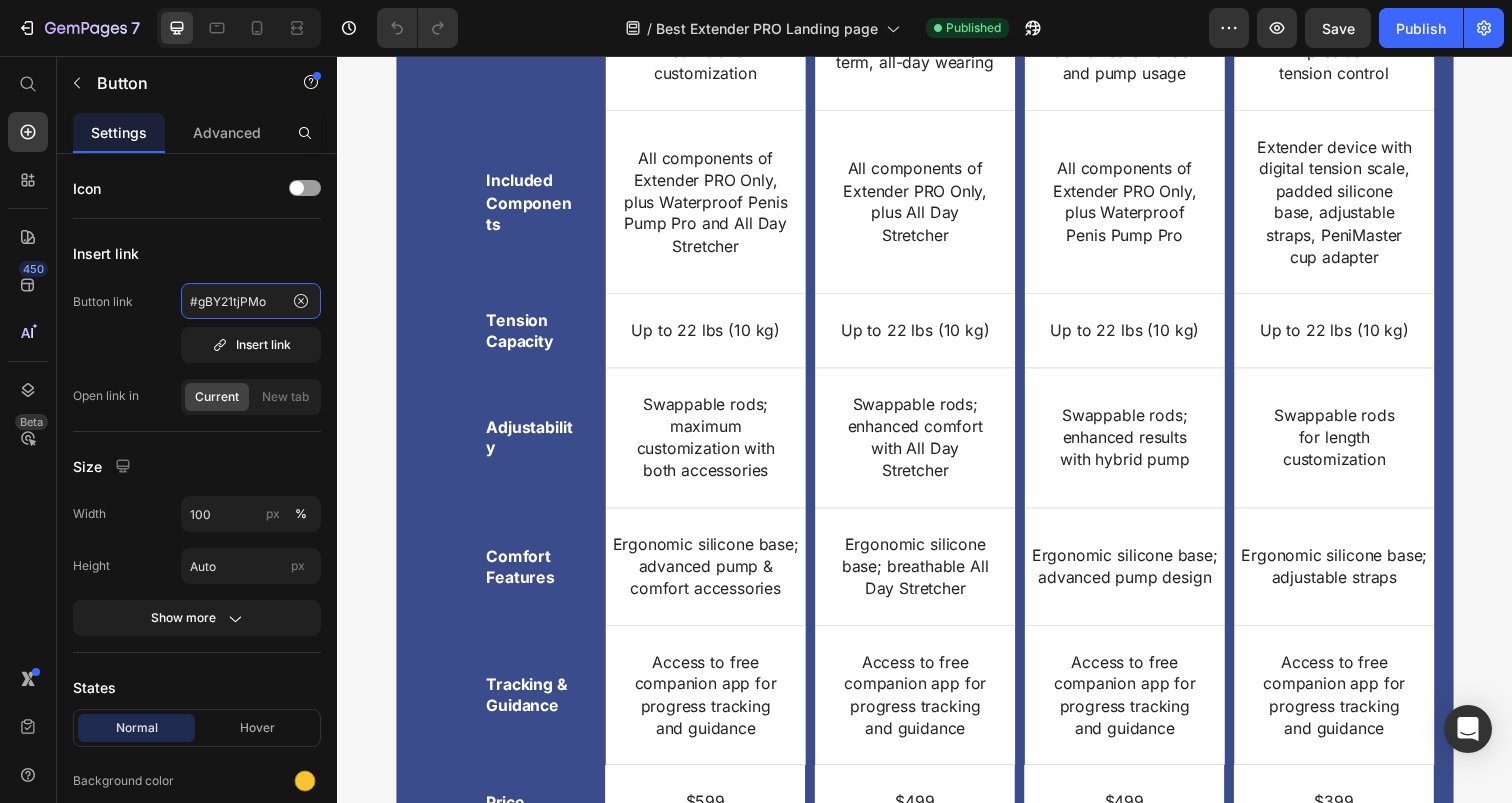 select on "LB + KG" 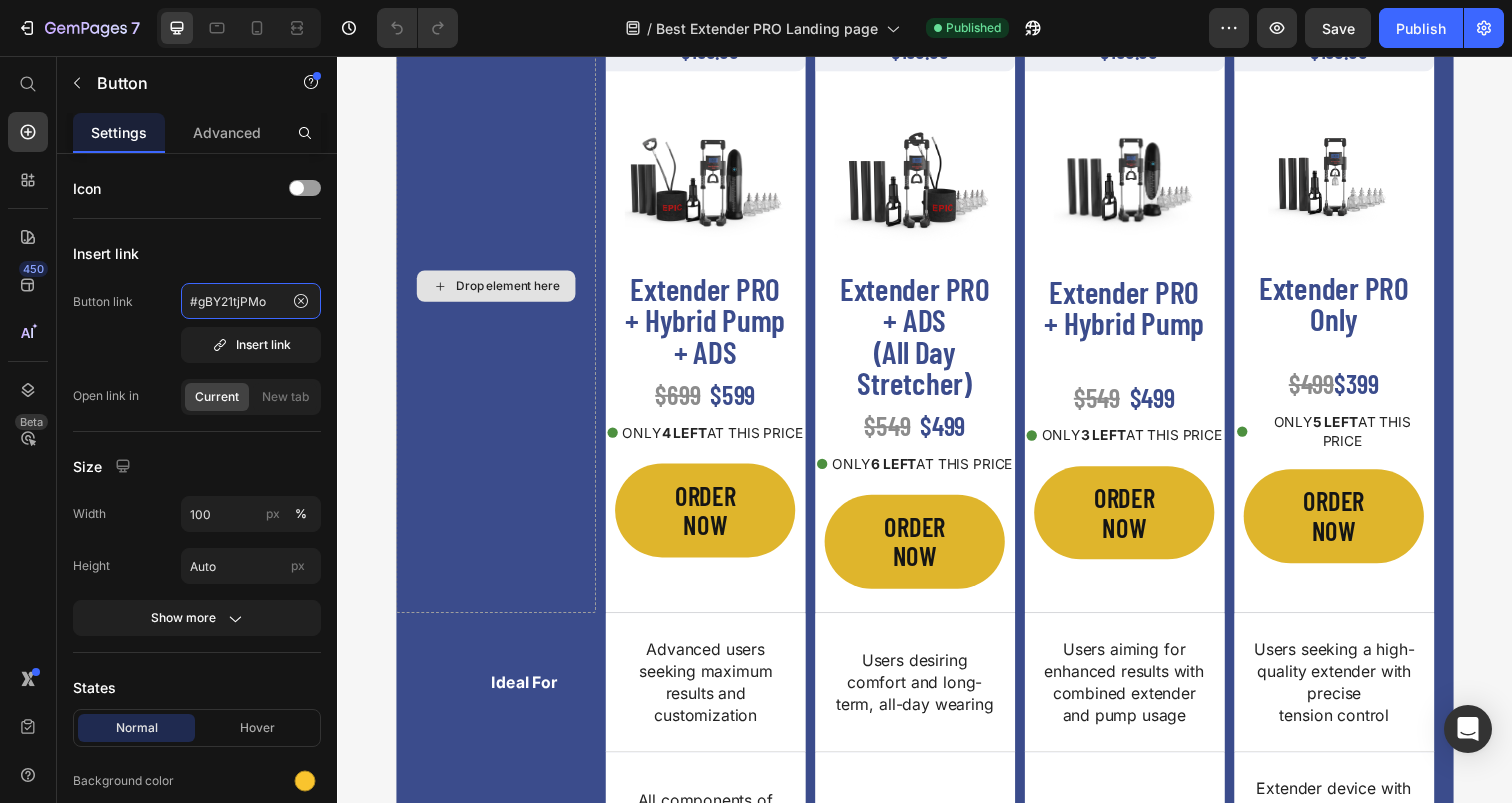 scroll, scrollTop: 5807, scrollLeft: 0, axis: vertical 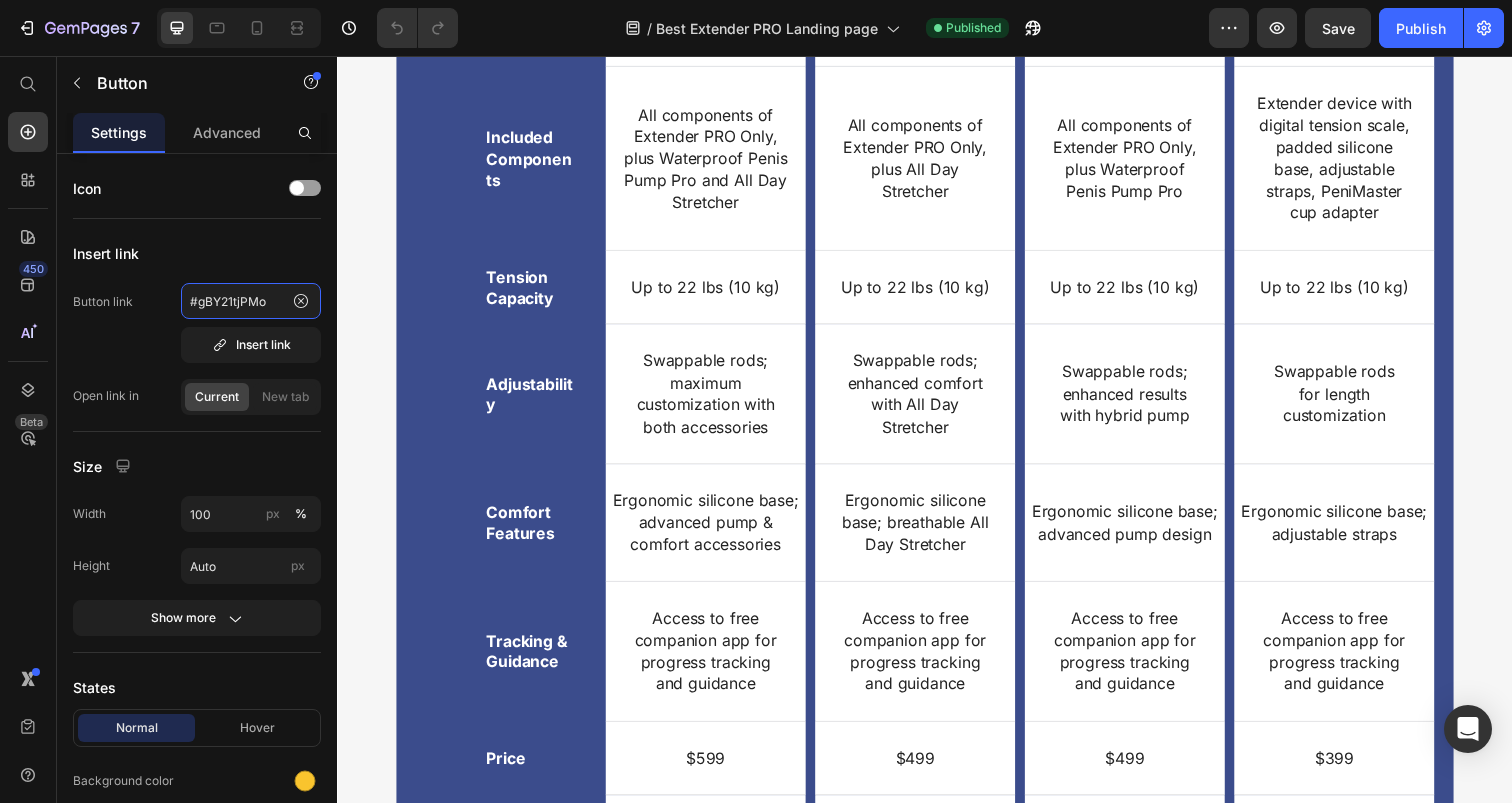 select on "LB + KG" 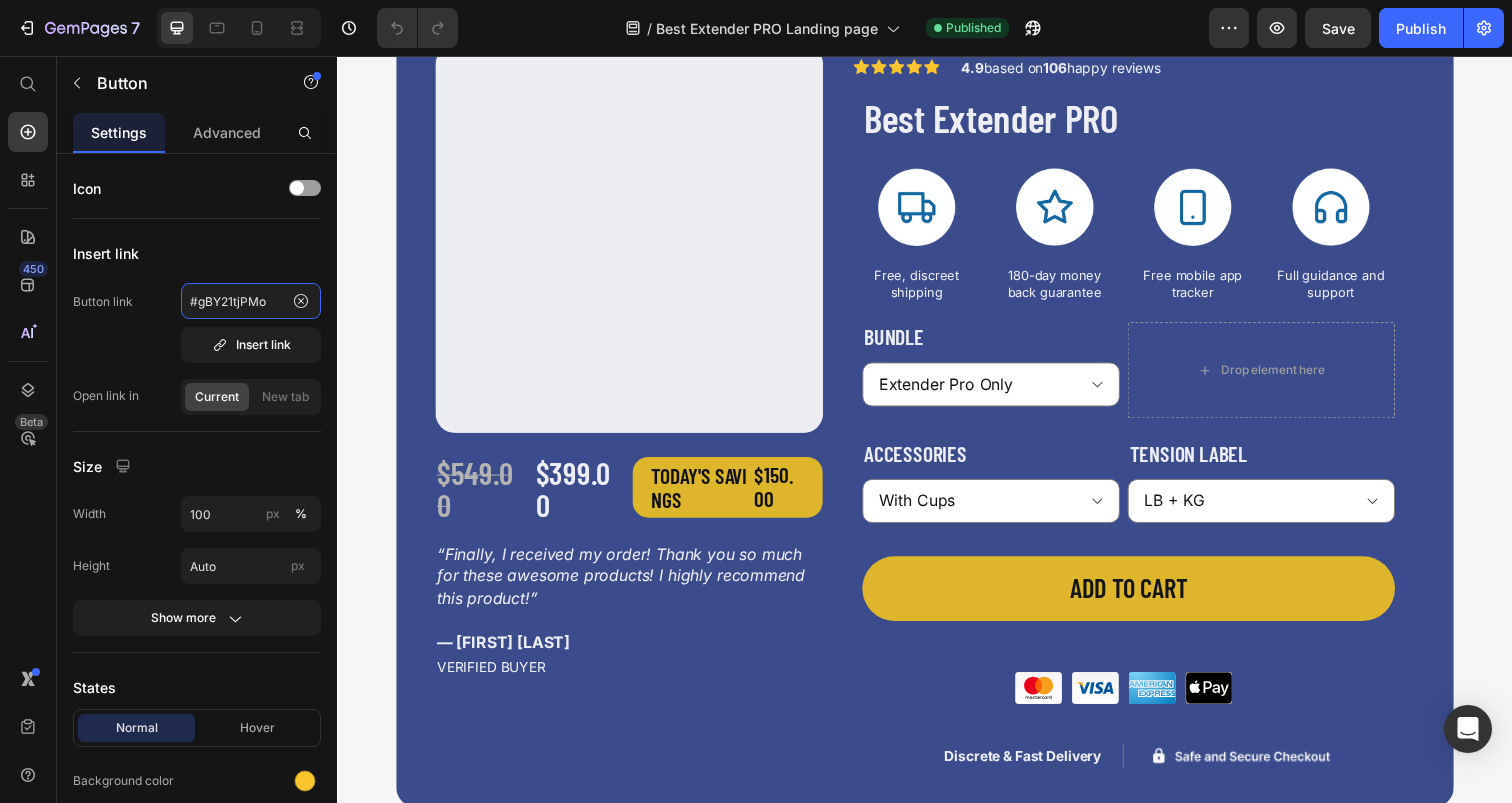 scroll, scrollTop: 7646, scrollLeft: 0, axis: vertical 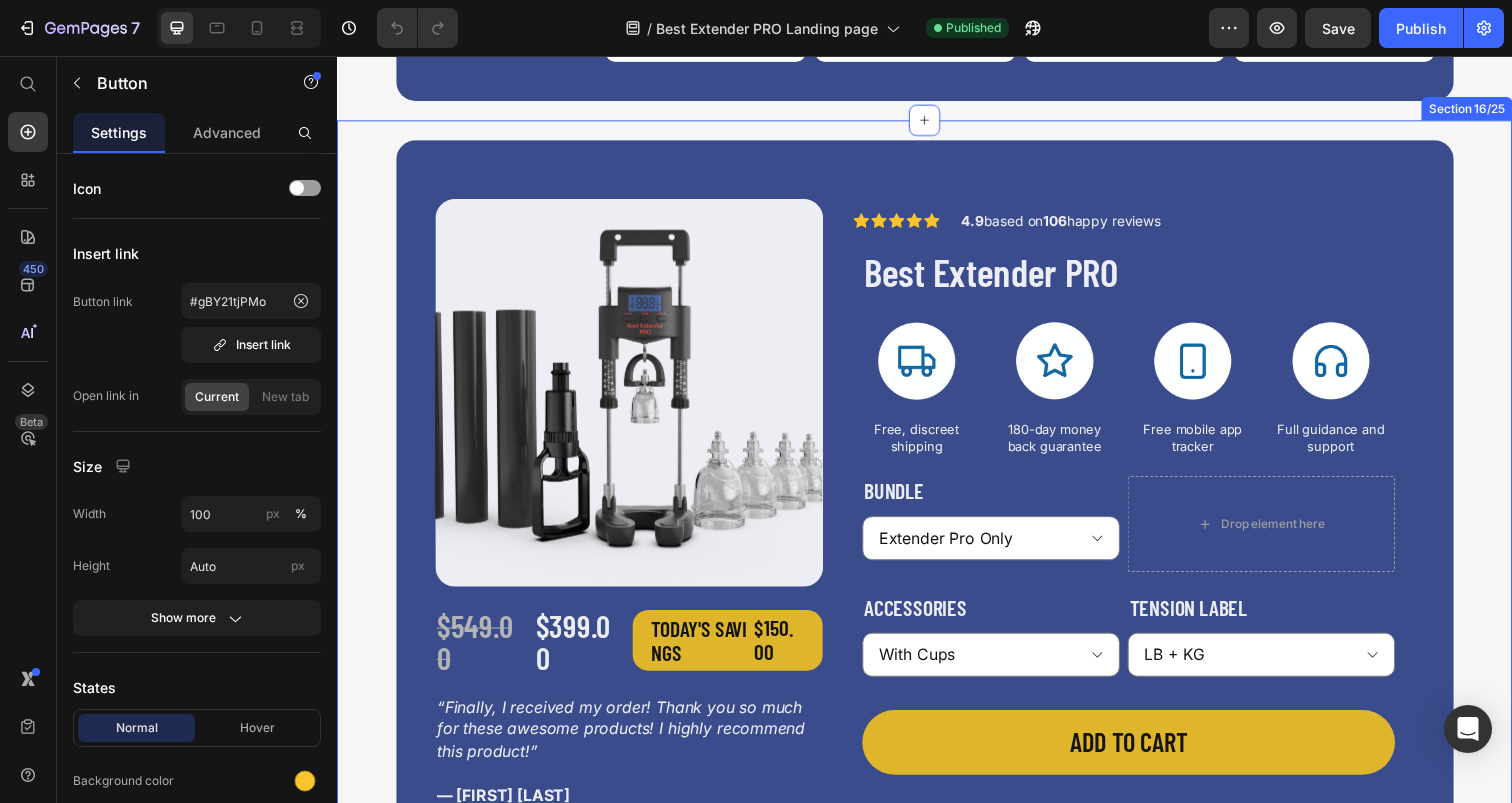 click on "Product Images Row Extender Pro Only Extender Pro +Hybrid Pump Extender Pro + ADS Extender Pro + Hybrid Pump+ ADS Product Variants & Swatches With Cups Without Cups Product Variants & Swatches LB Only LB + KG Product Variants & Swatches Row Row $549.00 Product Price $399.00 Product Price Row TODAY'S SAVINGS $150.00 Discount Tag Row “Finally, I received my order! Thank you so much for these awesome products! I highly recommend this product!”   — Jimmy Bustamante Text Block VERIFIED BUYER Text Block Row Icon Icon Icon Icon Icon Icon List Row 4.9  based on  106  happy reviews Text Block Row Best Extender PRO Product Title Image Free, discreet shipping Text Block Image 180-day money back guarantee Text Block Image Free mobile app tracker   Text Block Image Full guidance and support   Text Block Row Bundle Extender Pro Only Extender Pro +Hybrid Pump Extender Pro + ADS Extender Pro + Hybrid Pump+ ADS Product Variants & Swatches
Drop element here Row Accessories With Cups Without Cups Row" at bounding box center (937, 591) 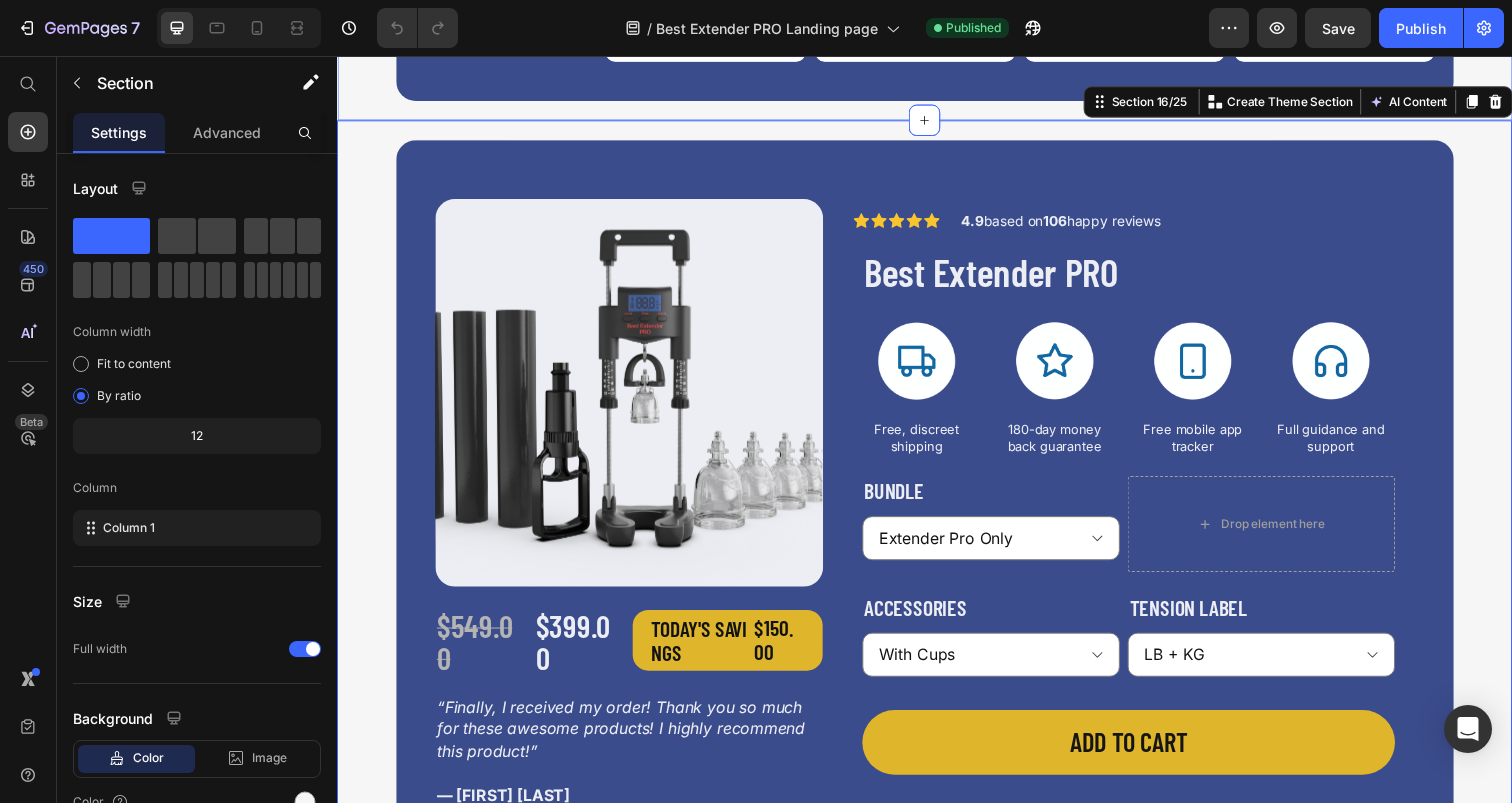click on "BUILD YOUR  EPIC SET Heading TODAY'S SAVINGS $150.00 Heading Row Image Extender PRO  Only   Heading $499   $399 Heading
Icon ONLY  5 LEFT  AT THIS PRICE Text Block Row Product ORDER NOW Button Hero Banner TODAY'S SAVINGS $150.00 Heading Row Image Extender PRO + Hybrid Pump   Heading $549    $499 Heading
Icon ONLY  3 LEFT  AT THIS PRICE Text Block Row ORDER NOW Button Product Hero Banner TODAY'S SAVINGS $150.00 Heading Row Image Extender PRO  + ADS  (All Day Stretcher) Heading $549    $499 Heading
Icon ONLY  6 LEFT  AT THIS PRICE Text Block Row ORDER NOW Button Product Hero Banner
Drop element here TODAY'S SAVINGS $150.00 Heading Row Image Extender PRO + Hybrid Pump  + ADS Heading $699    $599 Heading
Icon ONLY  4 LEFT  AT THIS PRICE Text Block Row ORDER NOW Button Product Hero Banner Row Users seeking a high-quality extender with precise  tension control Text Block Hero Banner Text Block Hero Banner Text Block Row Row" at bounding box center [937, -821] 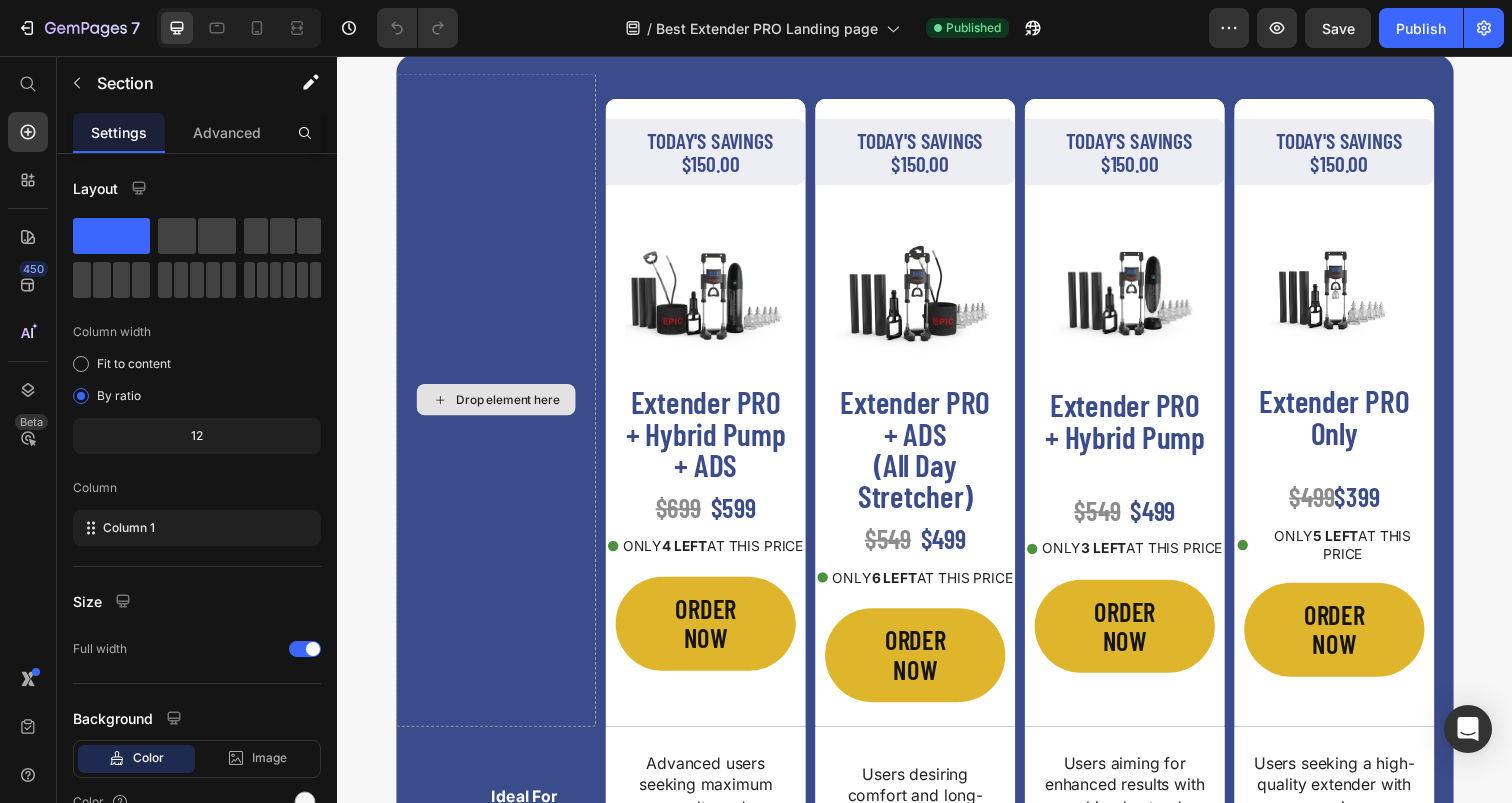 scroll, scrollTop: 5694, scrollLeft: 0, axis: vertical 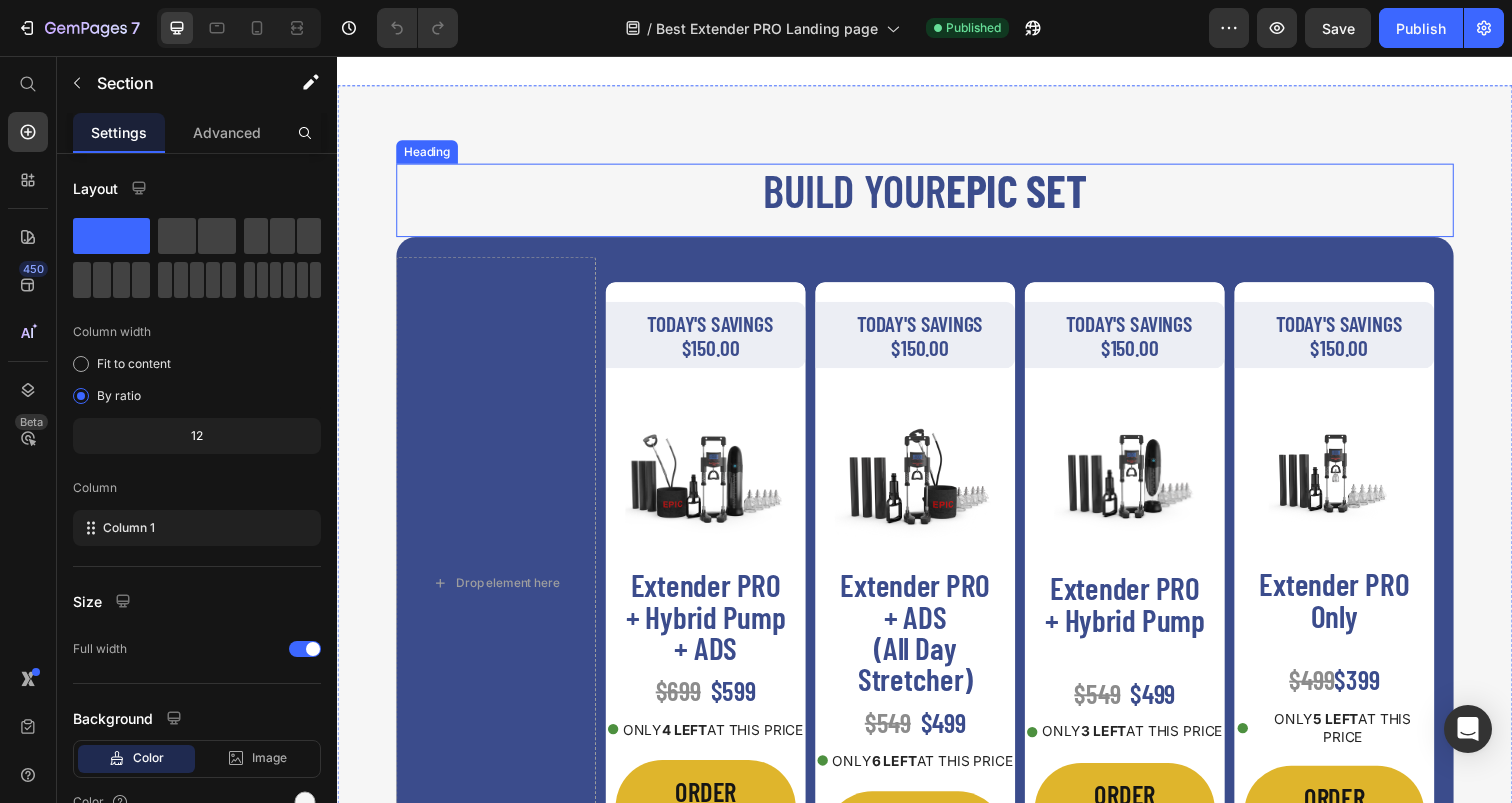 click on "Heading" at bounding box center [428, 154] 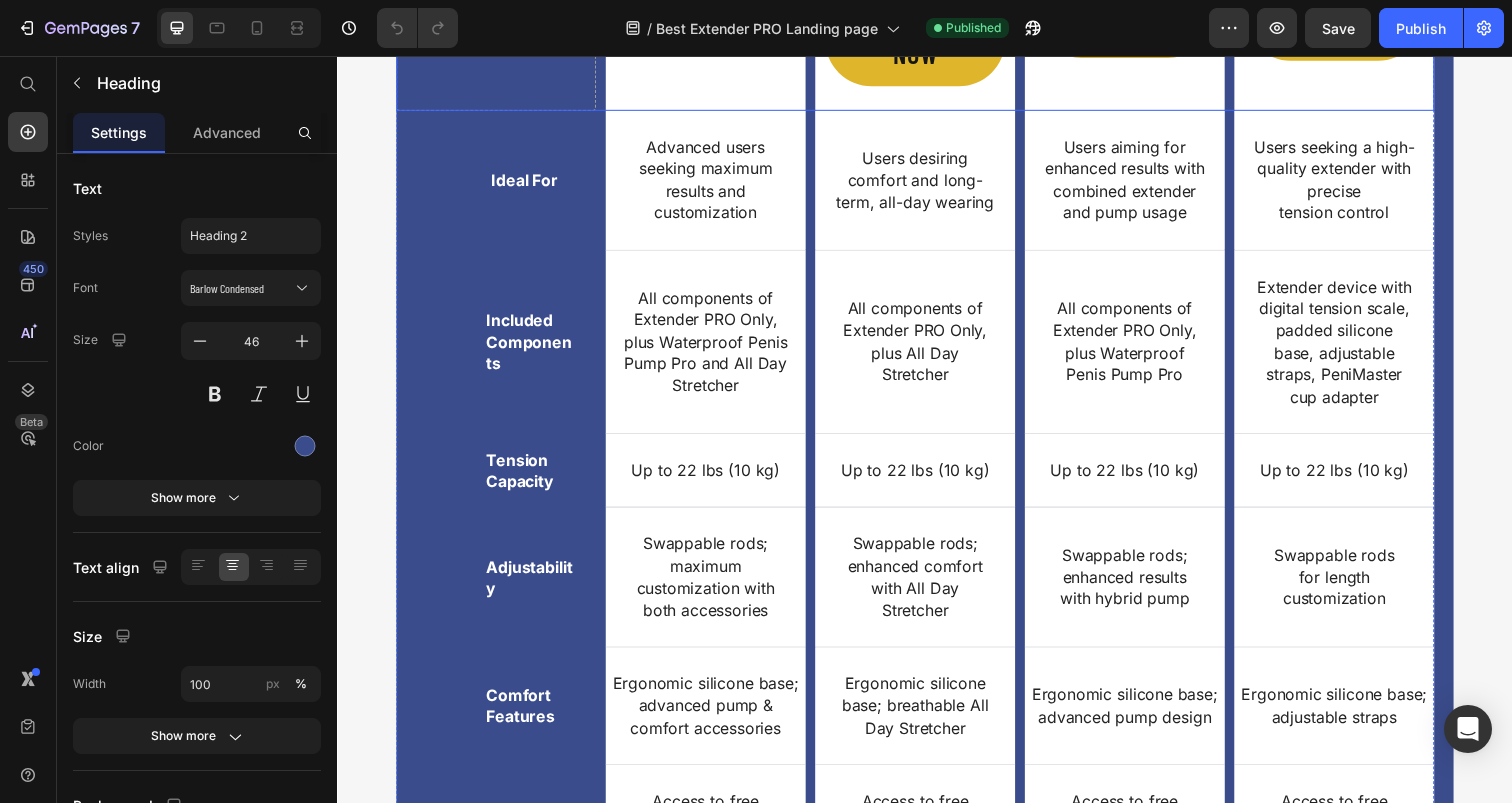 select on "LB + KG" 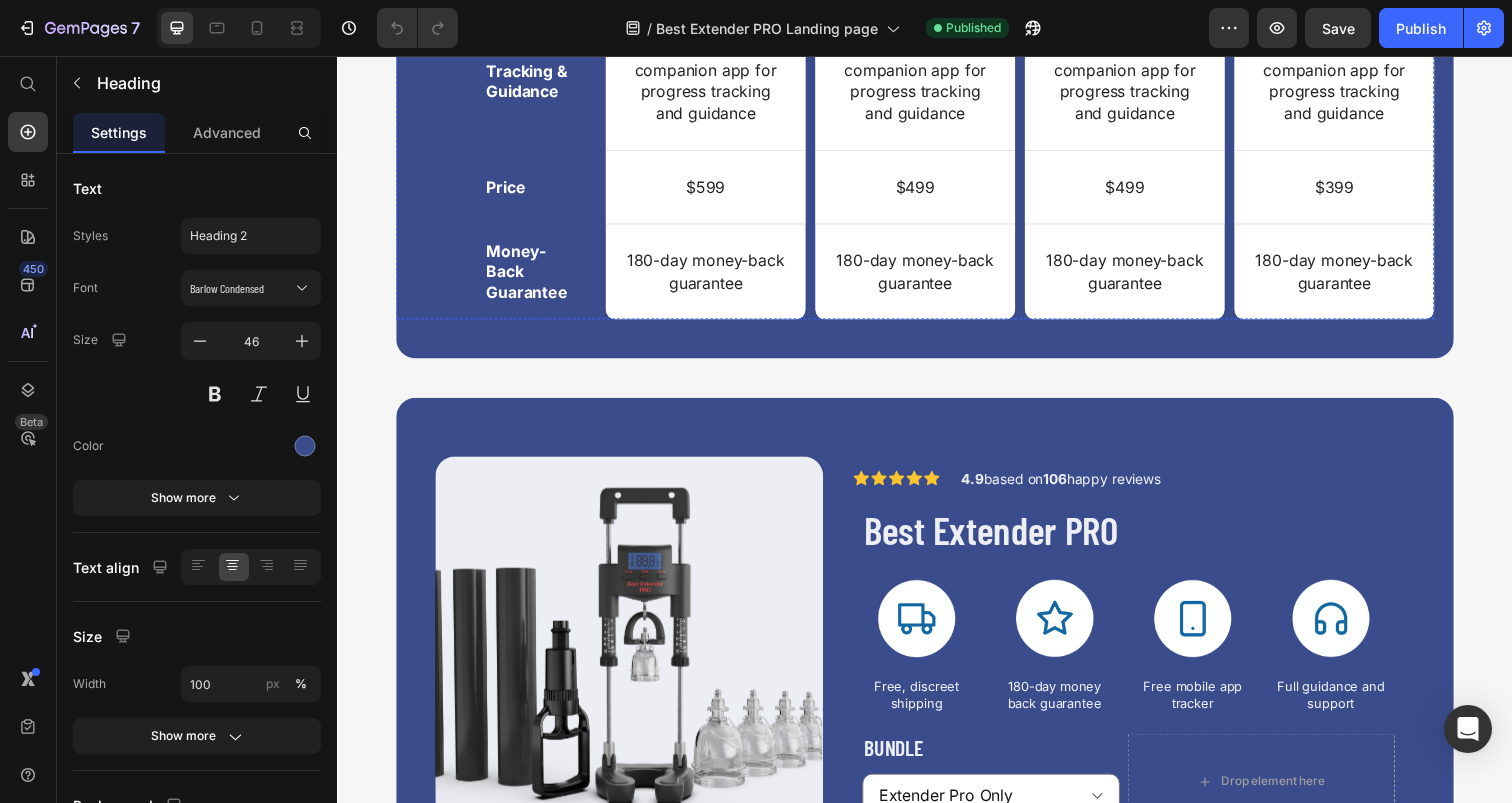 scroll, scrollTop: 7541, scrollLeft: 0, axis: vertical 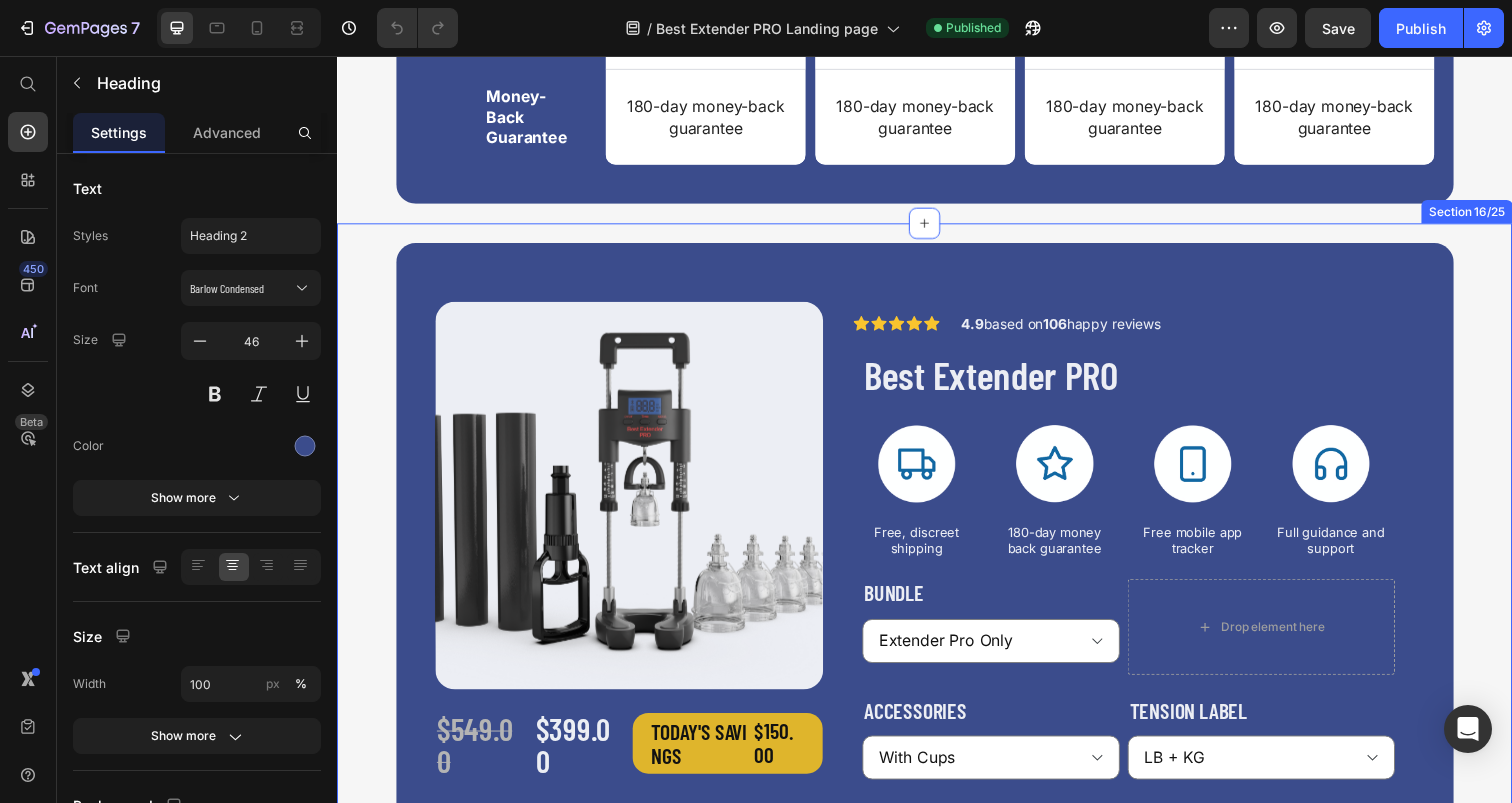 click on "Product Images Row Extender Pro Only Extender Pro +Hybrid Pump Extender Pro + ADS Extender Pro + Hybrid Pump+ ADS Product Variants & Swatches With Cups Without Cups Product Variants & Swatches LB Only LB + KG Product Variants & Swatches Row Row $549.00 Product Price $399.00 Product Price Row TODAY'S SAVINGS $150.00 Discount Tag Row “Finally, I received my order! Thank you so much for these awesome products! I highly recommend this product!”   — Jimmy Bustamante Text Block VERIFIED BUYER Text Block Row Icon Icon Icon Icon Icon Icon List Row 4.9  based on  106  happy reviews Text Block Row Best Extender PRO Product Title Image Free, discreet shipping Text Block Image 180-day money back guarantee Text Block Image Free mobile app tracker   Text Block Image Full guidance and support   Text Block Row Bundle Extender Pro Only Extender Pro +Hybrid Pump Extender Pro + ADS Extender Pro + Hybrid Pump+ ADS Product Variants & Swatches
Drop element here Row Accessories With Cups Without Cups Row" at bounding box center [937, 696] 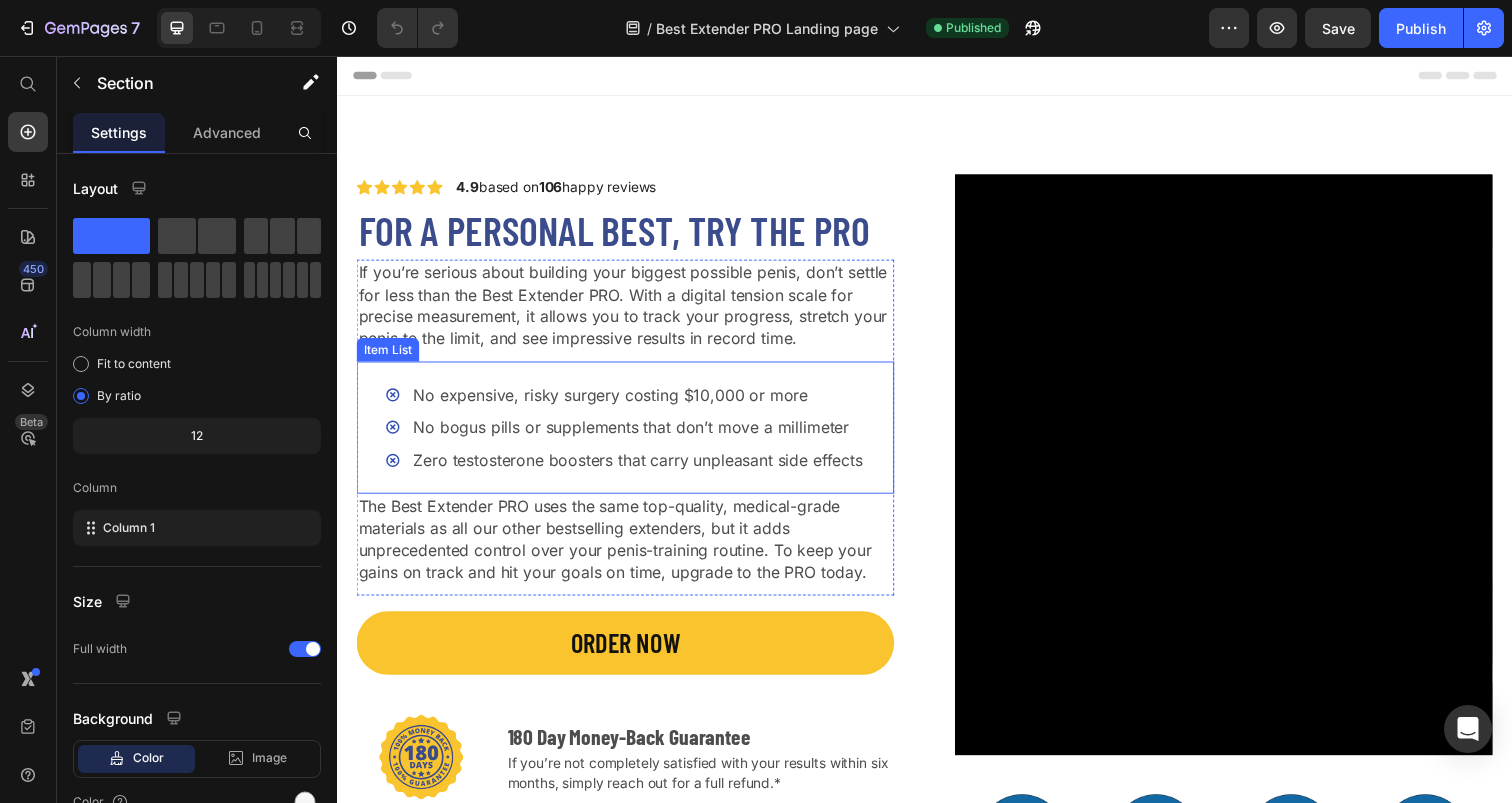 scroll, scrollTop: 233, scrollLeft: 0, axis: vertical 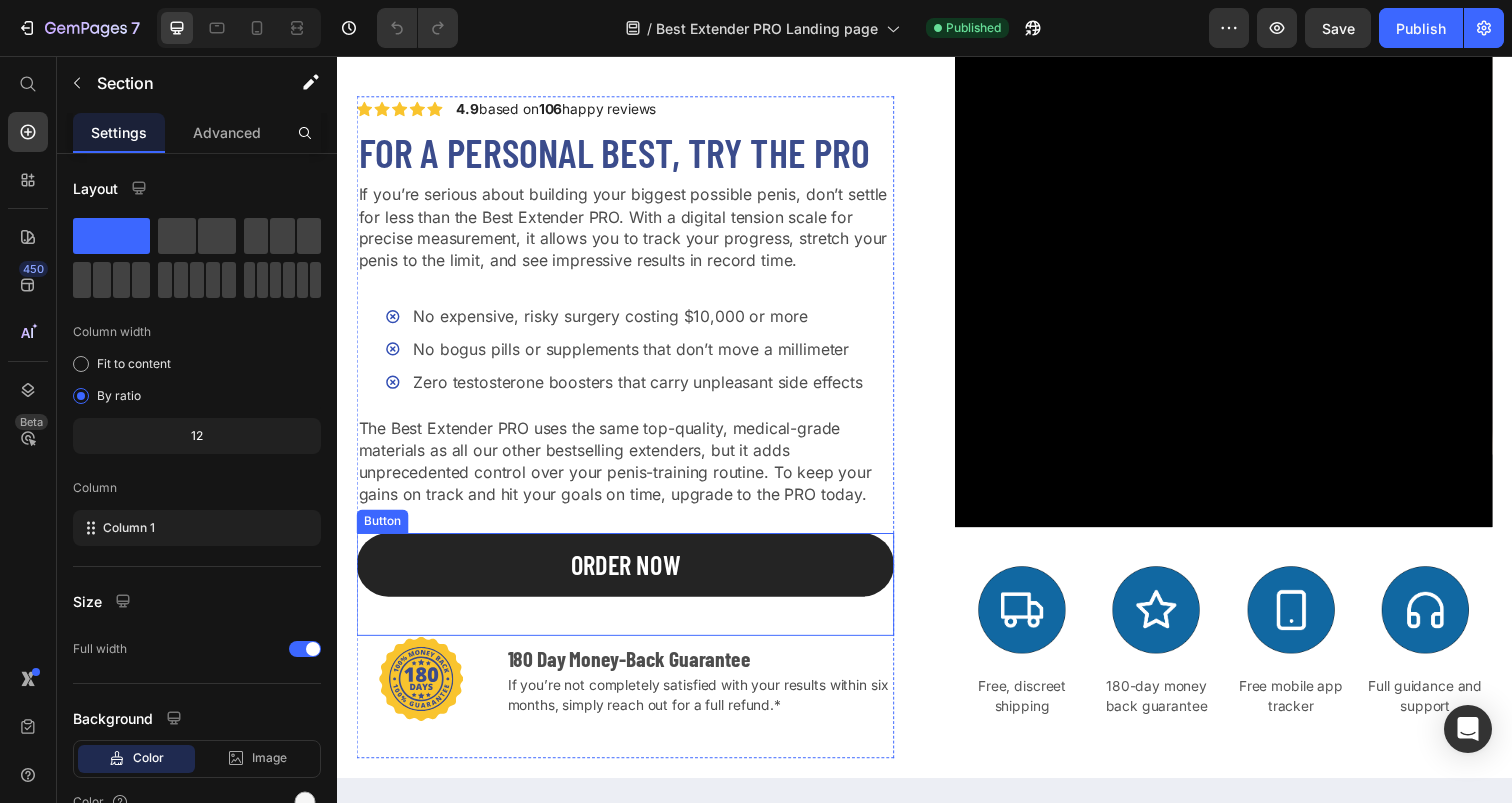 click on "ORDER NOW" at bounding box center [631, 575] 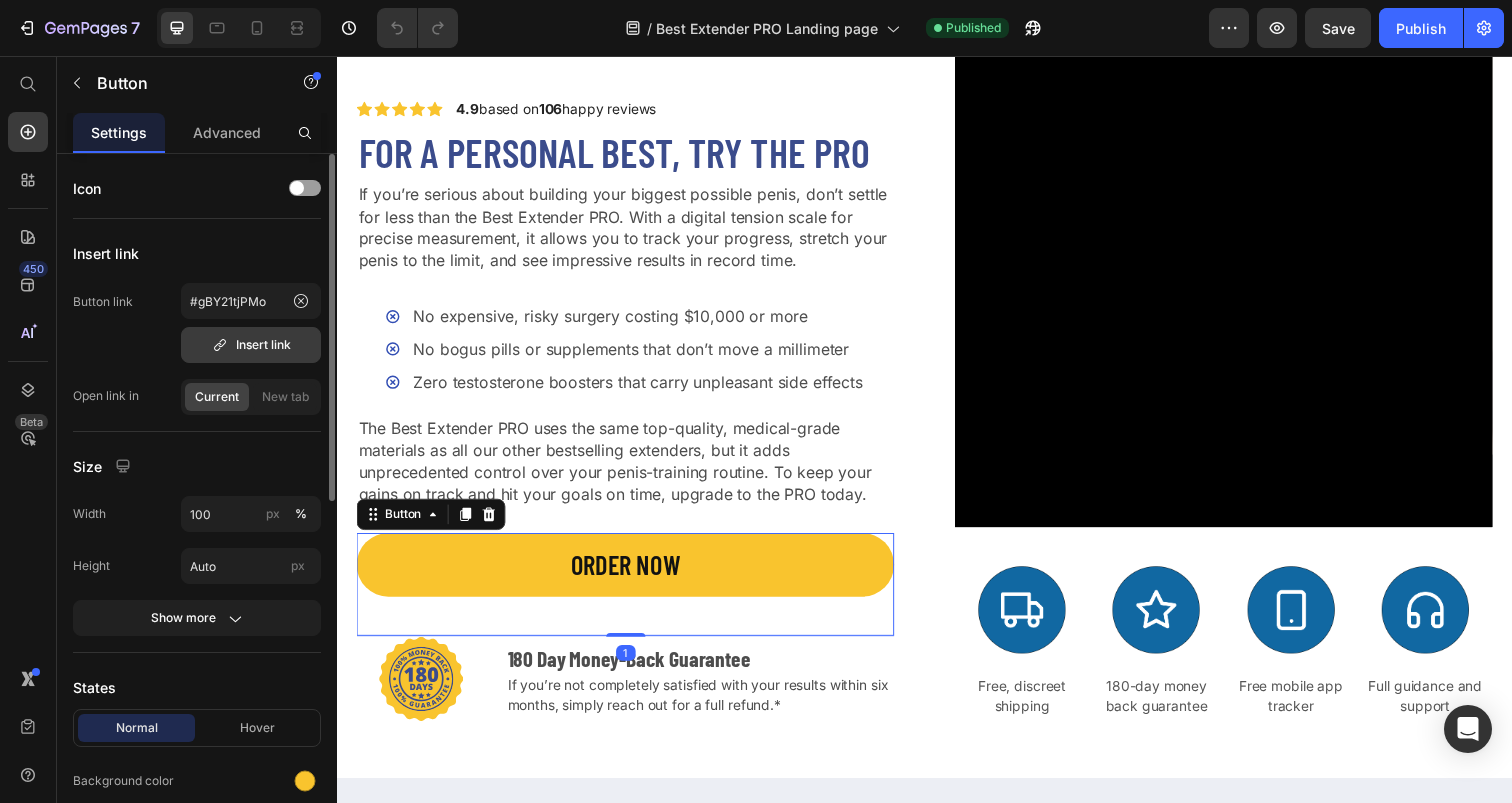click on "Insert link" at bounding box center [251, 345] 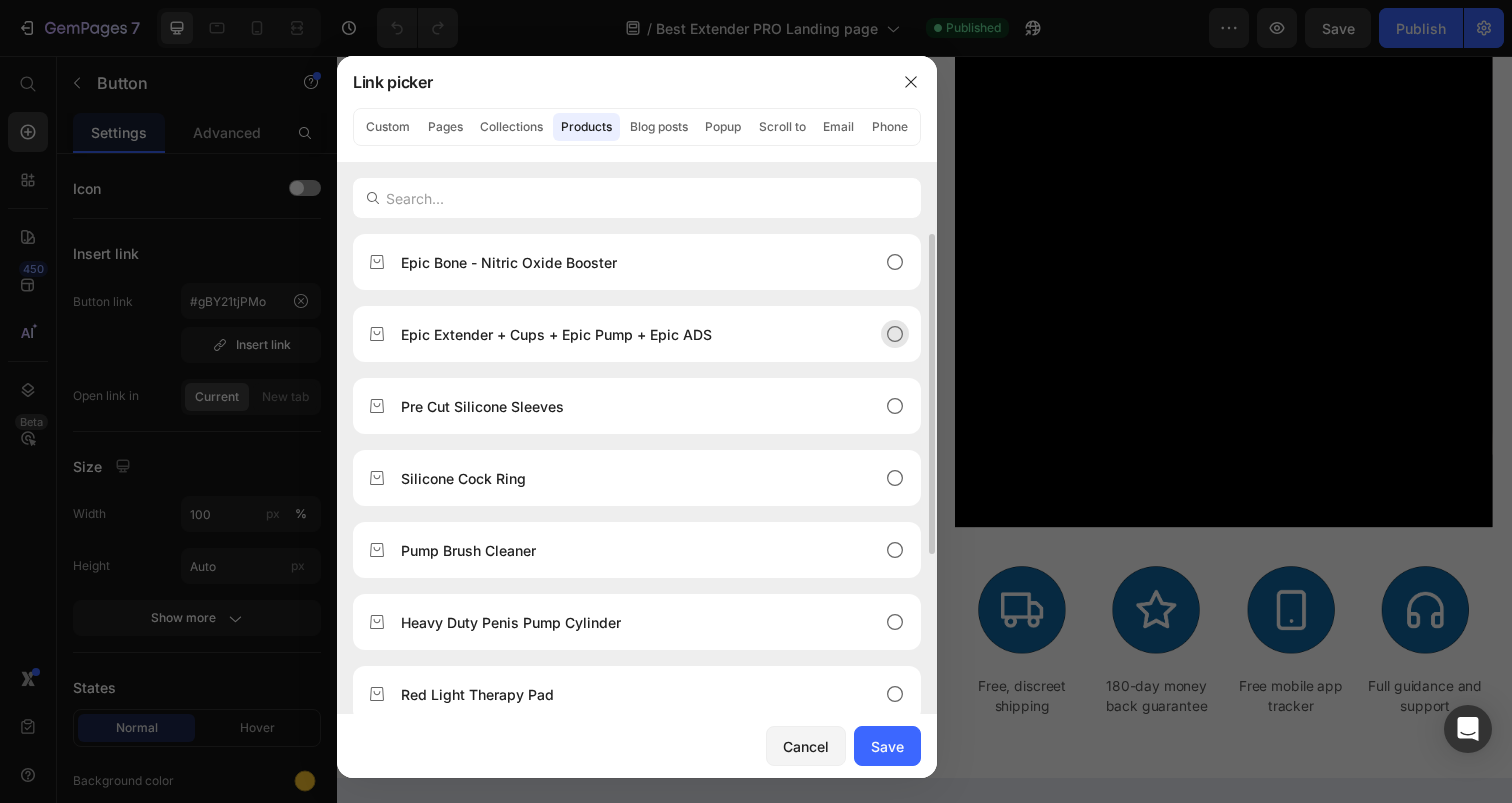 scroll, scrollTop: 372, scrollLeft: 0, axis: vertical 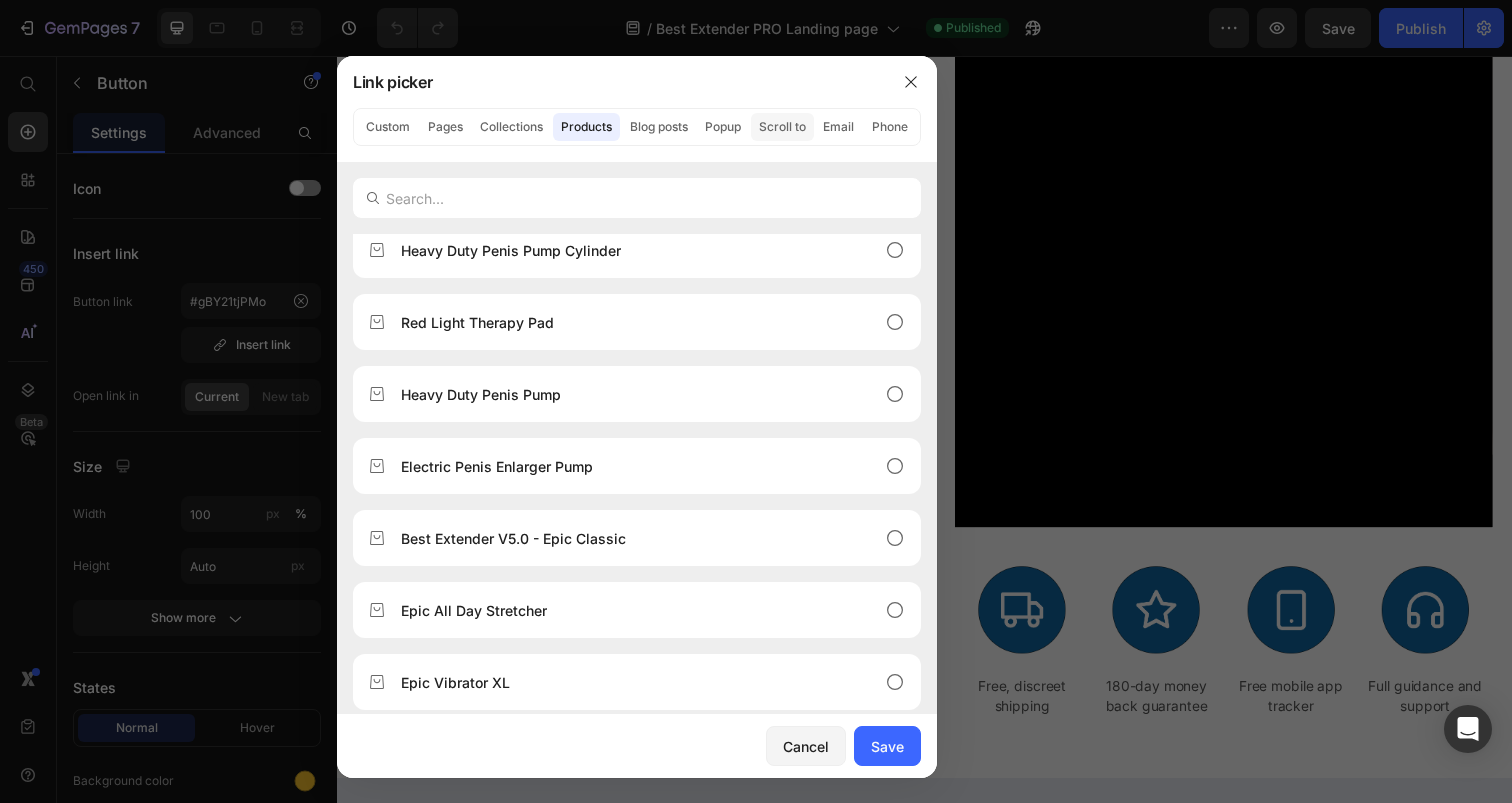 click on "Scroll to" 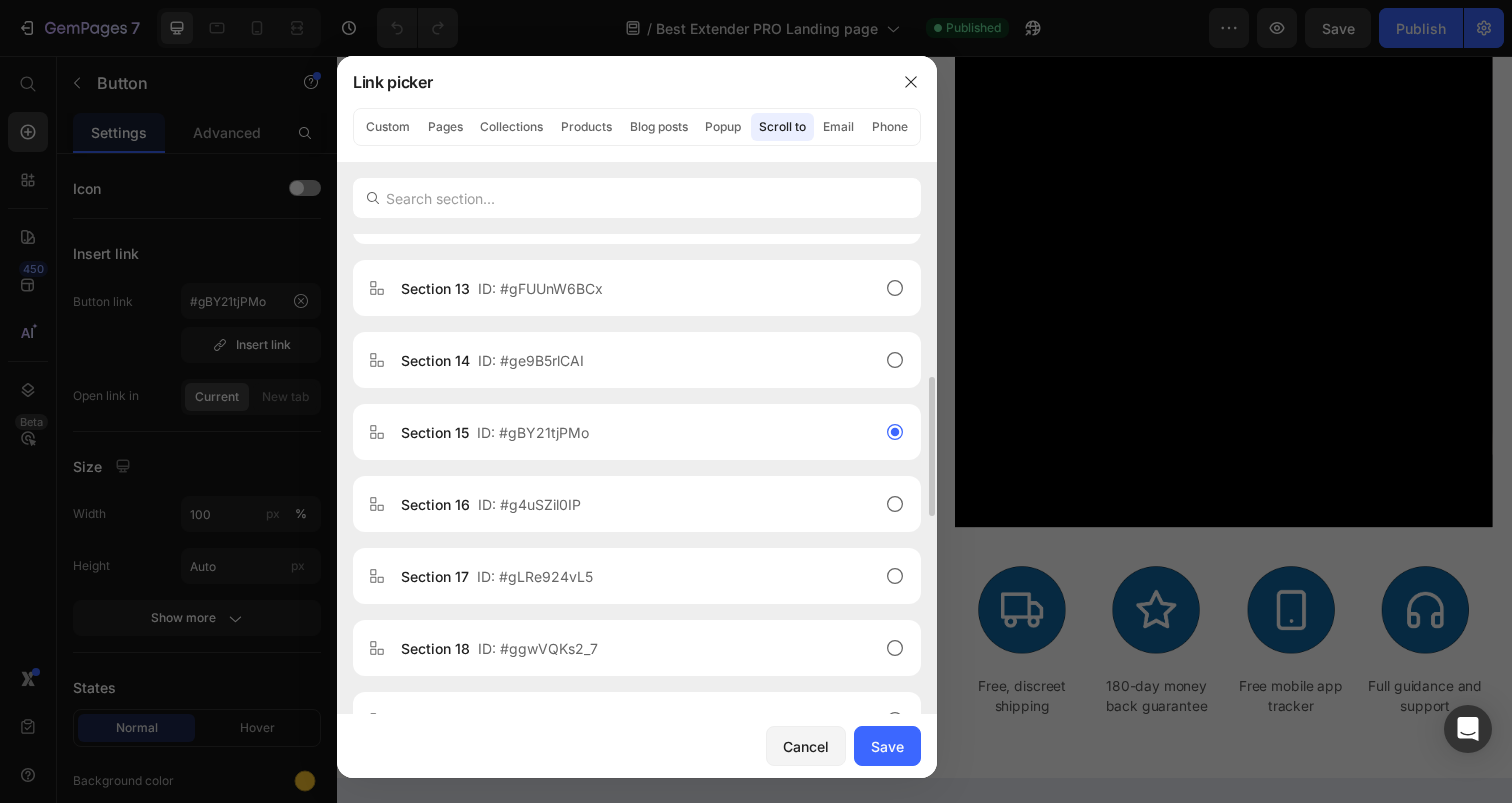 scroll, scrollTop: 1106, scrollLeft: 0, axis: vertical 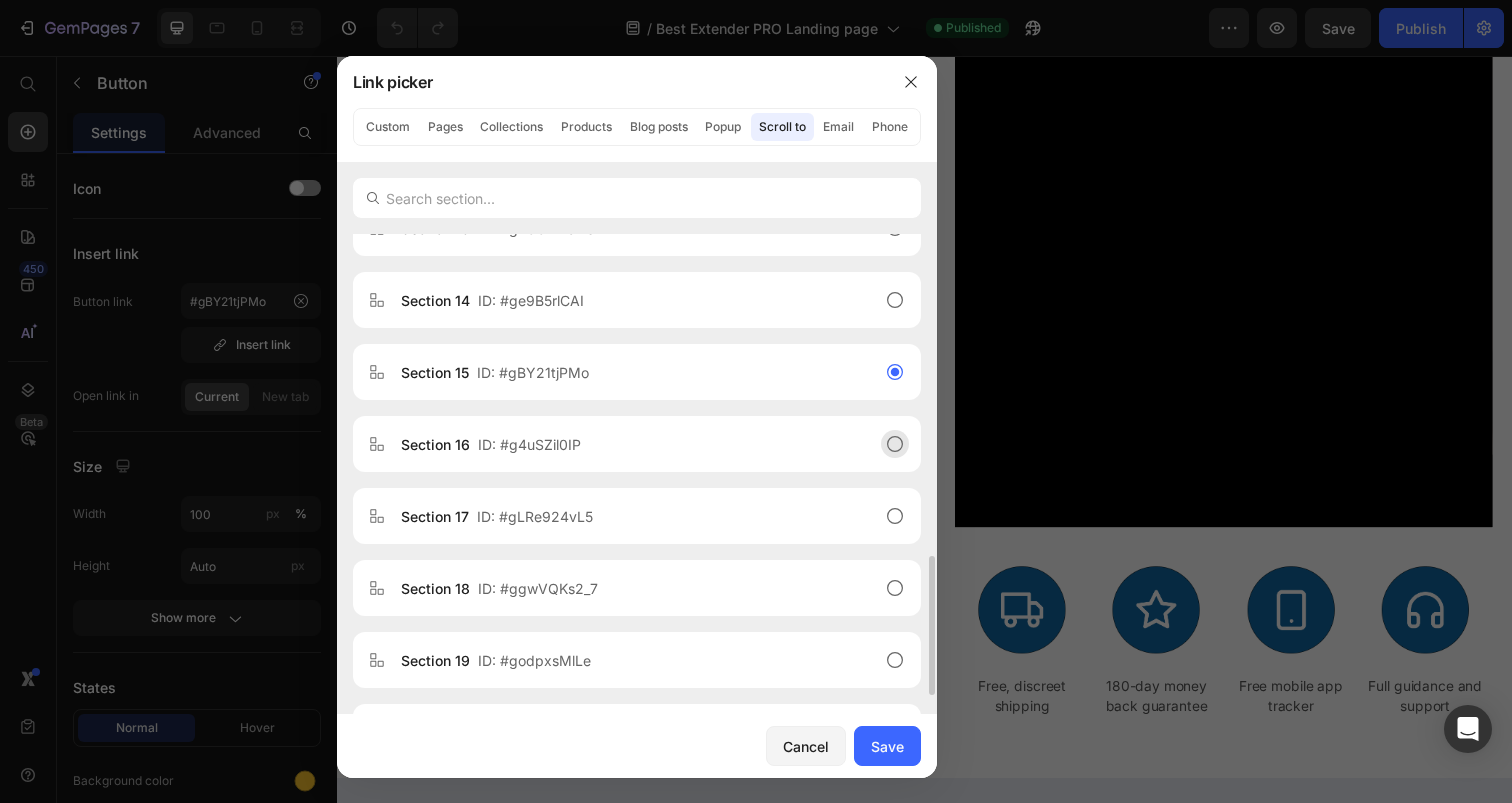 click on "Section 16  ID: #g4uSZil0IP" at bounding box center [621, 444] 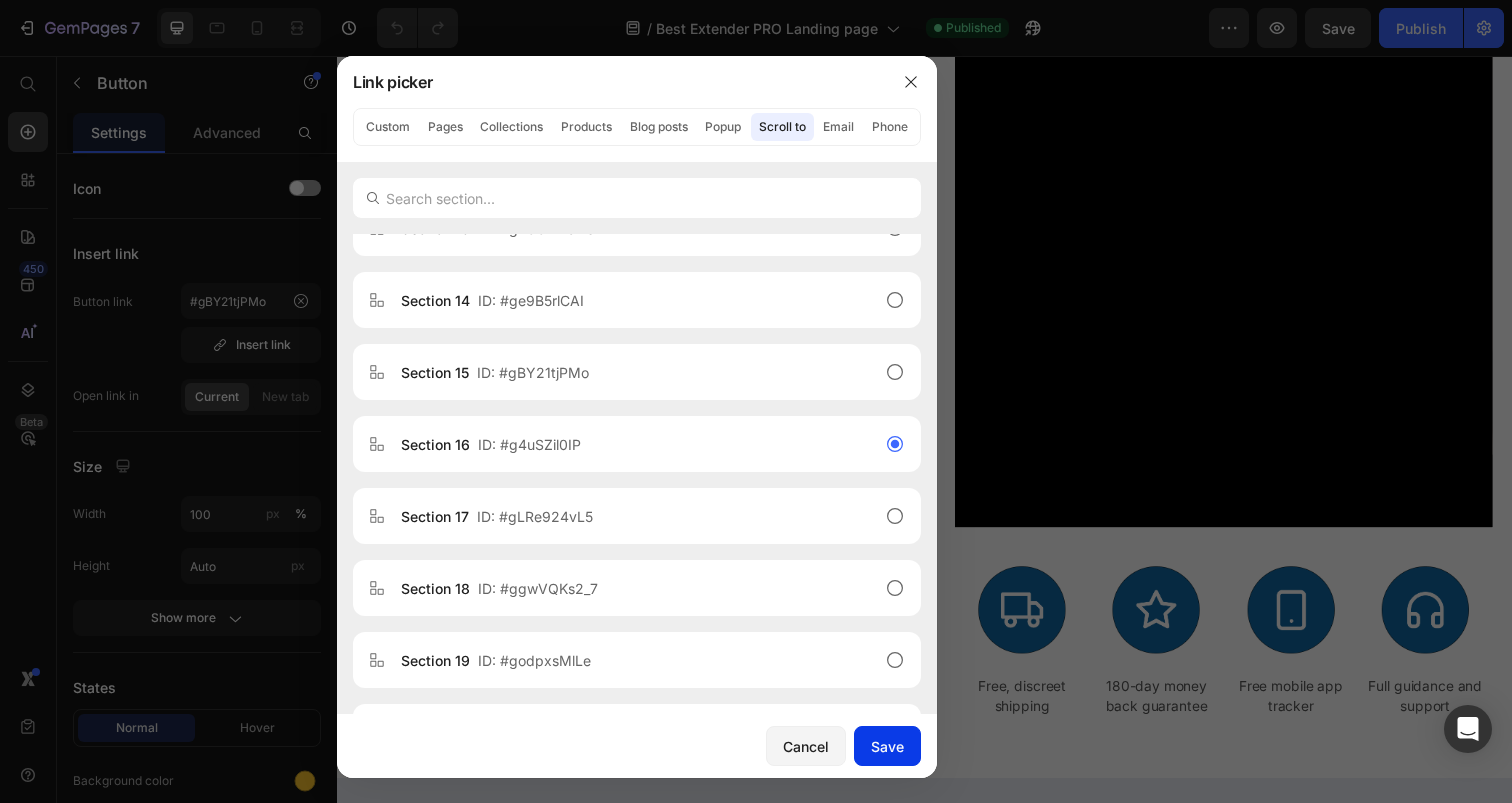 click on "Save" 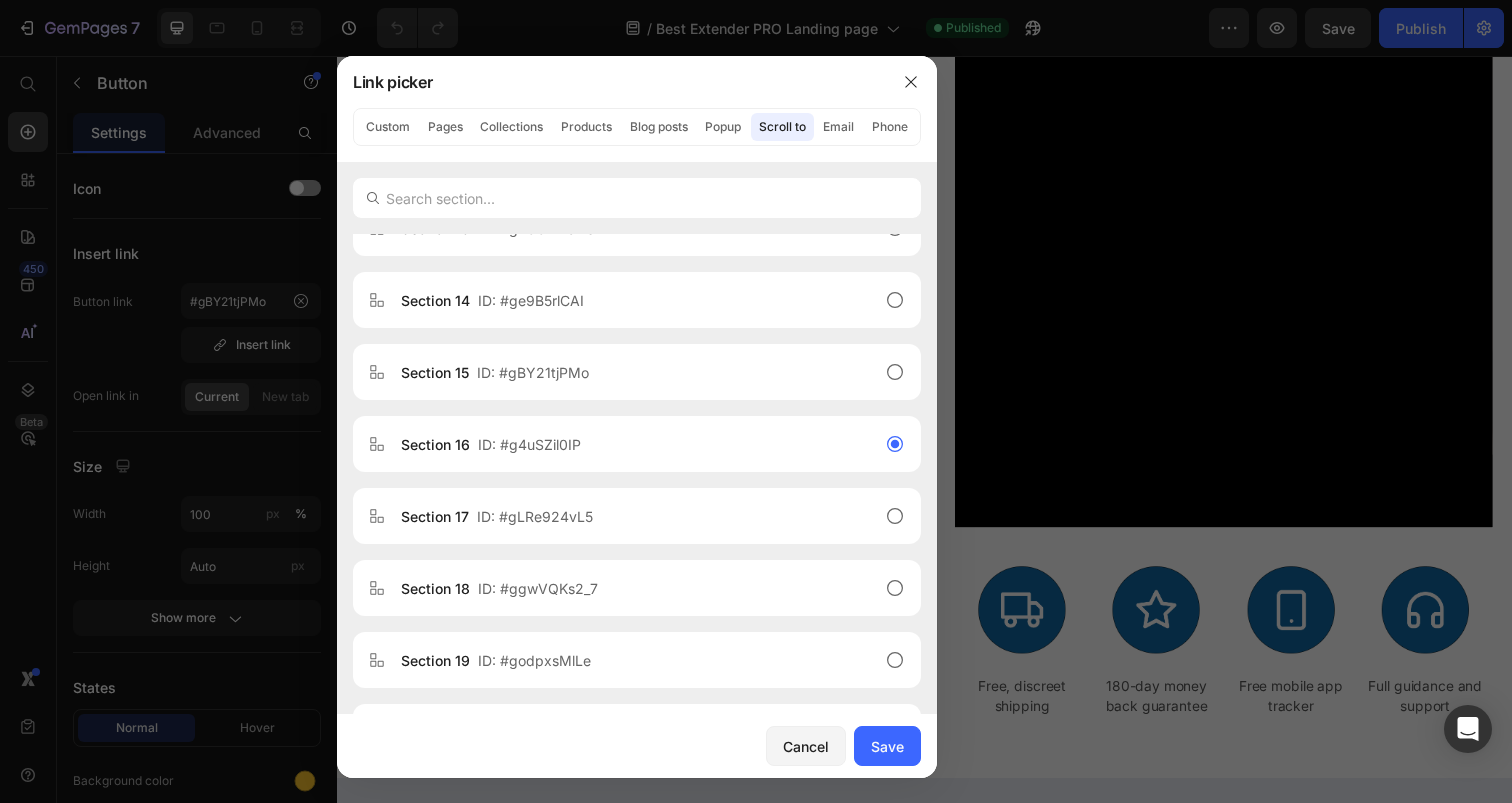 type on "#g4uSZil0IP" 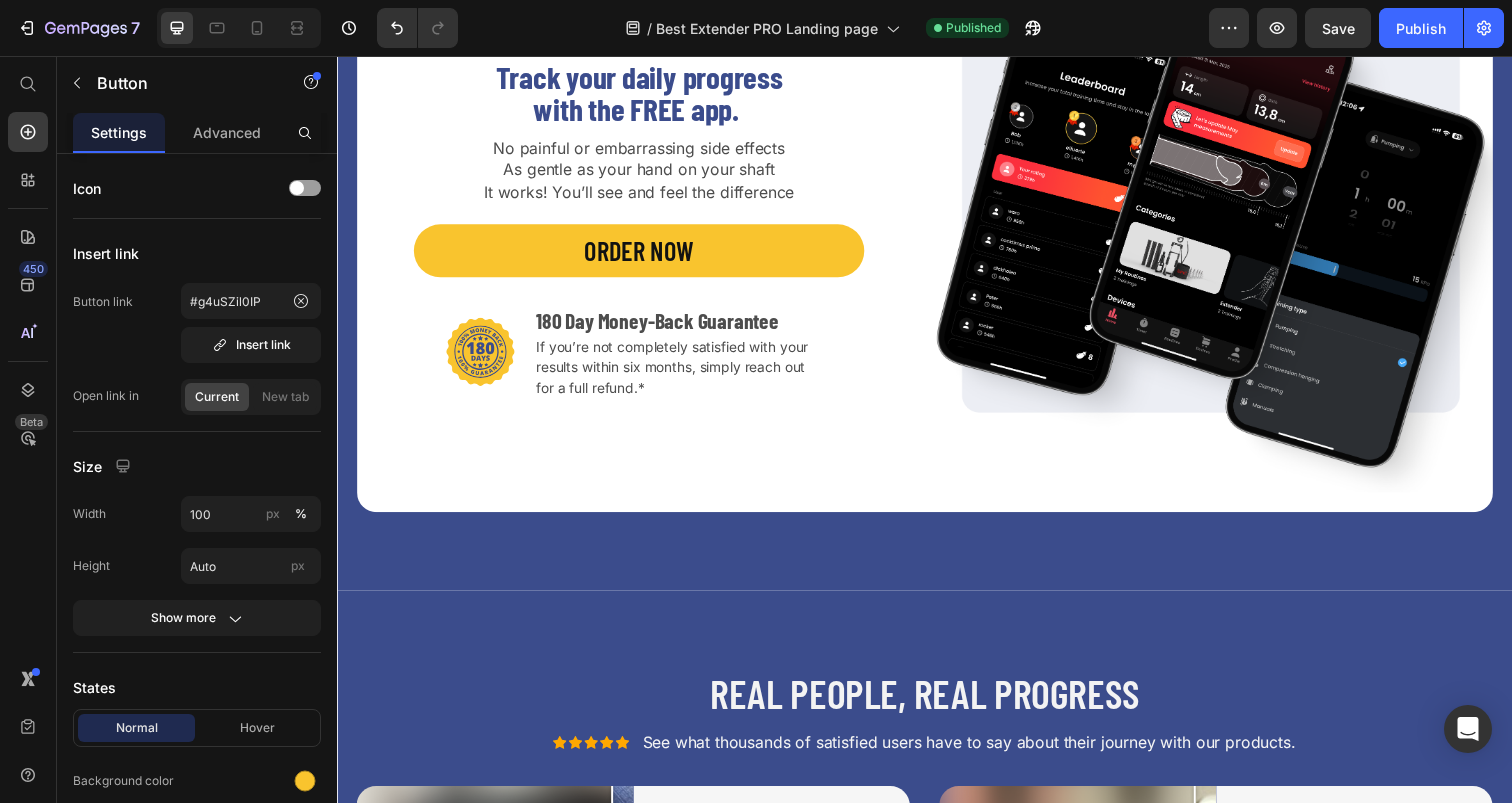 scroll, scrollTop: 2948, scrollLeft: 0, axis: vertical 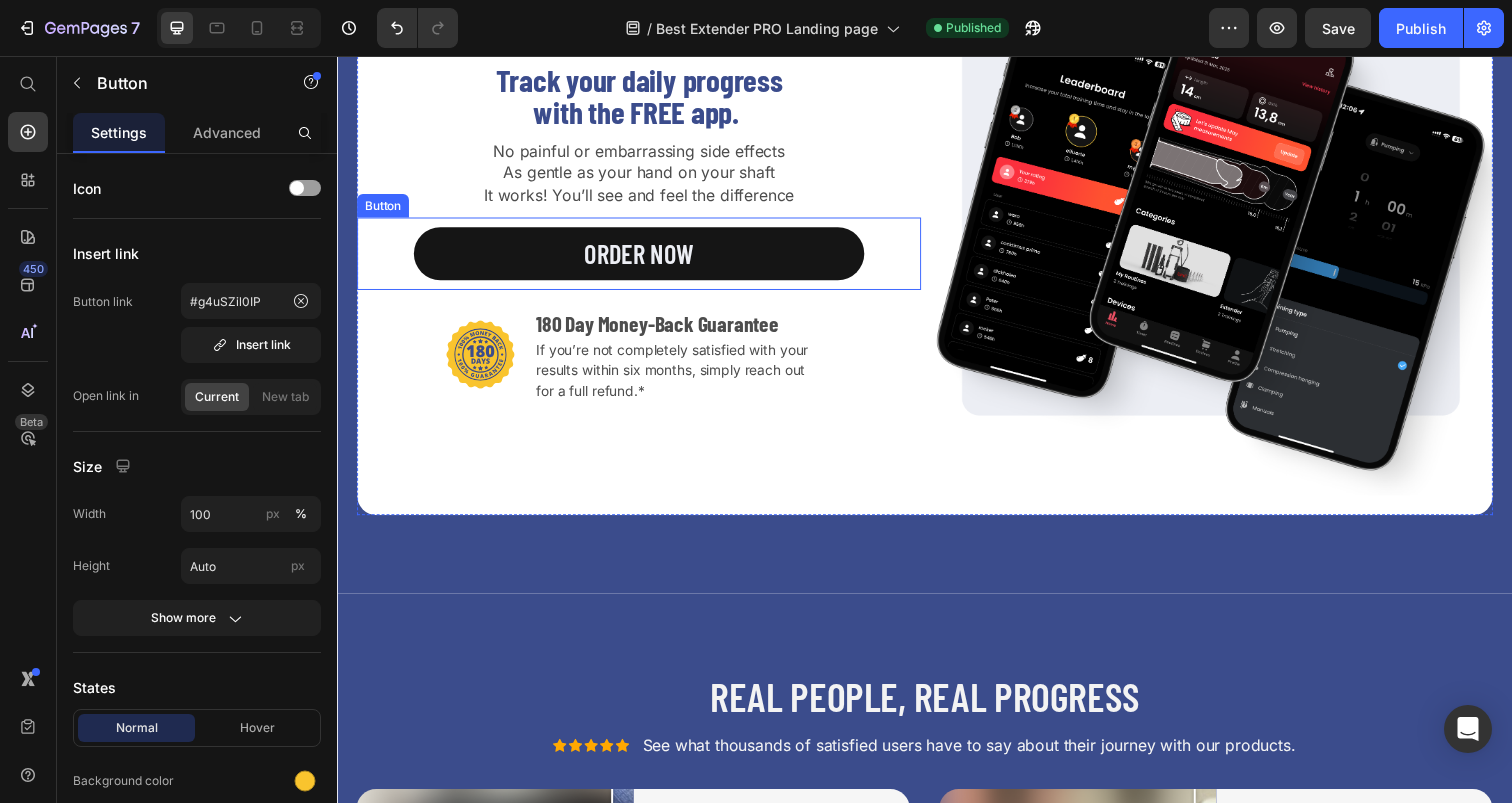 click on "ORDER NOW" at bounding box center [645, 258] 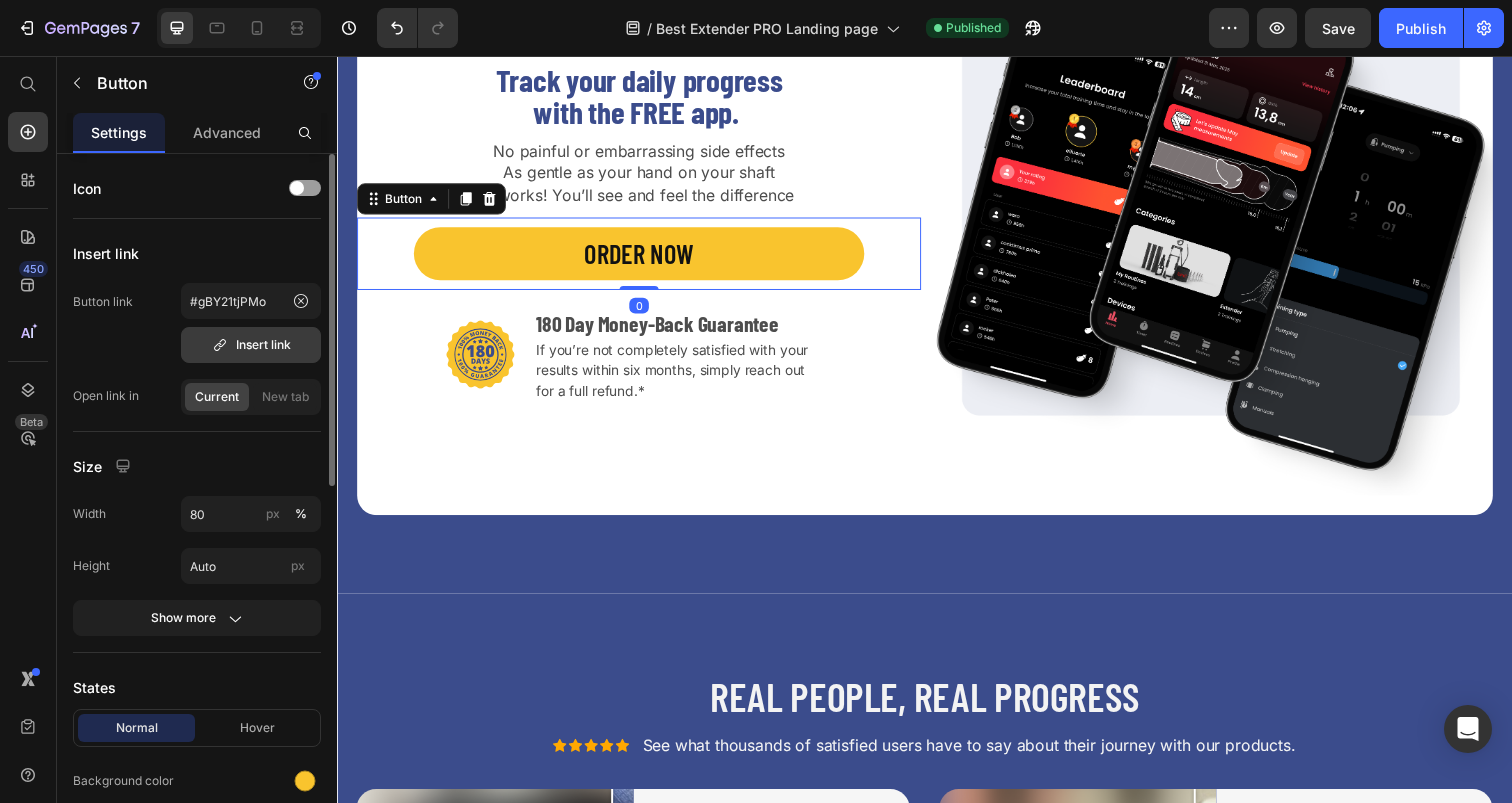 click on "Insert link" at bounding box center [251, 345] 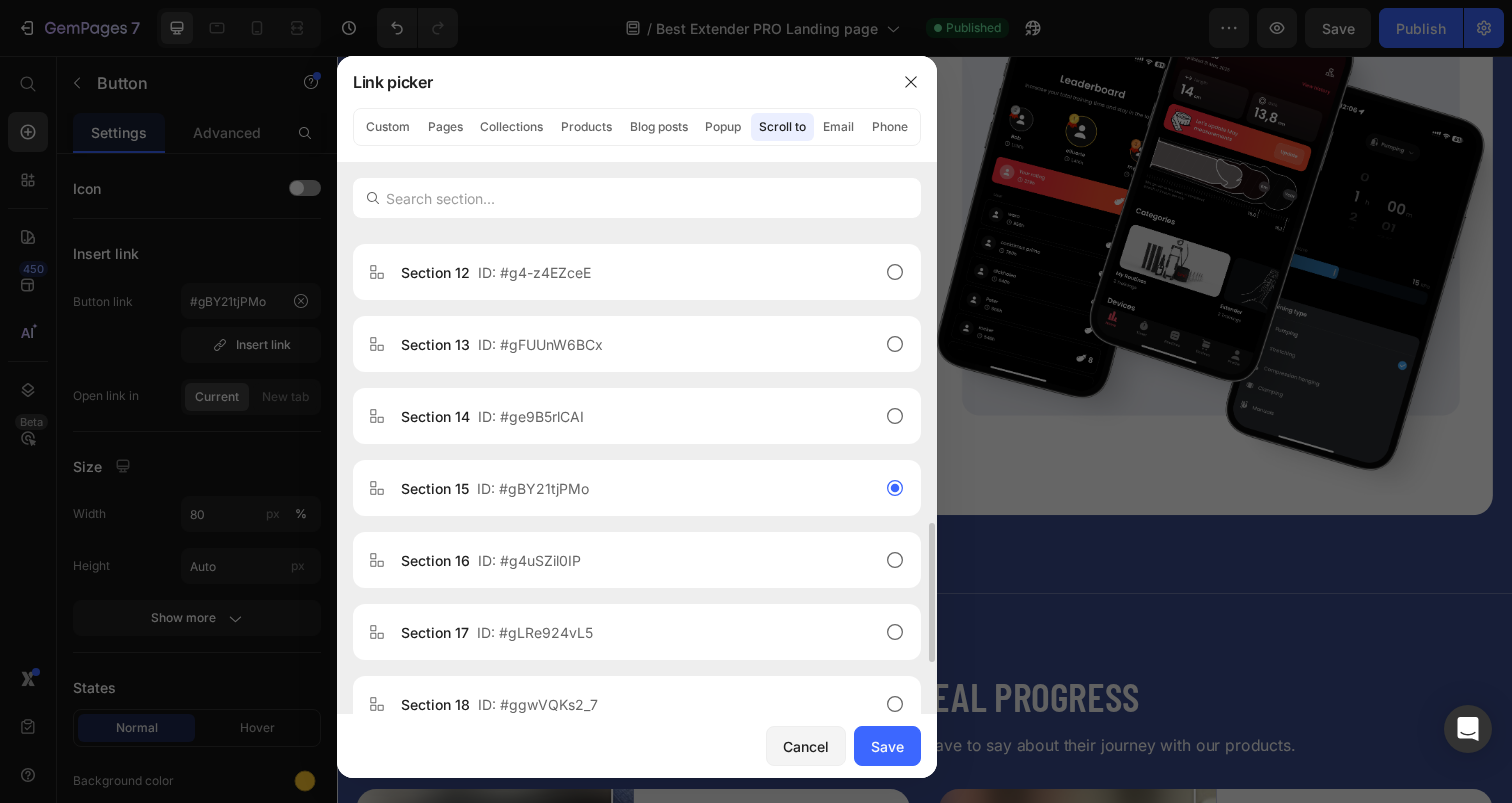 scroll, scrollTop: 1040, scrollLeft: 0, axis: vertical 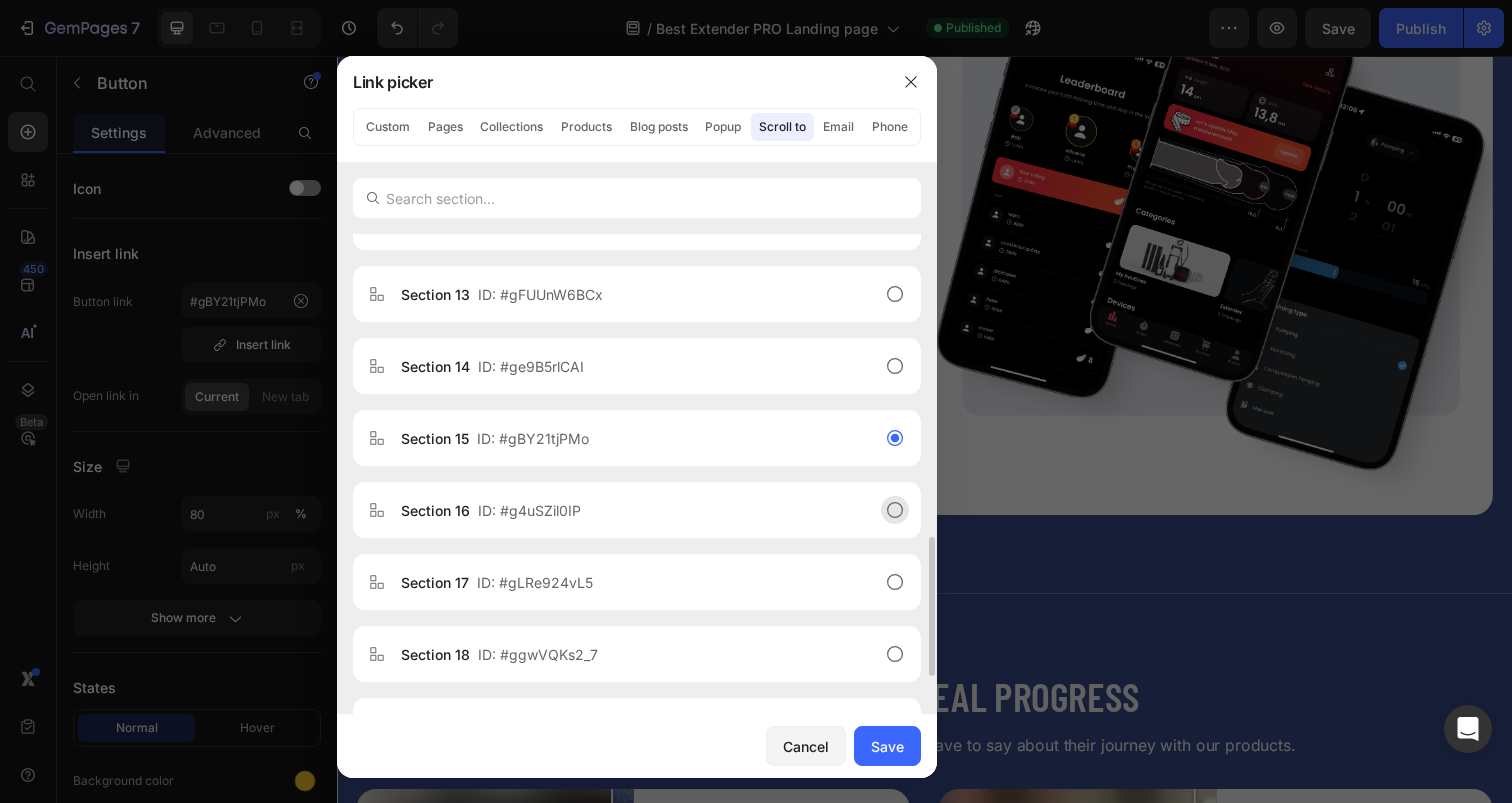 click on "Section 16  ID: #g4uSZil0IP" at bounding box center [621, 510] 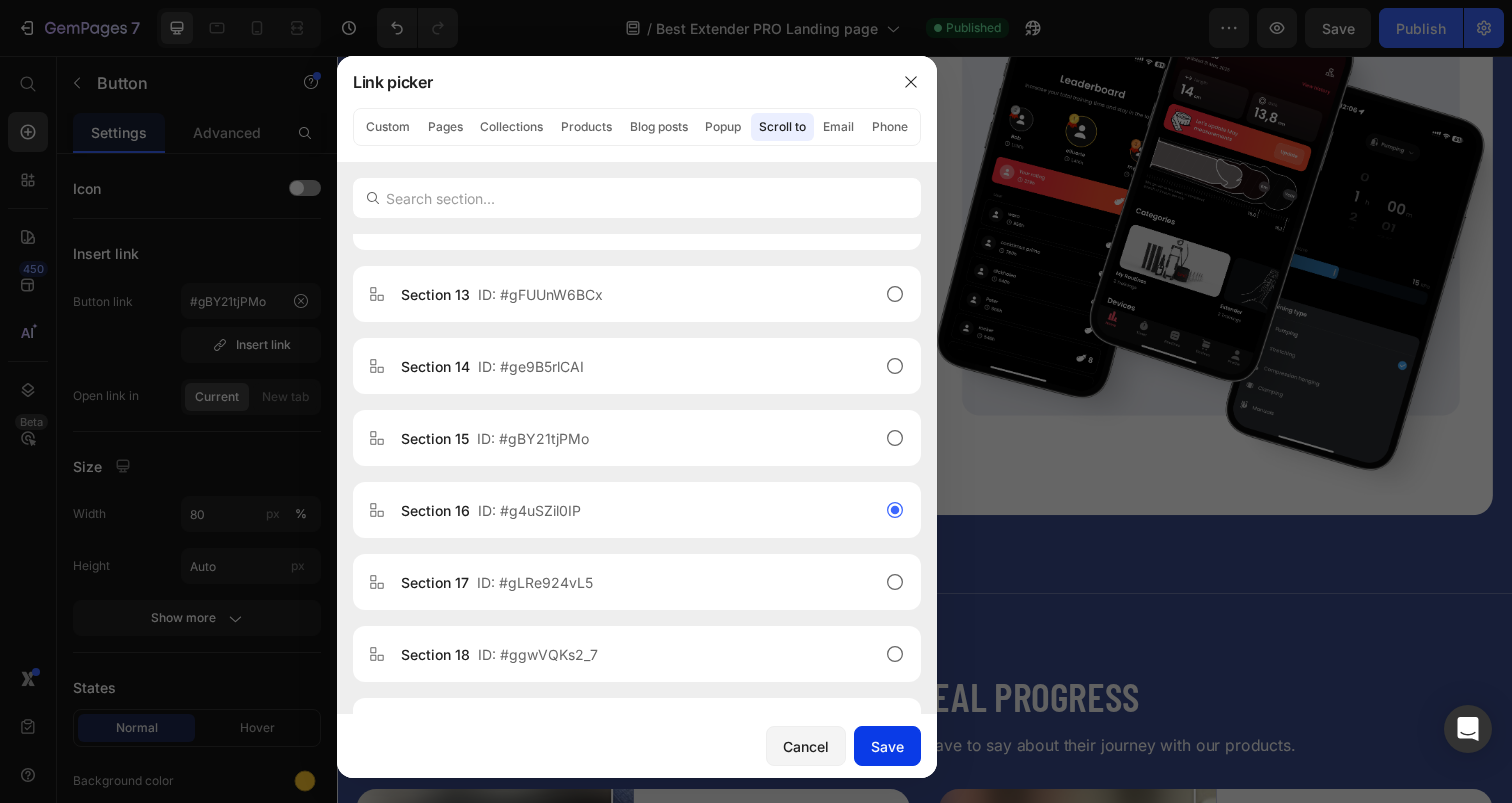 click on "Save" at bounding box center (887, 746) 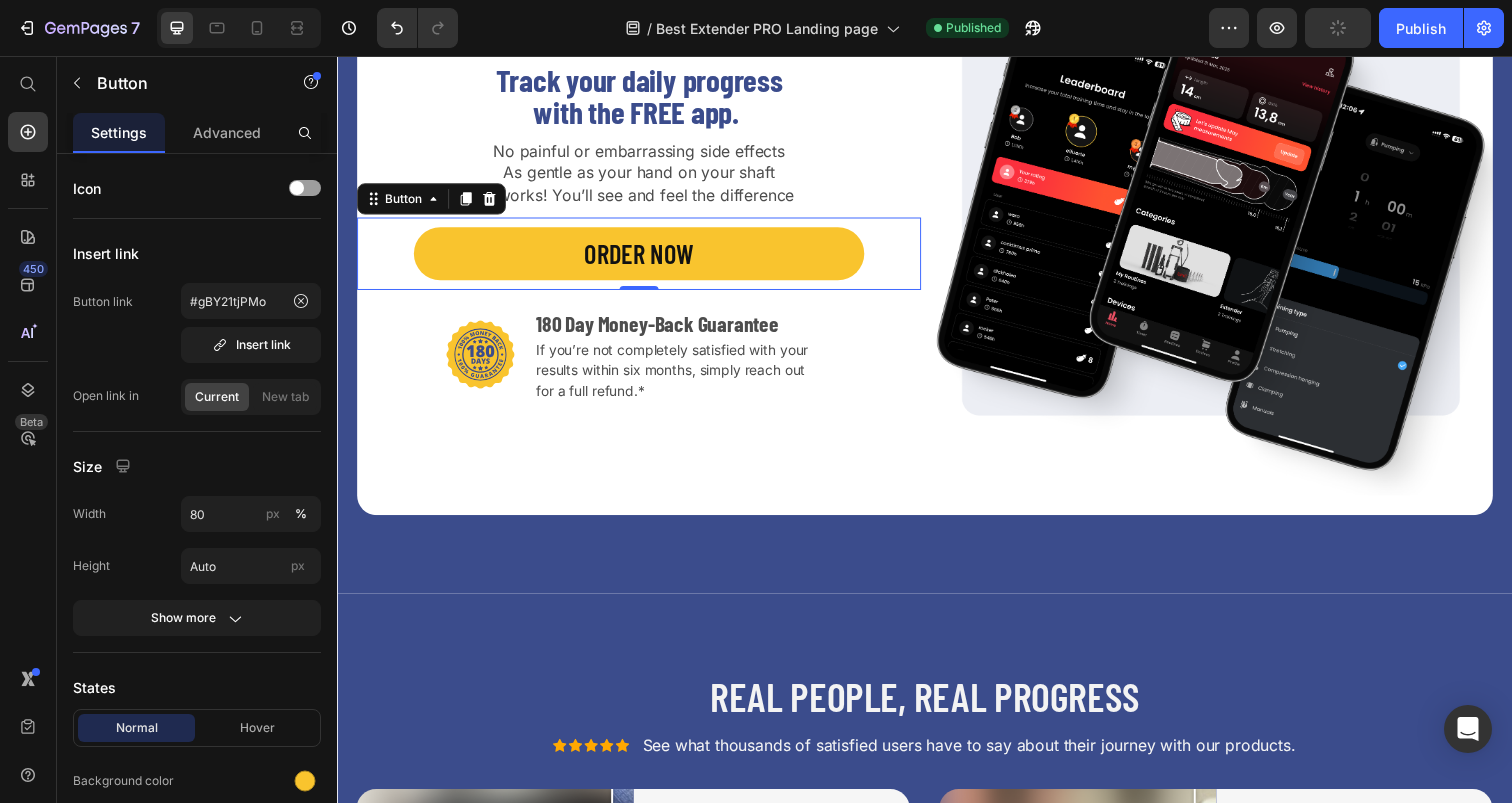 type on "#g4uSZil0IP" 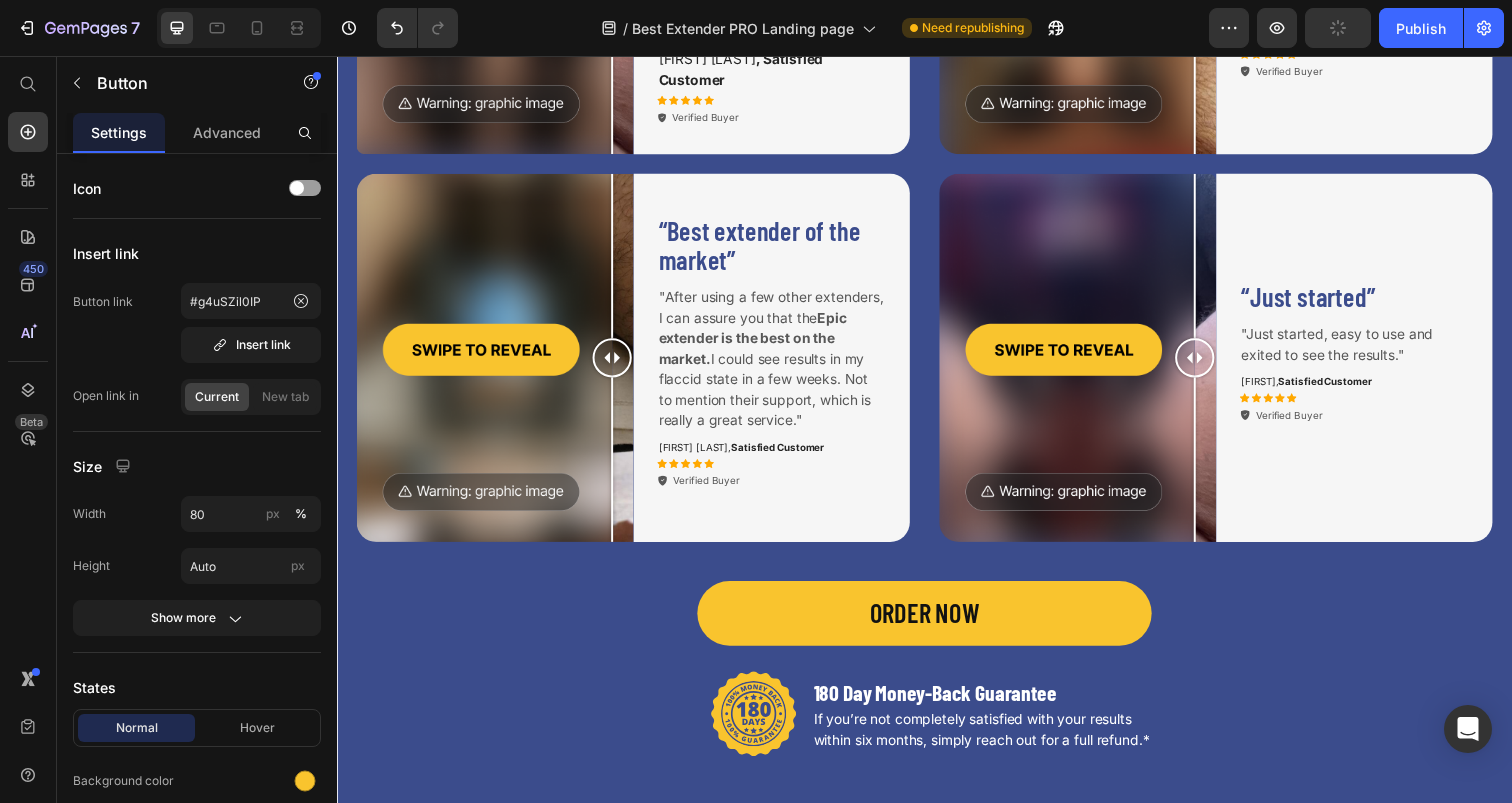 scroll, scrollTop: 4230, scrollLeft: 0, axis: vertical 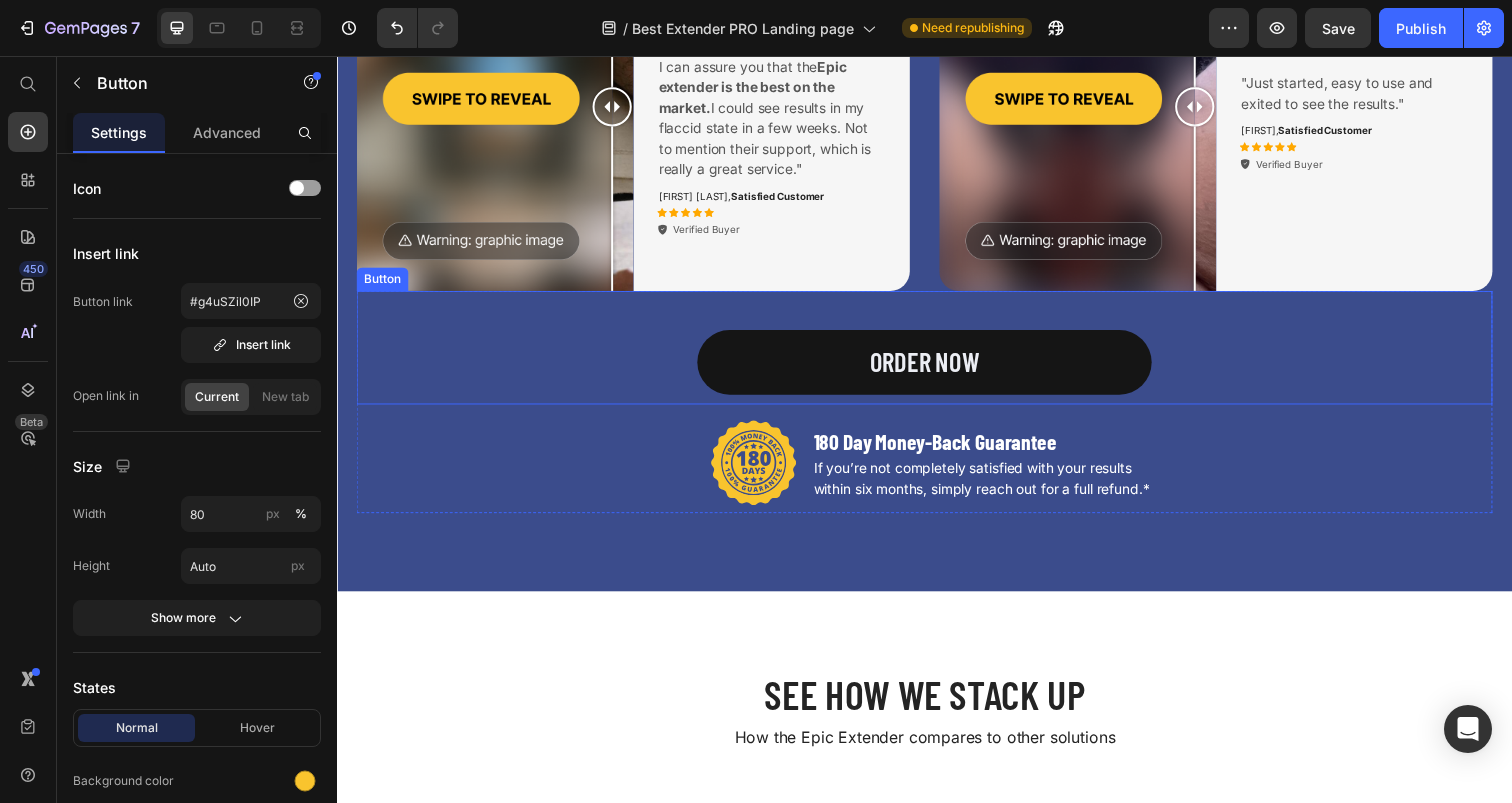 click on "ORDER NOW" at bounding box center [937, 369] 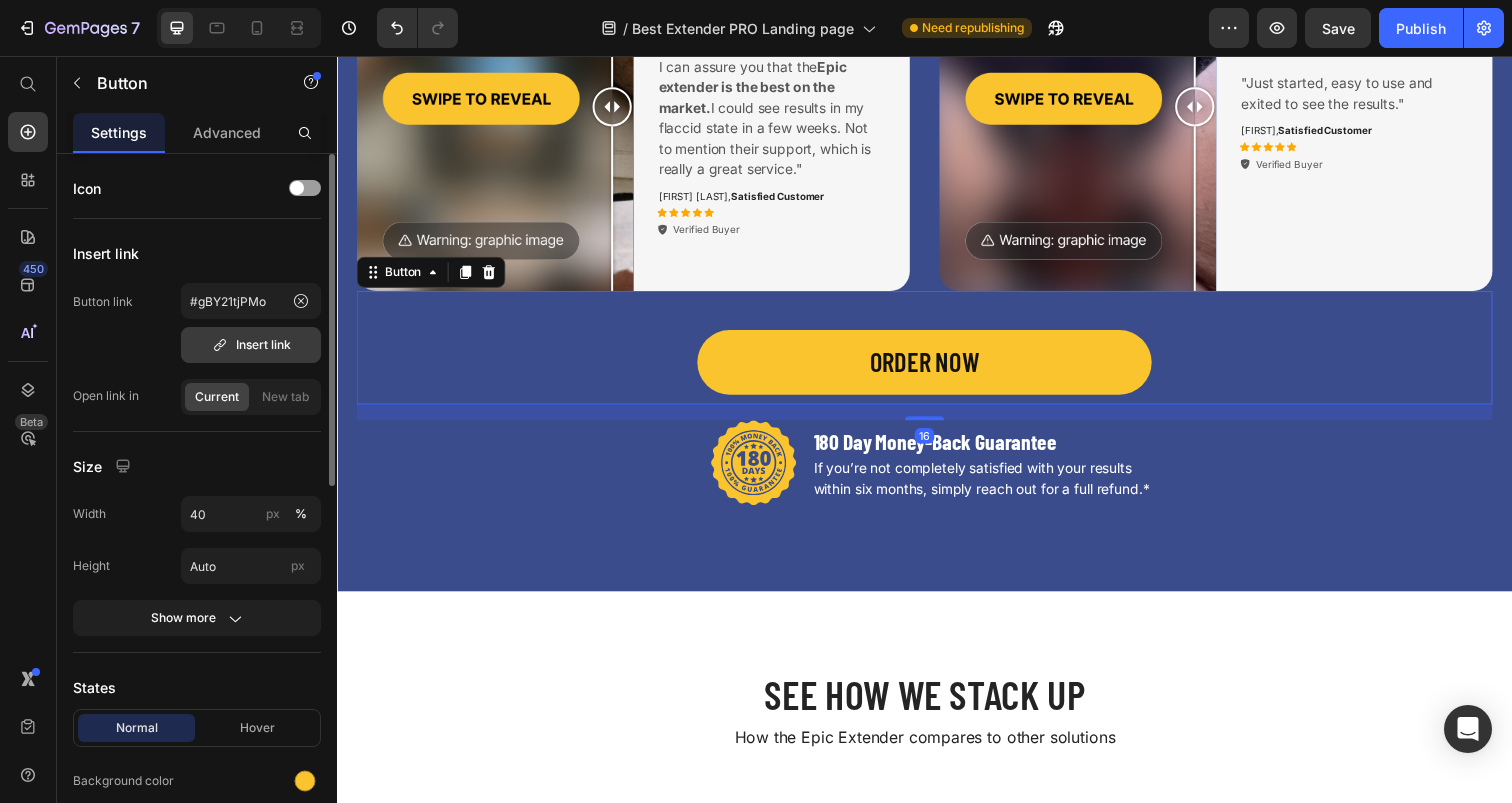 click on "Insert link" at bounding box center (251, 345) 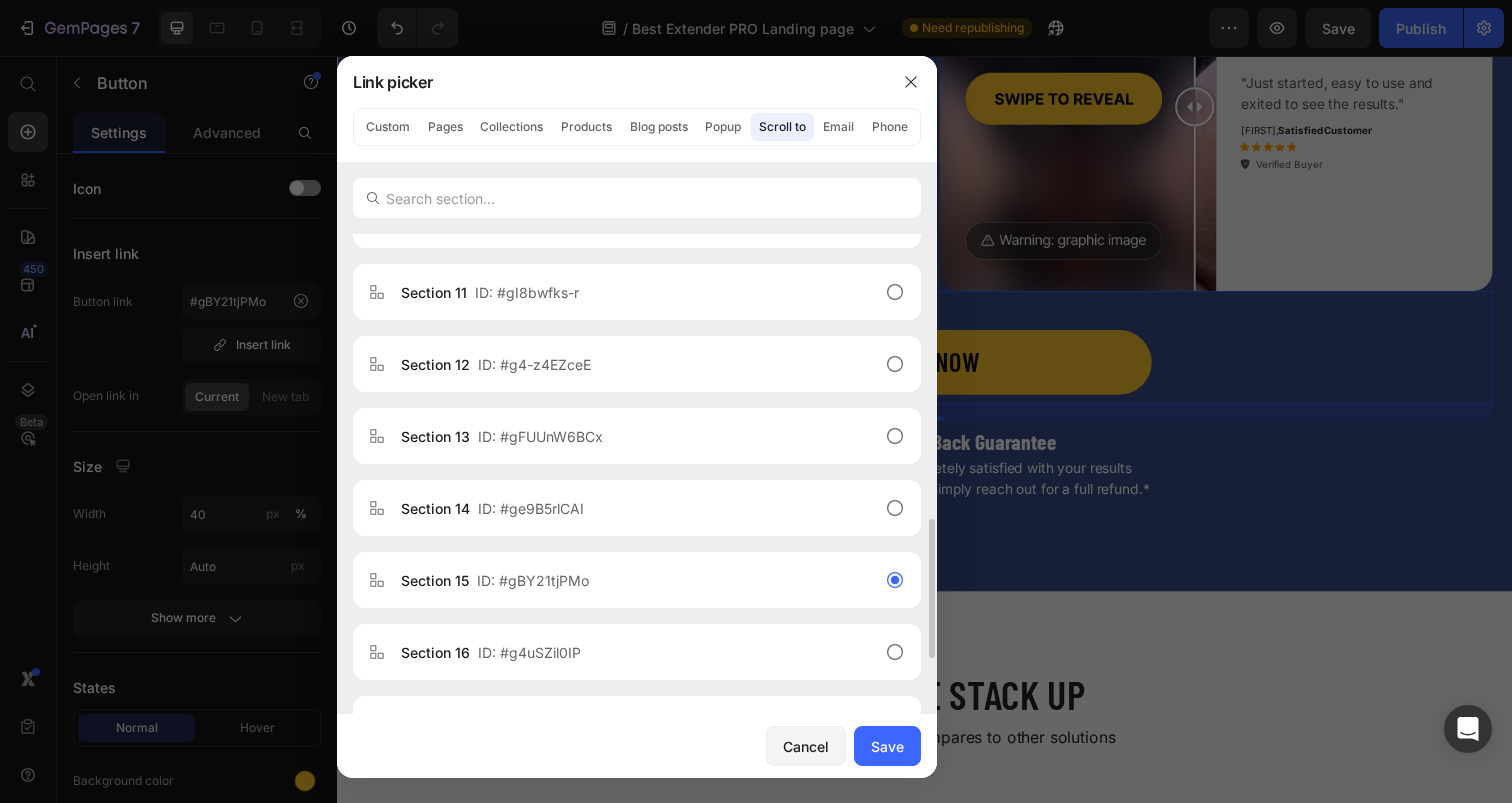 scroll, scrollTop: 906, scrollLeft: 0, axis: vertical 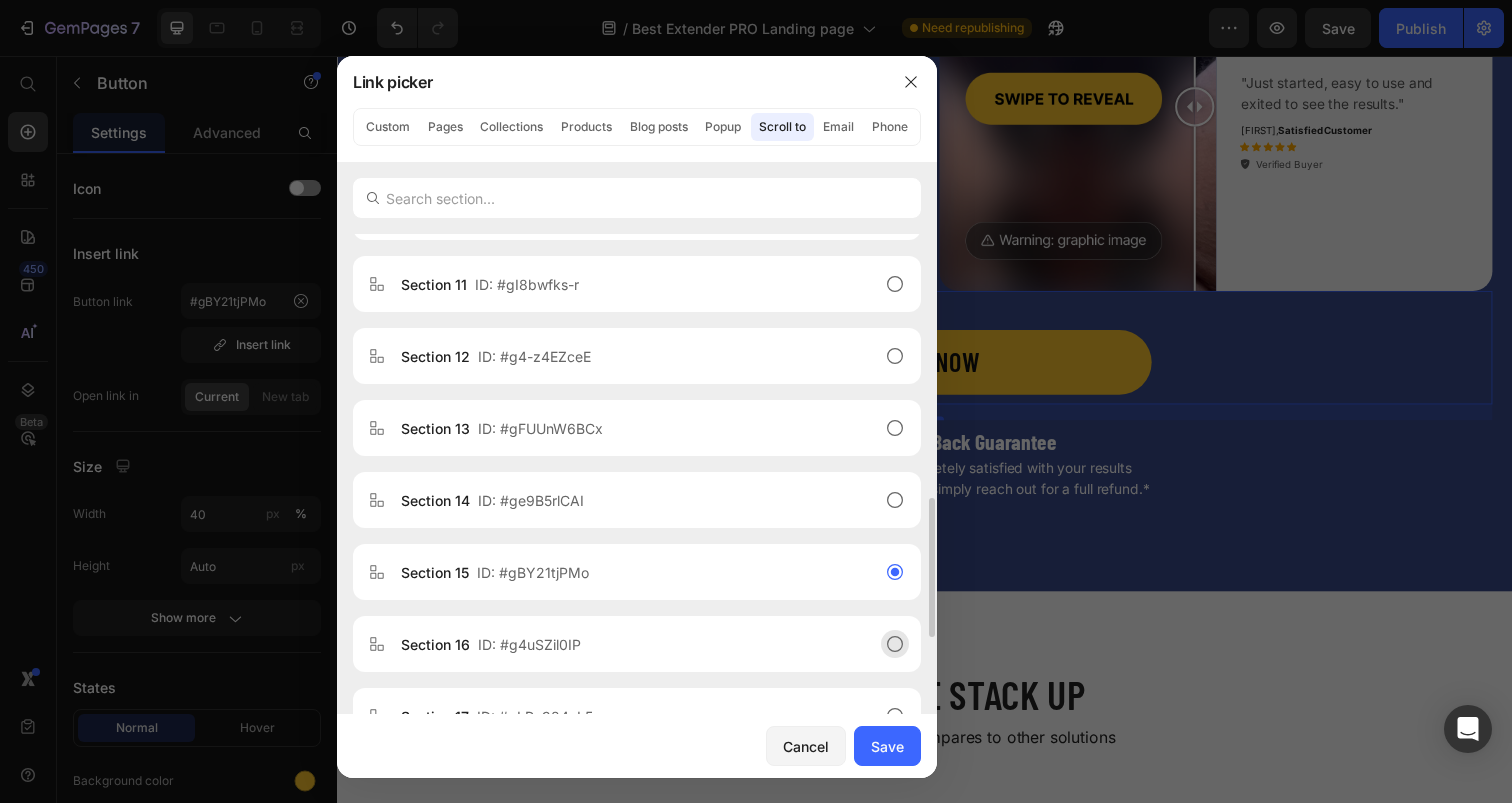 click on "Section 16  ID: #g4uSZil0IP" 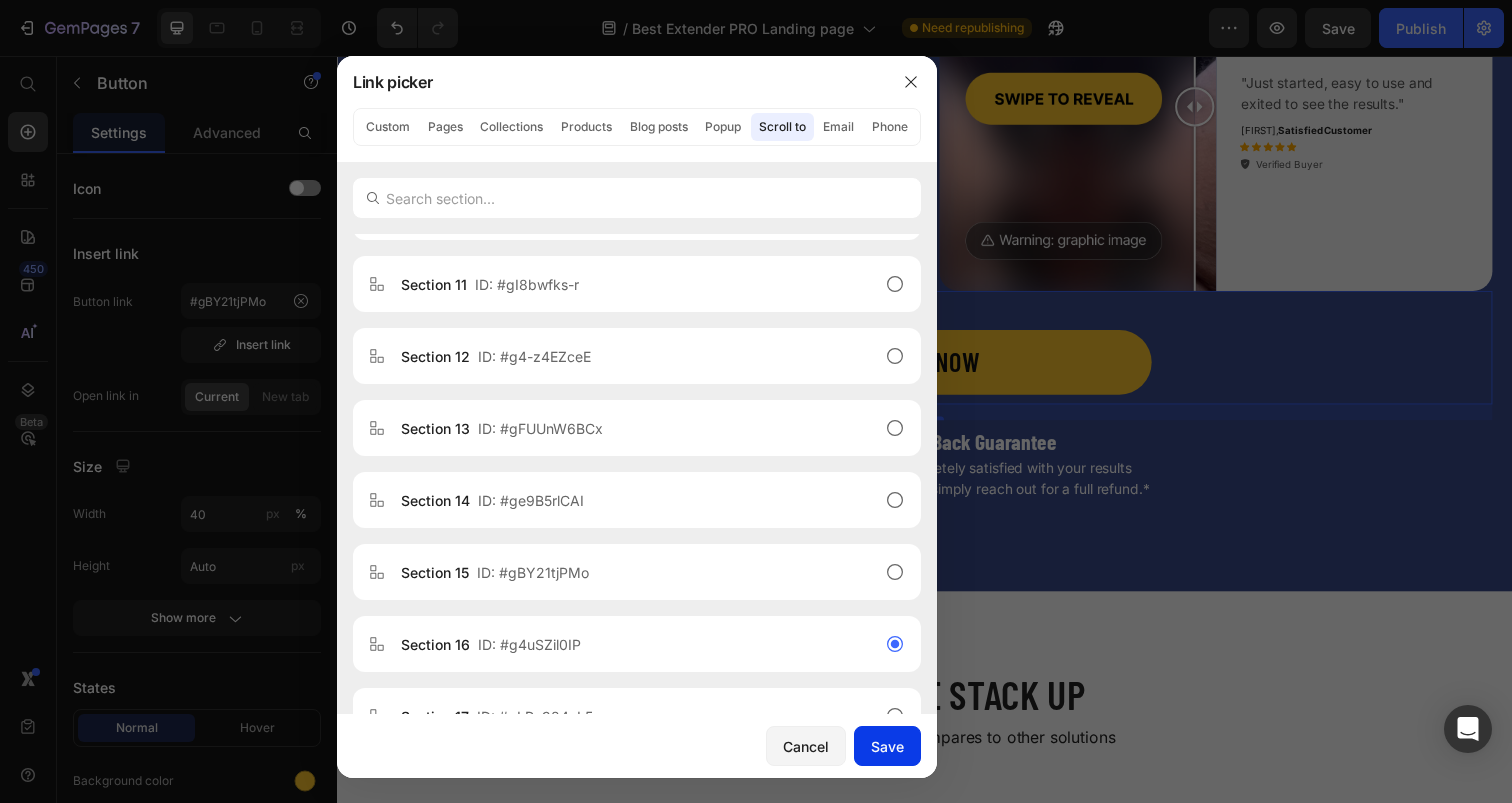 click on "Save" at bounding box center [887, 746] 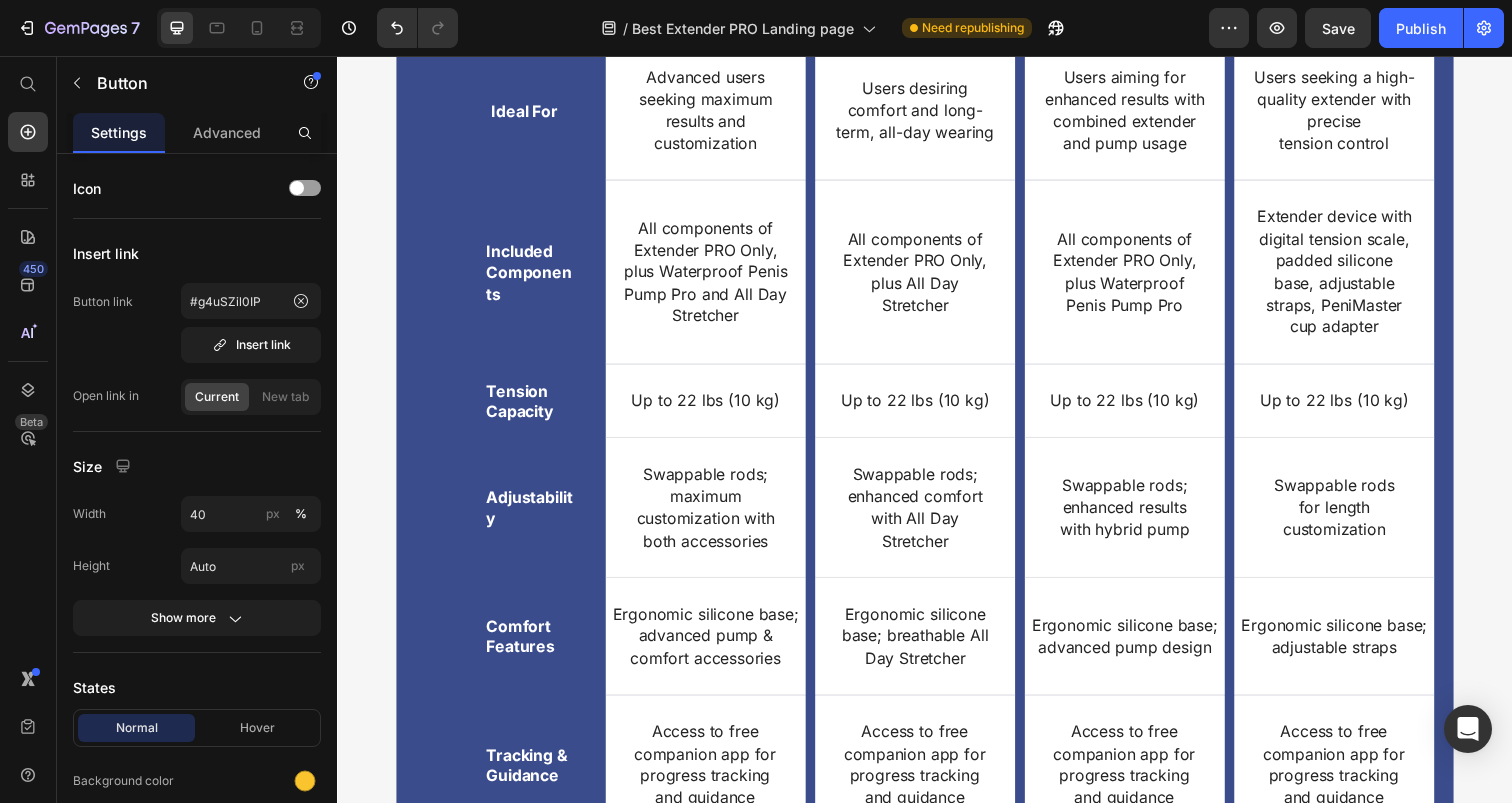 select on "LB + KG" 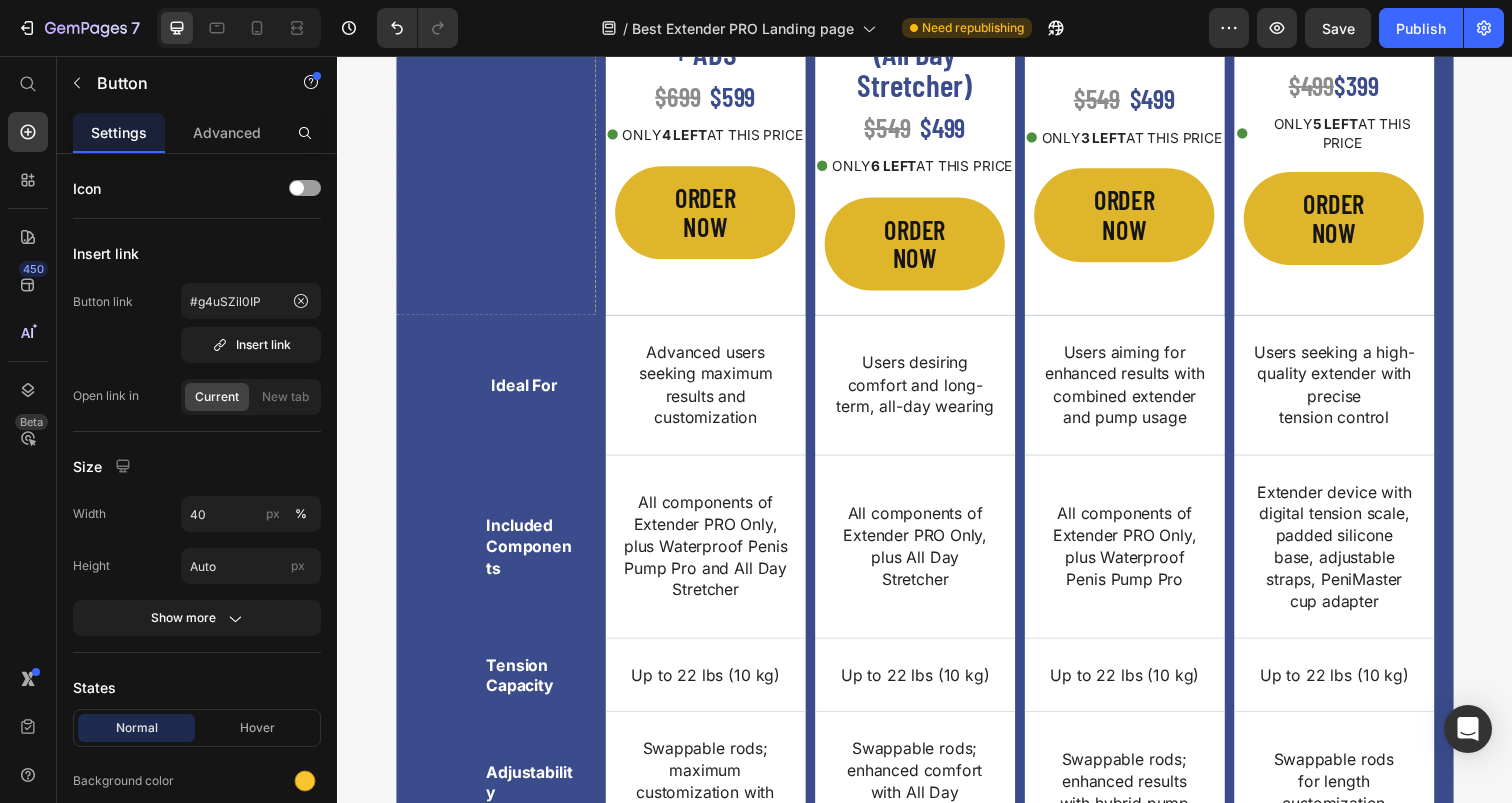 scroll, scrollTop: 6281, scrollLeft: 0, axis: vertical 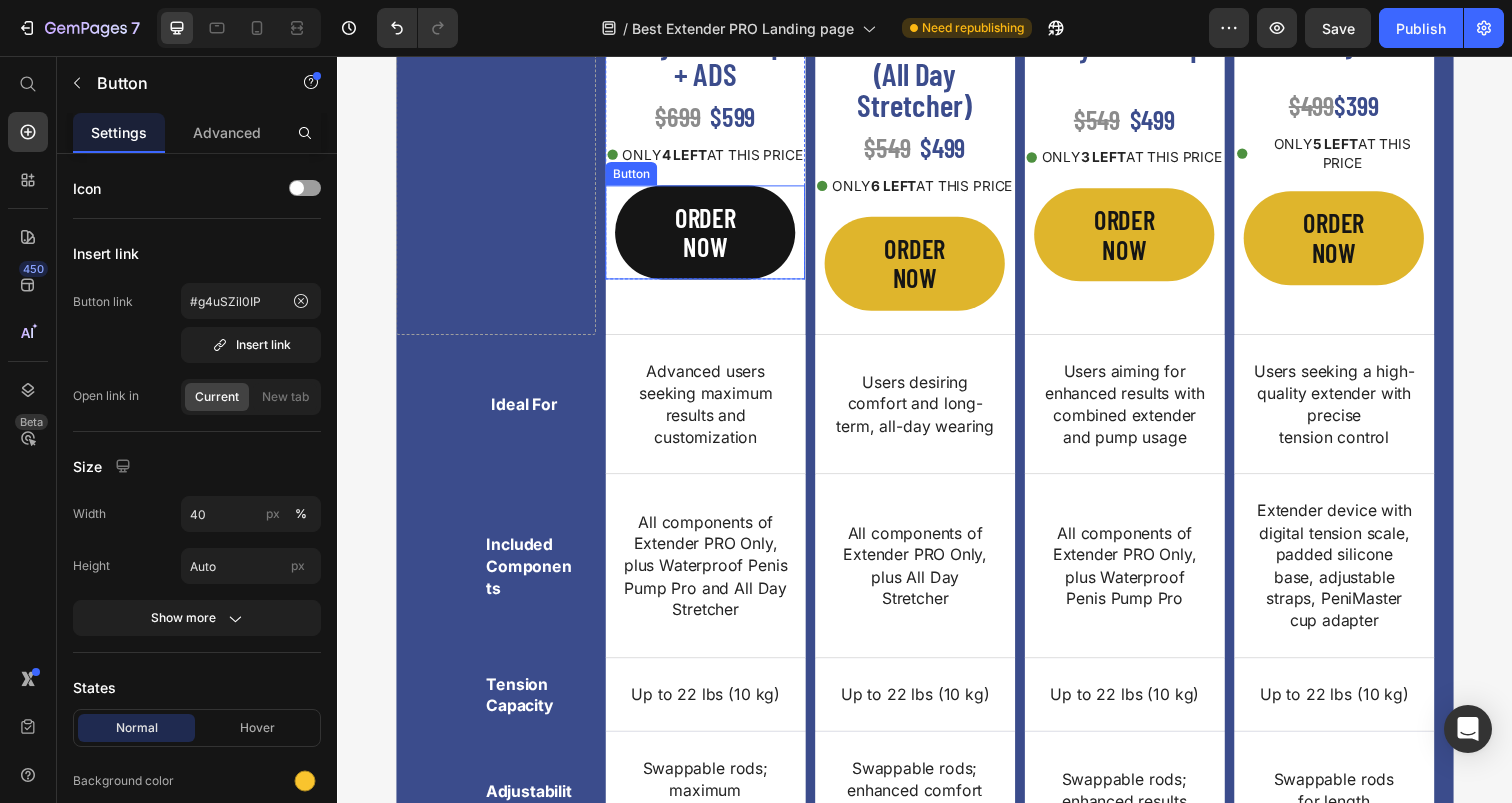 click on "ORDER NOW" at bounding box center [713, 235] 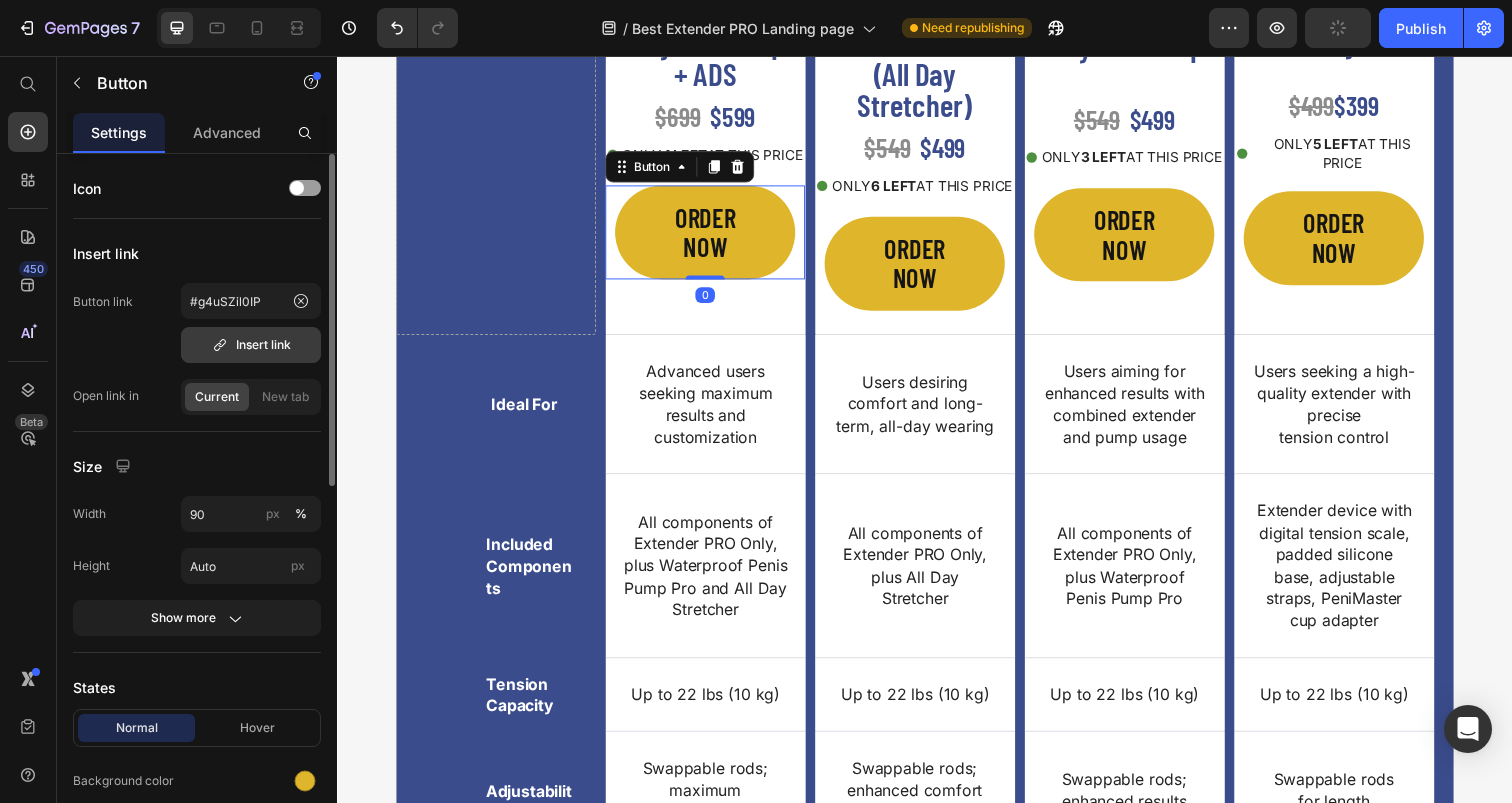 click on "Insert link" at bounding box center (251, 345) 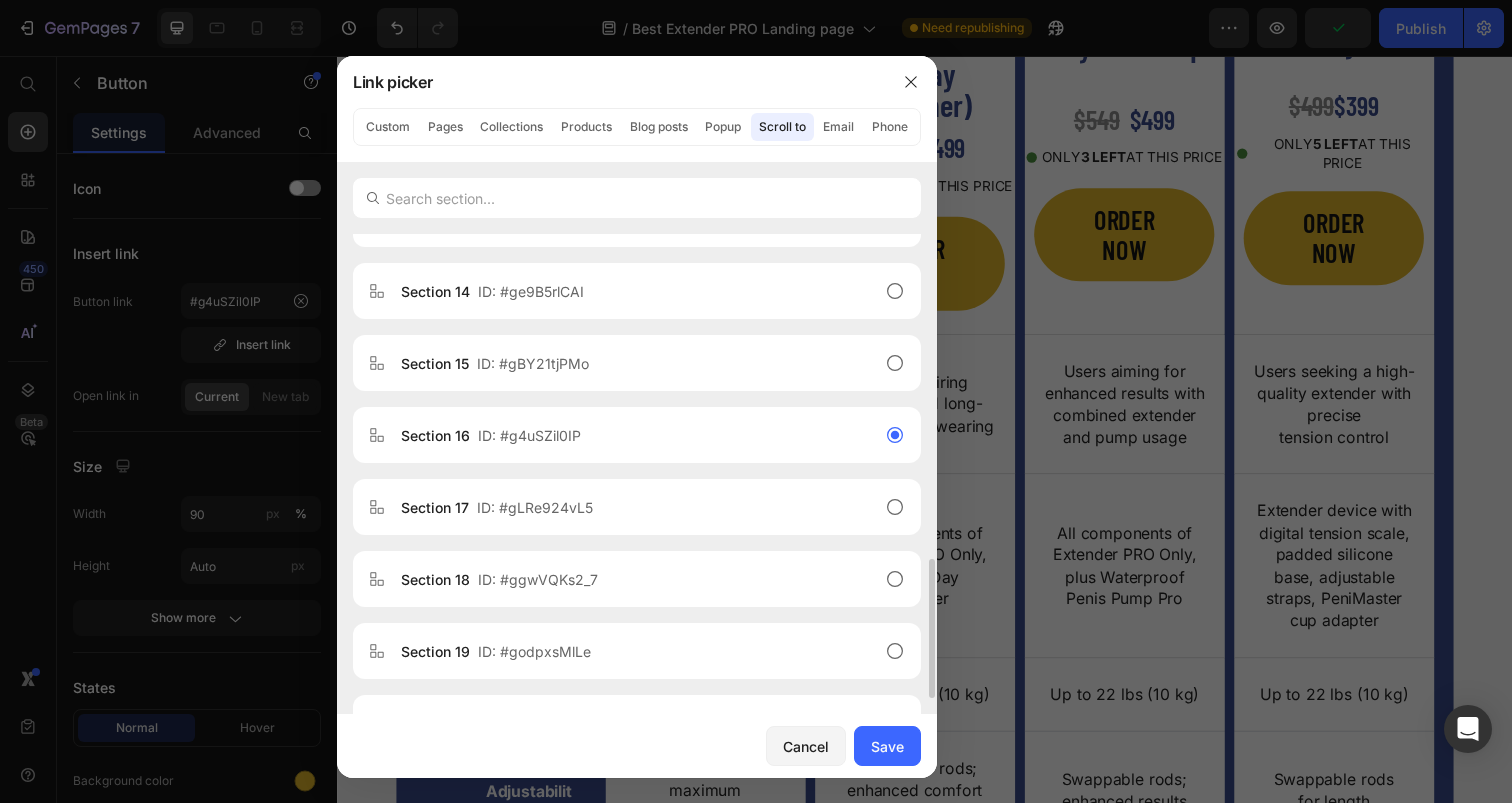 scroll, scrollTop: 1168, scrollLeft: 0, axis: vertical 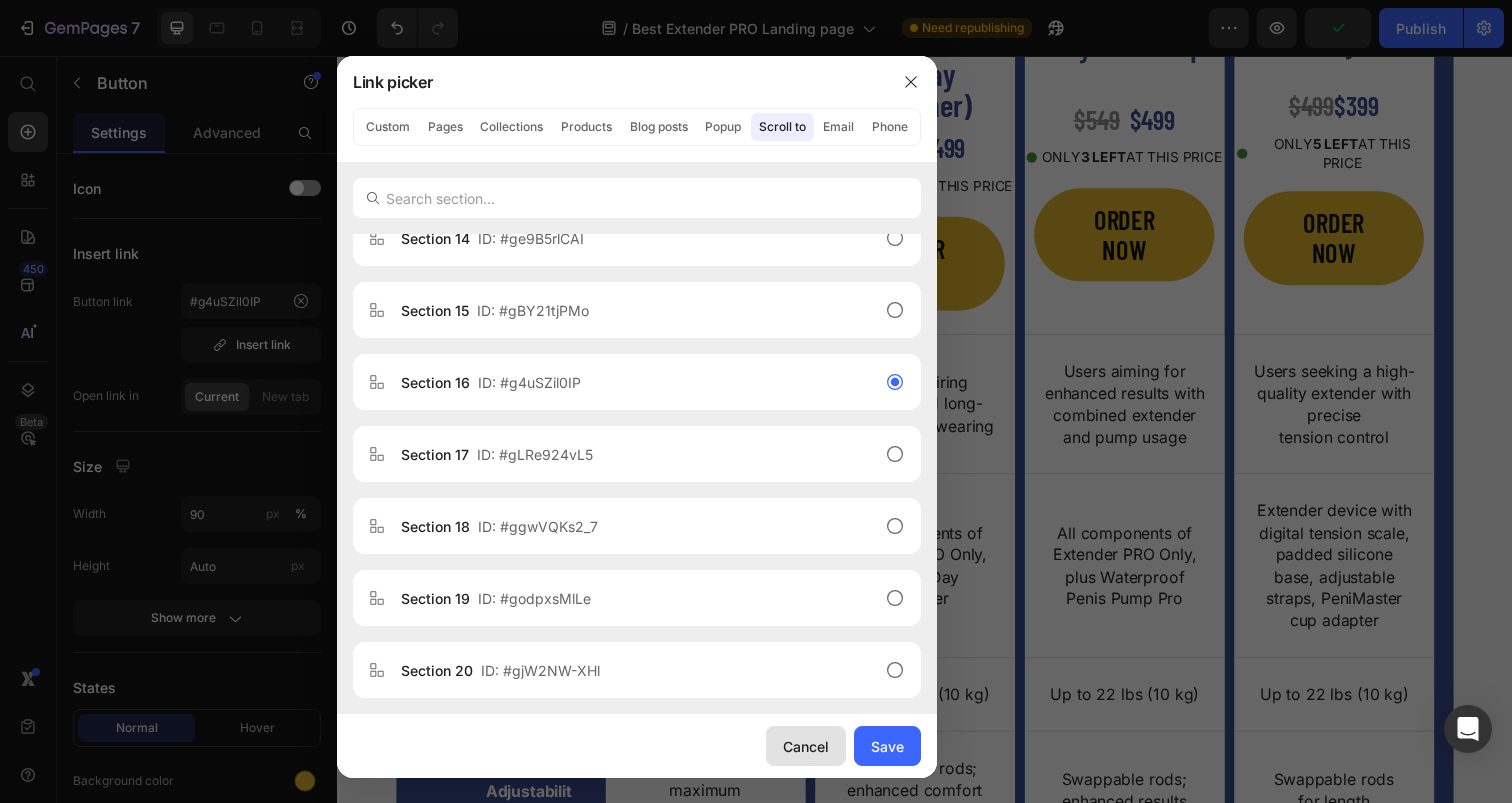 click on "Cancel" at bounding box center [806, 746] 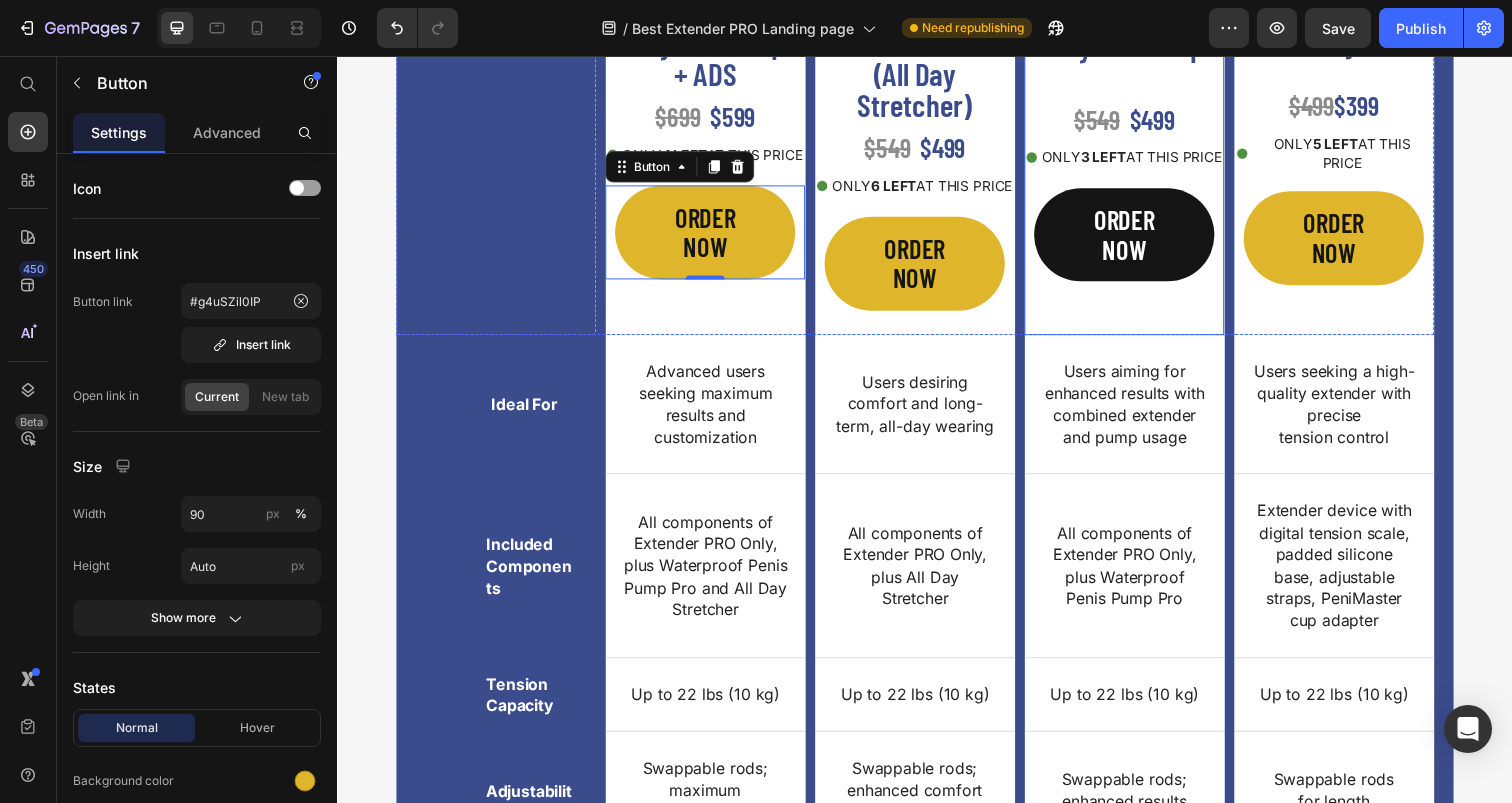 click on "ORDER NOW" at bounding box center [1141, 238] 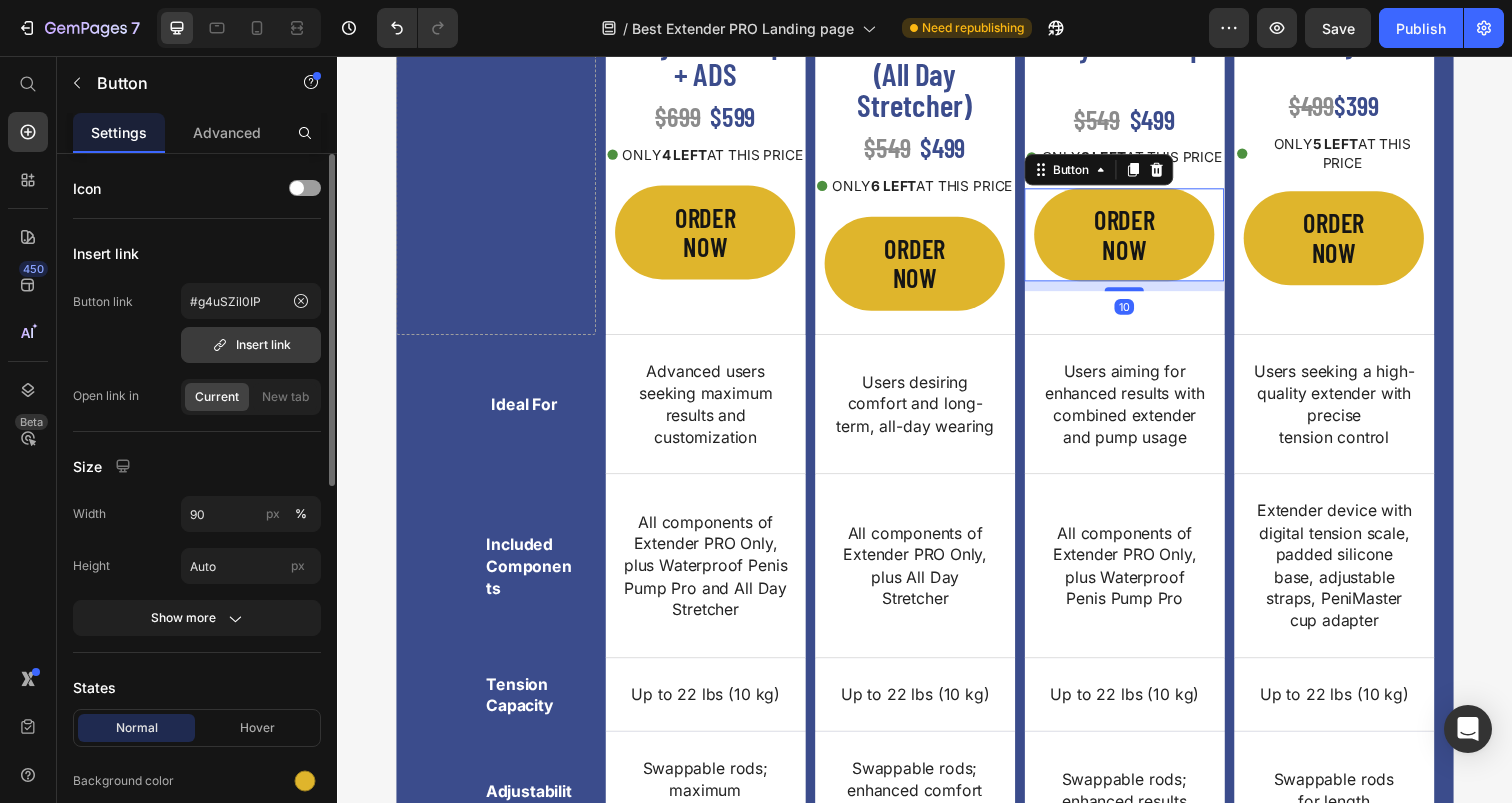 click on "Insert link" at bounding box center (251, 345) 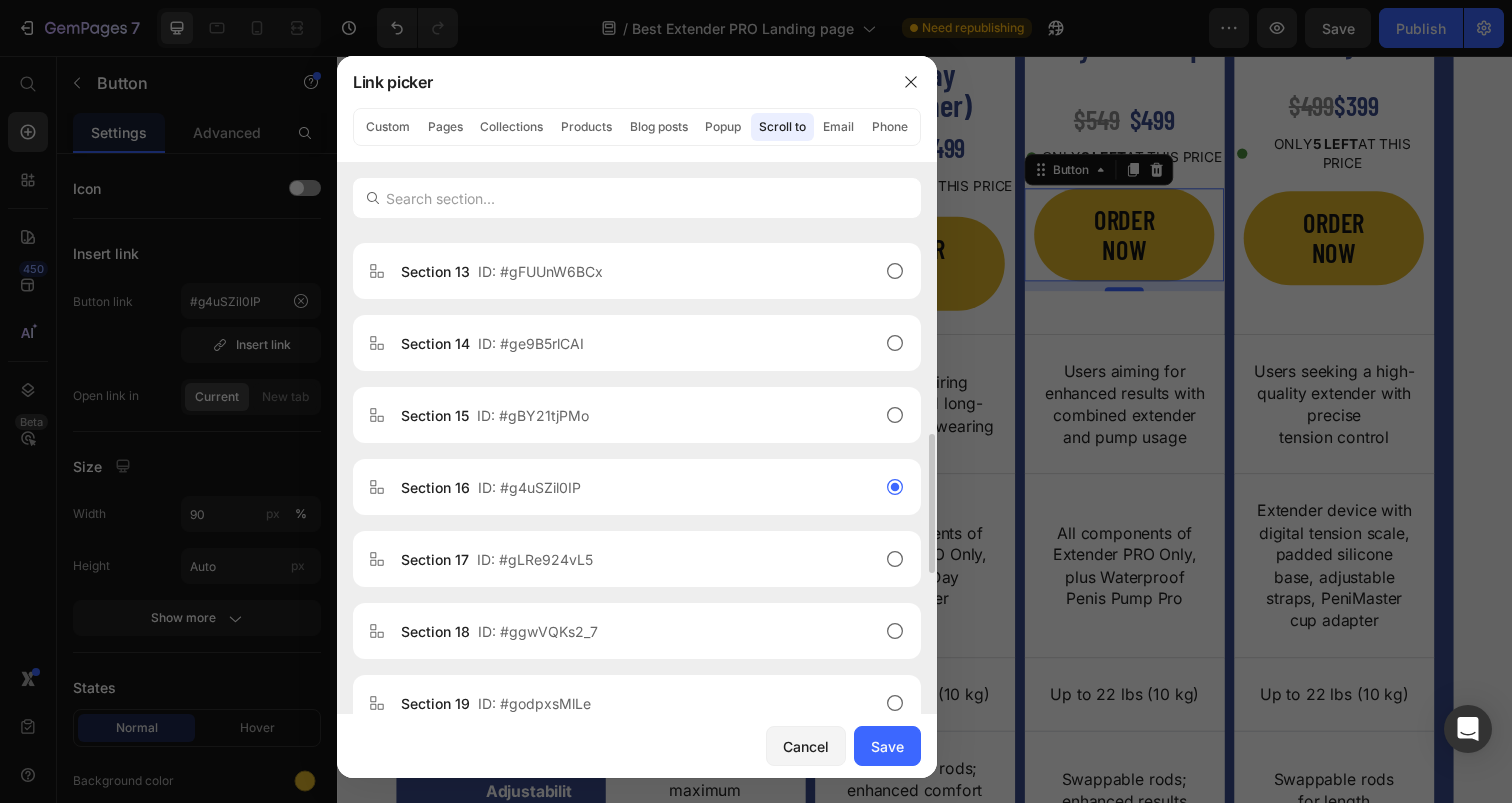 scroll, scrollTop: 1089, scrollLeft: 0, axis: vertical 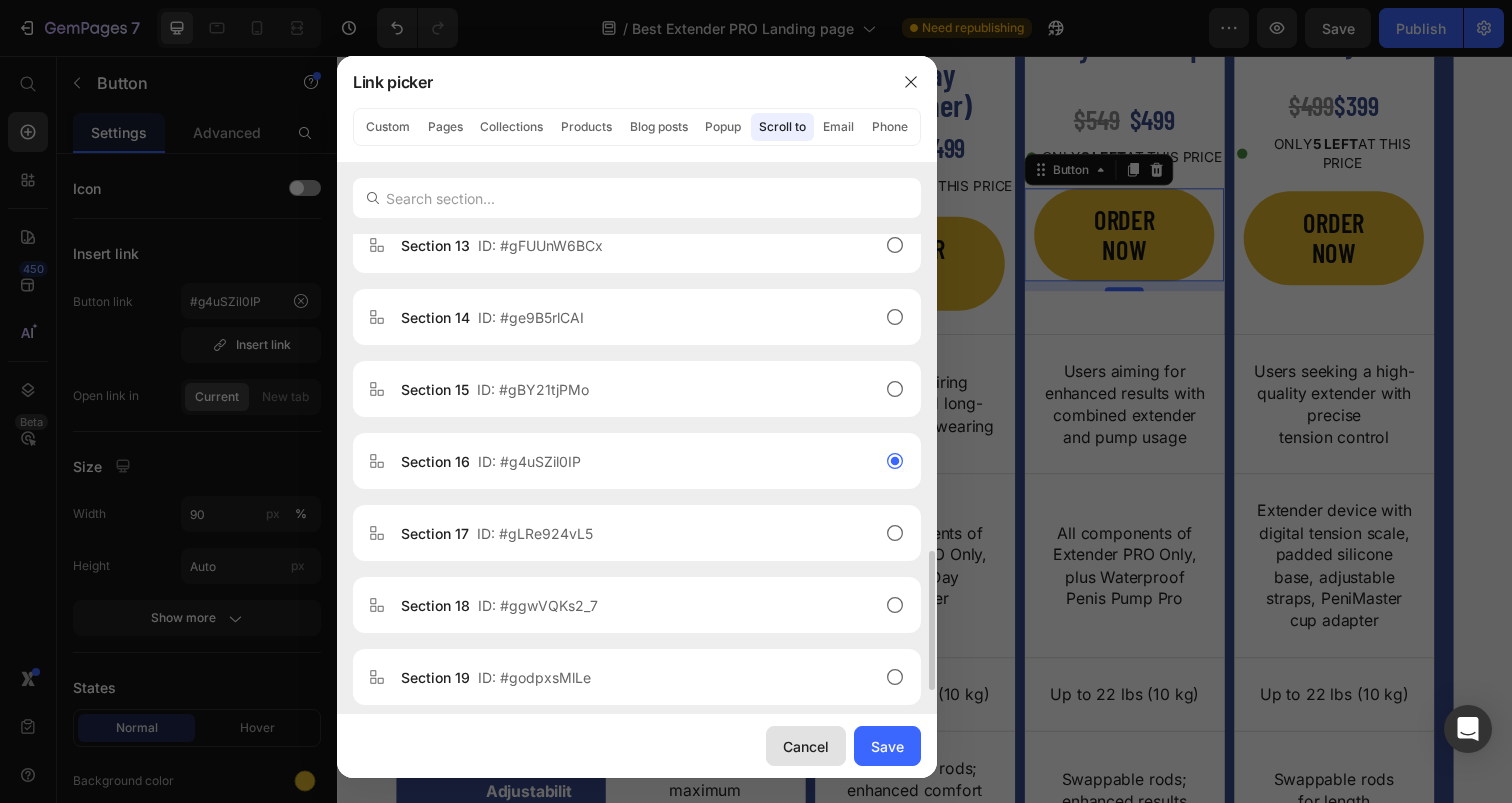 click on "Cancel" at bounding box center (806, 746) 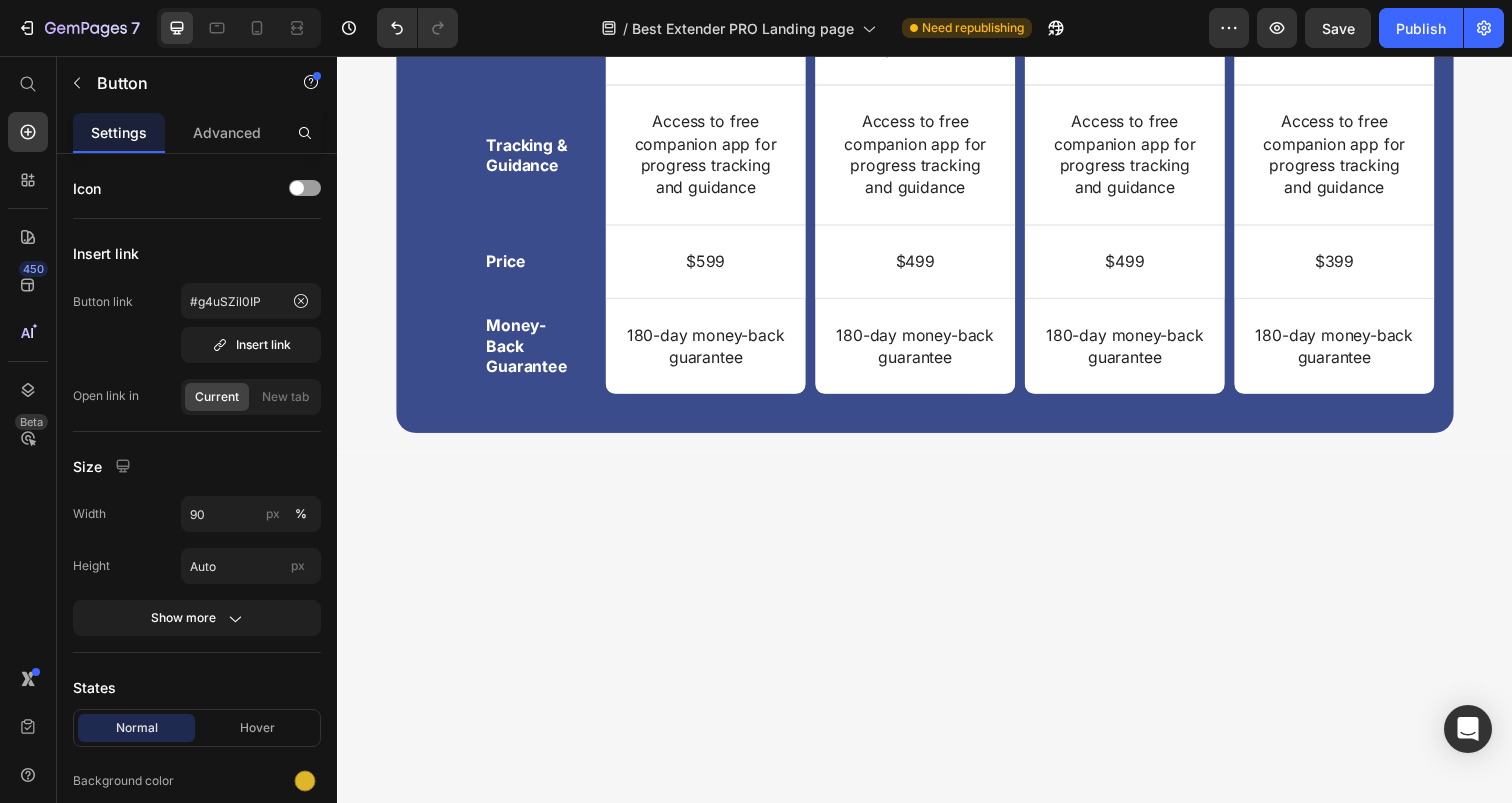 select on "LB + KG" 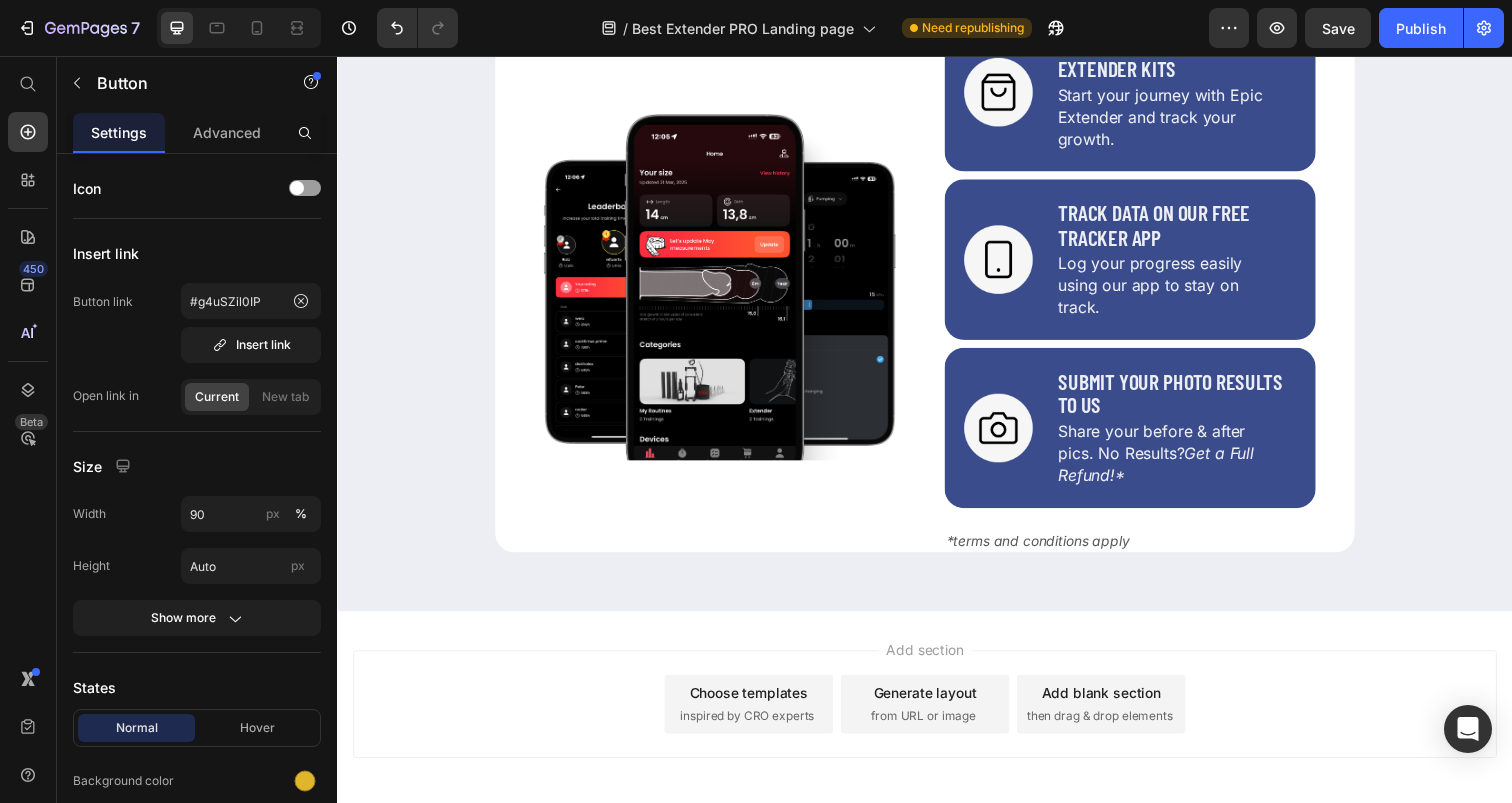 scroll, scrollTop: 10052, scrollLeft: 0, axis: vertical 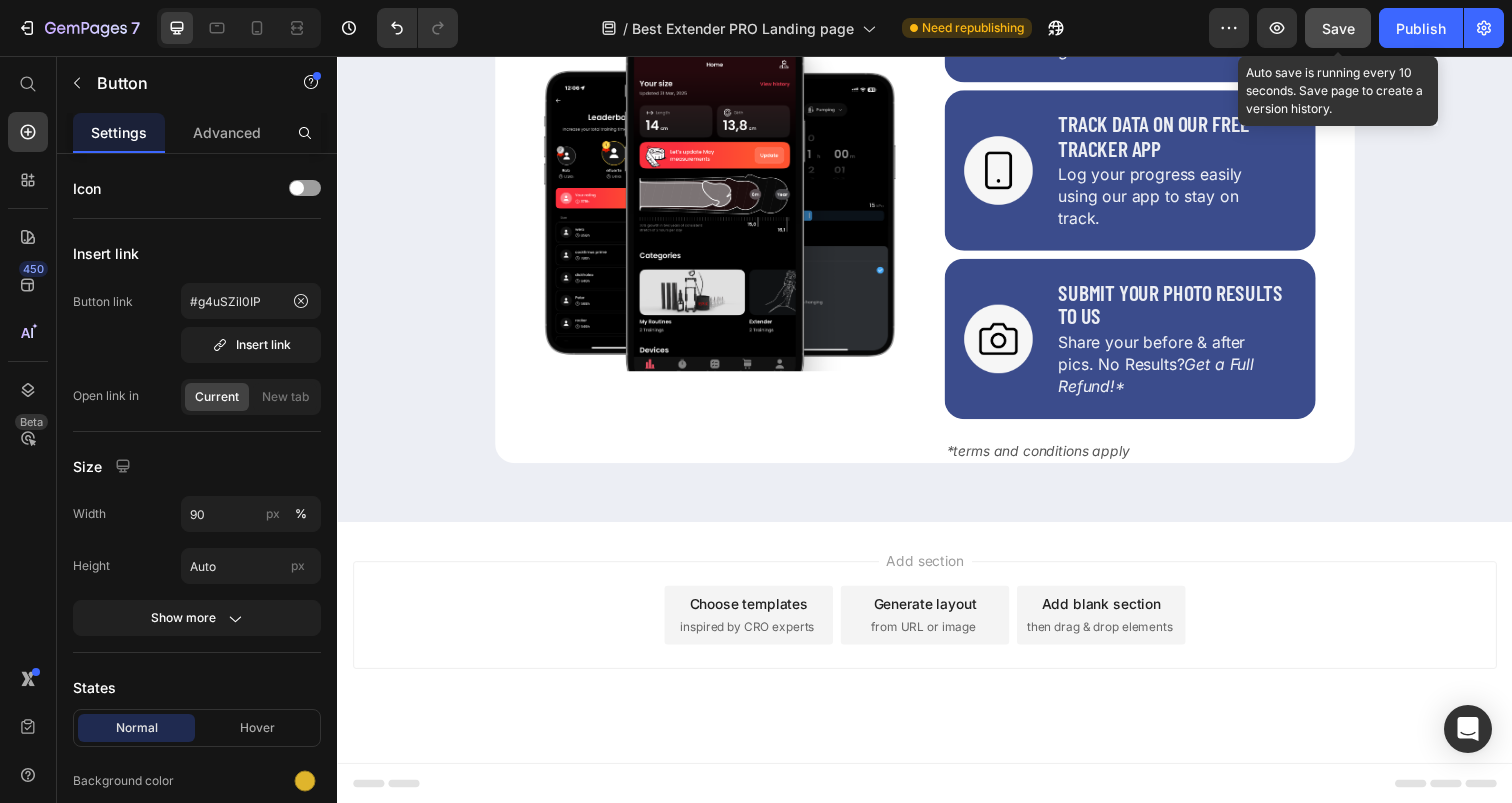 click on "Save" at bounding box center [1338, 28] 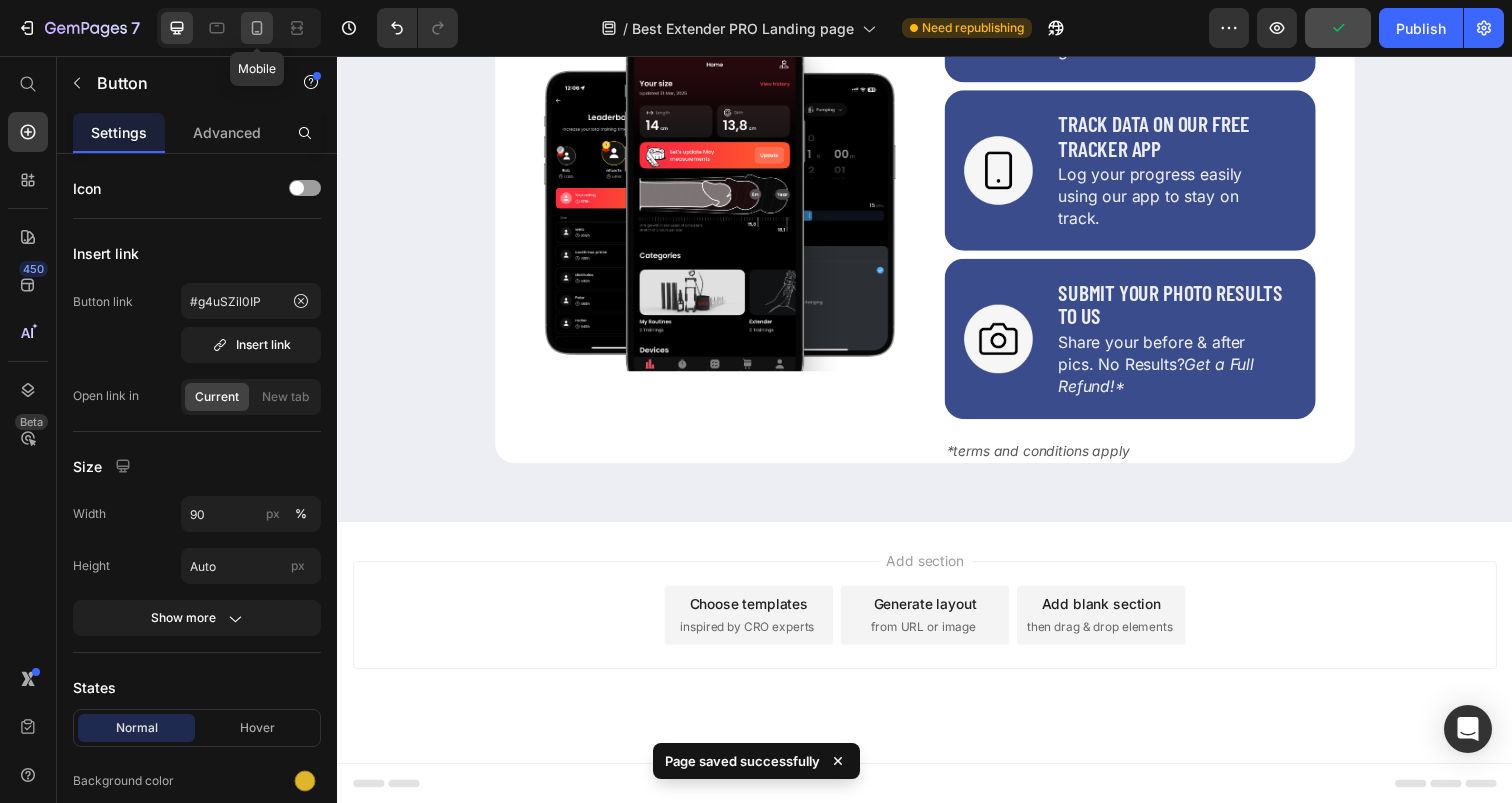 click 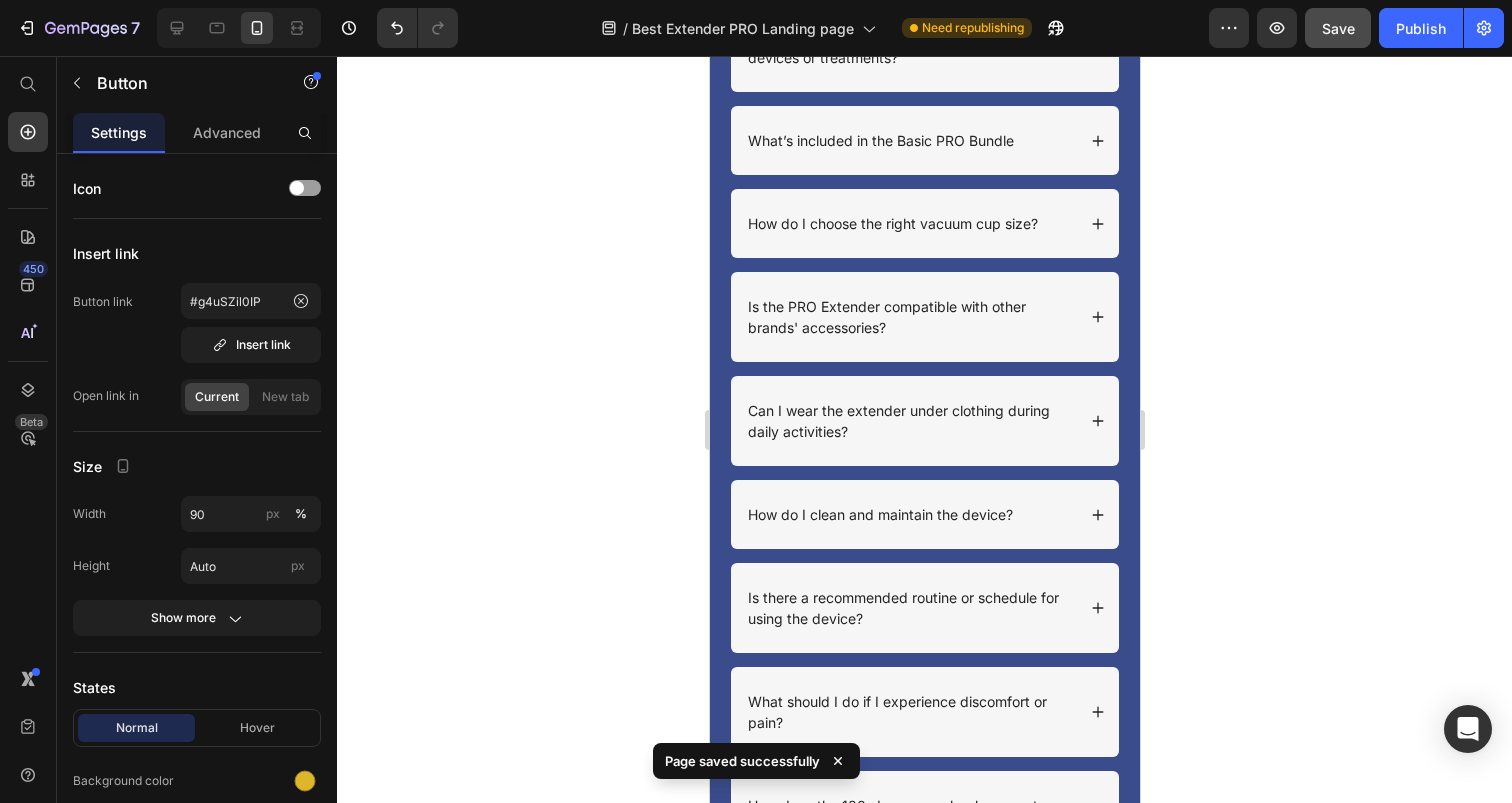select on "LB + KG" 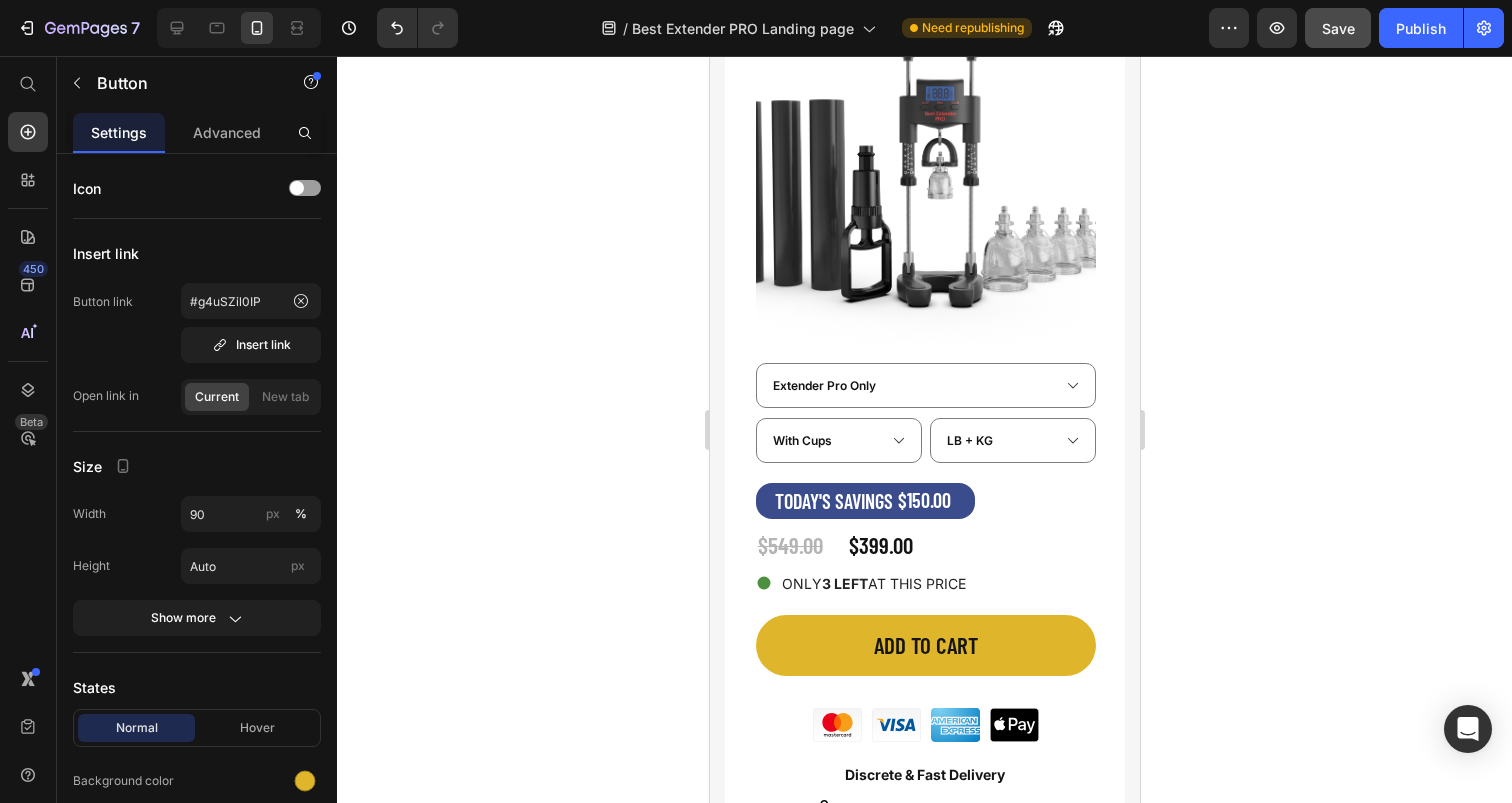 scroll, scrollTop: 7778, scrollLeft: 0, axis: vertical 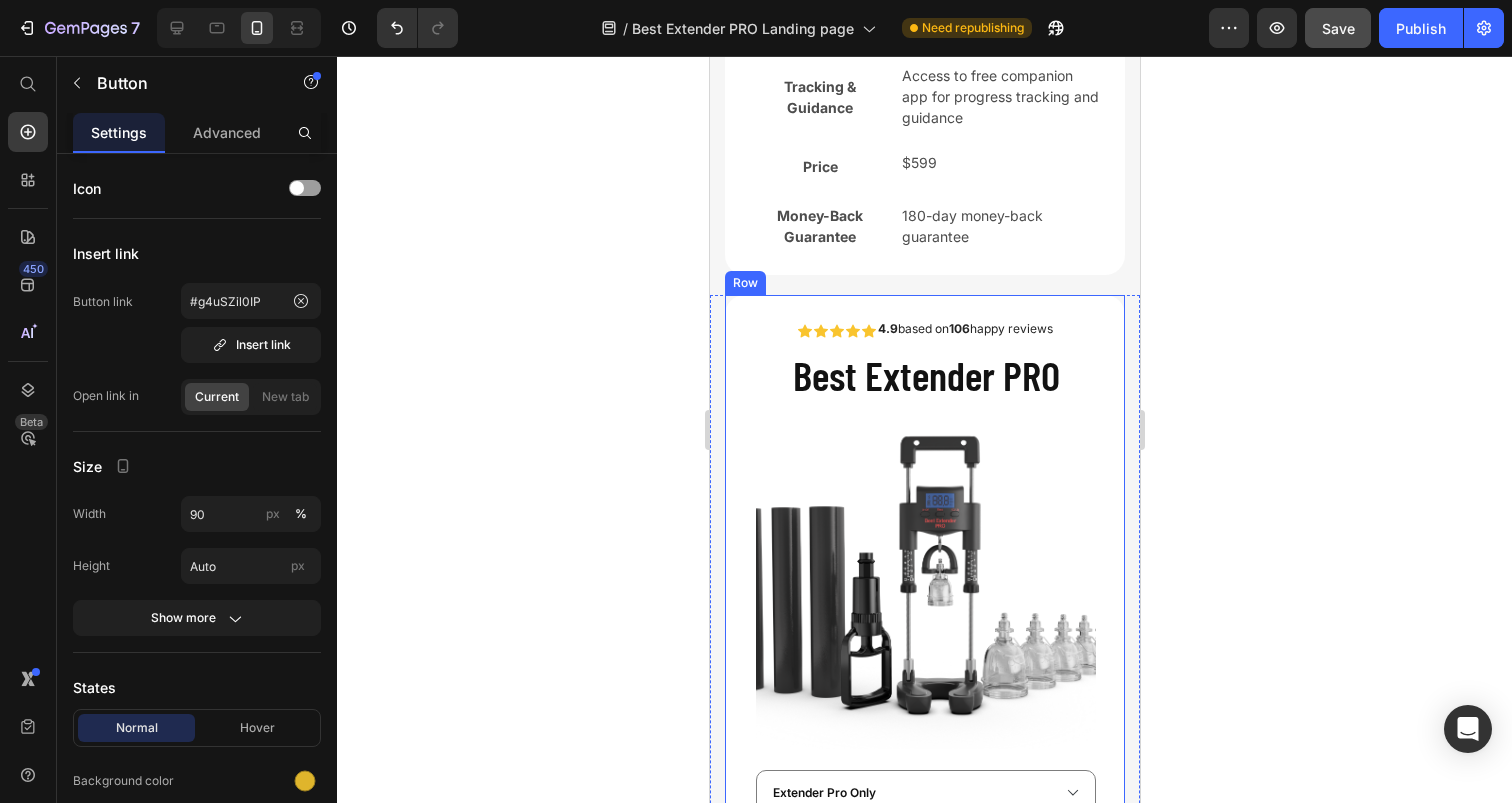 click on "Icon Icon Icon Icon Icon Icon List 4.9  based on  106  happy reviews Text Block Row Best Extender PRO Product Title Product Images Extender Pro Only Extender Pro +Hybrid Pump Extender Pro + ADS Extender Pro + Hybrid Pump+ ADS Product Variants & Swatches With Cups Without Cups Product Variants & Swatches LB Only LB + KG Product Variants & Swatches Row Row TODAY'S SAVINGS $150.00 Discount Tag $549.00 Product Price $399.00 Product Price Row
Icon ONLY  3 LEFT  AT THIS PRICE Text Block Row Row ADD TO CART Add to Cart Image Image Image Image Row Discrete & Fast Delivery Text Block Image “Finally, I received my order! Thank you so much for these awesome products! I highly recommend this product!”   — Jimmy Bustamante Text Block VERIFIED BUYER Text Block Image Free, discreet shipping Text Block Image 180-day money back guarantee Text Block Image Free mobile app tracker   Text Block Image Full guidance and support   Text Block Row Row Image Image Image Image Row Discrete & Fast Delivery  Row" at bounding box center (924, 912) 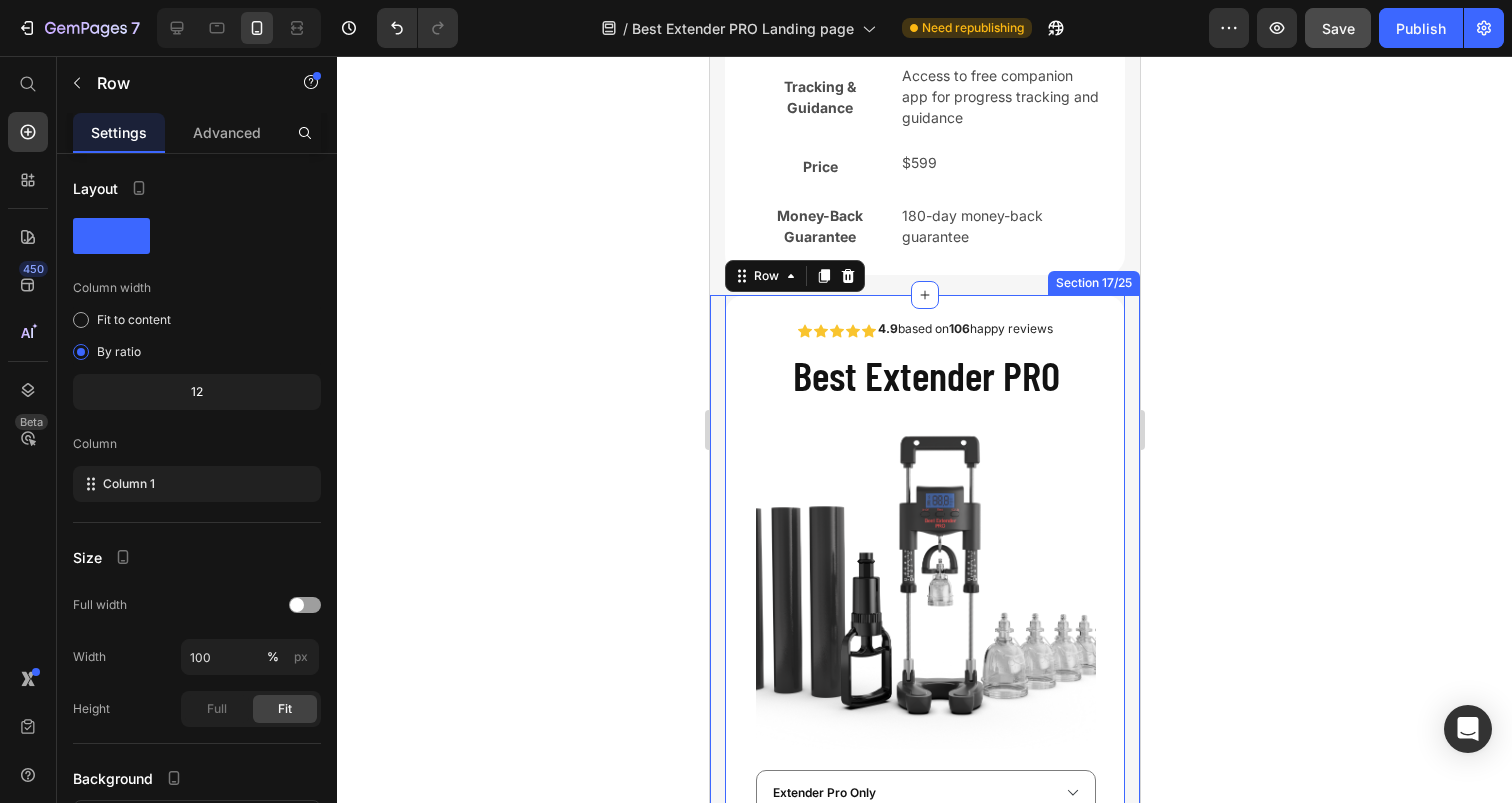 click on "Icon Icon Icon Icon Icon Icon List 4.9  based on  106  happy reviews Text Block Row Best Extender PRO Product Title Product Images Extender Pro Only Extender Pro +Hybrid Pump Extender Pro + ADS Extender Pro + Hybrid Pump+ ADS Product Variants & Swatches With Cups Without Cups Product Variants & Swatches LB Only LB + KG Product Variants & Swatches Row Row TODAY'S SAVINGS $150.00 Discount Tag $549.00 Product Price $399.00 Product Price Row
Icon ONLY  3 LEFT  AT THIS PRICE Text Block Row Row ADD TO CART Add to Cart Image Image Image Image Row Discrete & Fast Delivery Text Block Image “Finally, I received my order! Thank you so much for these awesome products! I highly recommend this product!”   — Jimmy Bustamante Text Block VERIFIED BUYER Text Block Image Free, discreet shipping Text Block Image 180-day money back guarantee Text Block Image Free mobile app tracker   Text Block Image Full guidance and support   Text Block Row Row Image Image Image Image Row Discrete & Fast Delivery  Row" at bounding box center [924, 924] 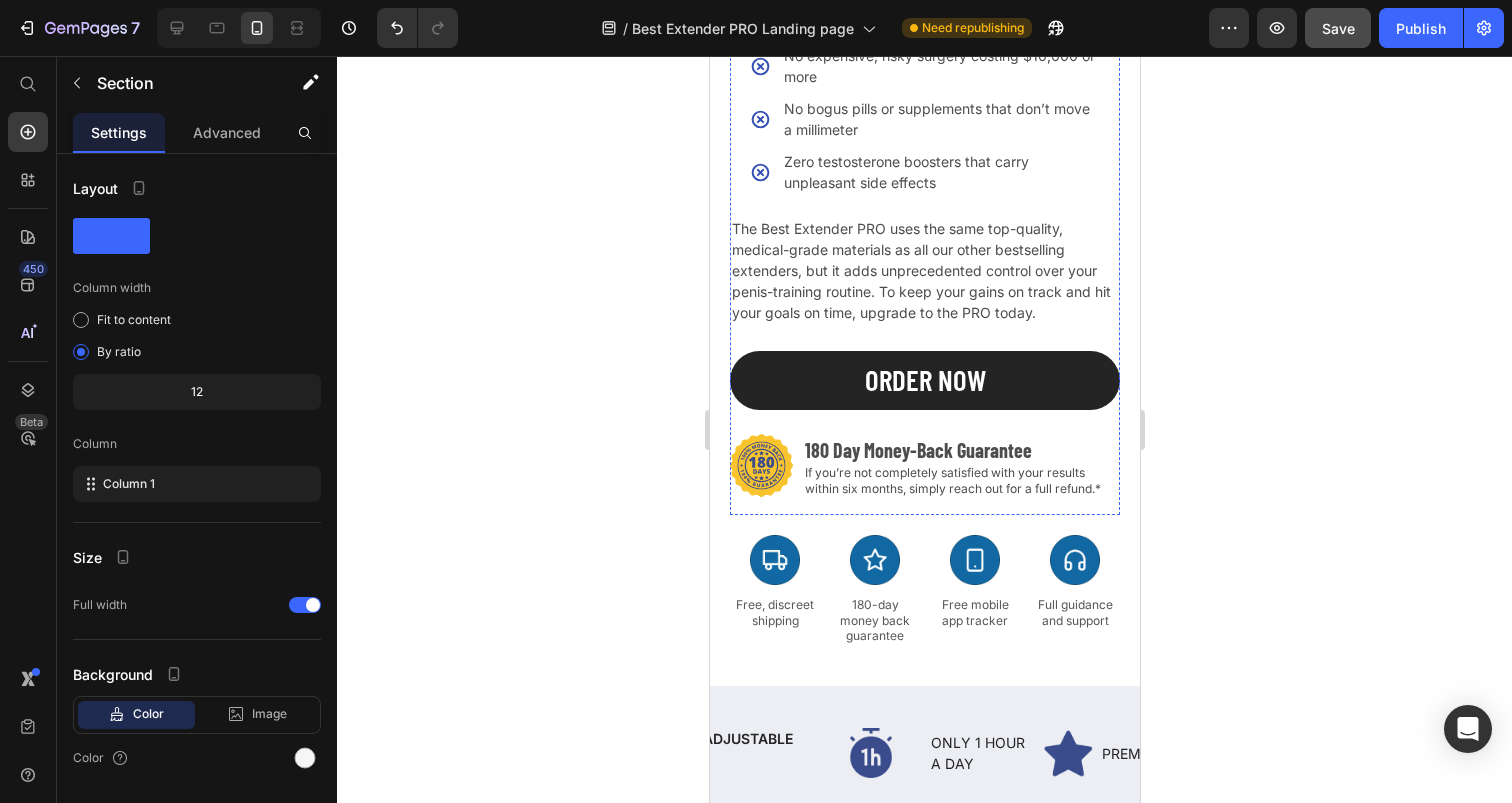 scroll, scrollTop: 591, scrollLeft: 0, axis: vertical 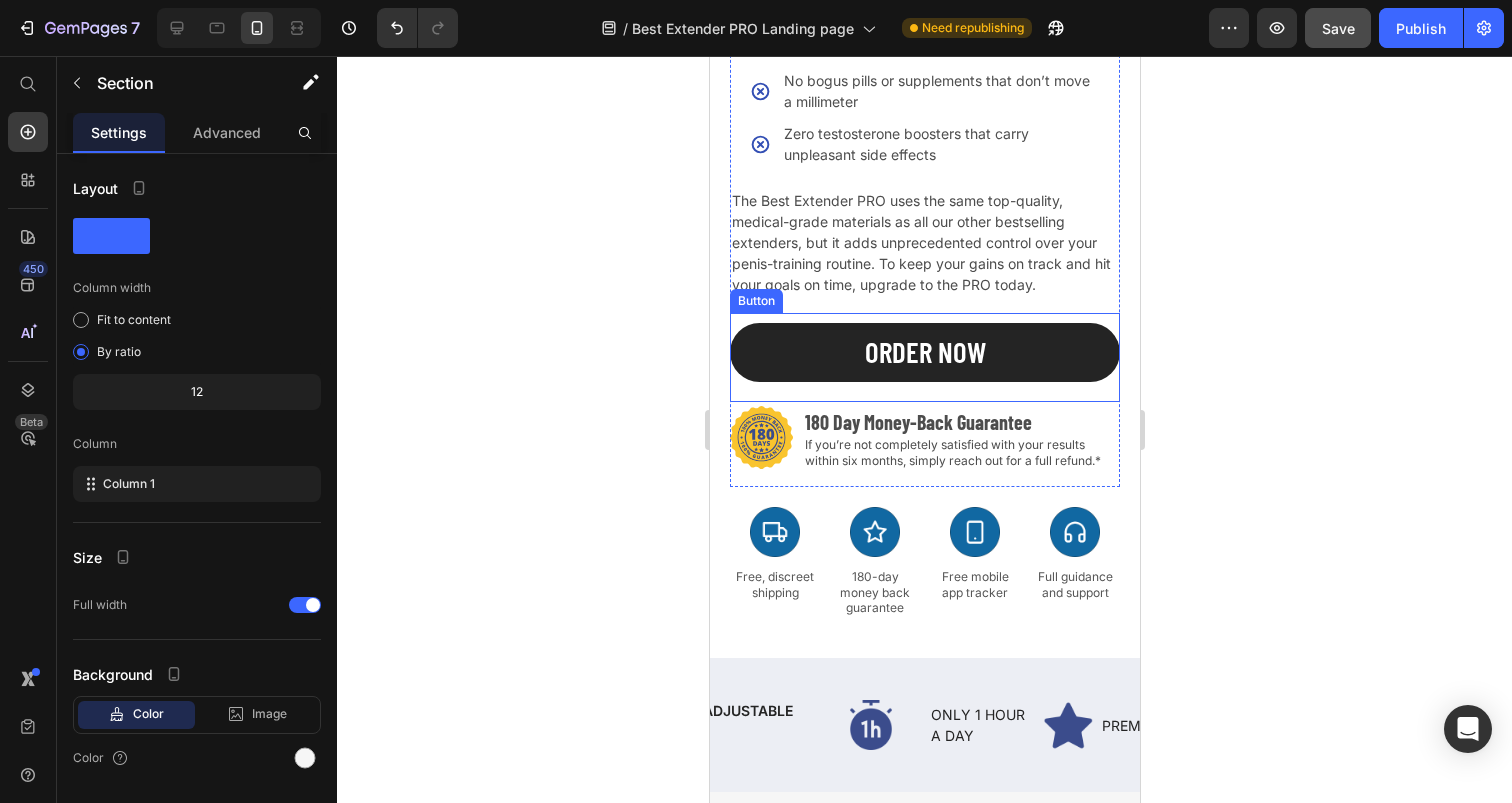 click on "ORDER NOW" at bounding box center [924, 352] 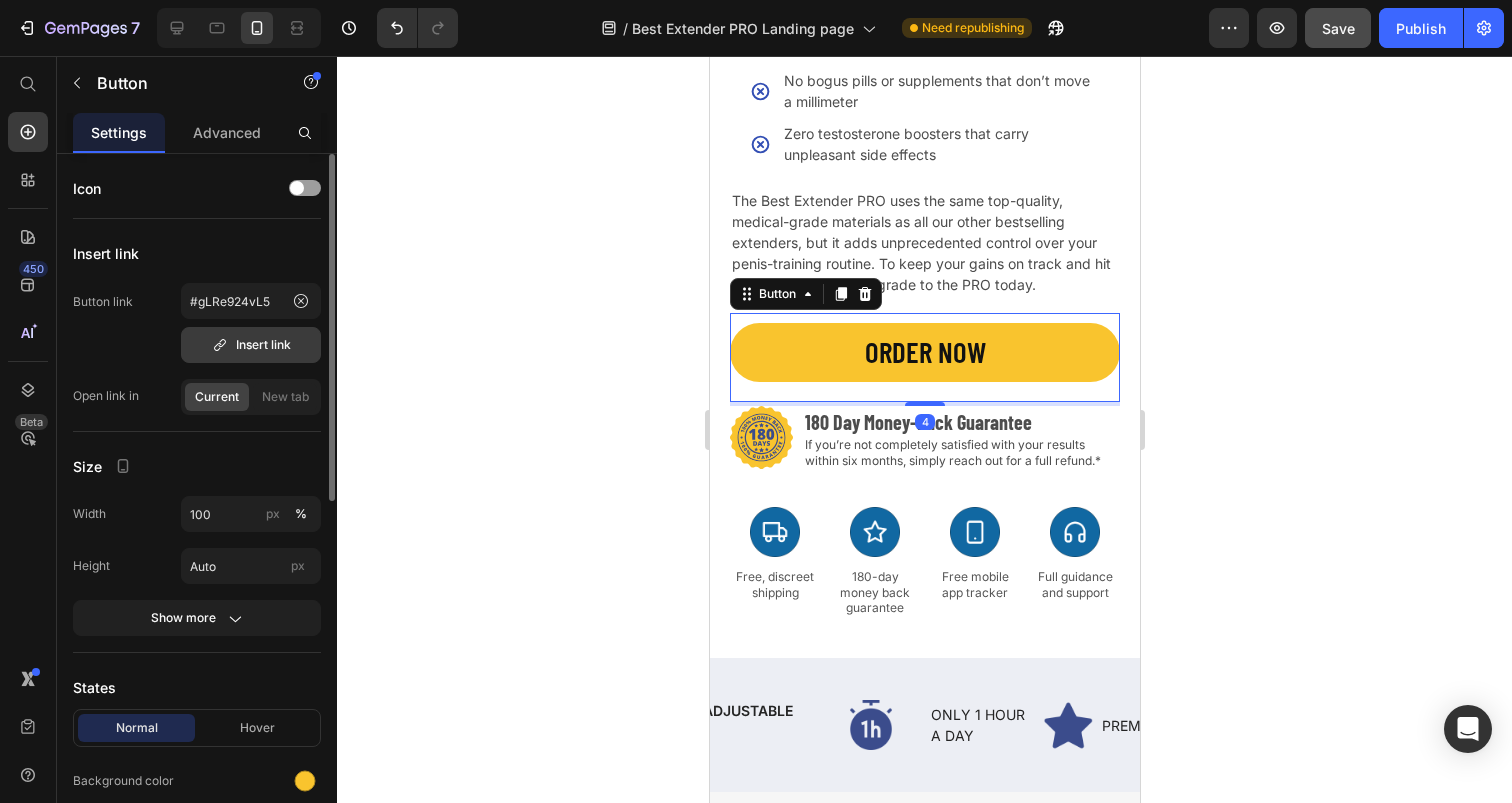 click on "Insert link" at bounding box center (251, 345) 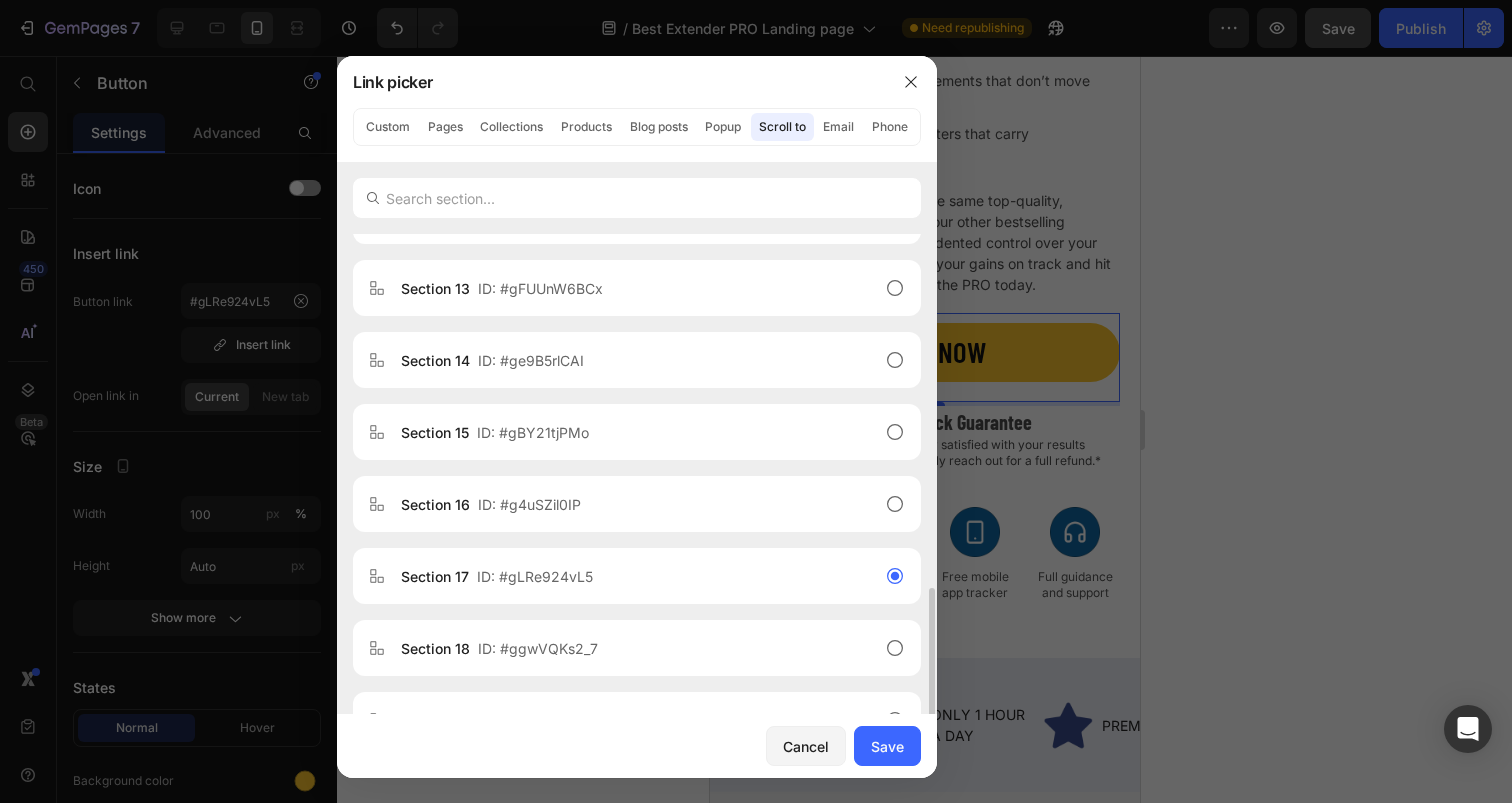 scroll, scrollTop: 1095, scrollLeft: 0, axis: vertical 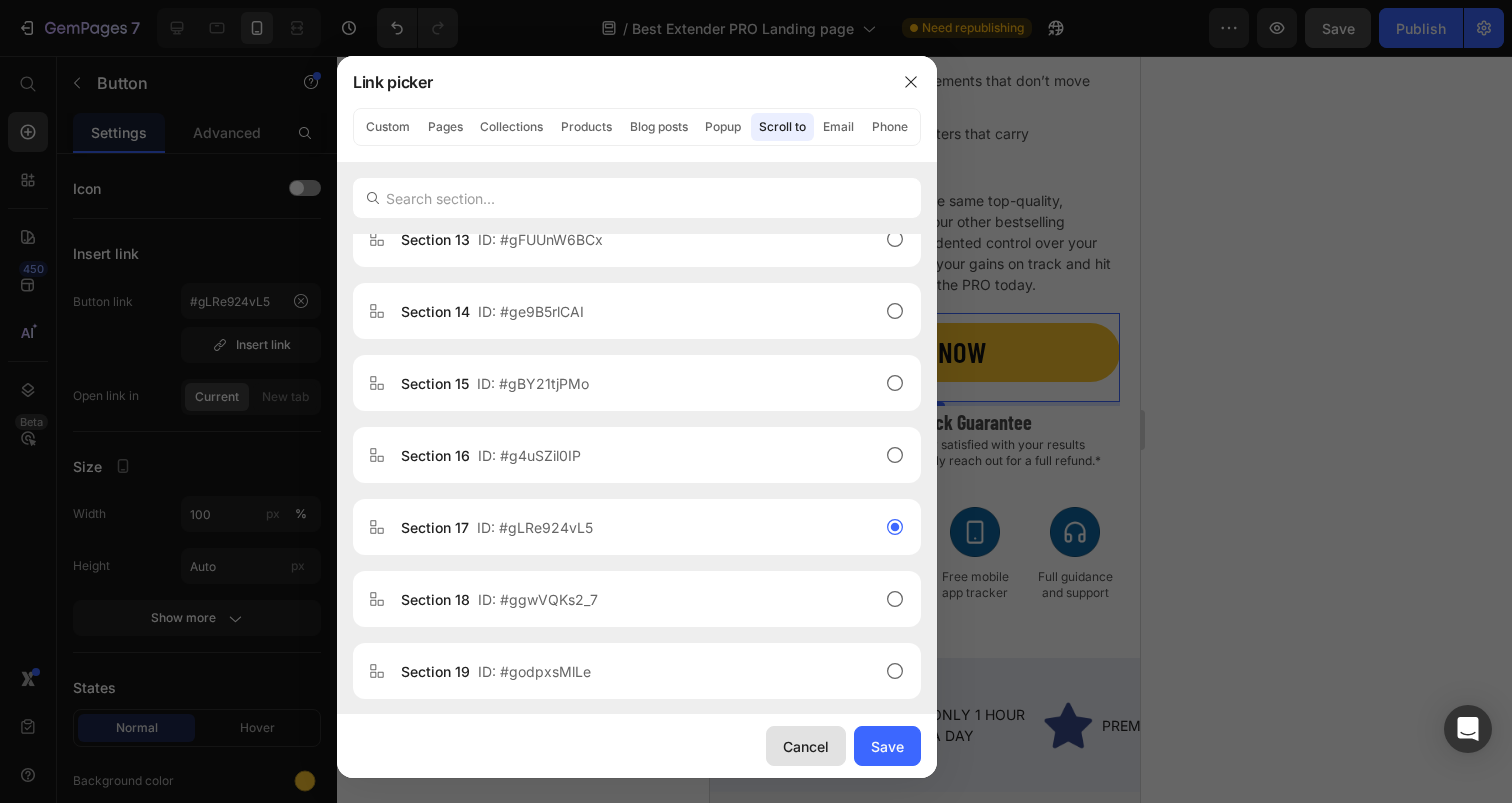click on "Cancel" at bounding box center [806, 746] 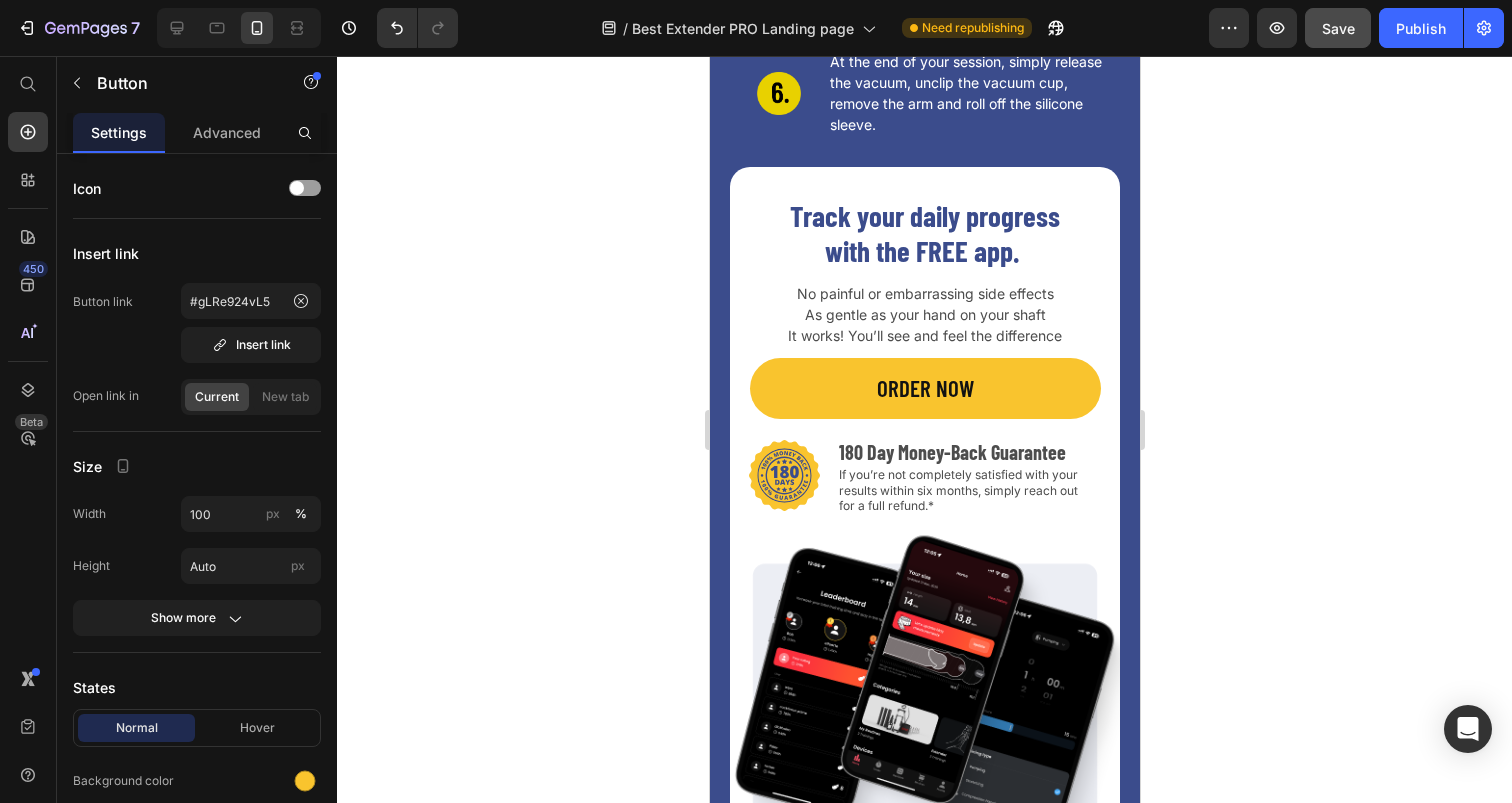 scroll, scrollTop: 3909, scrollLeft: 0, axis: vertical 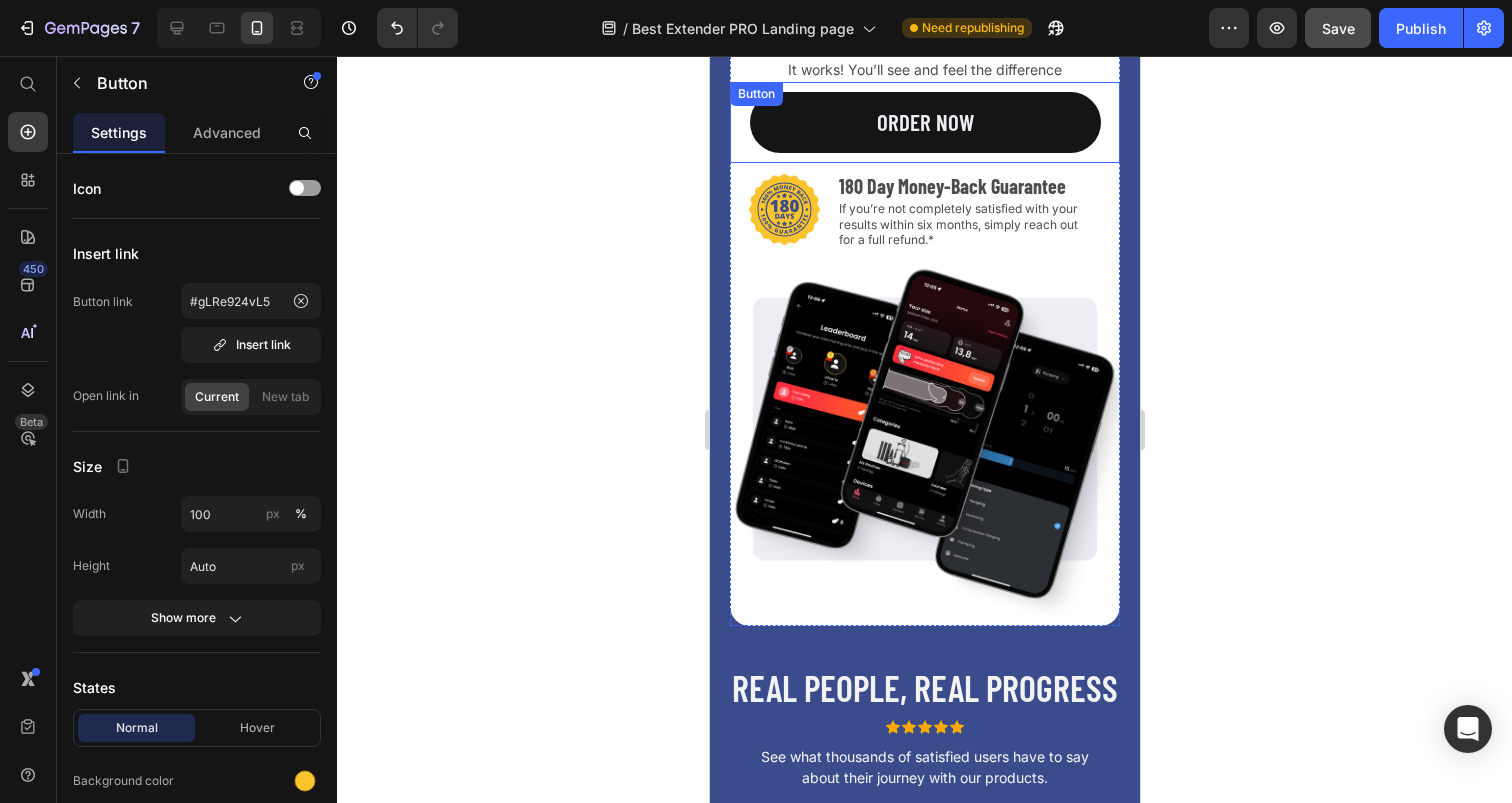 click on "ORDER NOW" at bounding box center [924, 122] 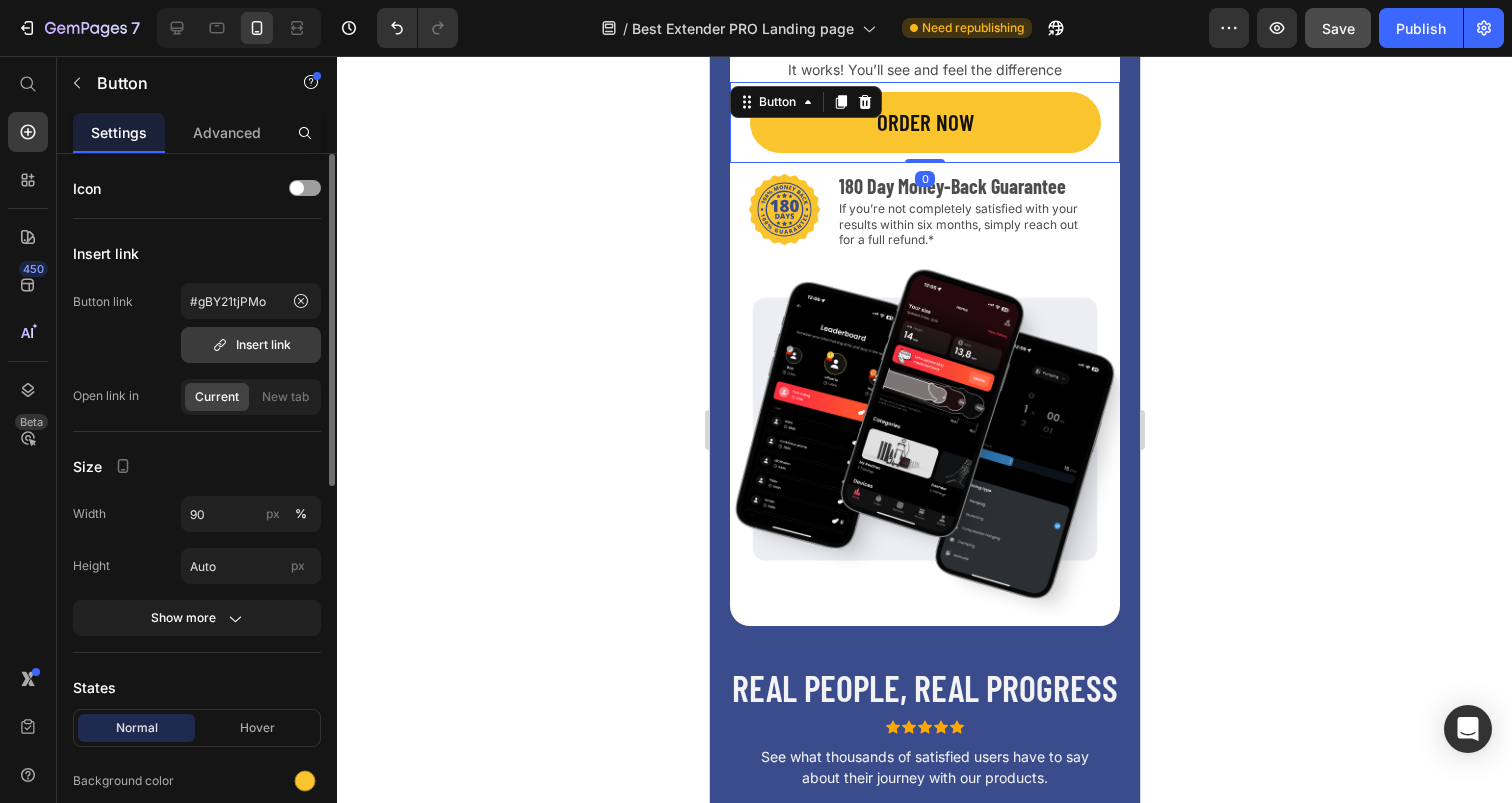 click on "Insert link" at bounding box center [251, 345] 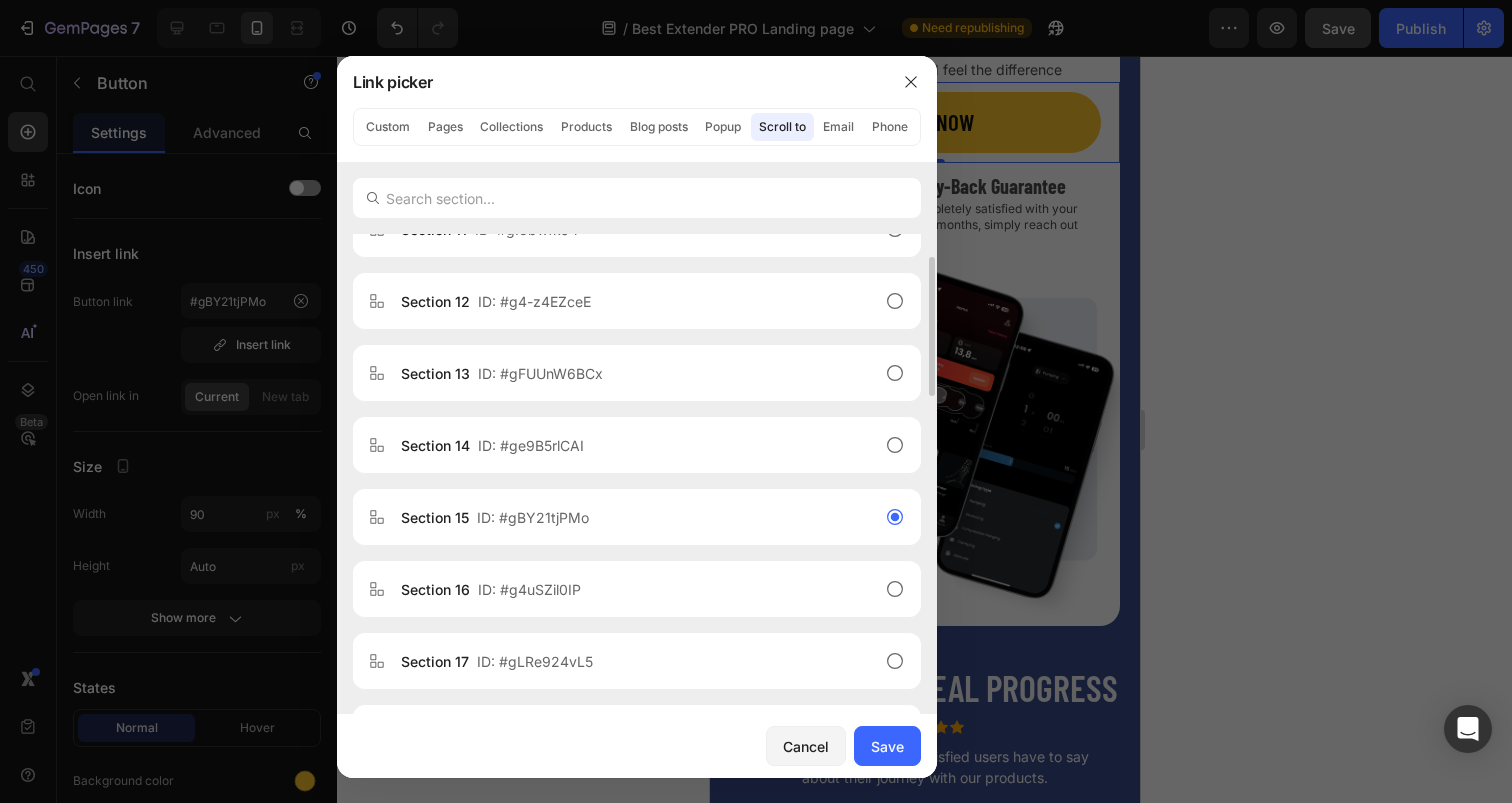 scroll, scrollTop: 1101, scrollLeft: 0, axis: vertical 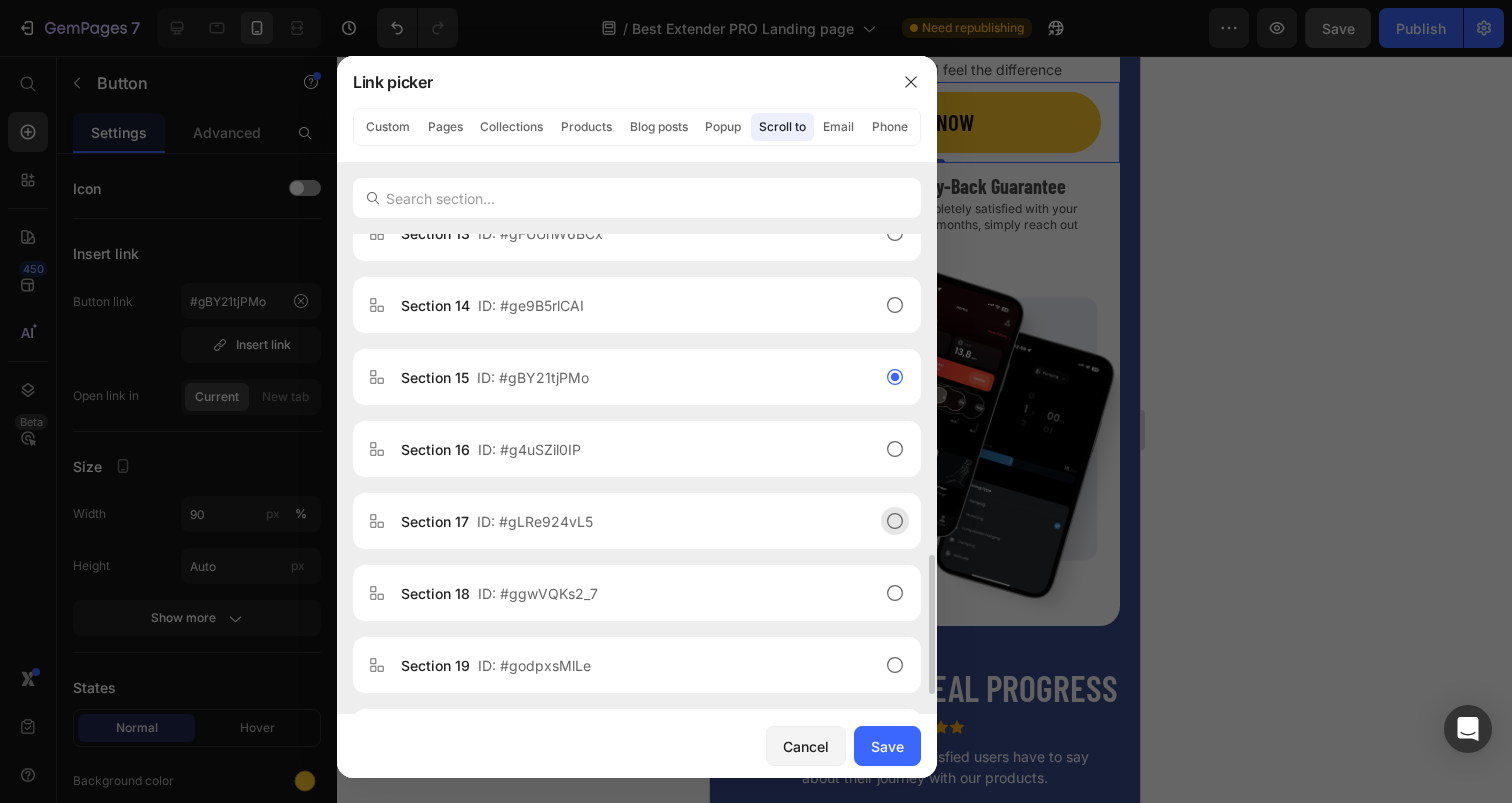 click on "Section 17  ID: #gLRe924vL5" at bounding box center (621, 521) 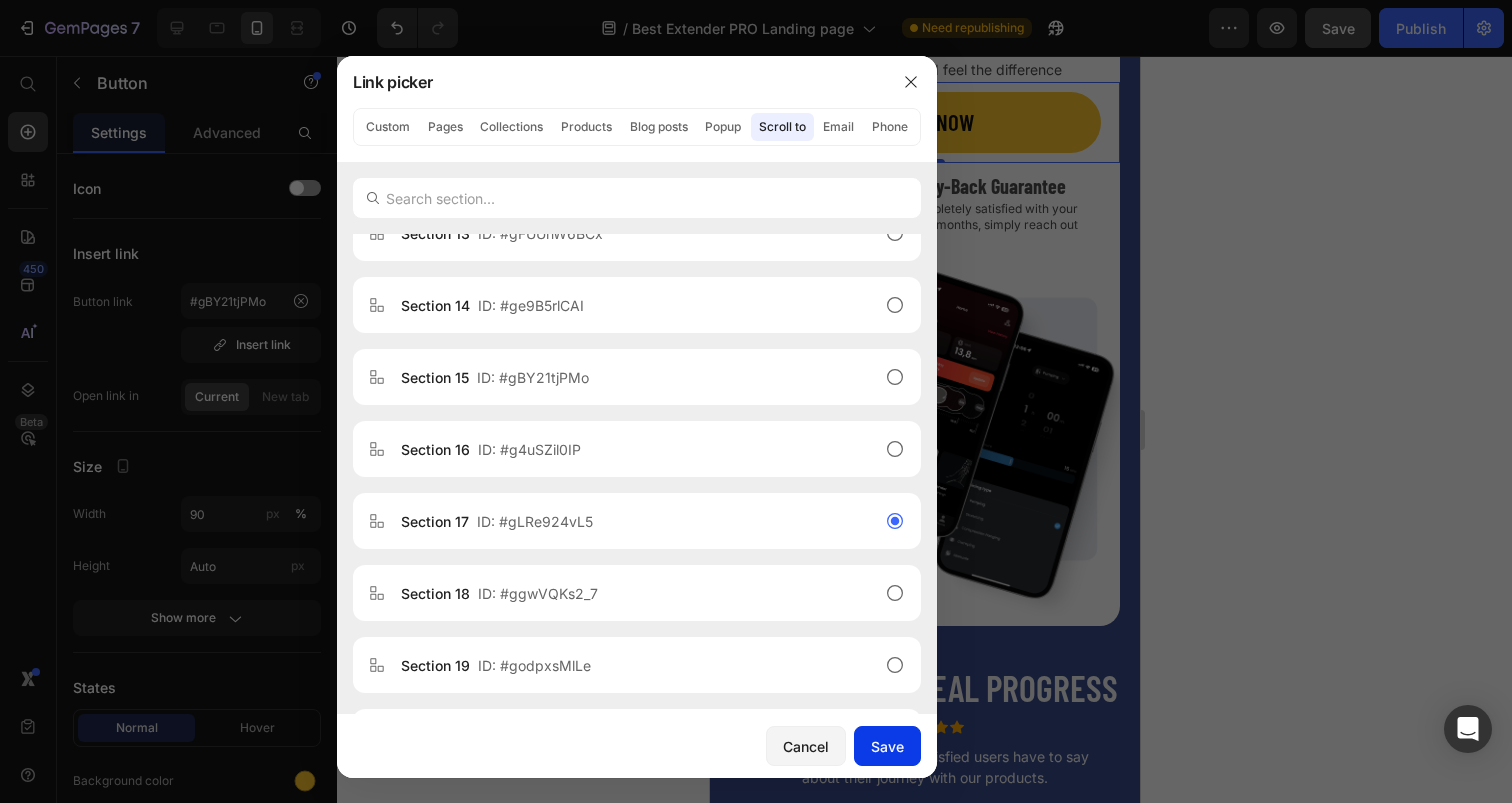 click on "Save" at bounding box center (887, 746) 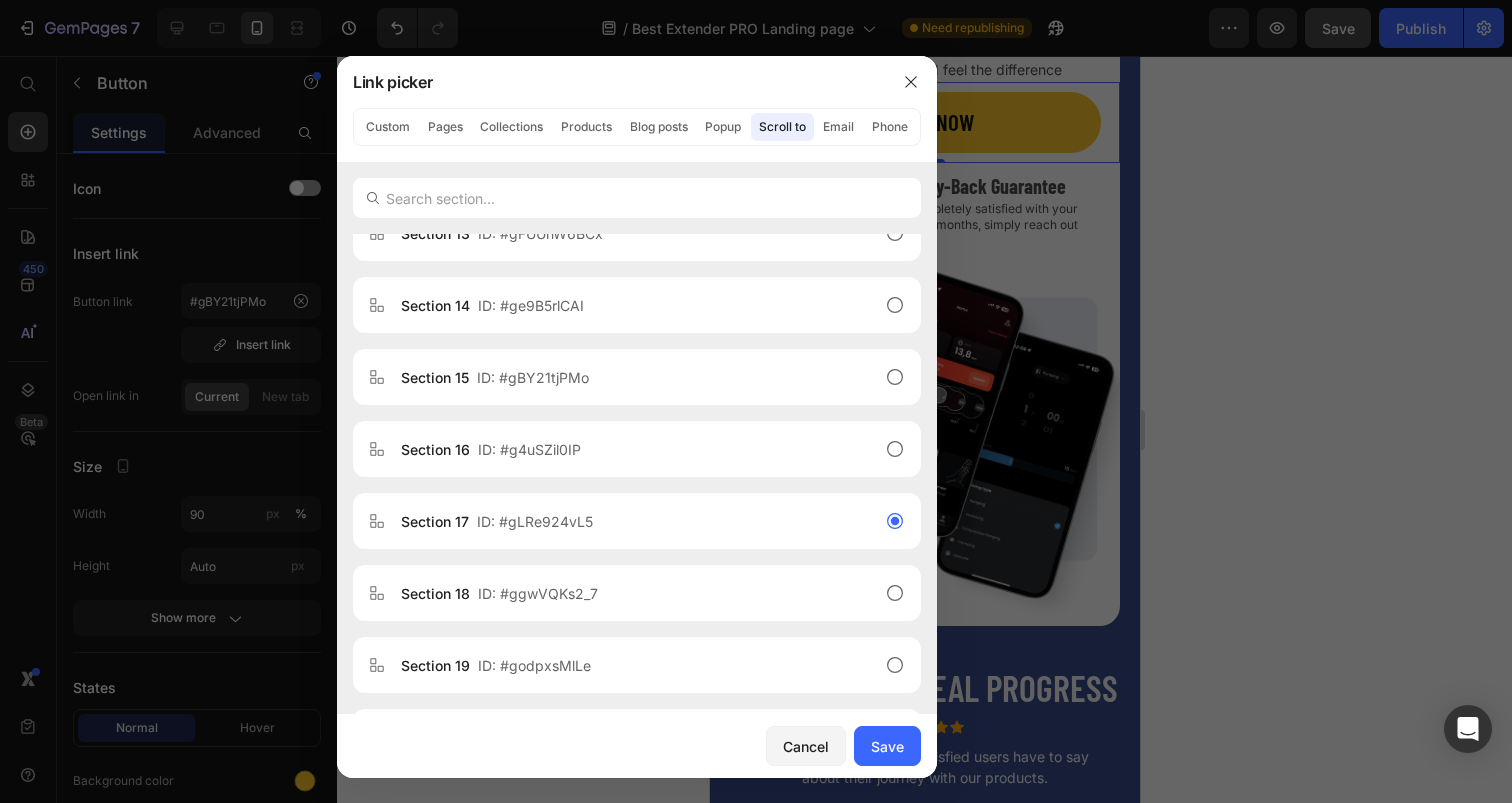 type on "#gLRe924vL5" 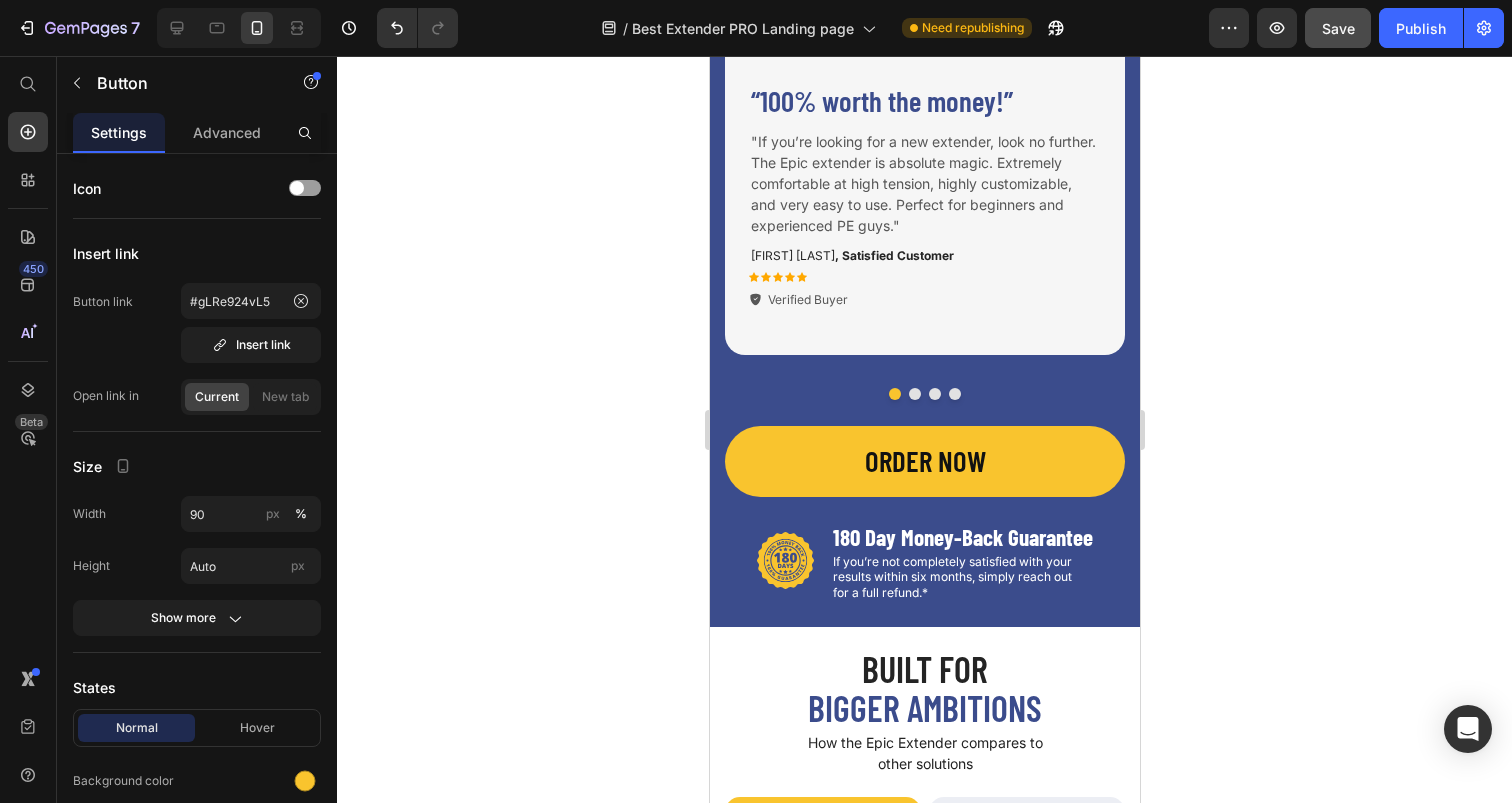scroll, scrollTop: 5231, scrollLeft: 0, axis: vertical 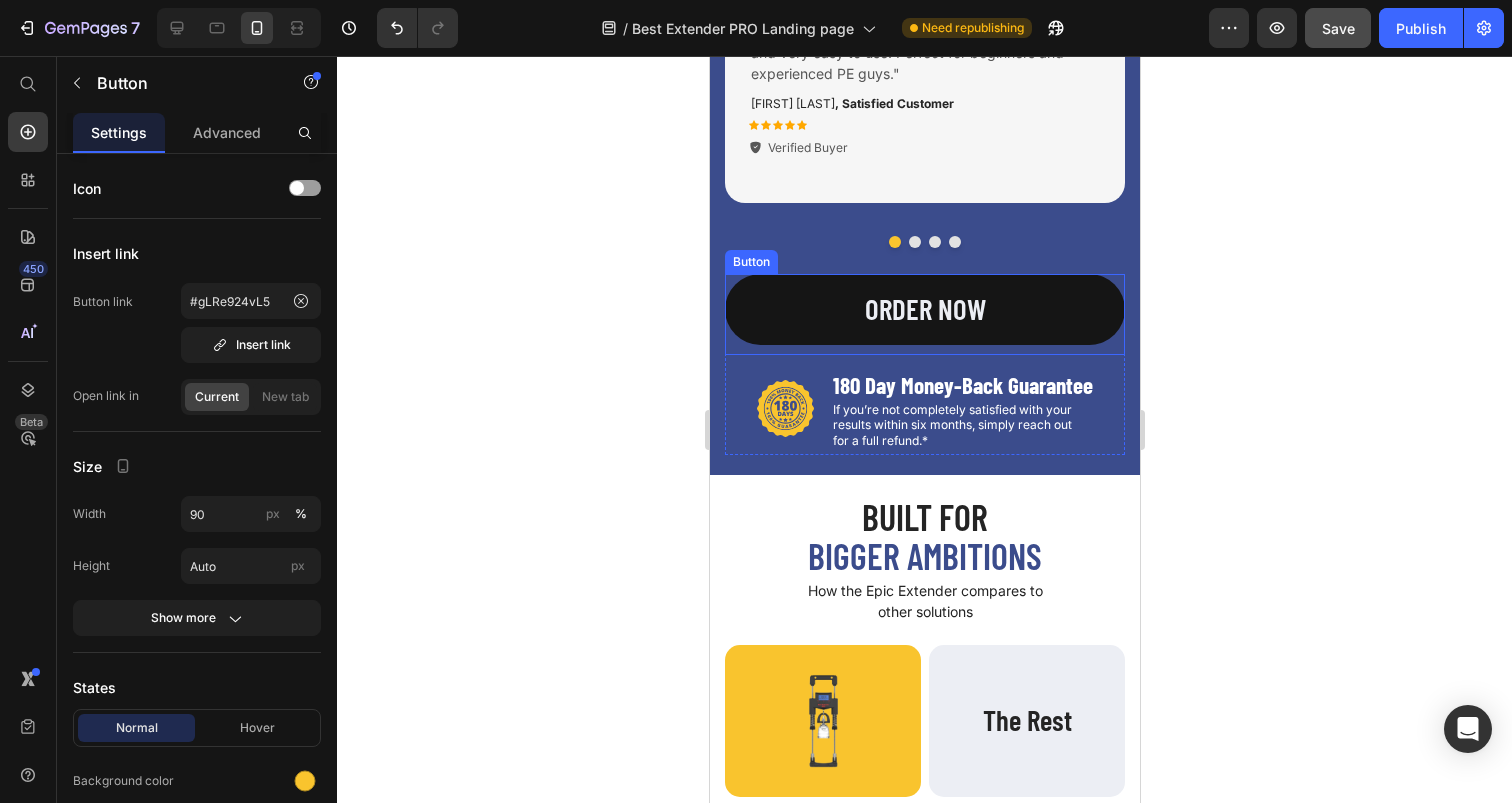 click on "ORDER NOW" at bounding box center (924, 309) 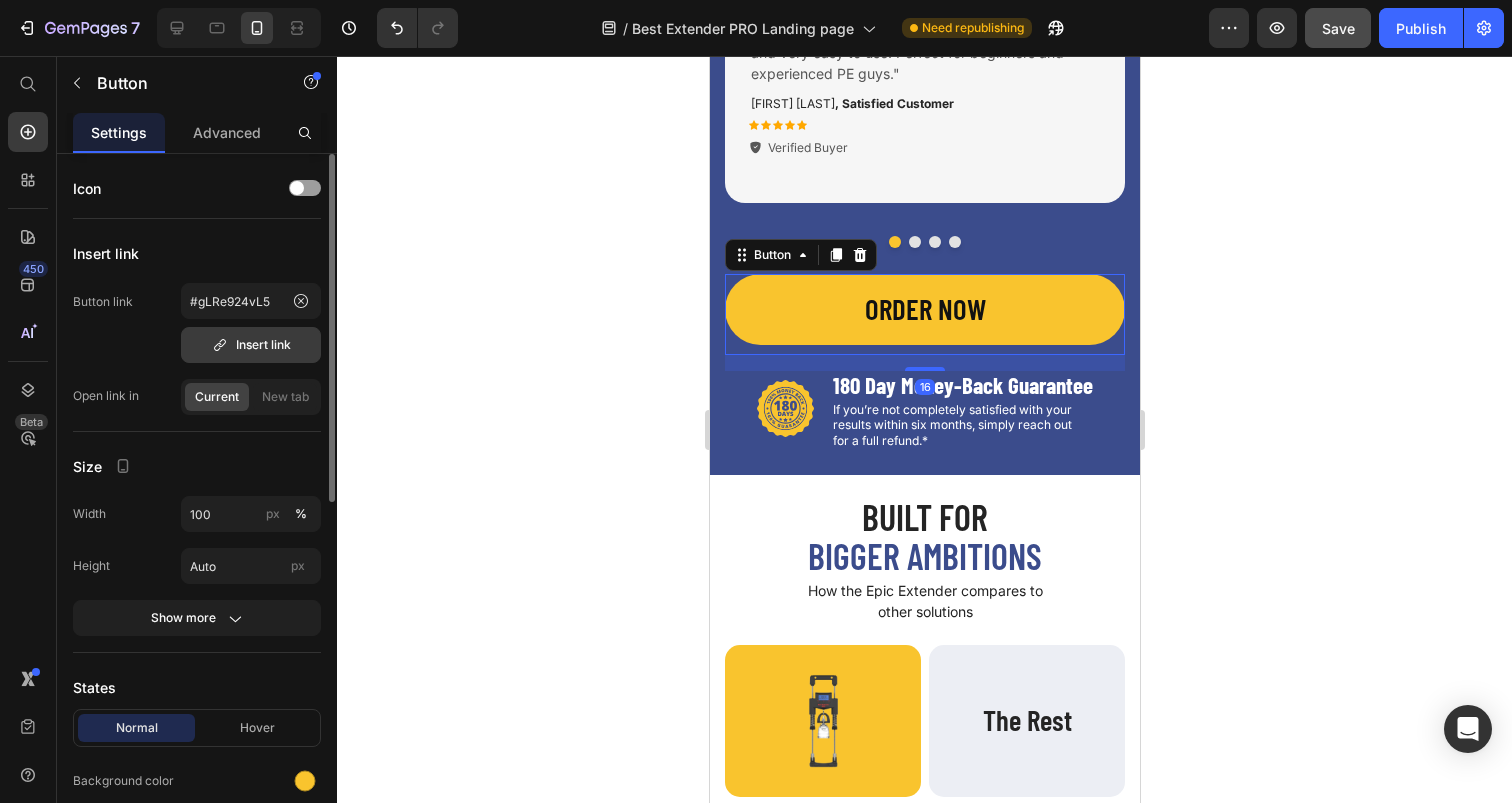 click on "Insert link" at bounding box center [251, 345] 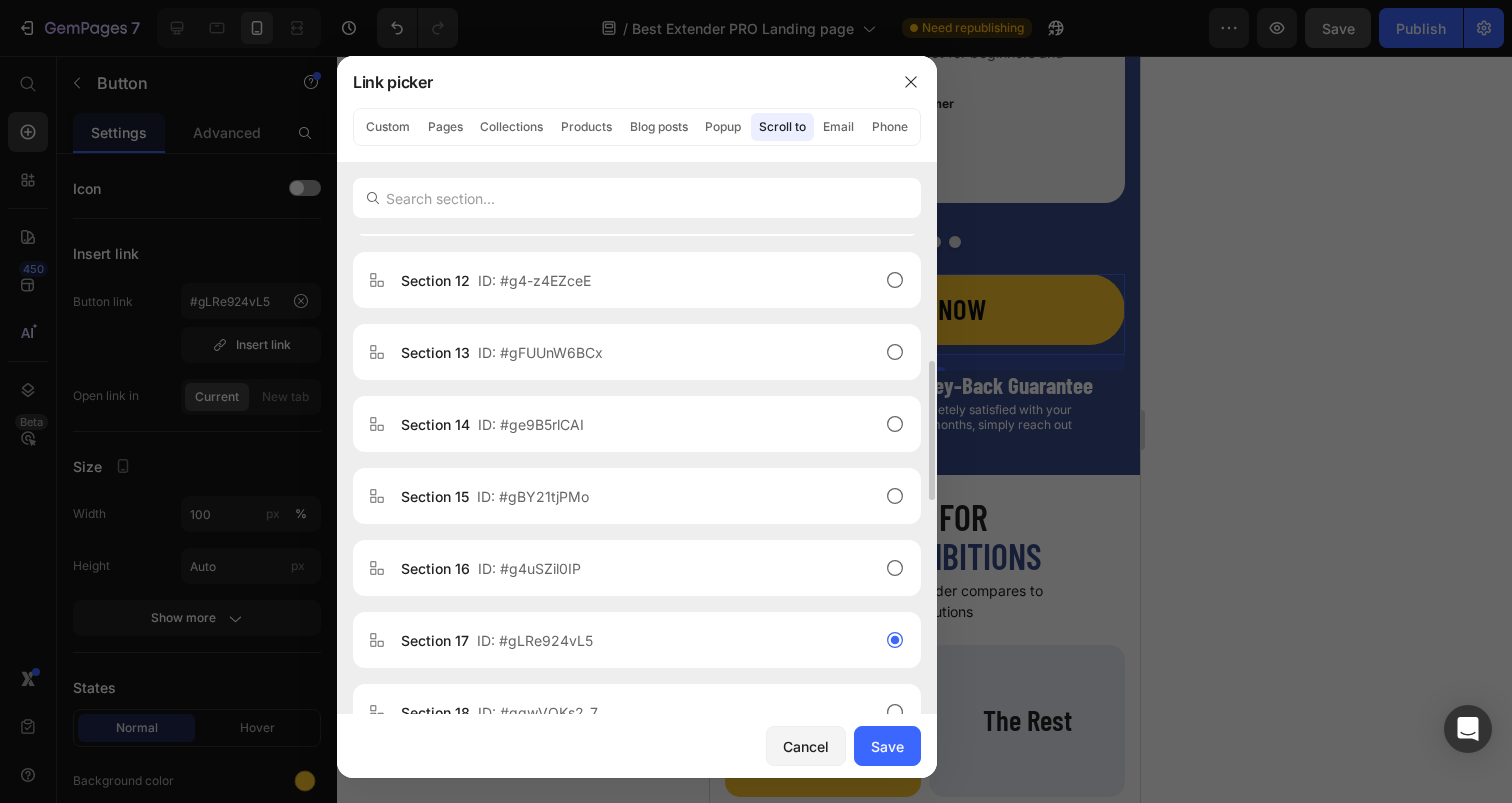 scroll, scrollTop: 1027, scrollLeft: 0, axis: vertical 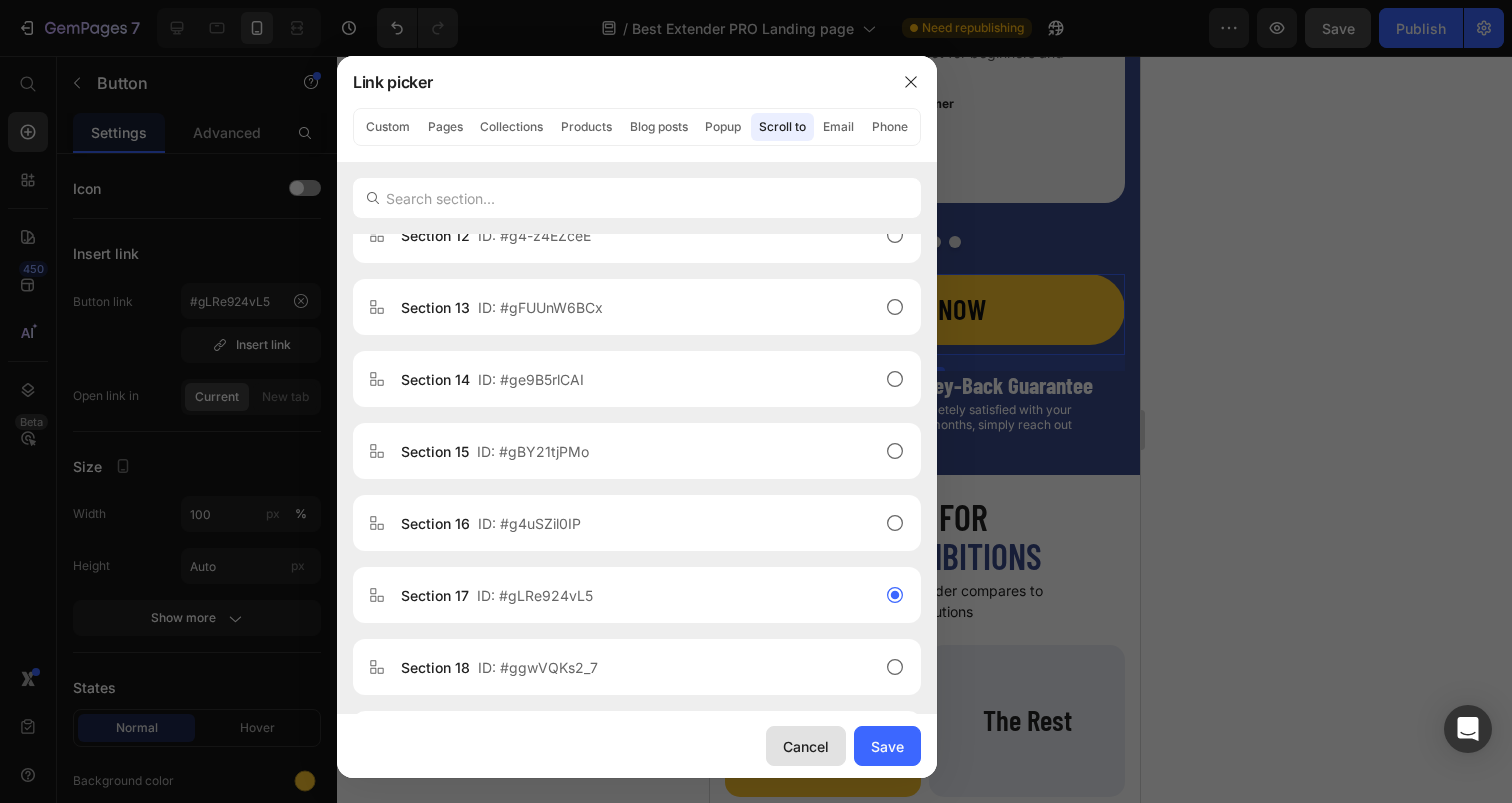 click on "Cancel" 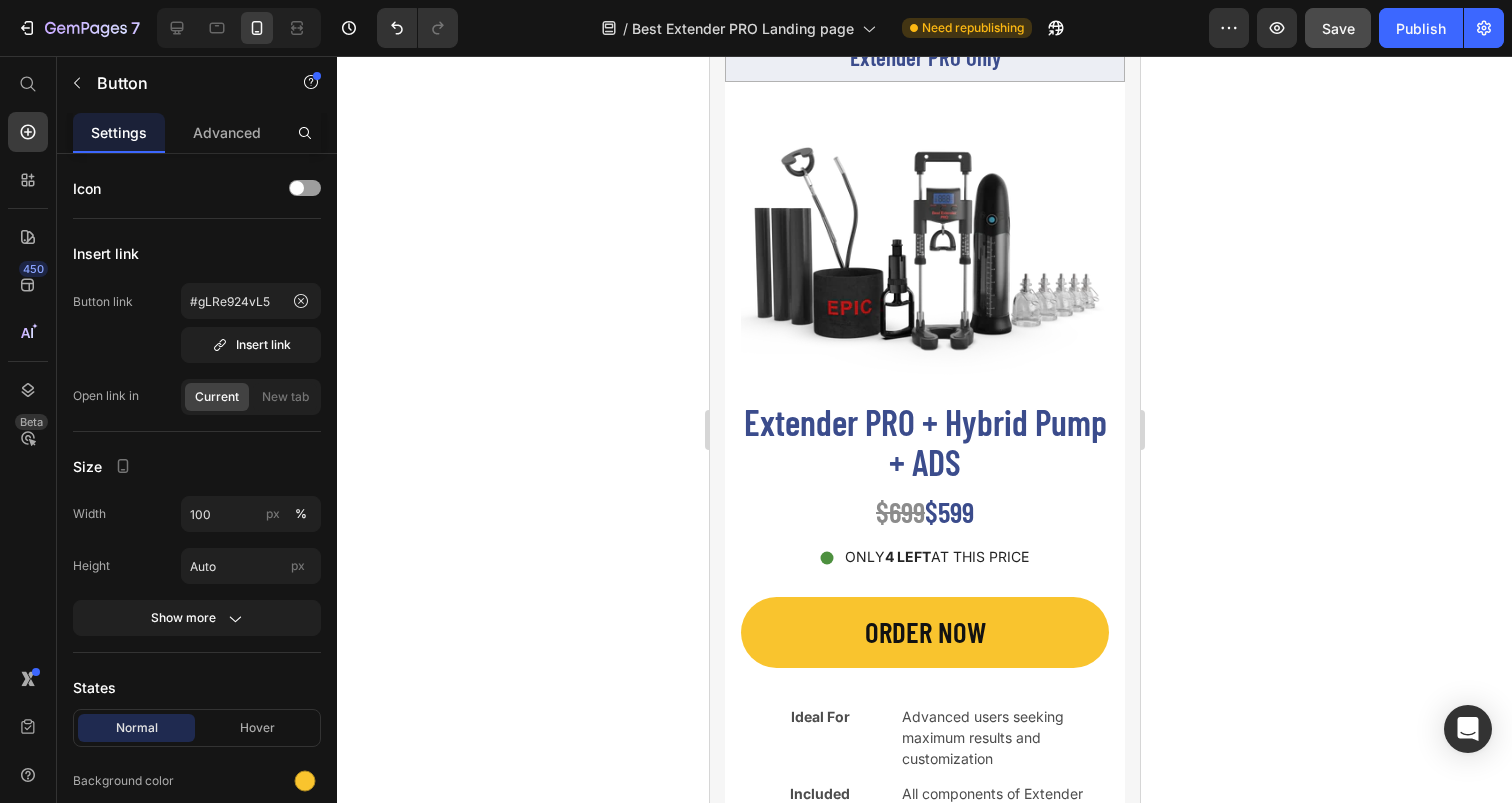 select on "LB + KG" 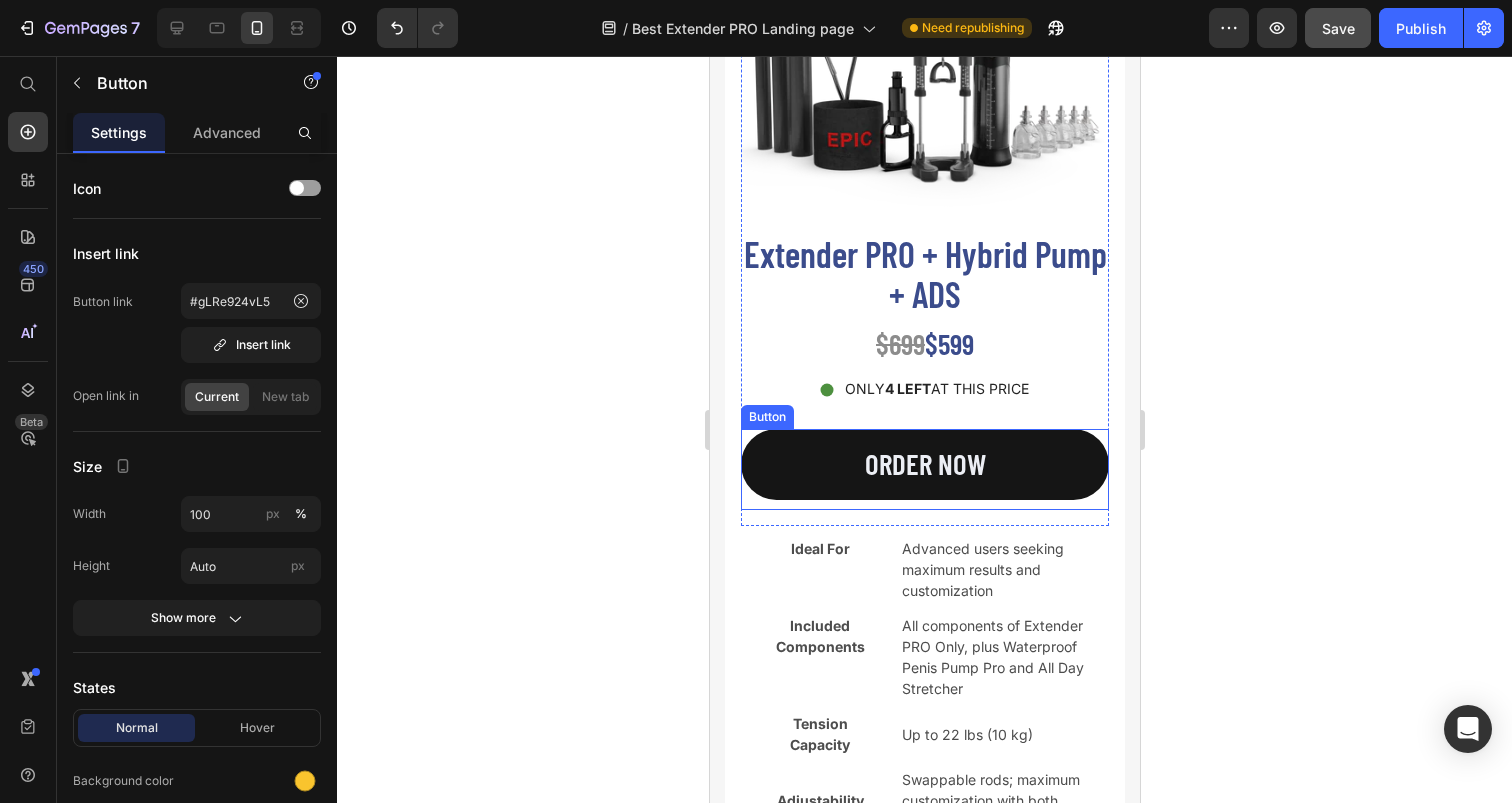 click on "ORDER NOW" at bounding box center [924, 464] 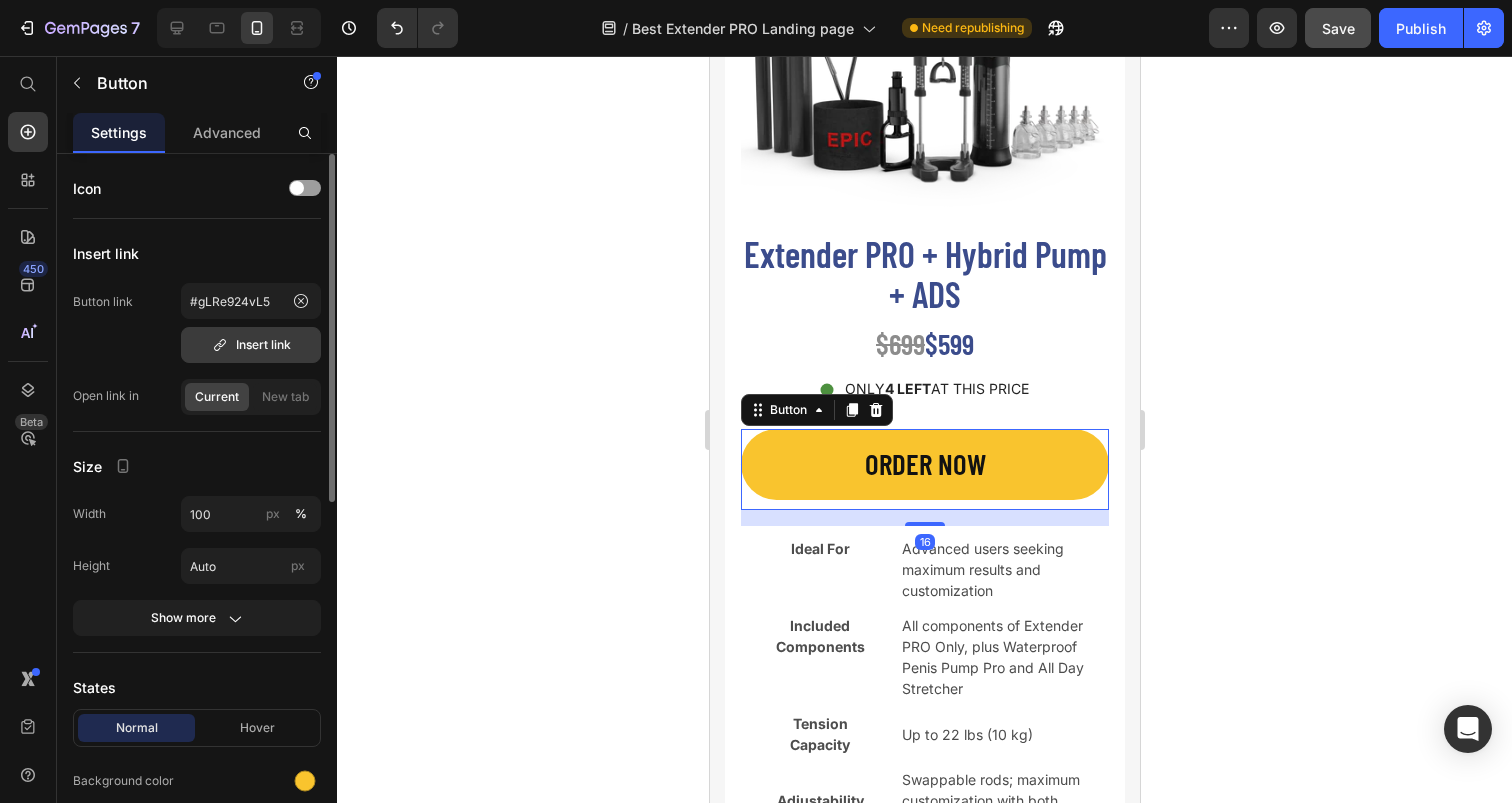 click on "Insert link" at bounding box center [251, 345] 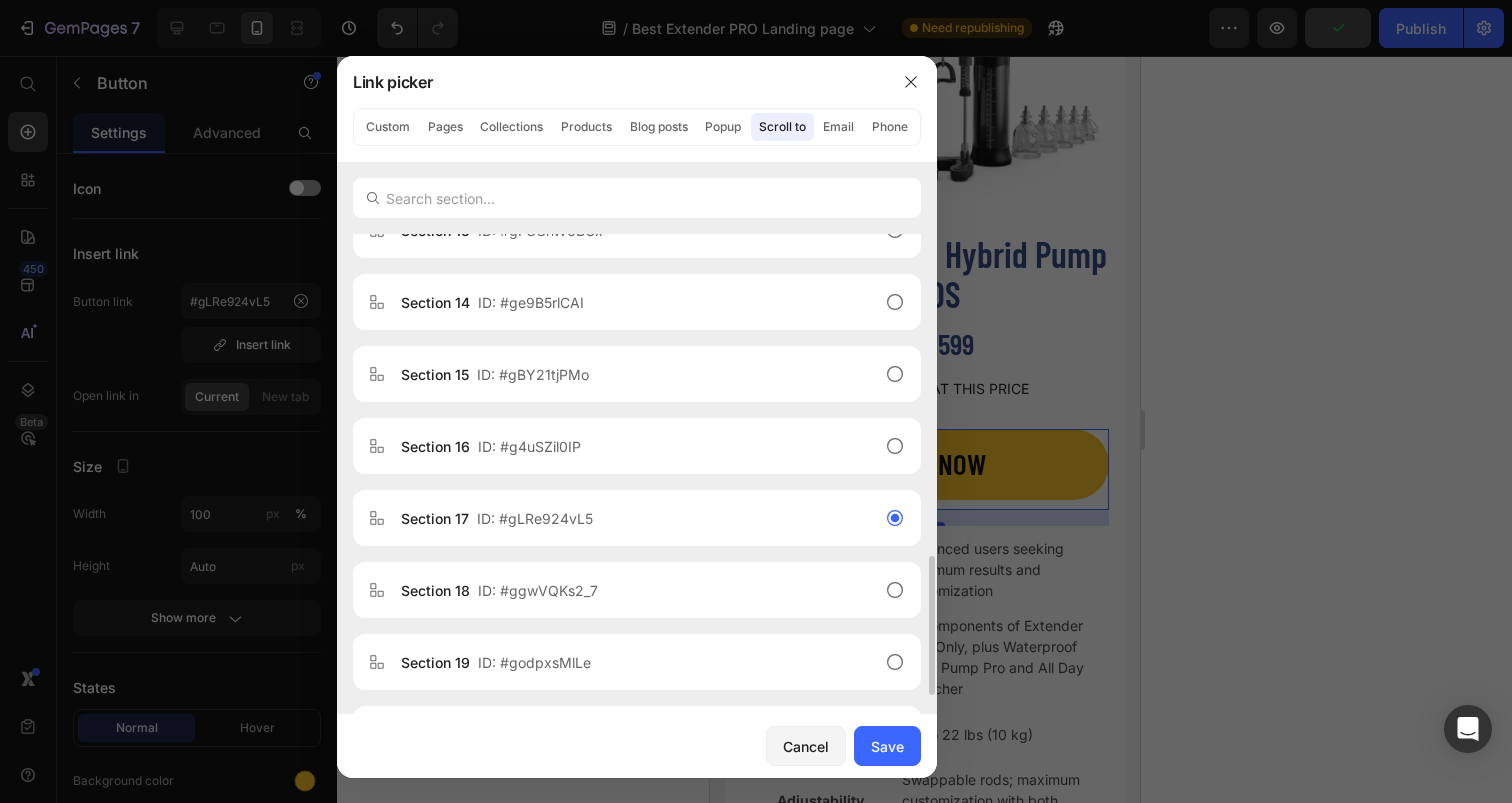 scroll, scrollTop: 1168, scrollLeft: 0, axis: vertical 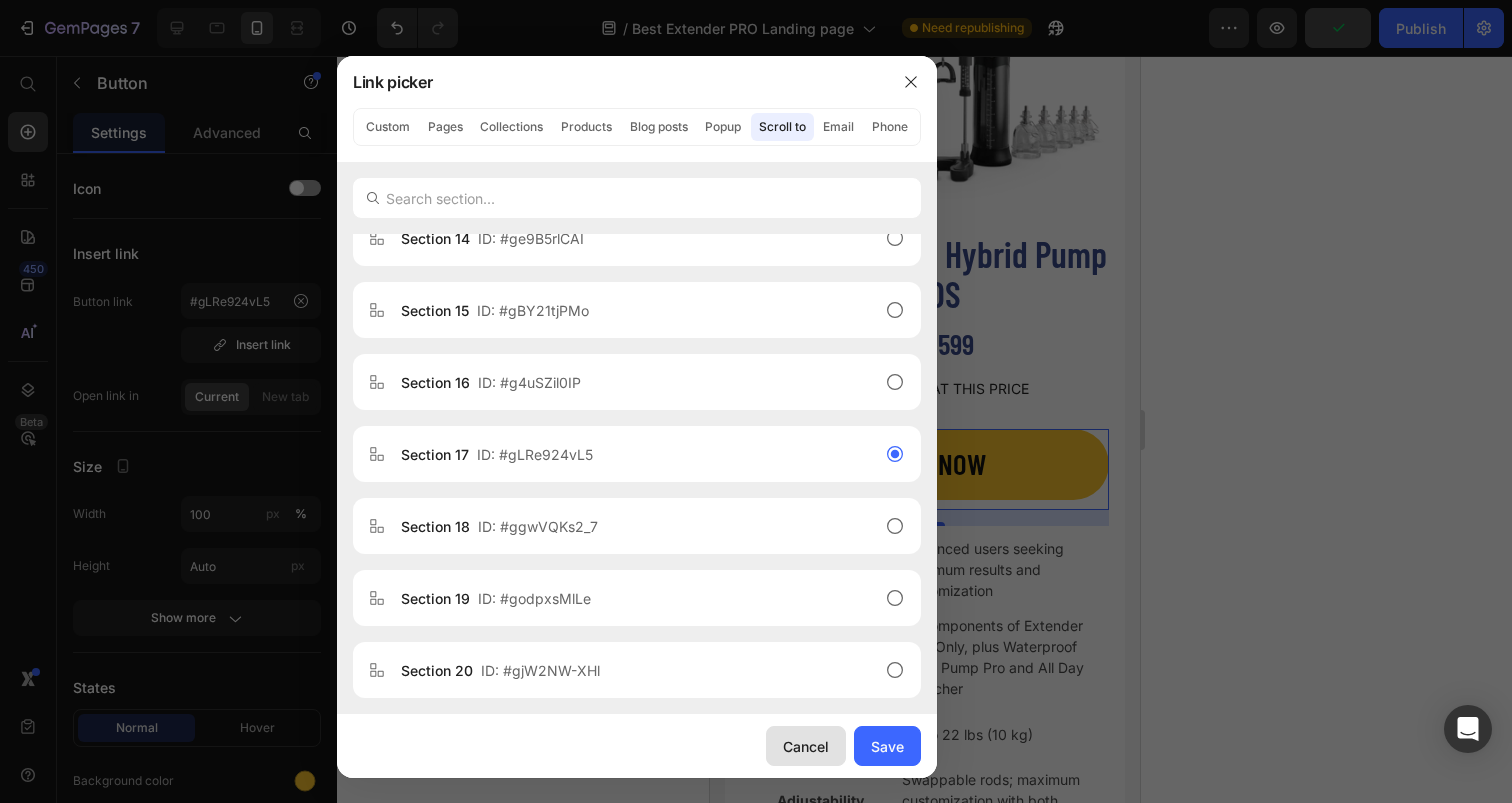 click on "Cancel" at bounding box center [806, 746] 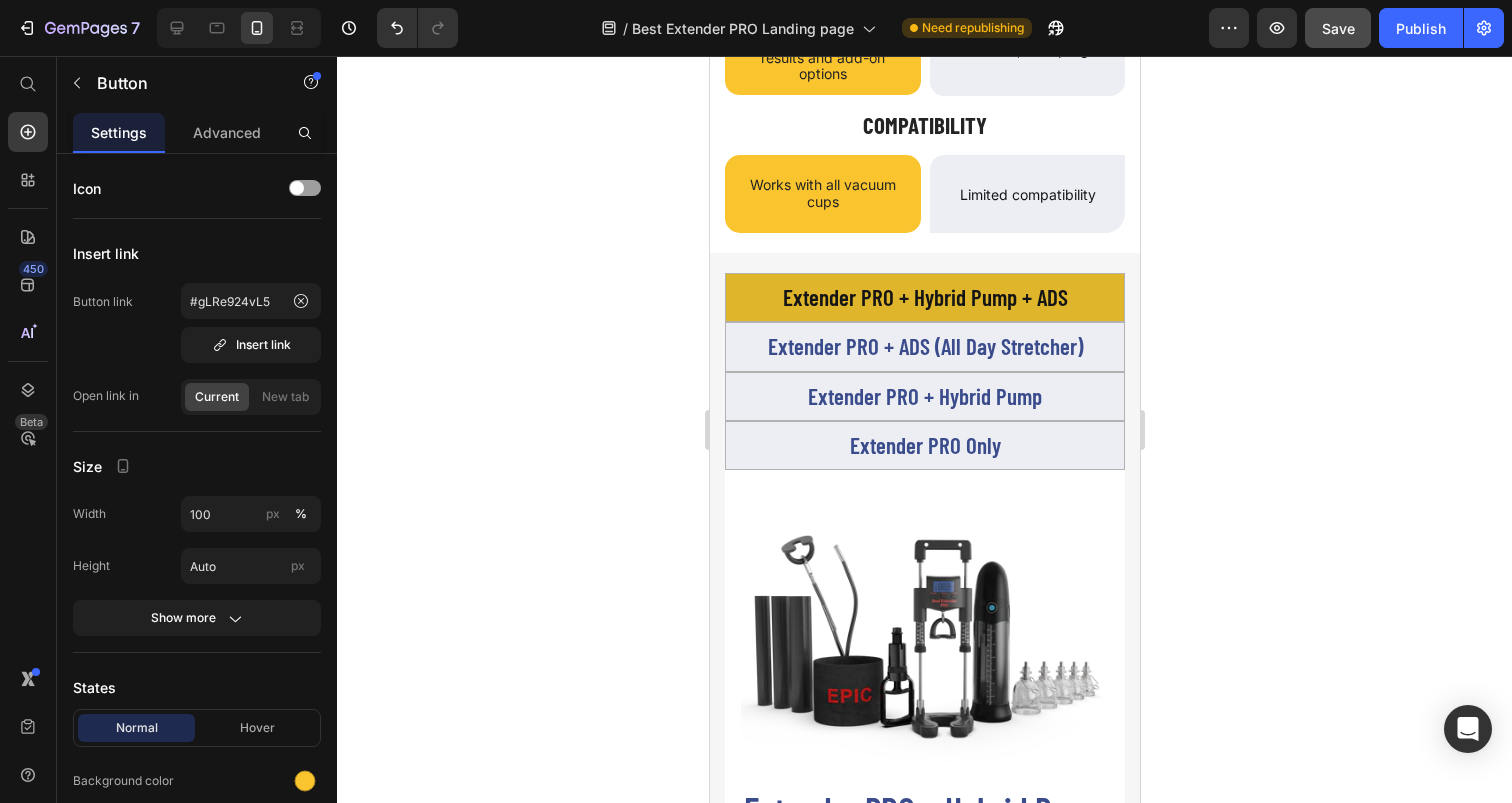 scroll, scrollTop: 6585, scrollLeft: 0, axis: vertical 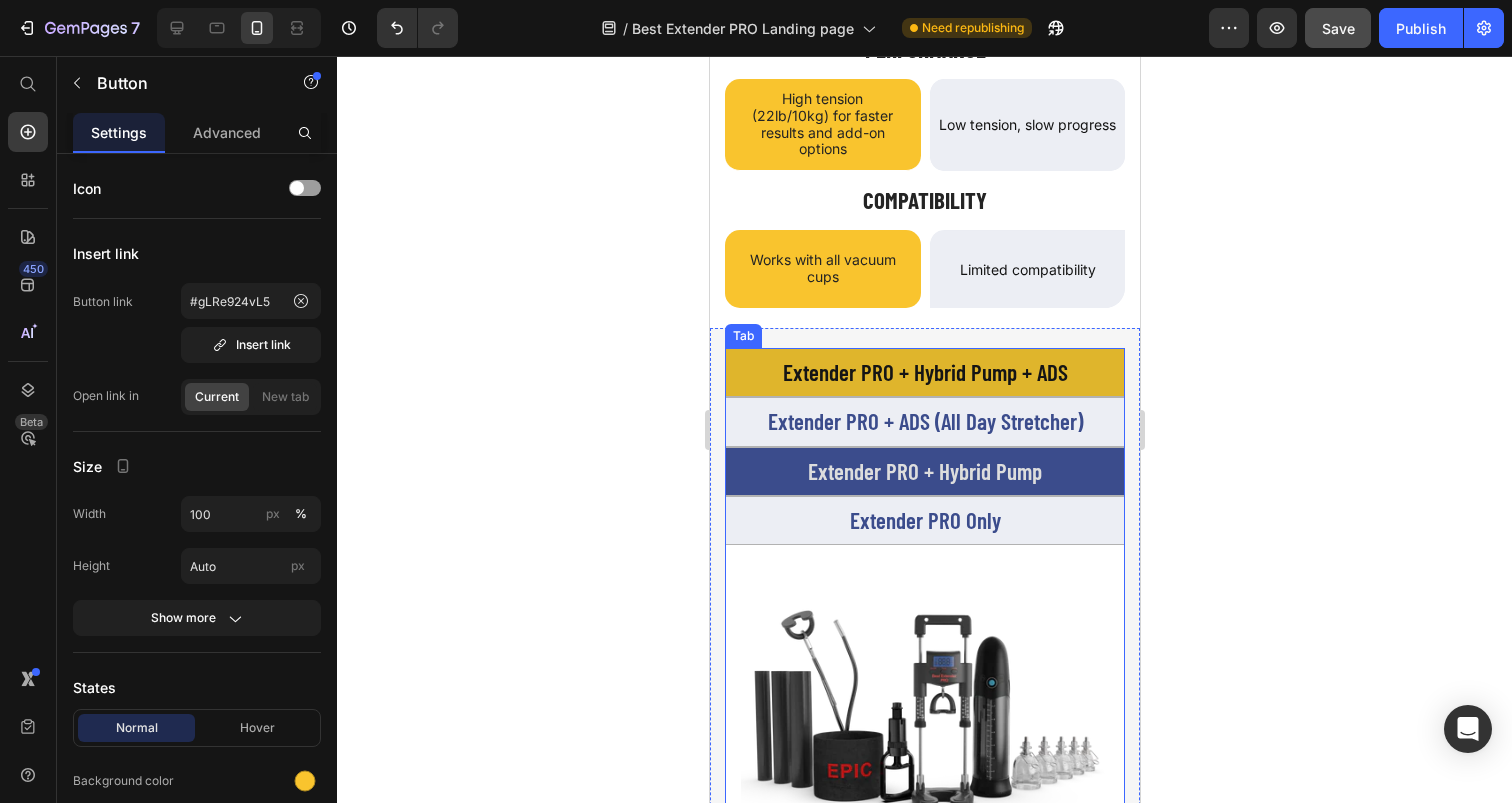 click on "Extender PRO + Hybrid Pump" at bounding box center (924, 471) 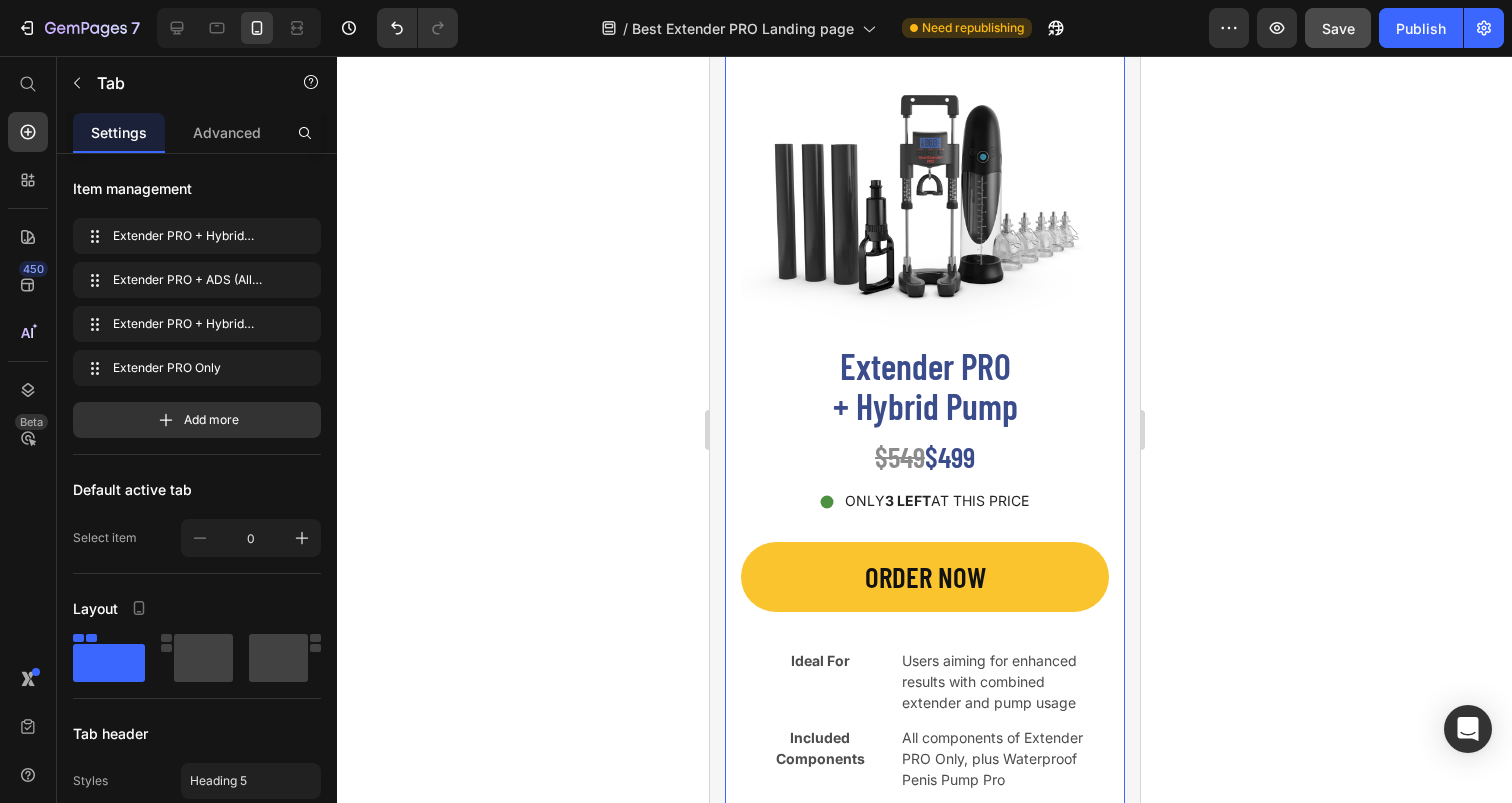 select on "LB + KG" 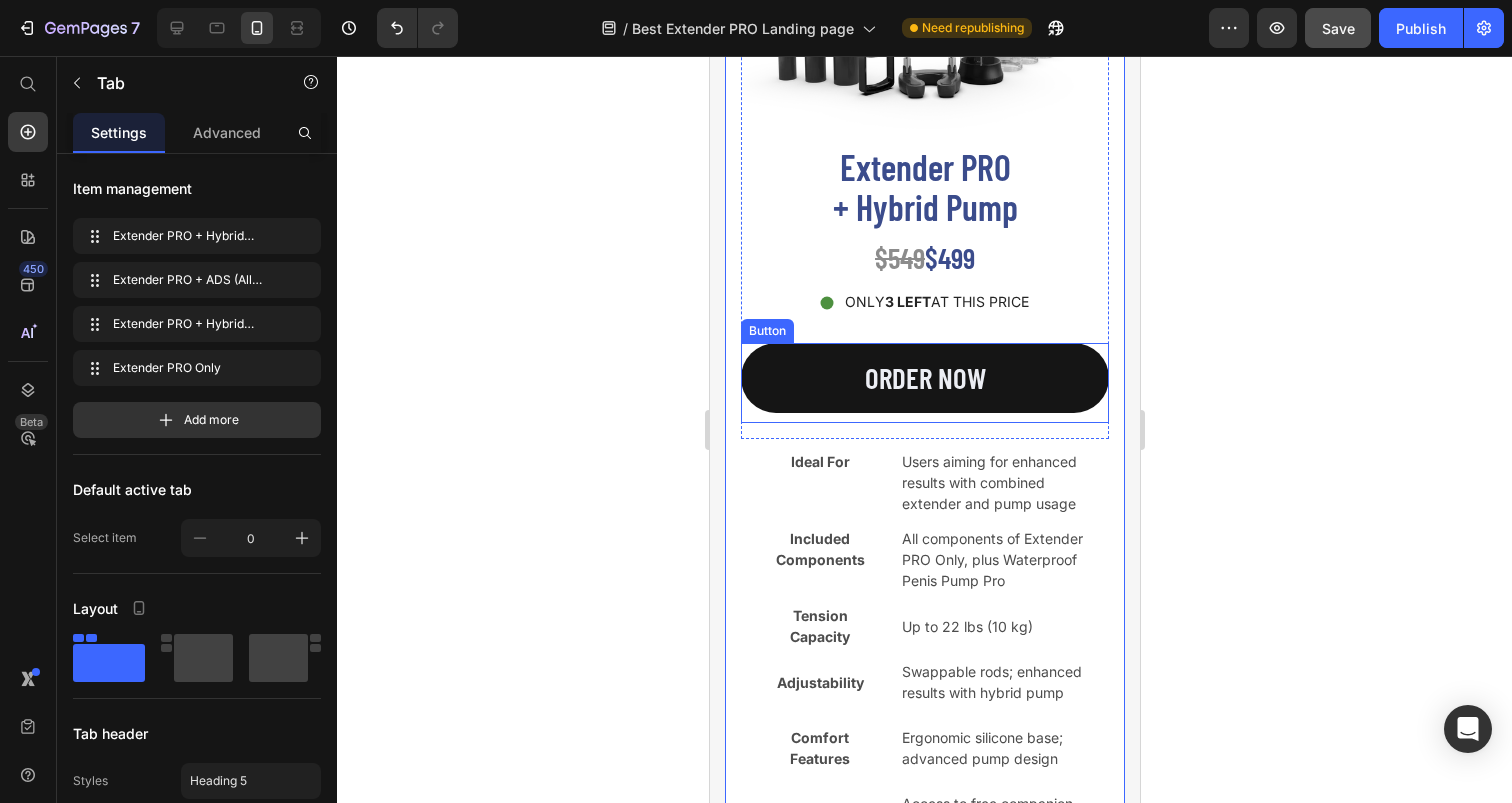 click on "ORDER NOW" at bounding box center [924, 378] 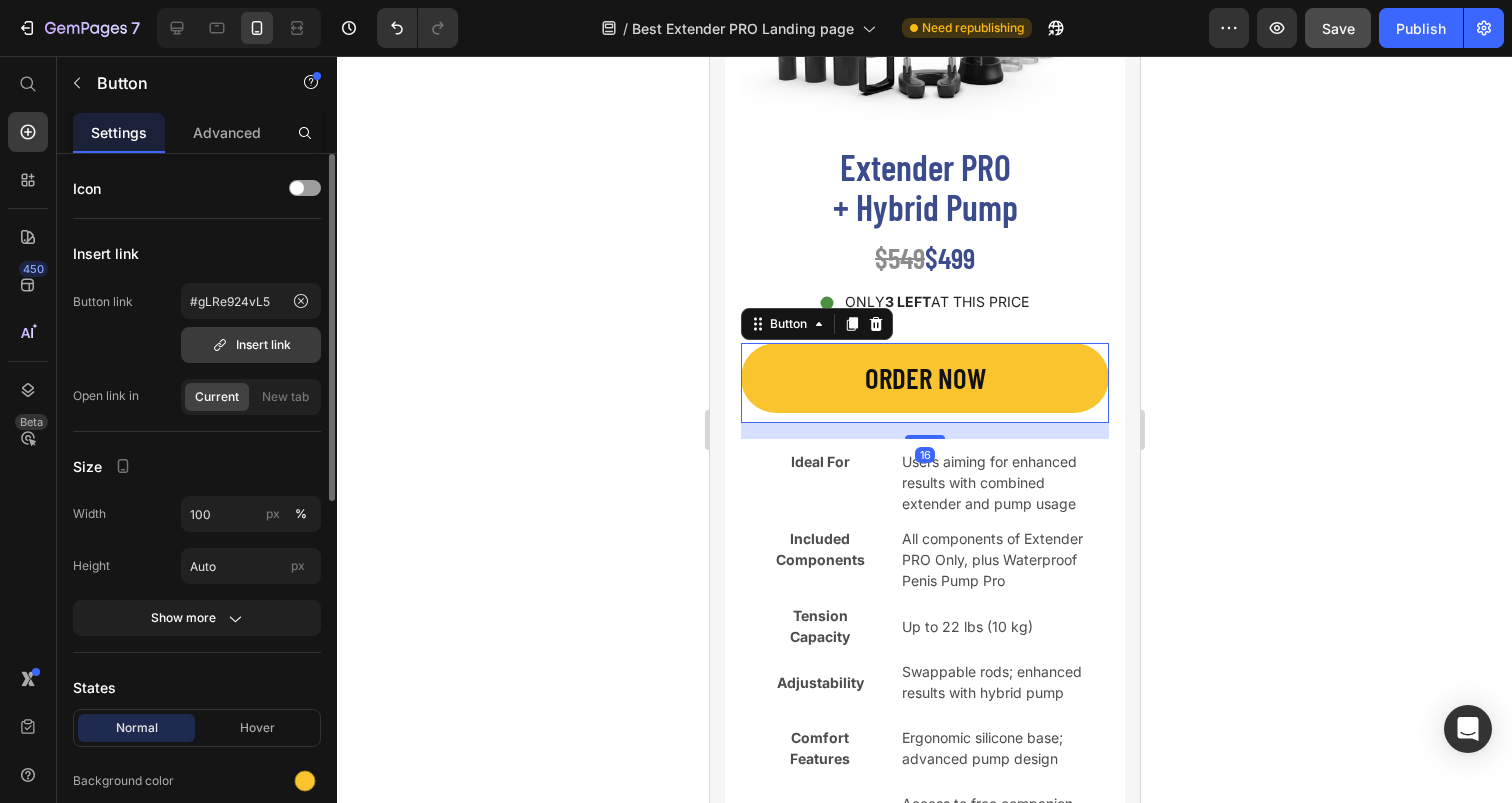 click on "Insert link" at bounding box center (251, 345) 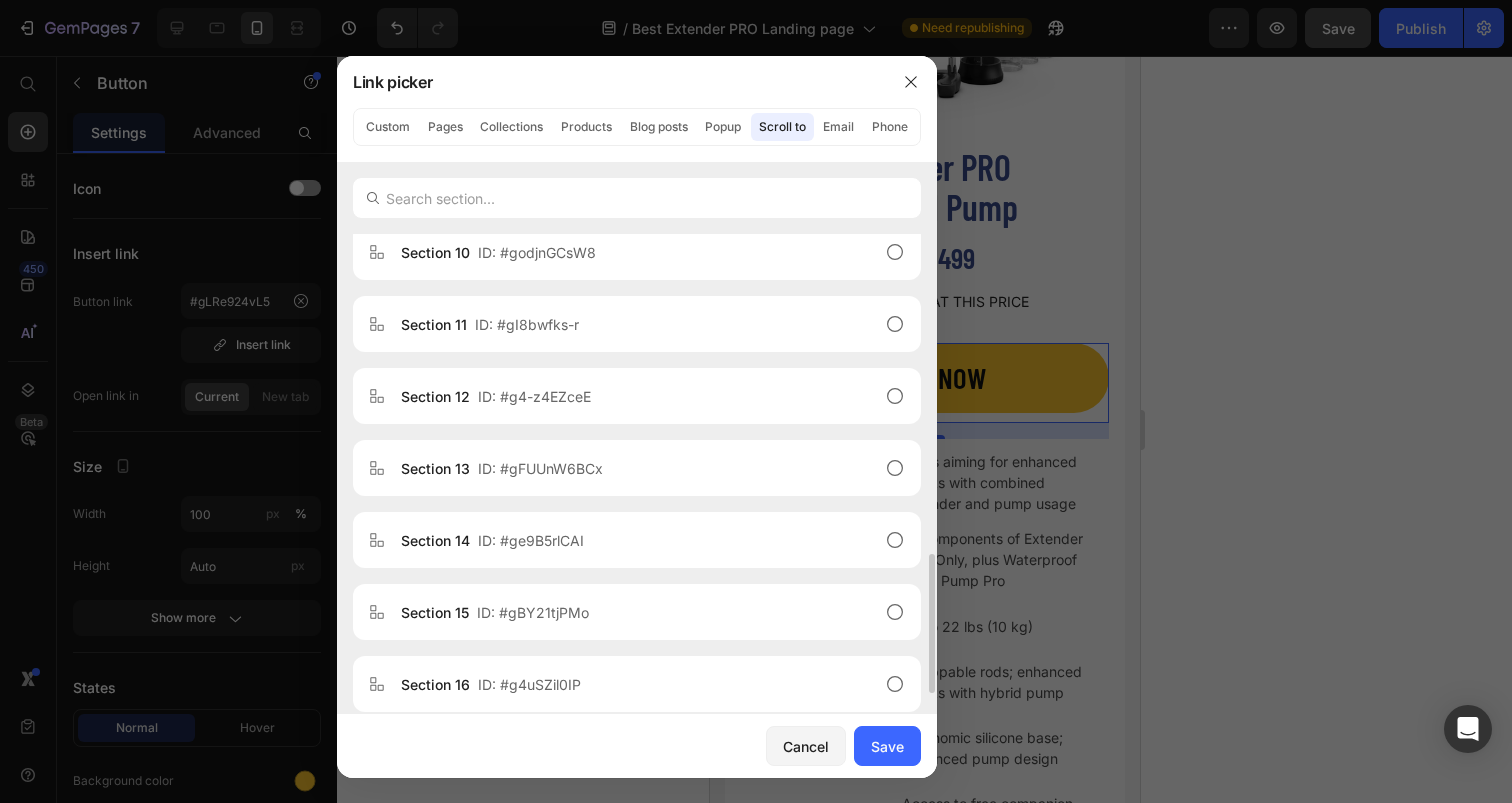 scroll, scrollTop: 1168, scrollLeft: 0, axis: vertical 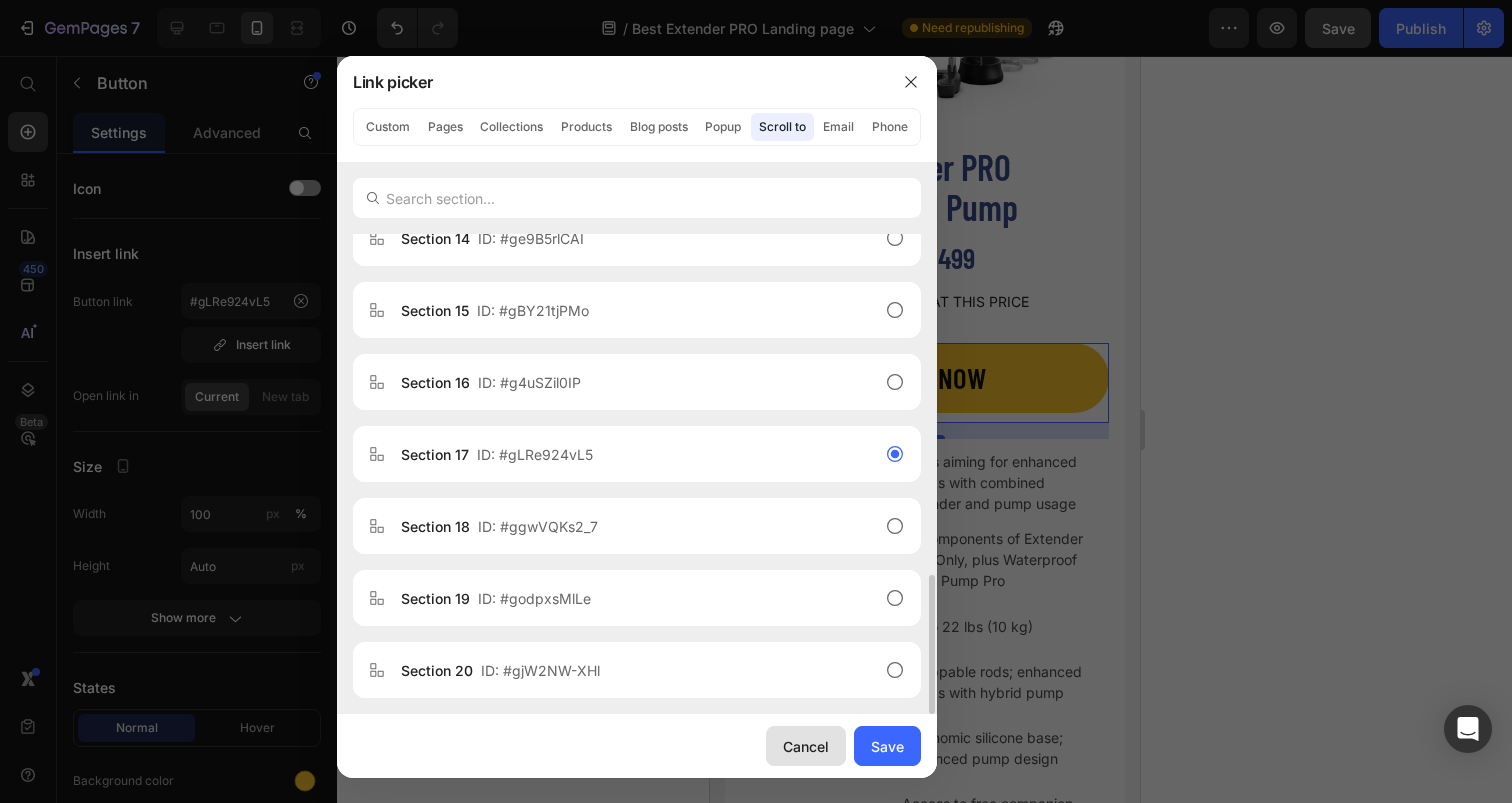 click on "Cancel" at bounding box center [806, 746] 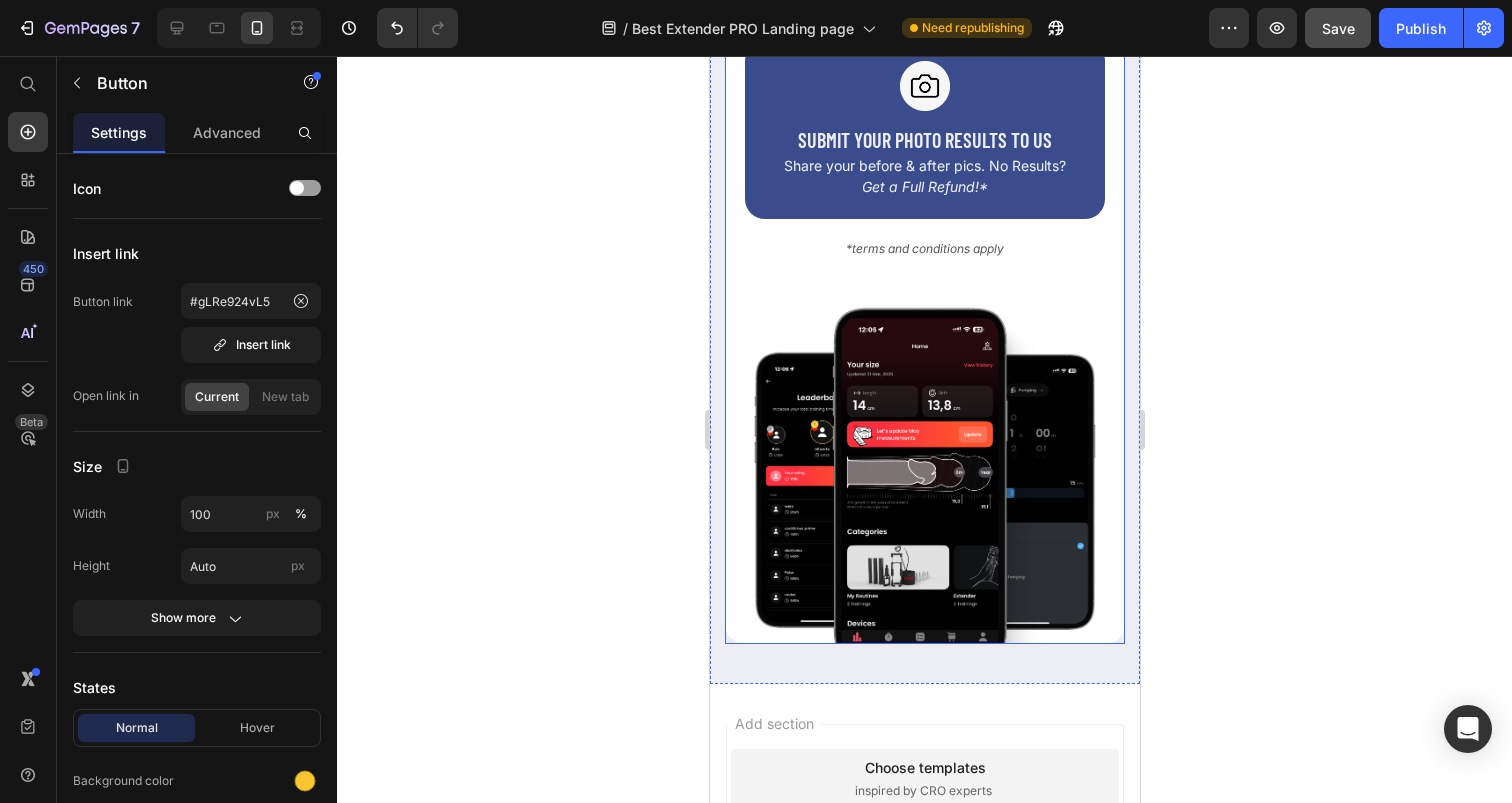 scroll, scrollTop: 11841, scrollLeft: 0, axis: vertical 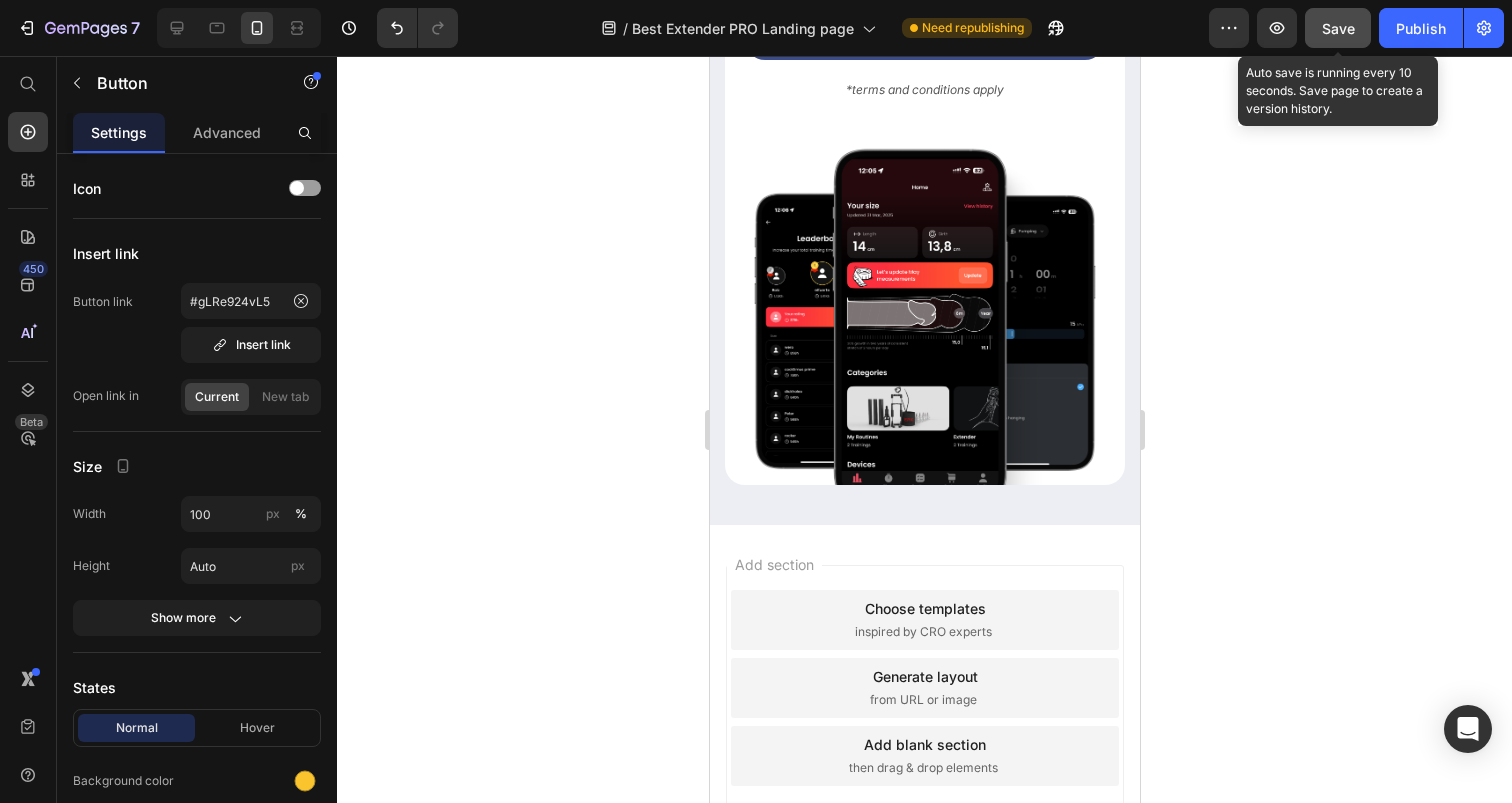 click on "Save" at bounding box center [1338, 28] 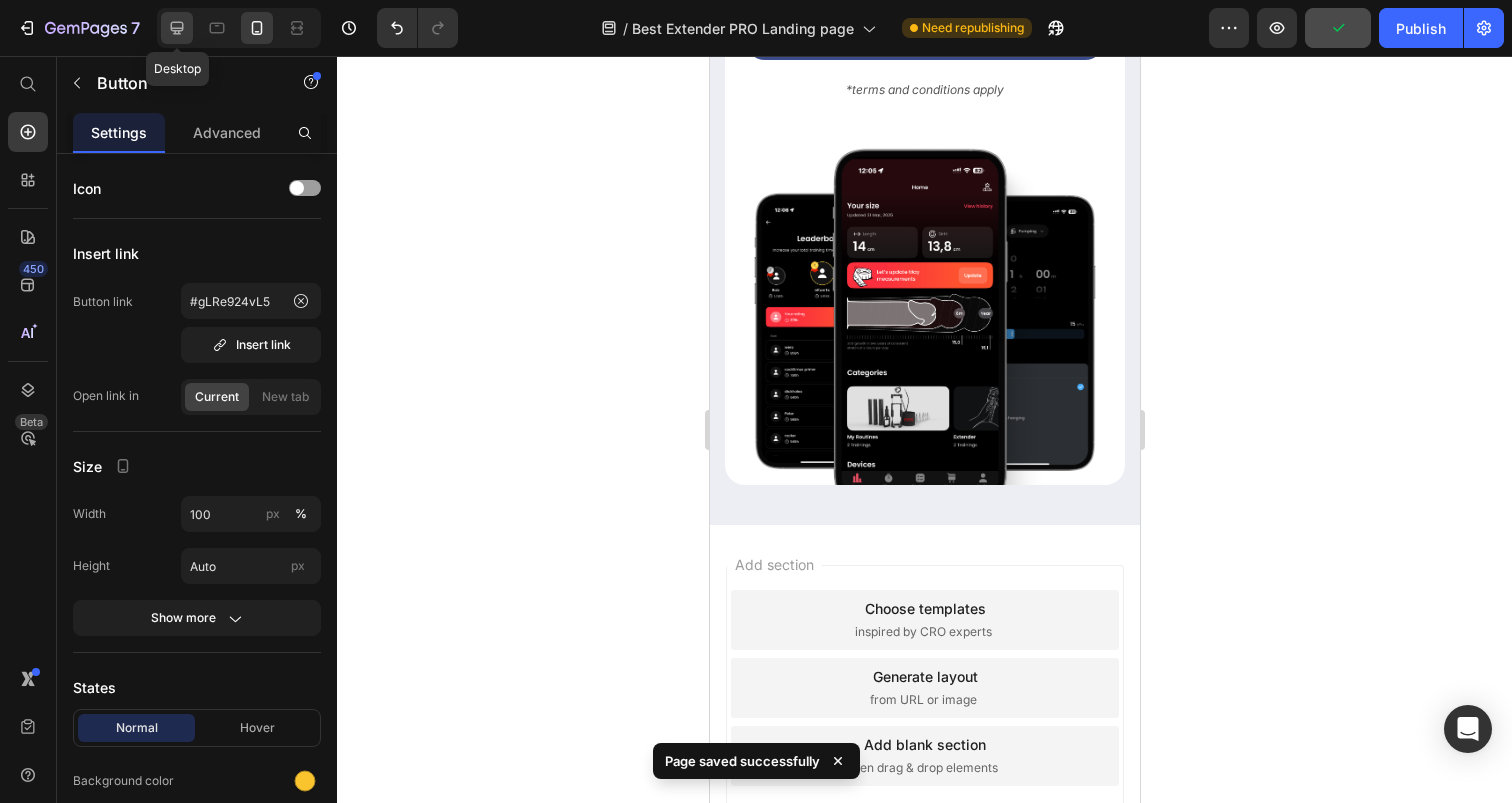 click 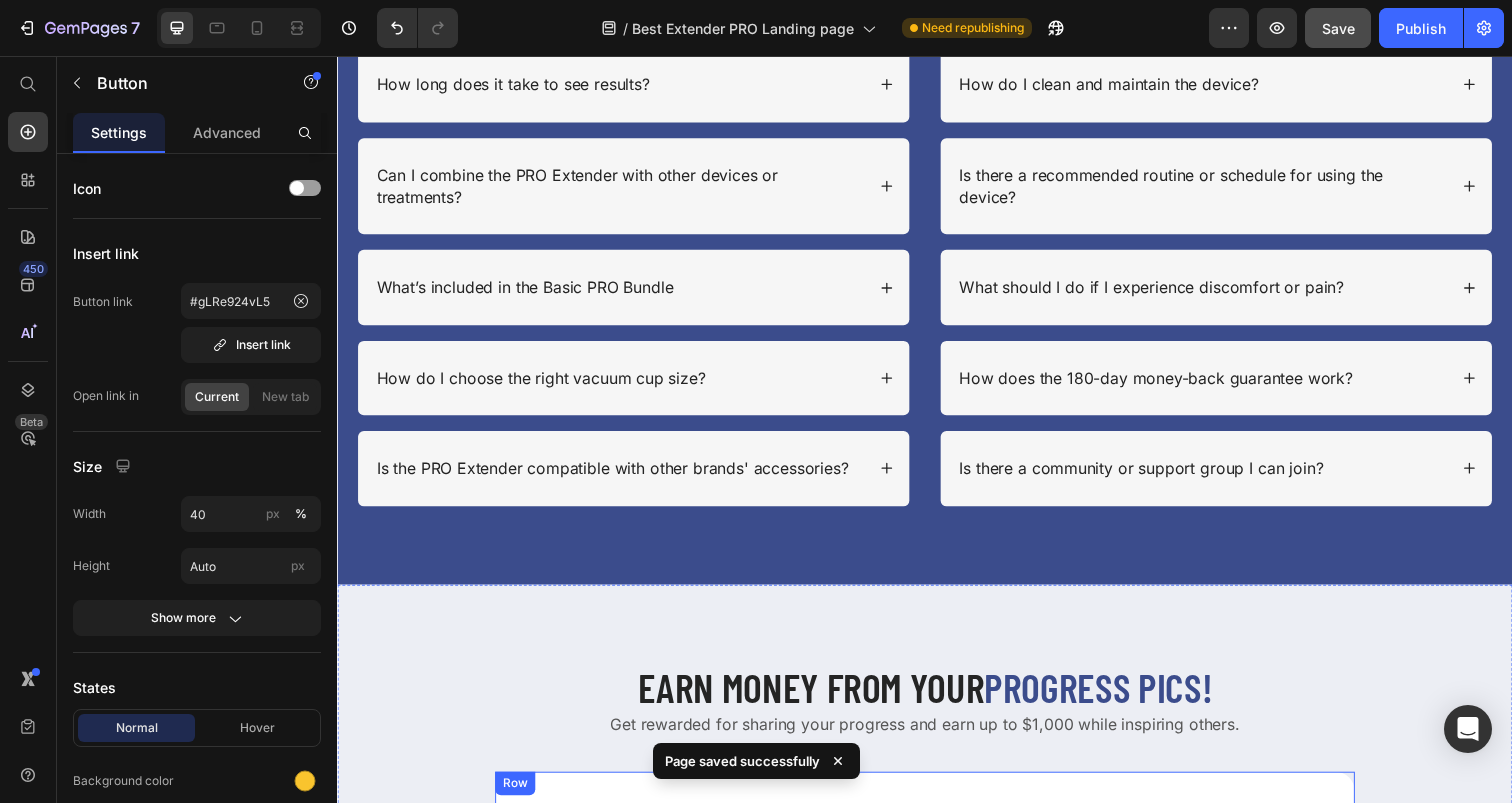 select on "LB + KG" 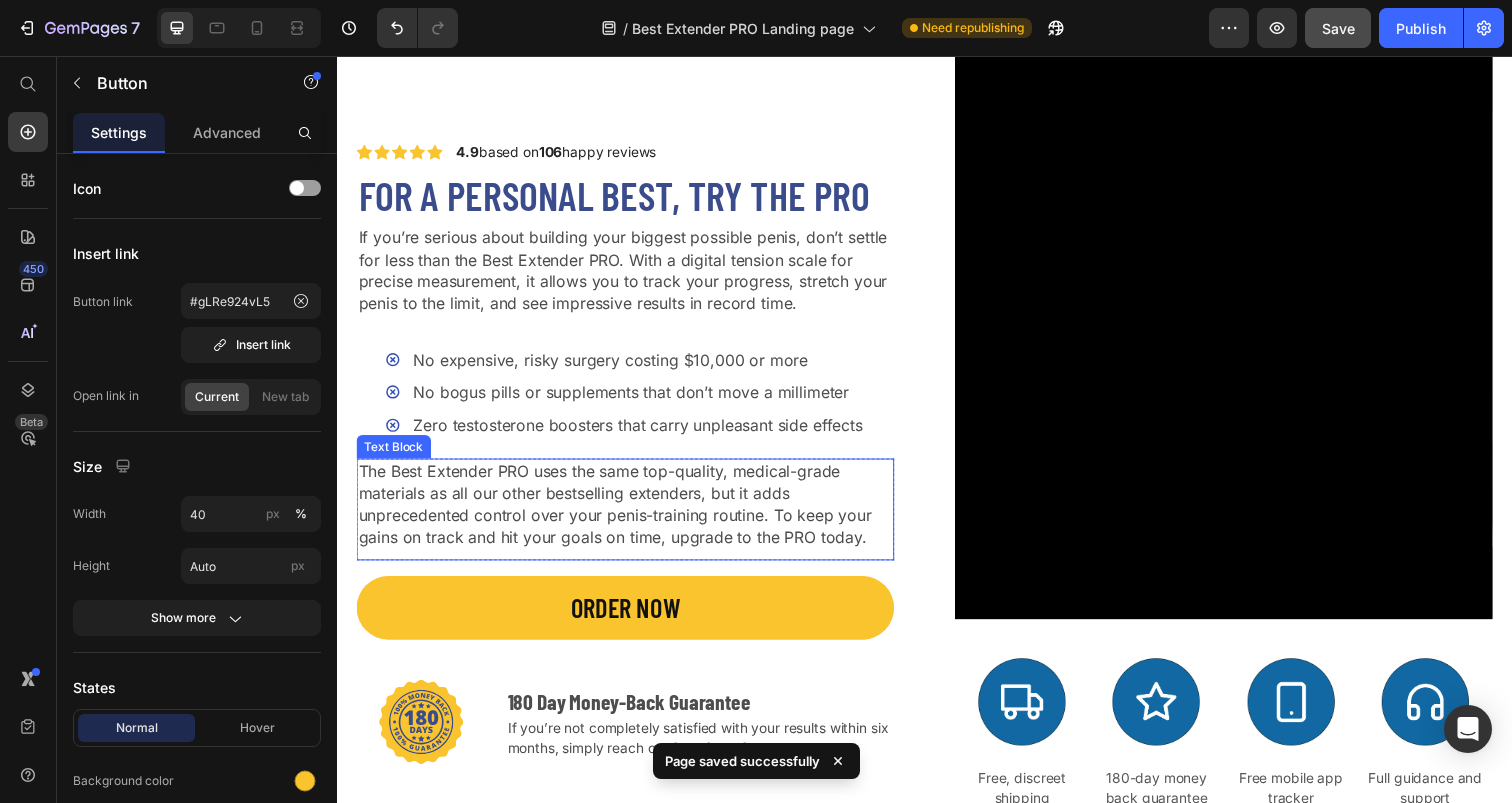 scroll, scrollTop: 260, scrollLeft: 0, axis: vertical 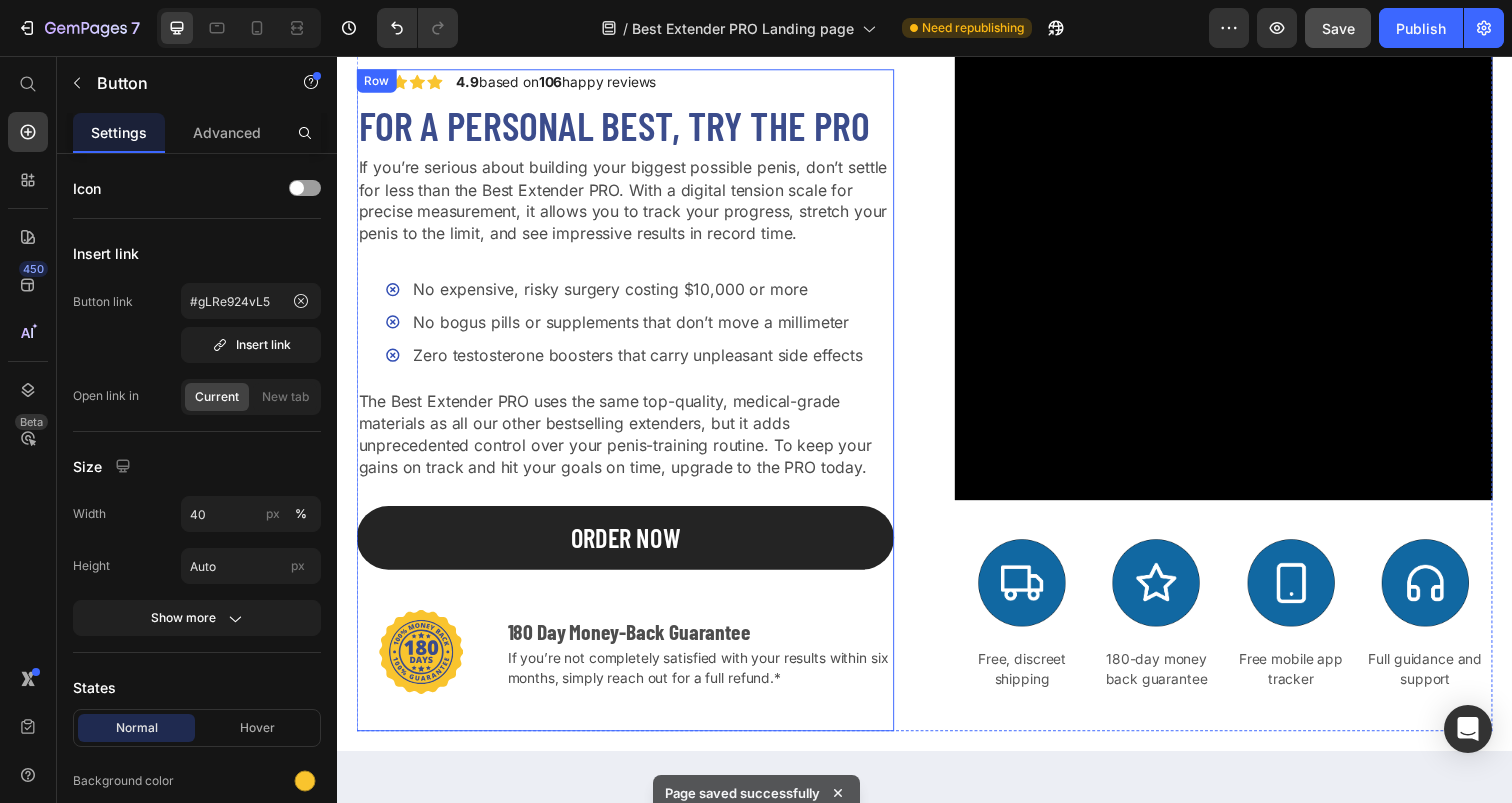 click on "ORDER NOW" at bounding box center (631, 548) 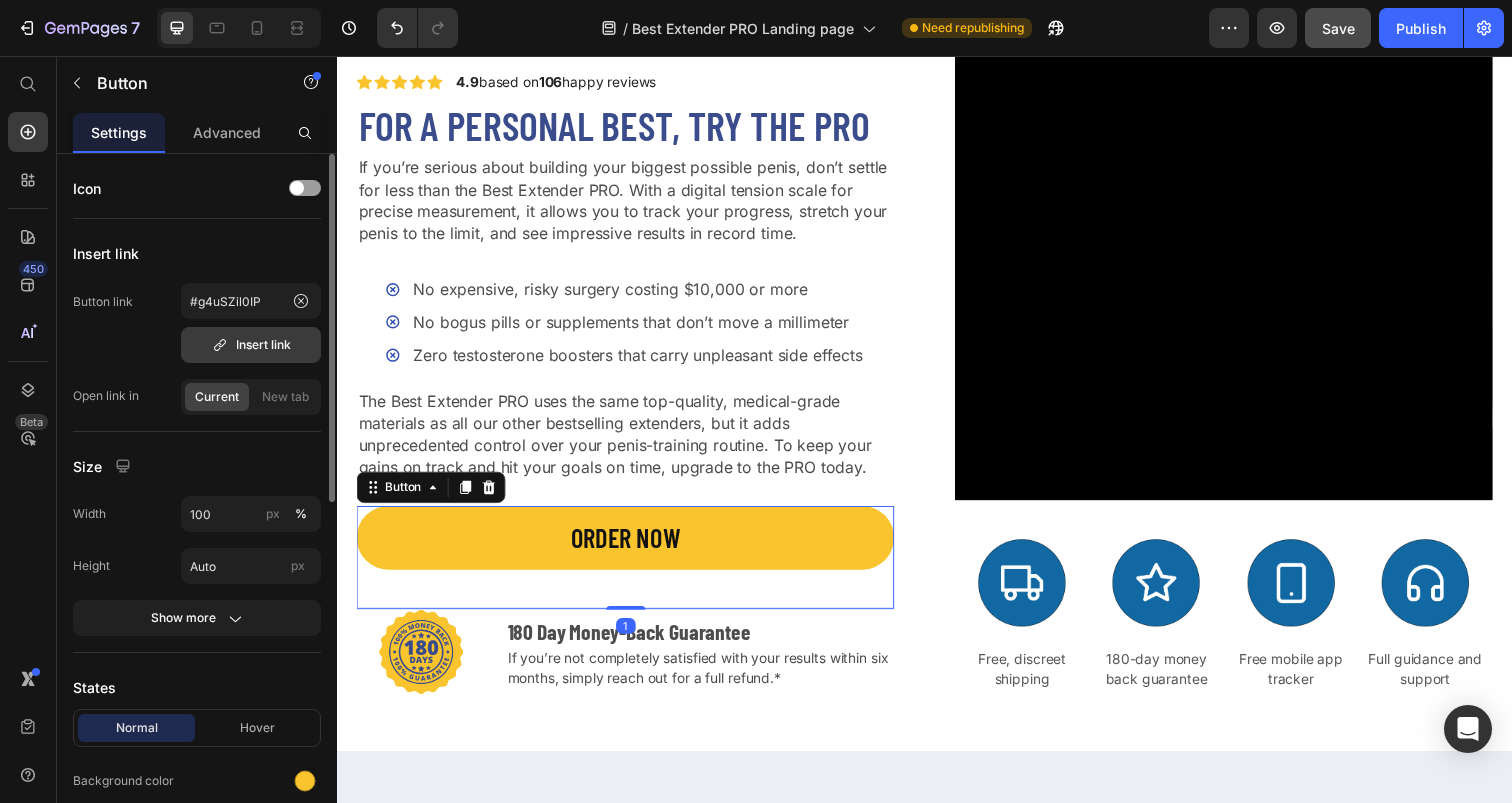 click on "Insert link" at bounding box center [251, 345] 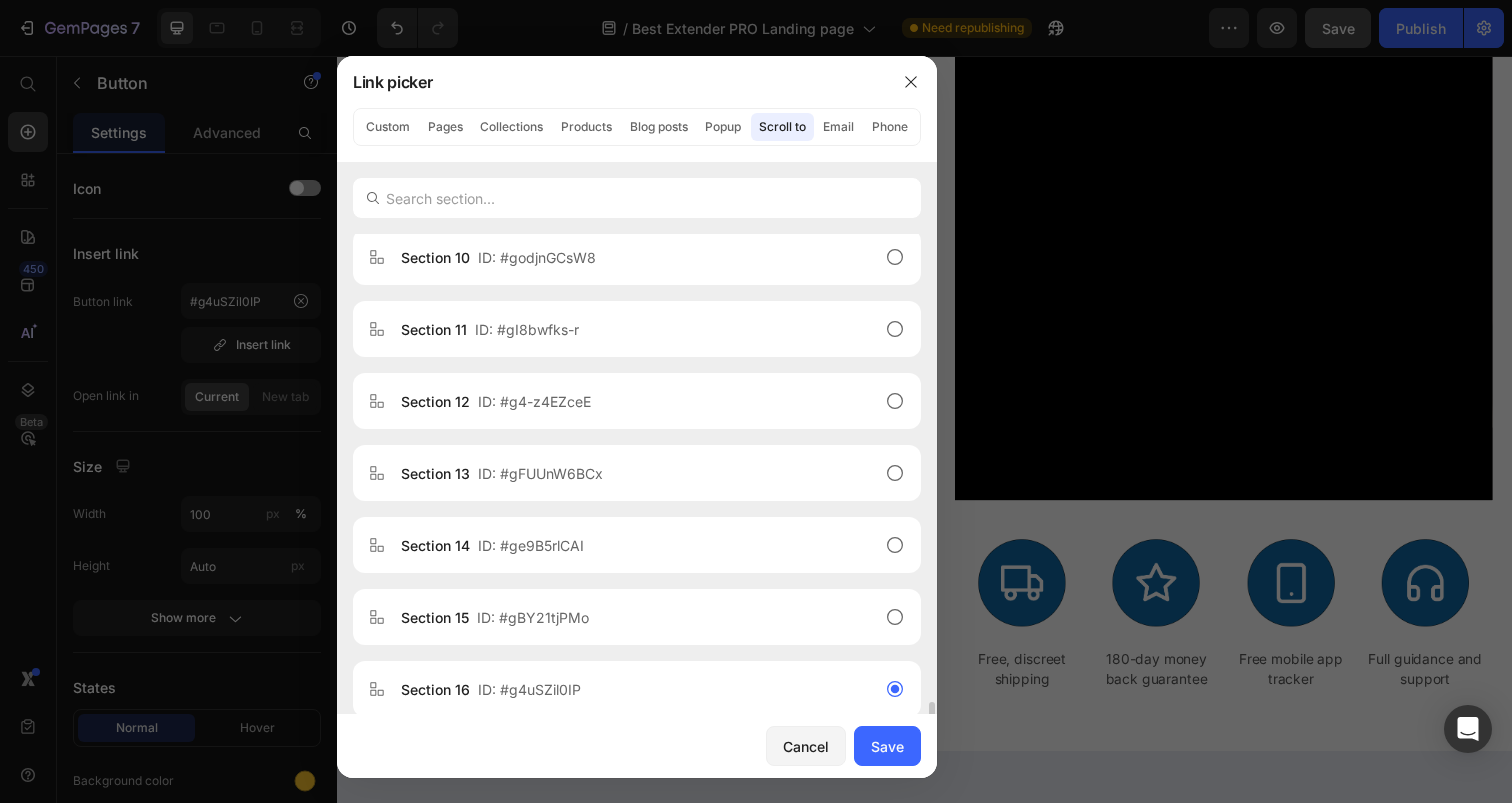 scroll, scrollTop: 1029, scrollLeft: 0, axis: vertical 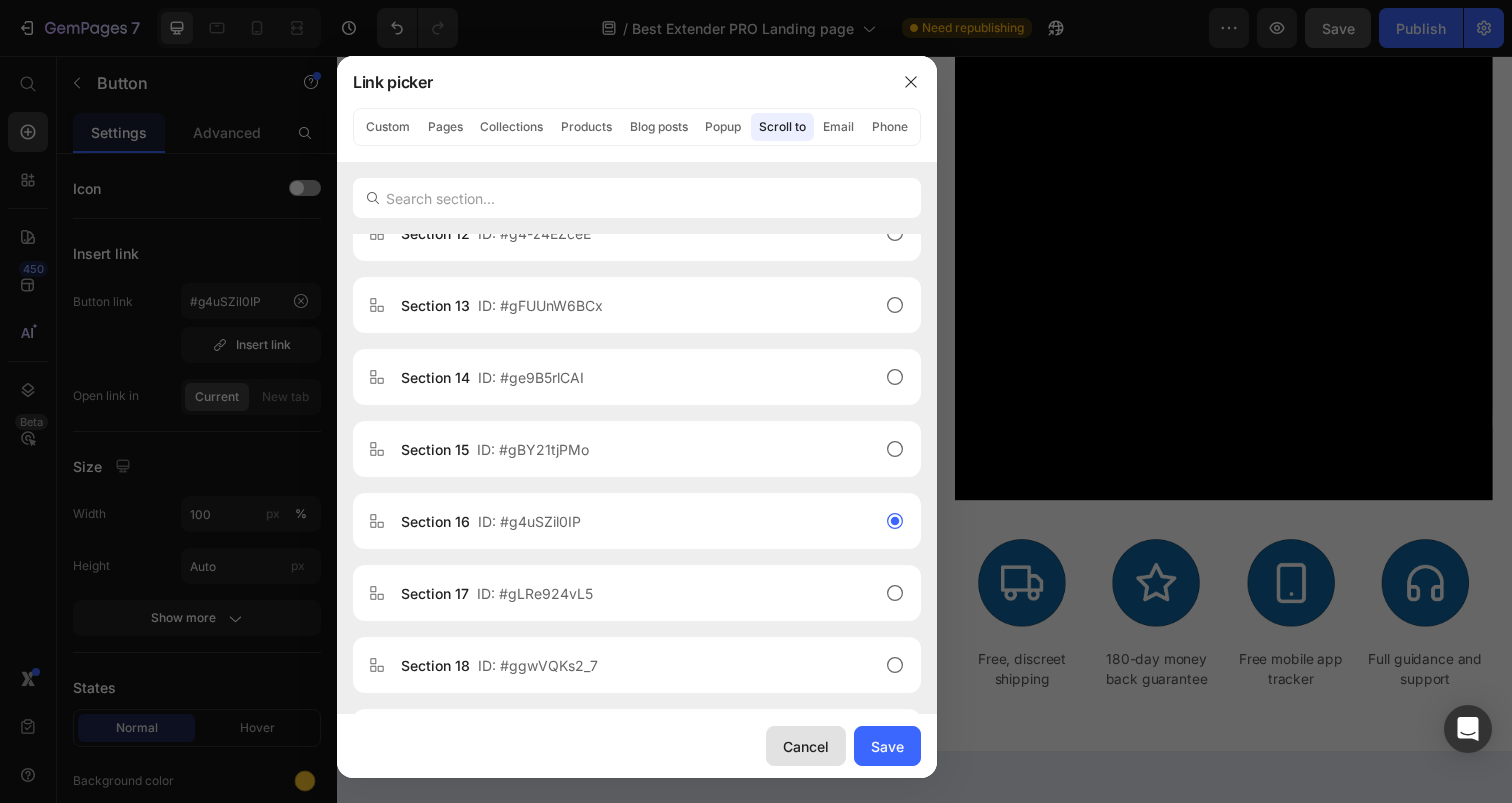click on "Cancel" at bounding box center (806, 746) 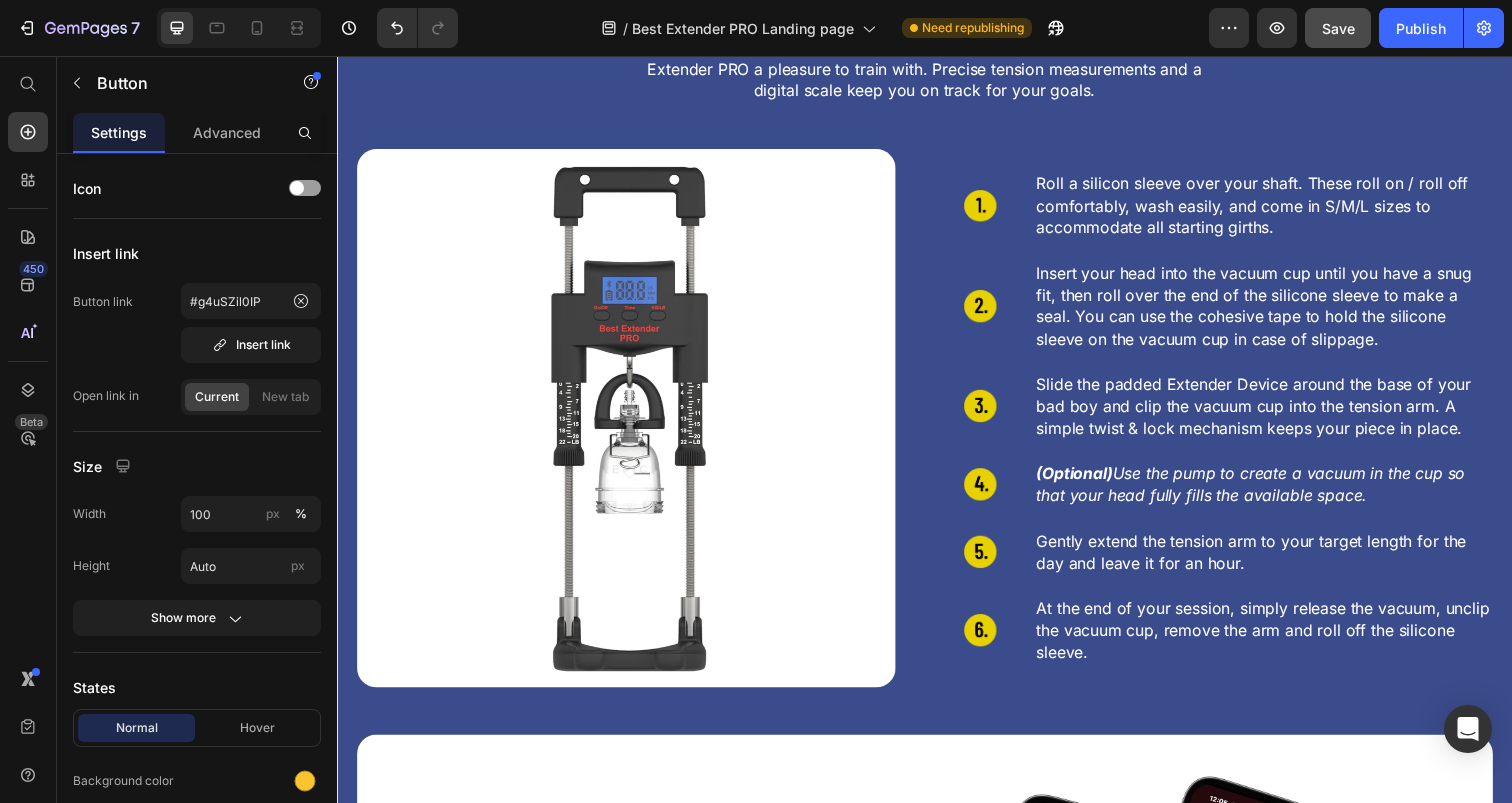 scroll, scrollTop: 2675, scrollLeft: 0, axis: vertical 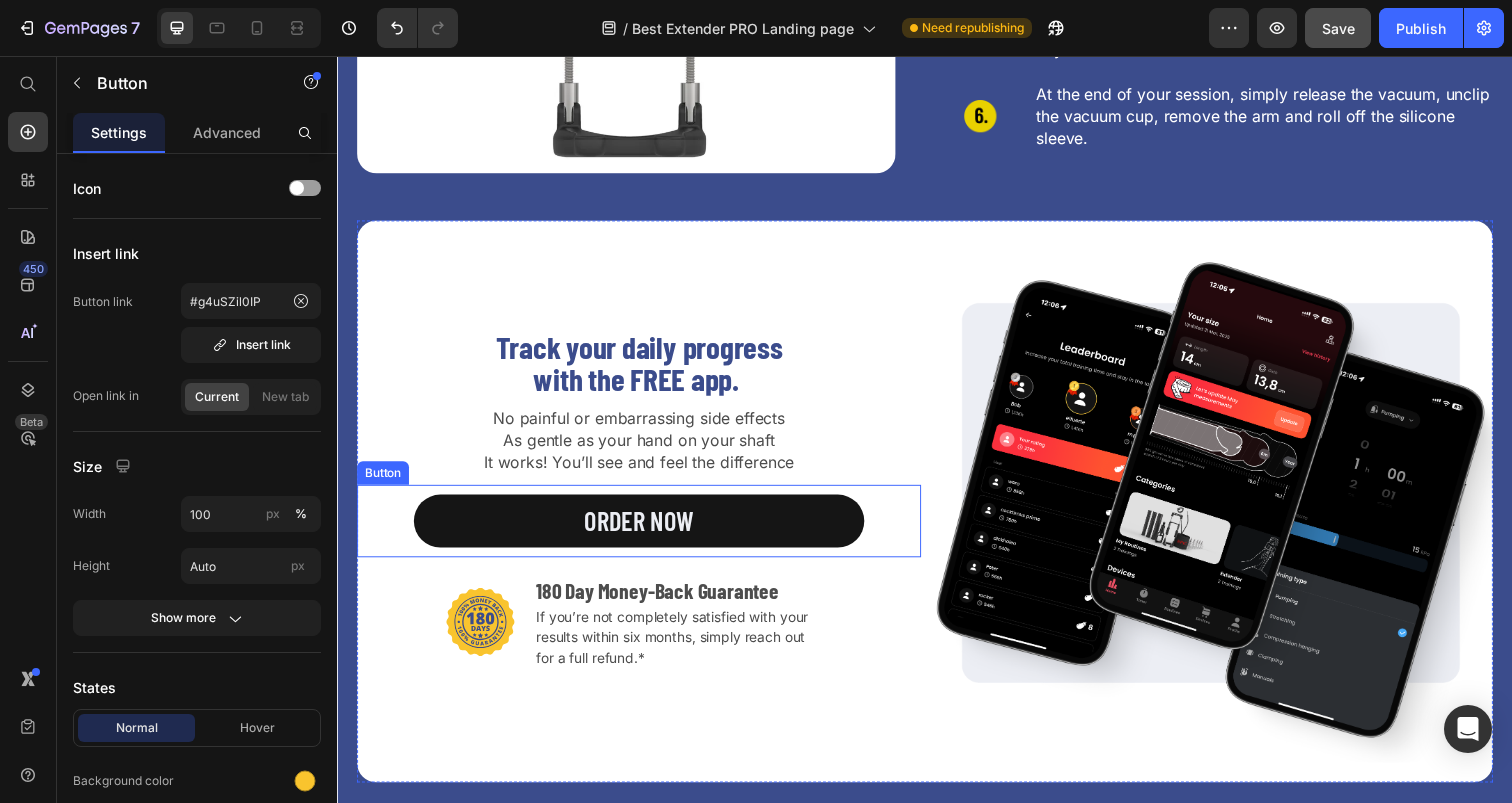 click on "ORDER NOW" at bounding box center (645, 531) 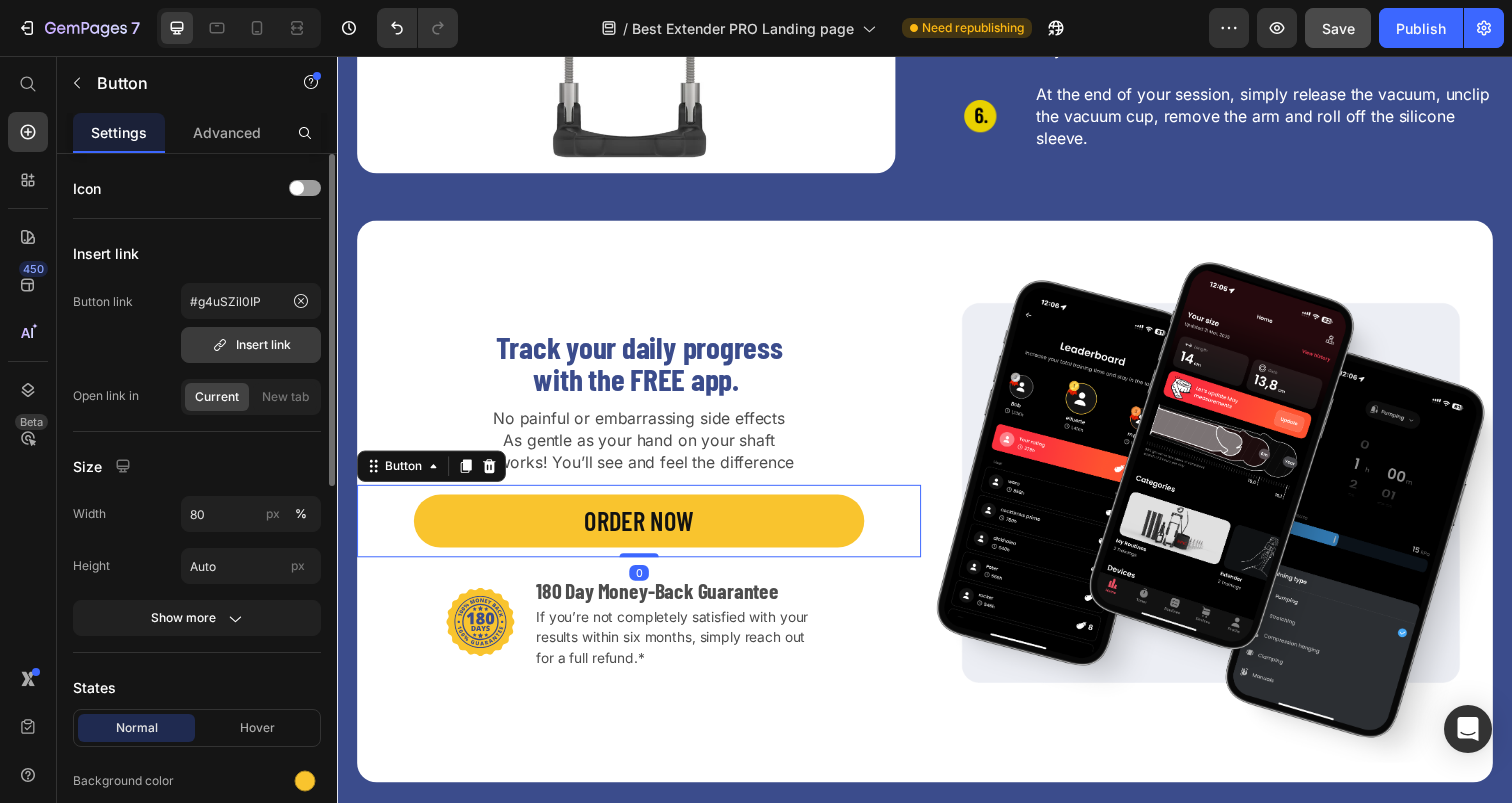 click on "Insert link" at bounding box center (251, 345) 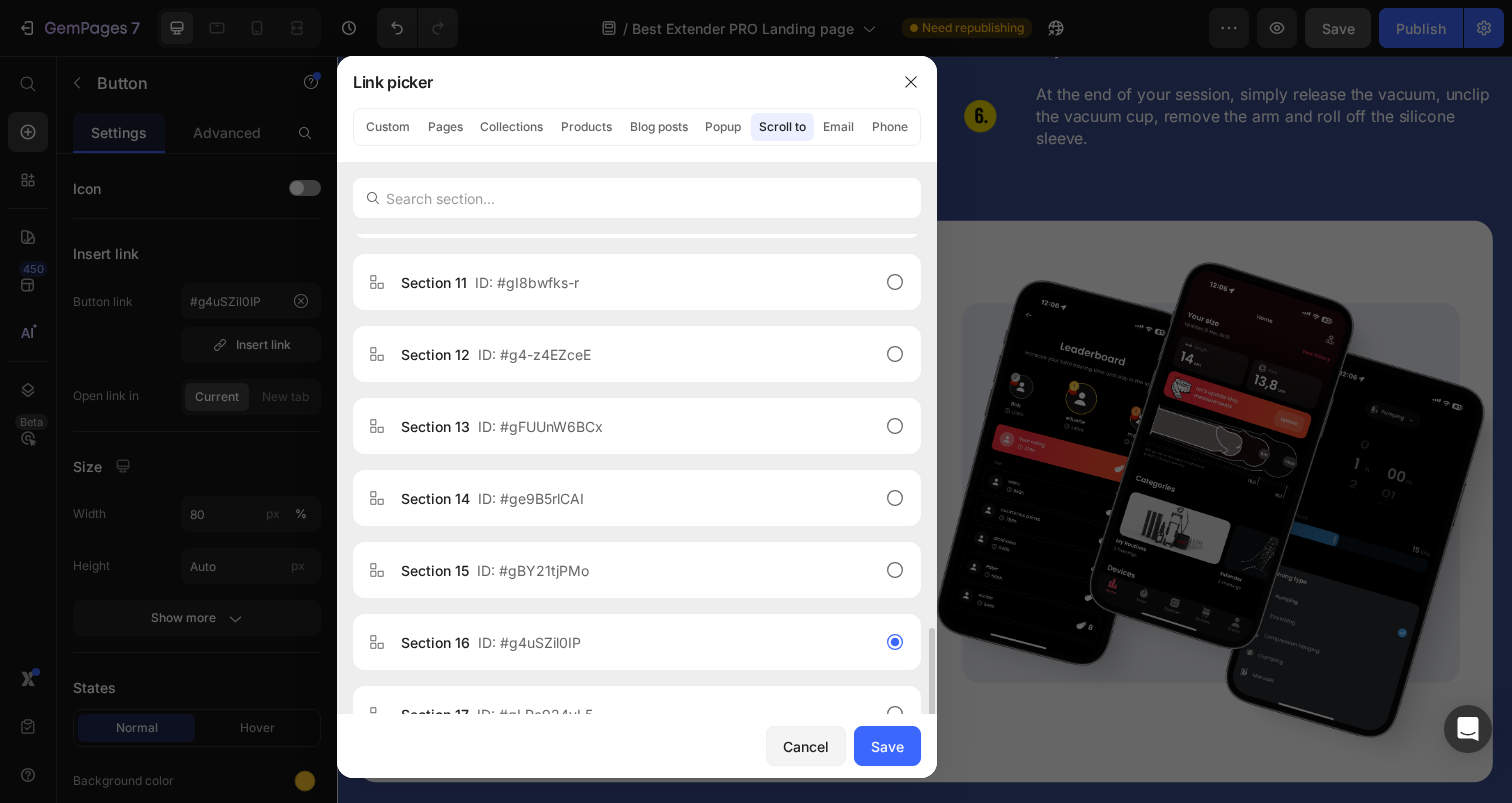scroll, scrollTop: 1008, scrollLeft: 0, axis: vertical 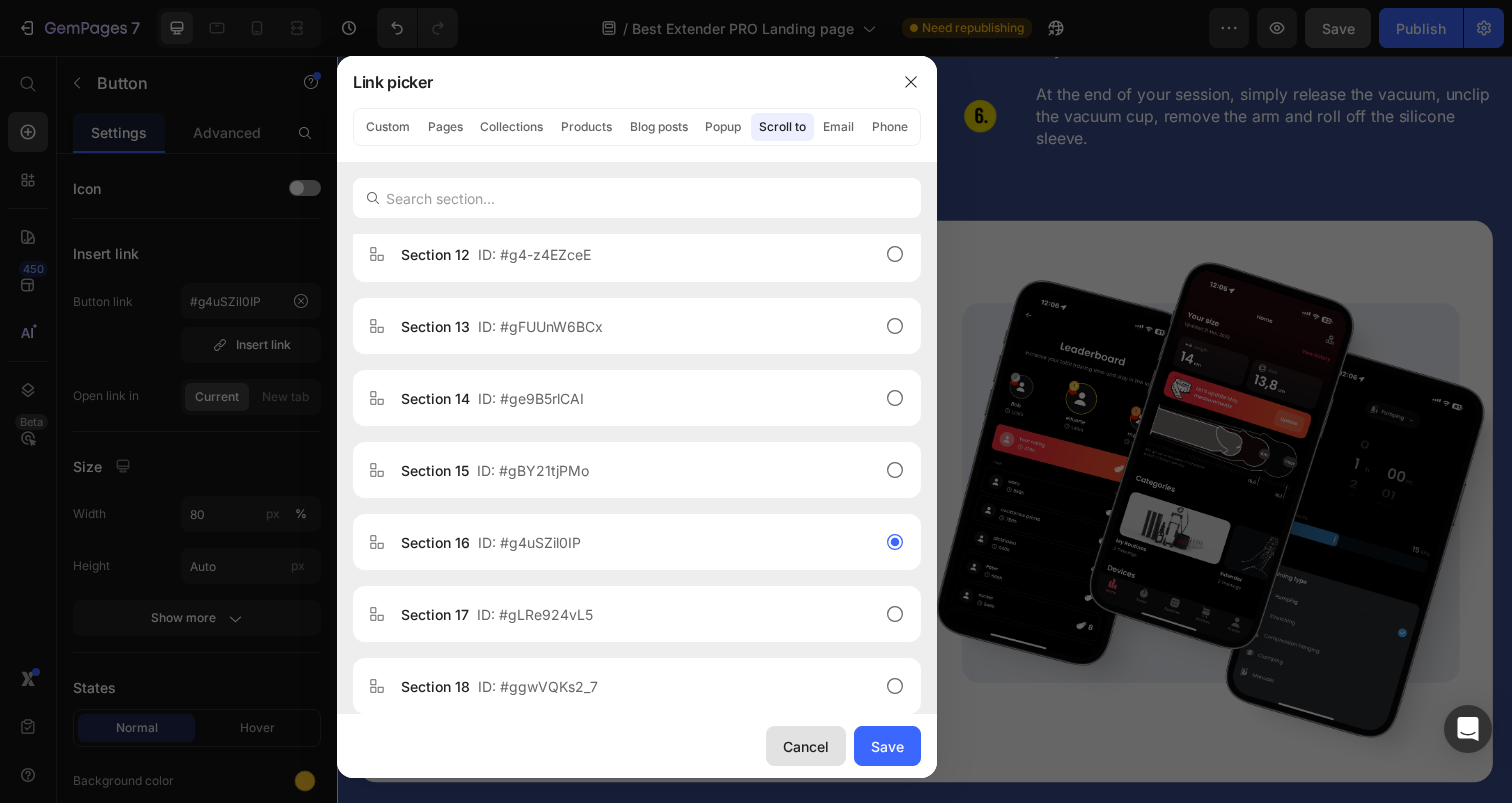 click on "Cancel" at bounding box center [806, 746] 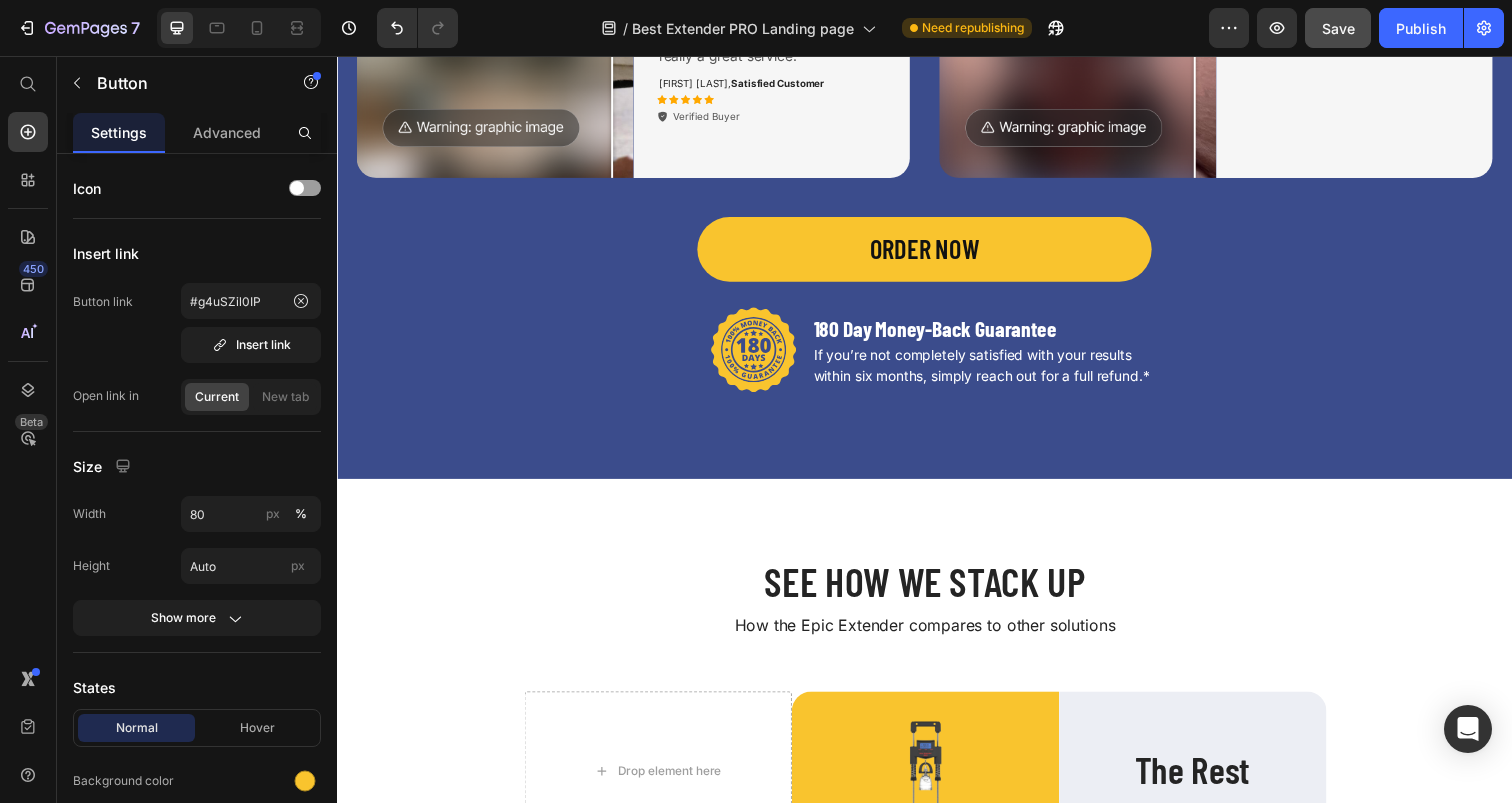 scroll, scrollTop: 4437, scrollLeft: 0, axis: vertical 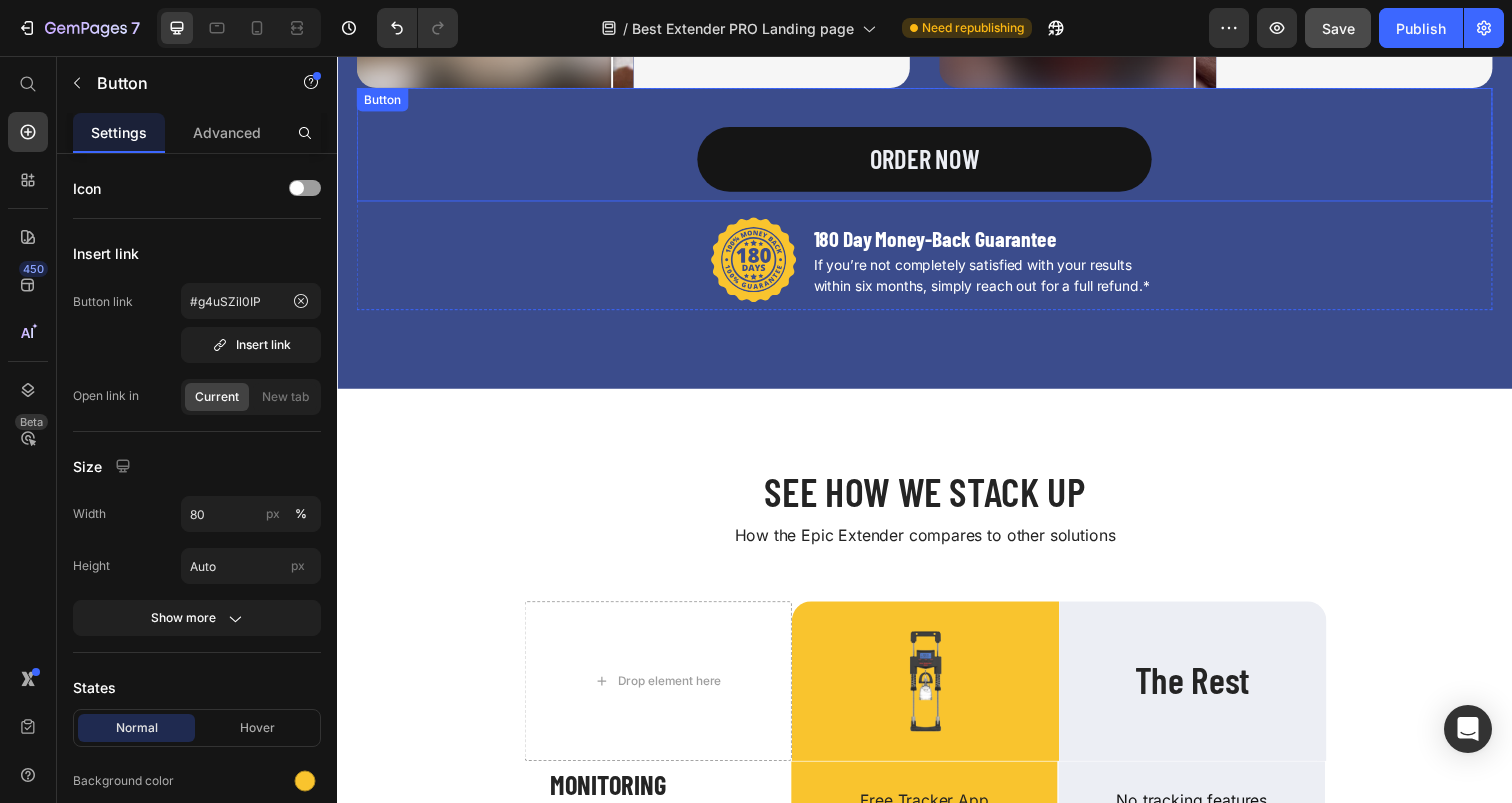 click on "ORDER NOW" at bounding box center [937, 162] 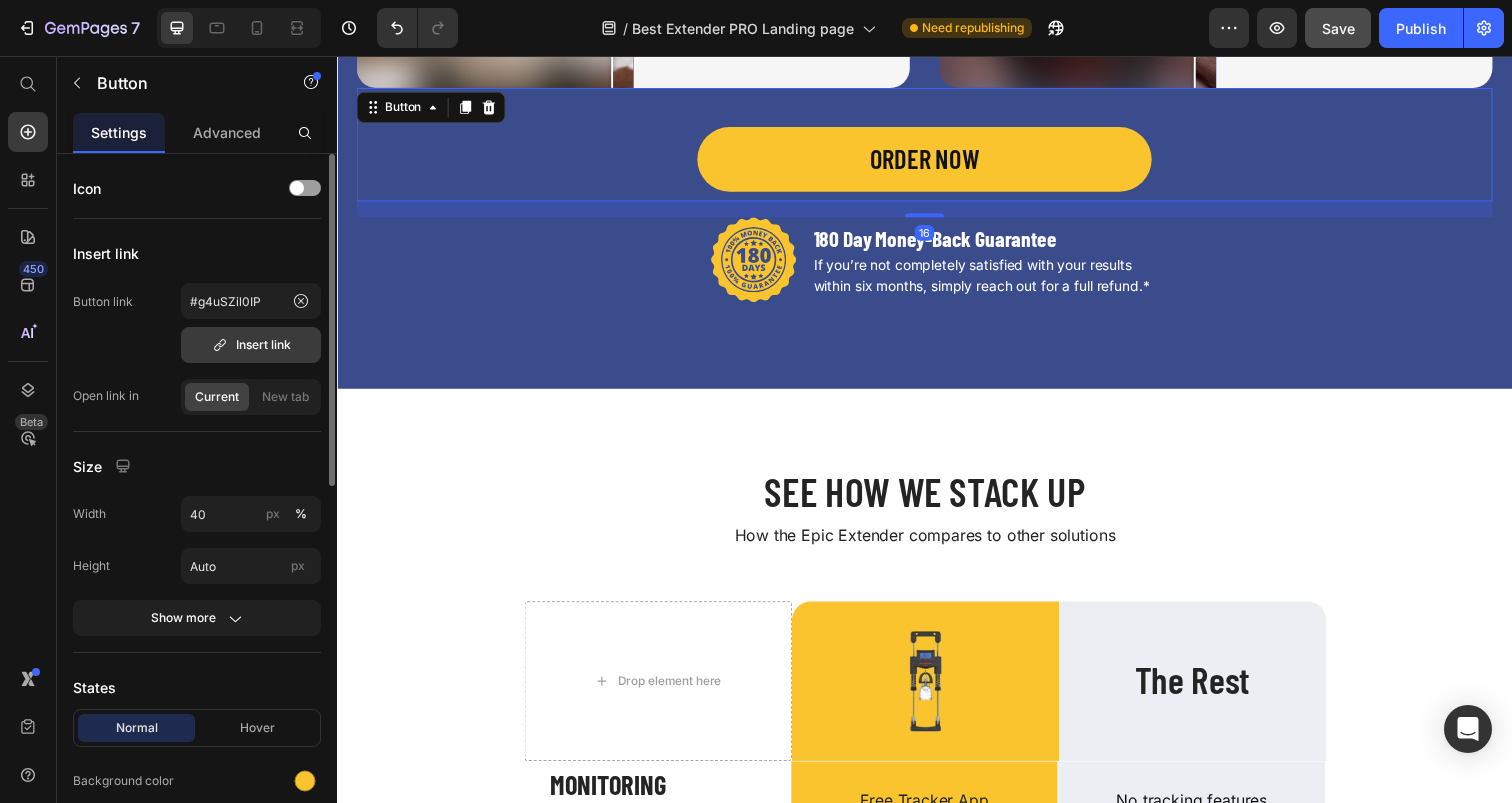 click on "Insert link" at bounding box center [251, 345] 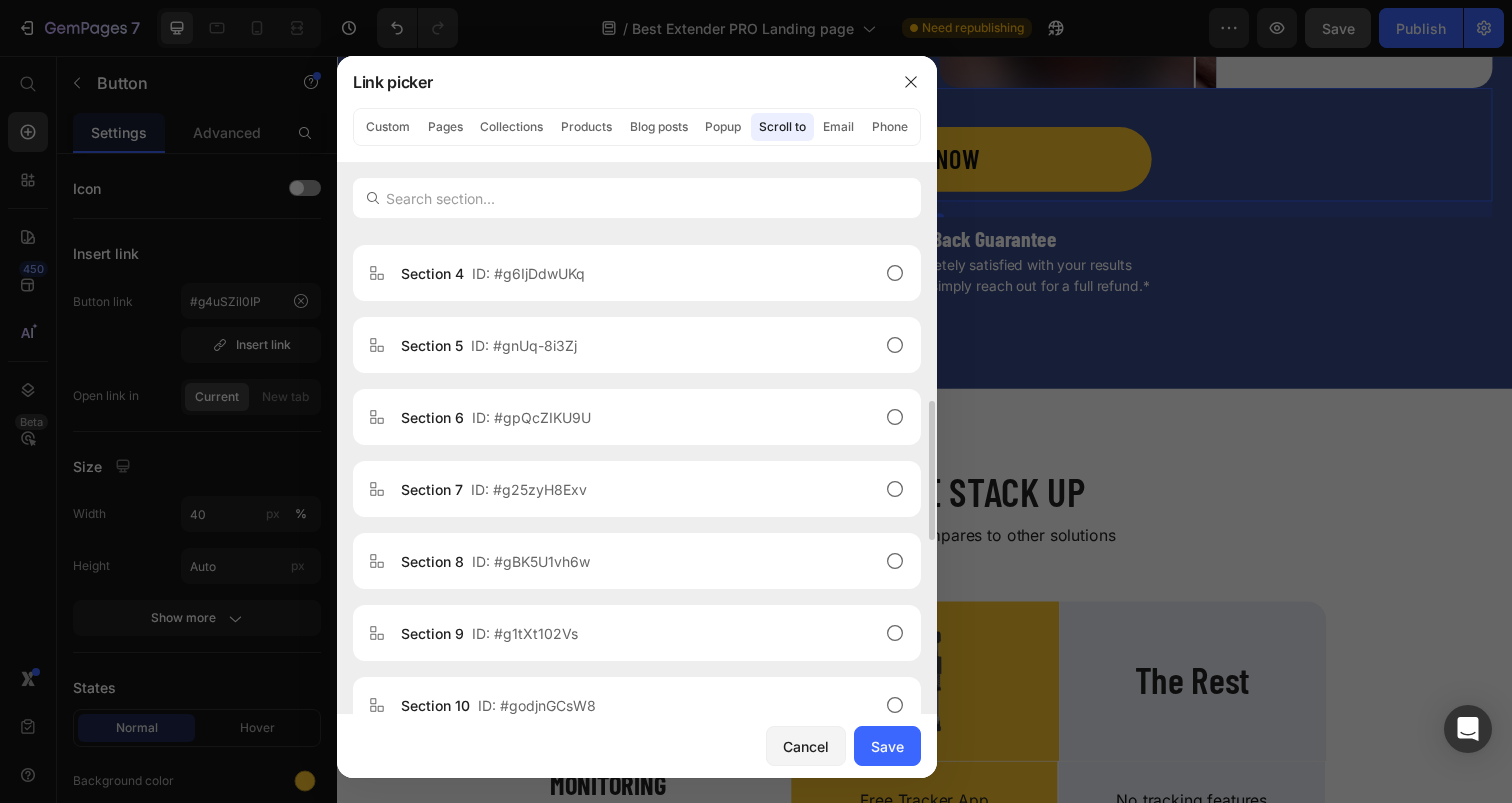 scroll, scrollTop: 879, scrollLeft: 0, axis: vertical 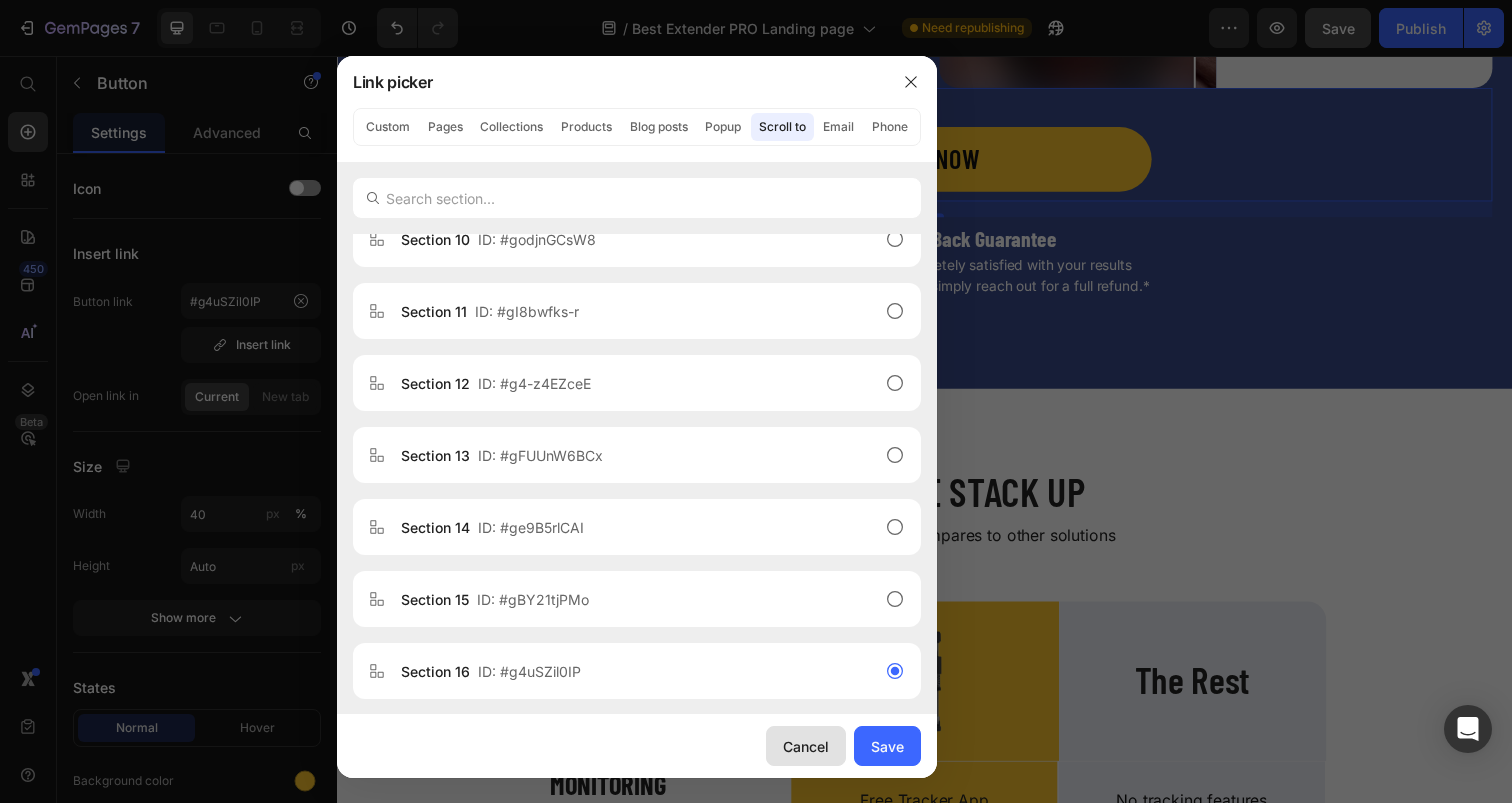 click on "Cancel" at bounding box center [806, 746] 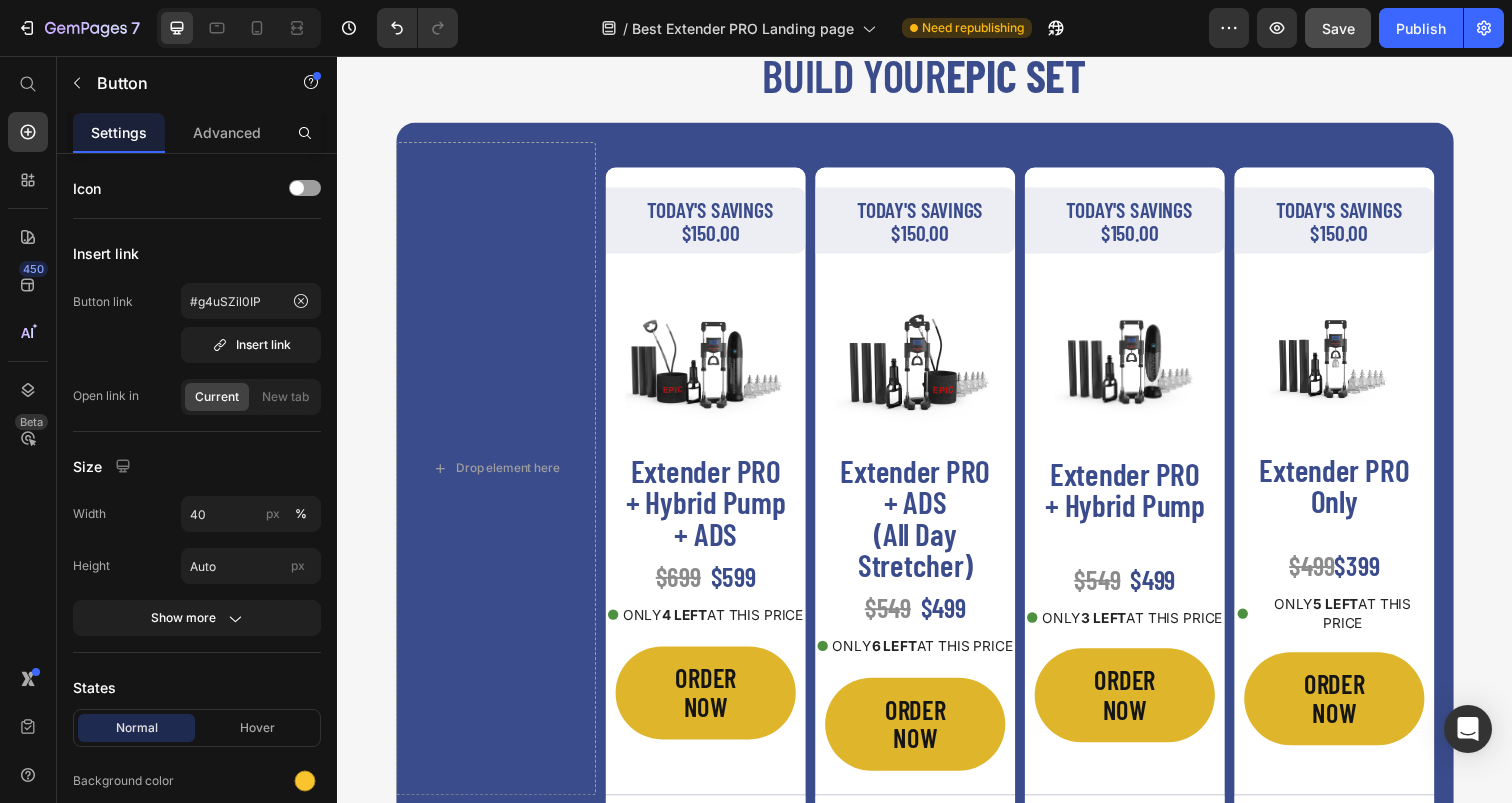 scroll, scrollTop: 6540, scrollLeft: 0, axis: vertical 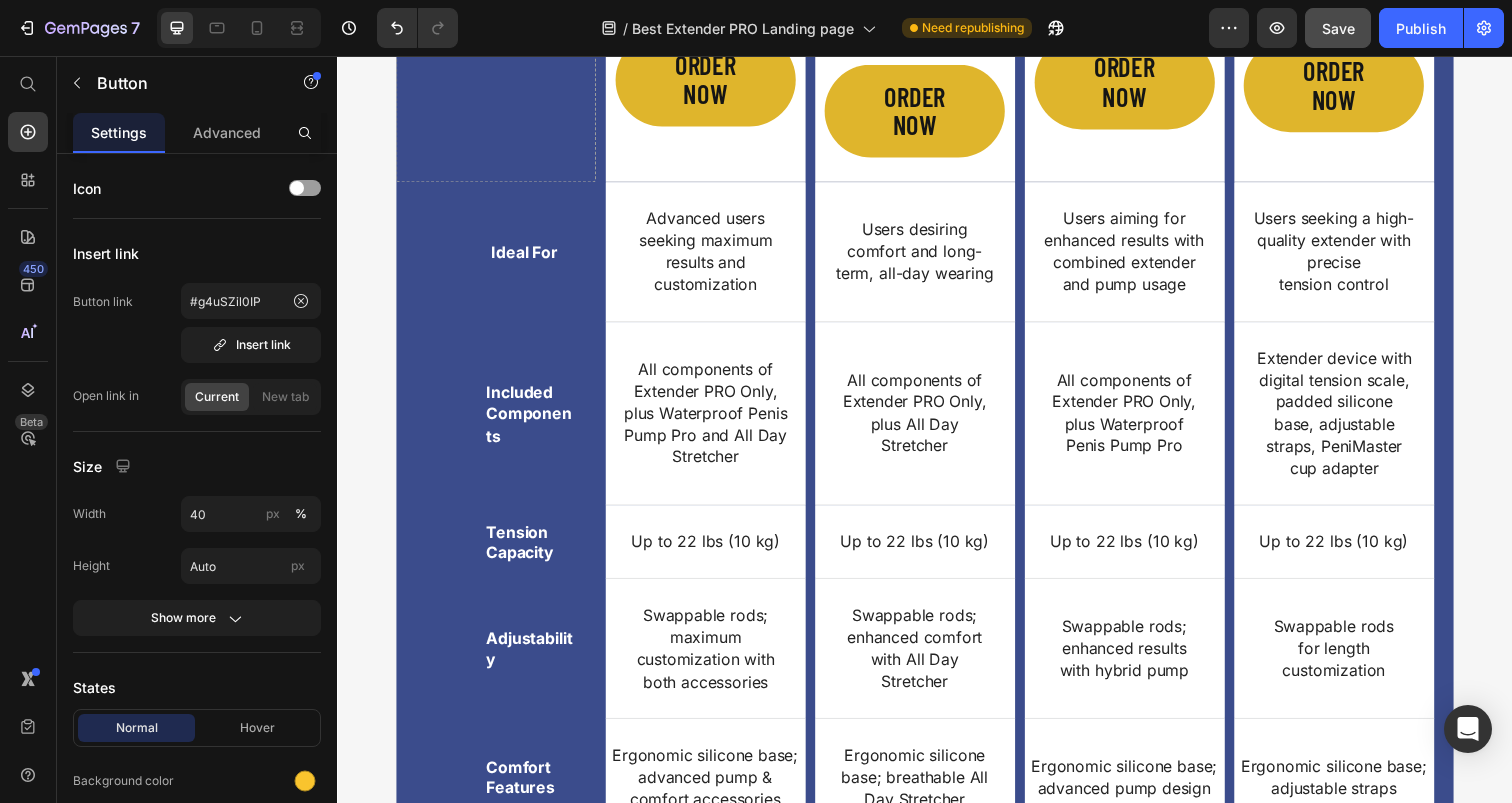 select on "LB + KG" 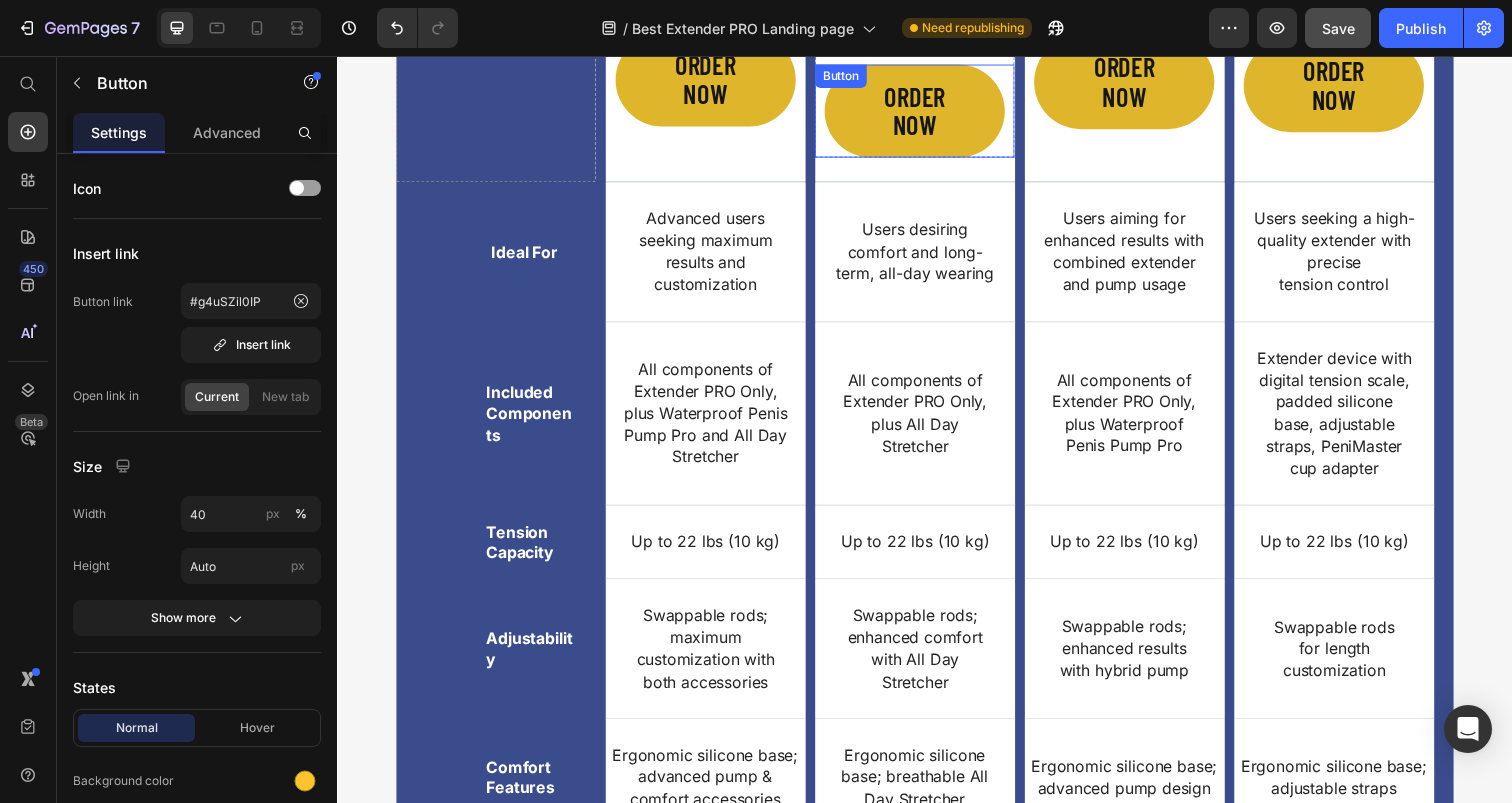 click on "Button" at bounding box center [851, 77] 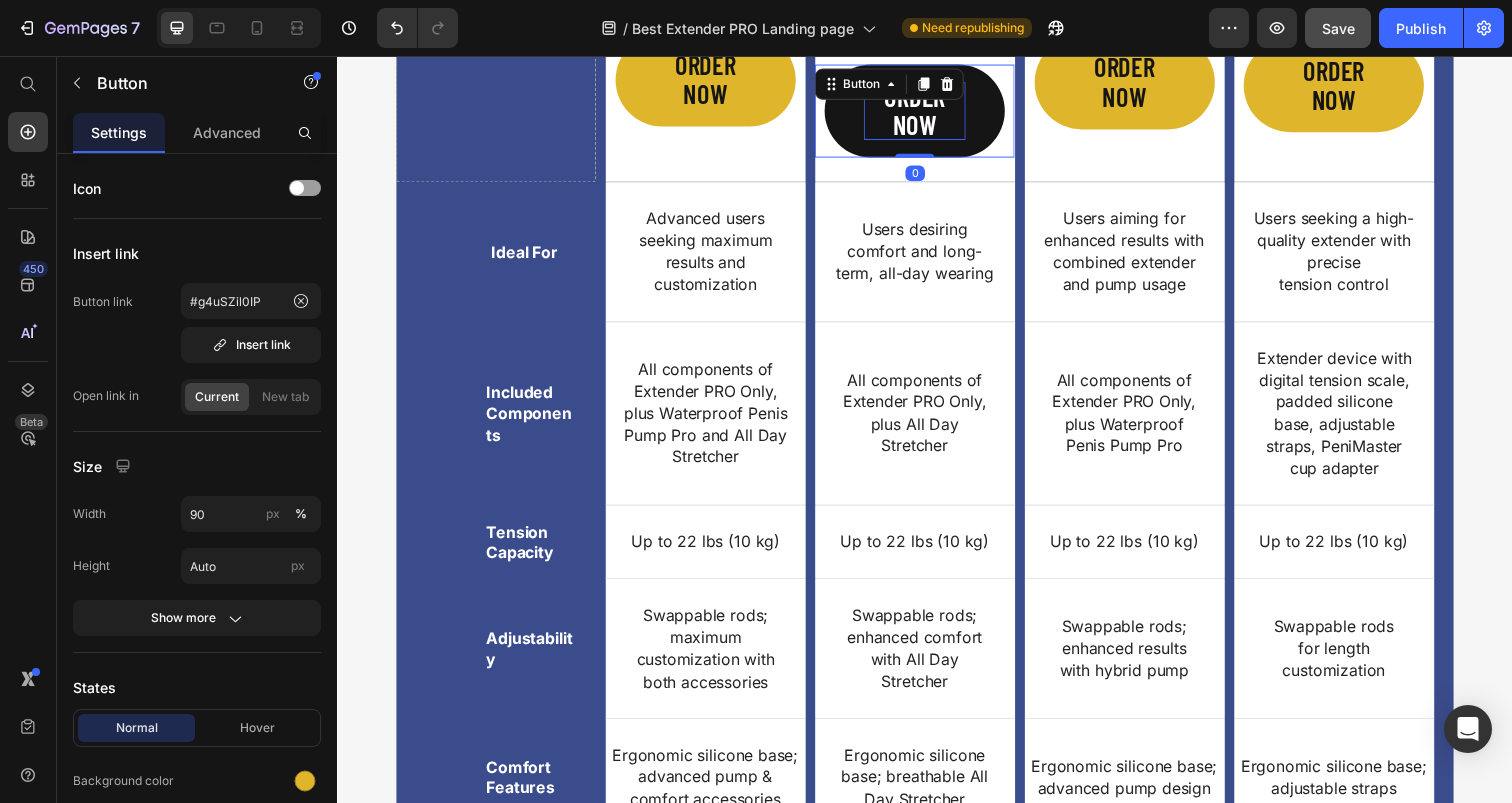 click on "ORDER NOW" at bounding box center [927, 112] 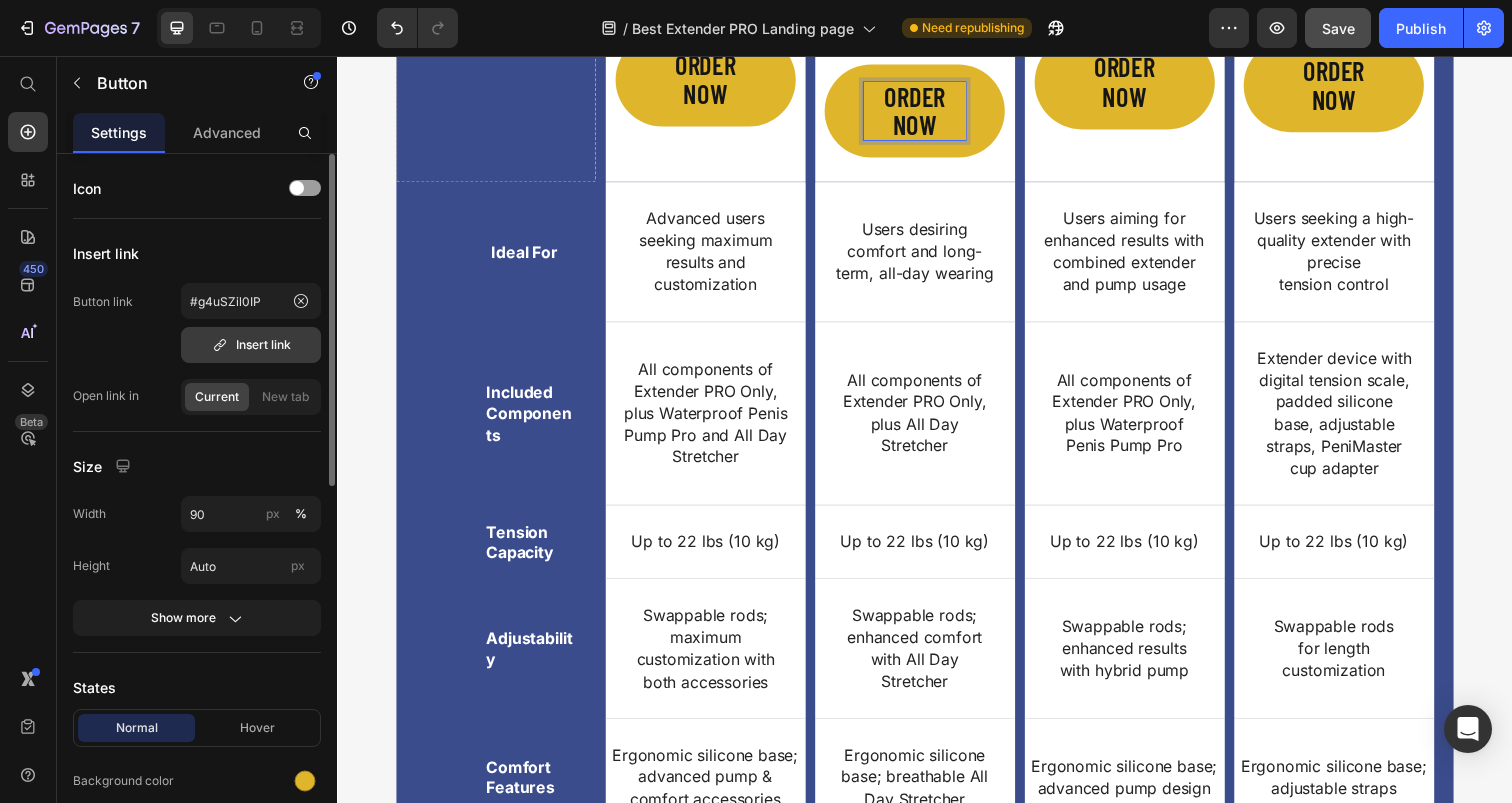 click on "Insert link" at bounding box center [251, 345] 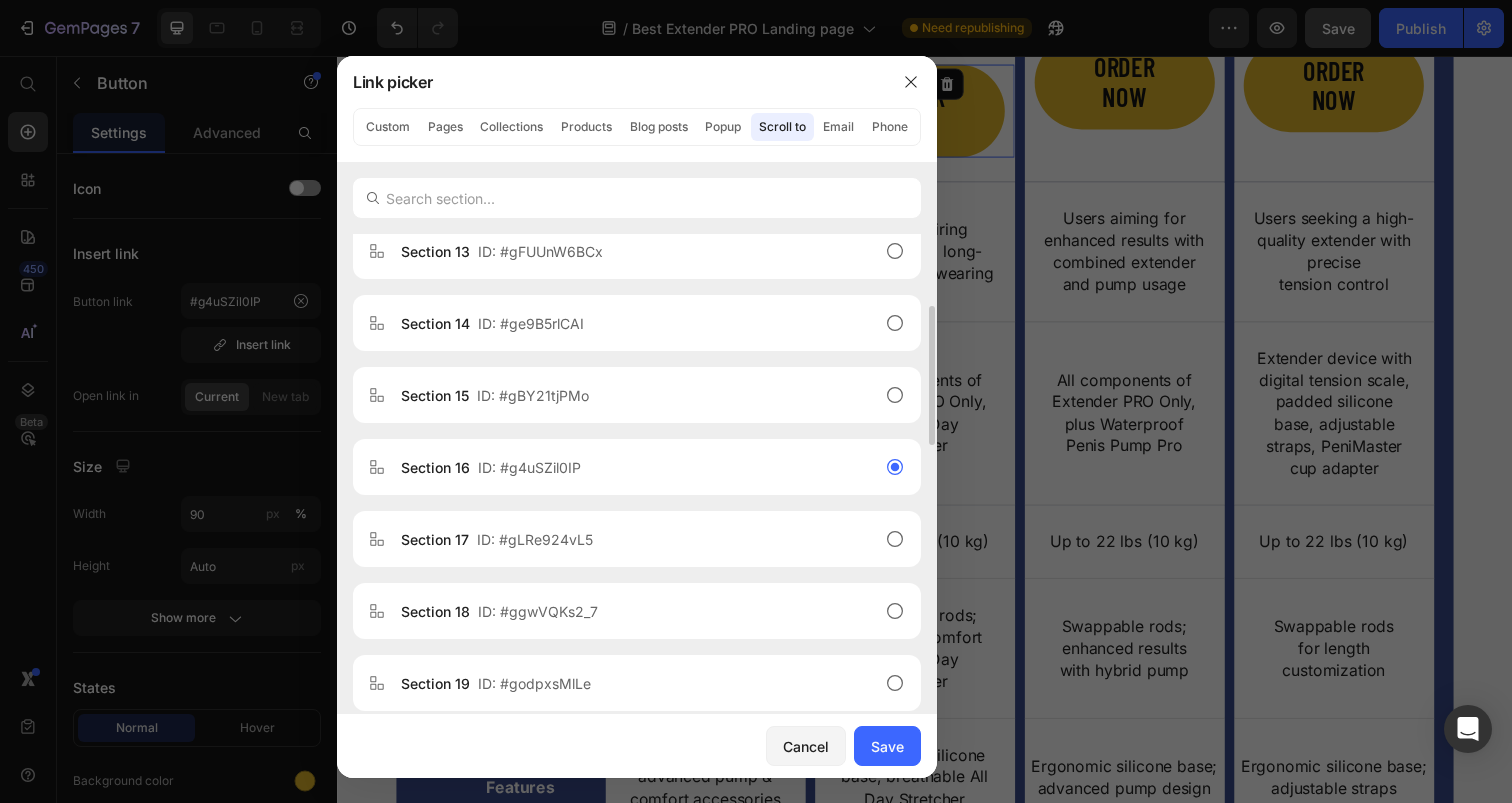 scroll, scrollTop: 1168, scrollLeft: 0, axis: vertical 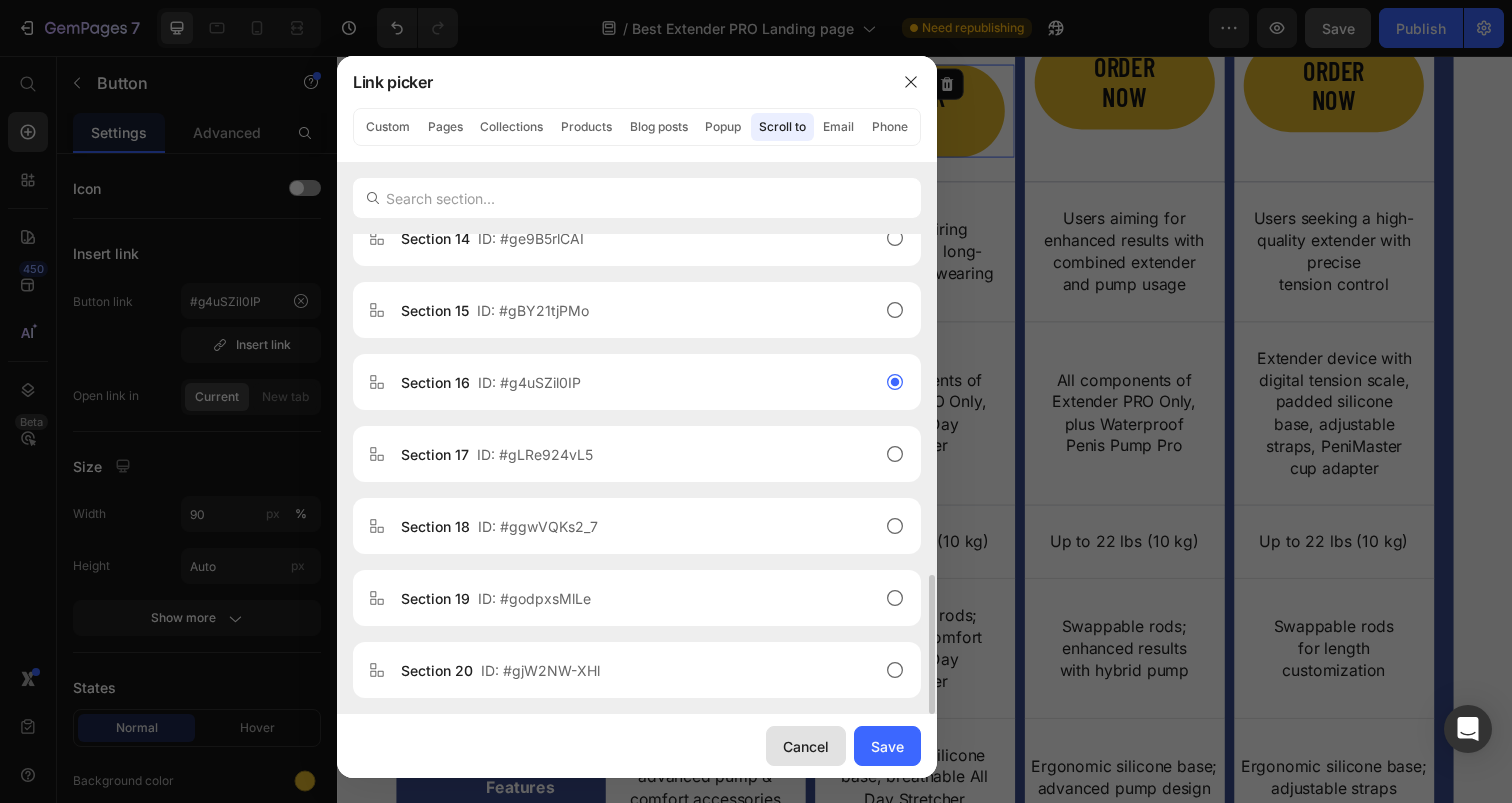 click on "Cancel" at bounding box center (806, 746) 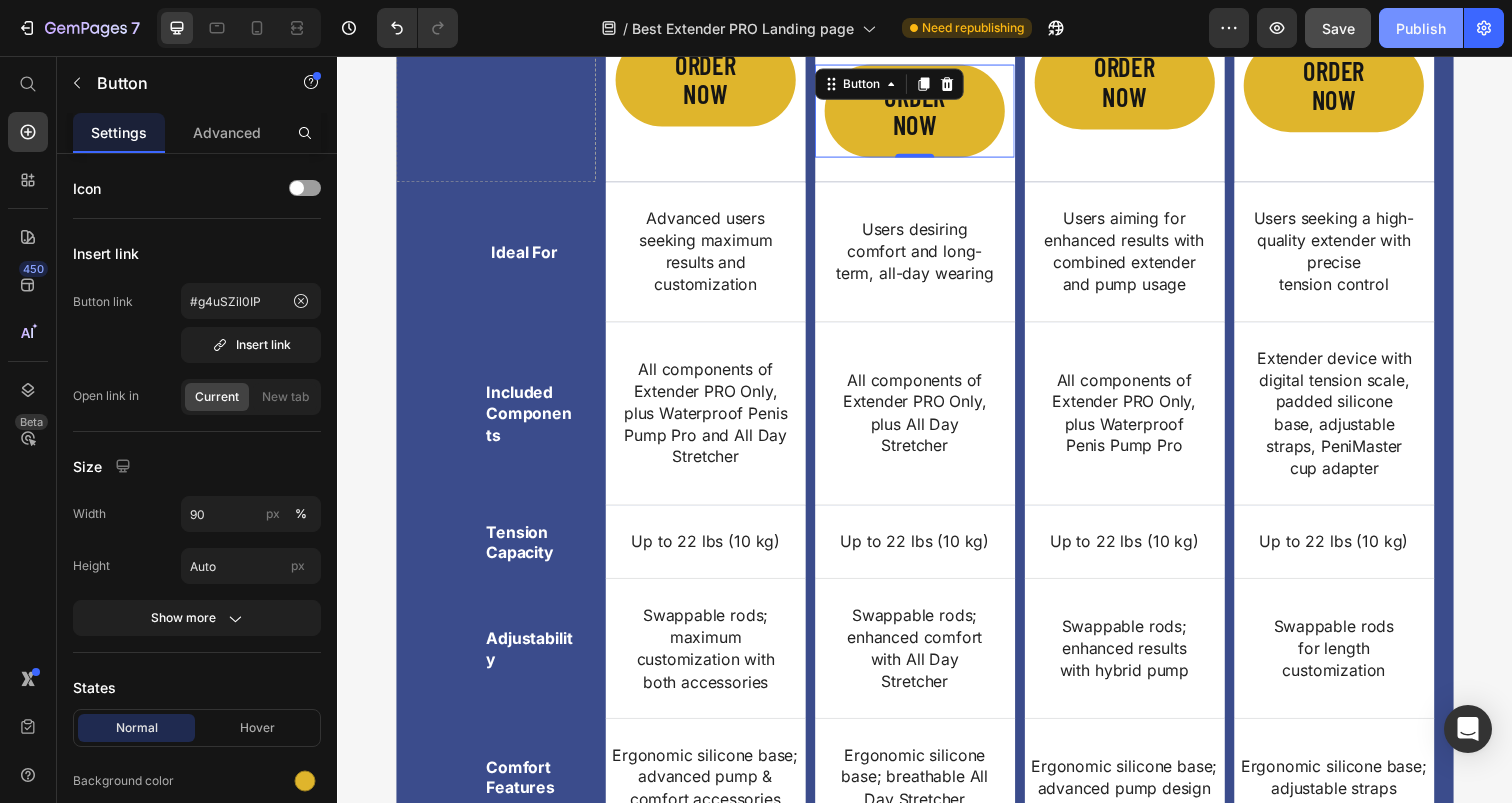 click on "Publish" at bounding box center [1421, 28] 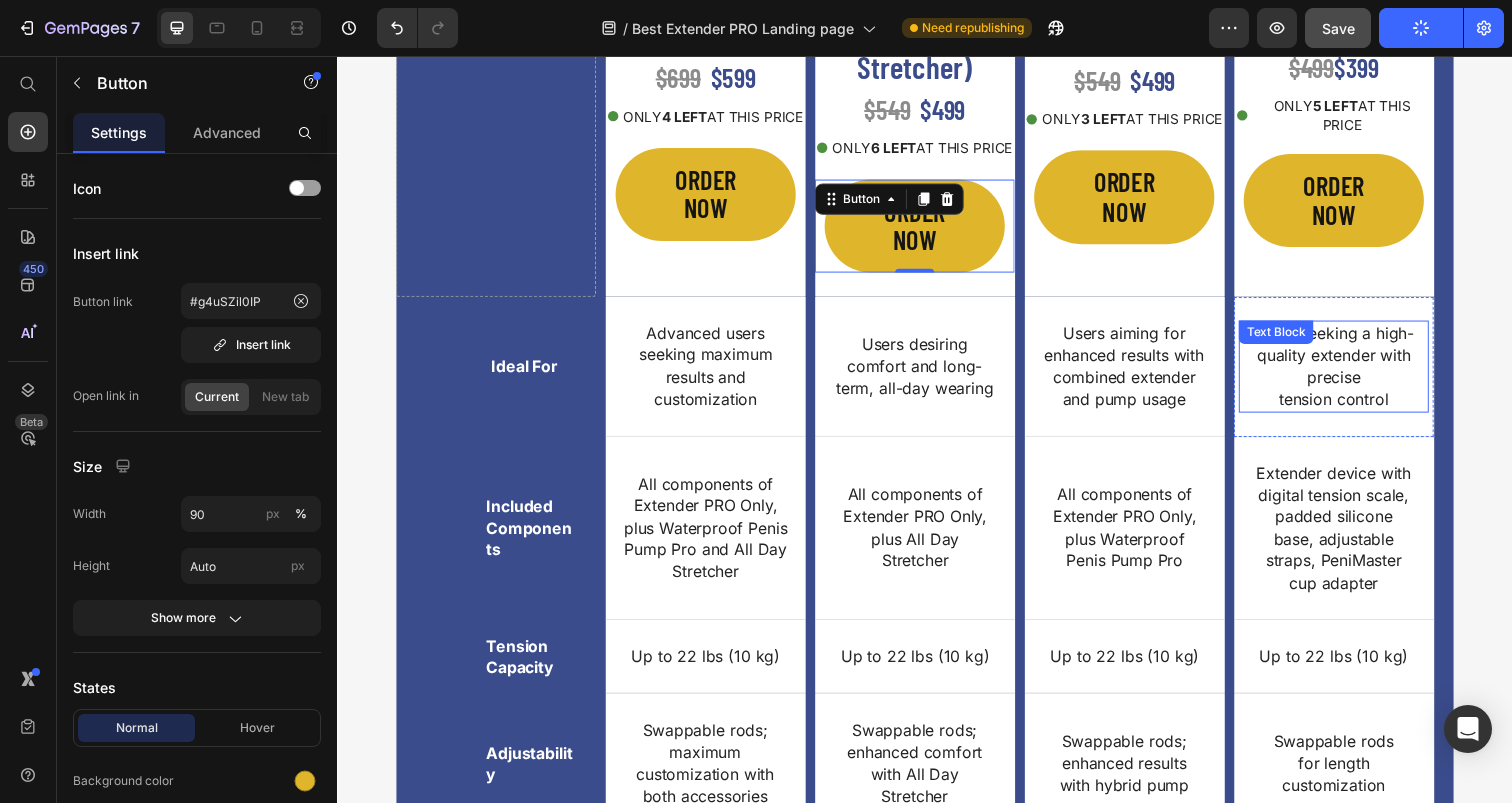 scroll, scrollTop: 5674, scrollLeft: 0, axis: vertical 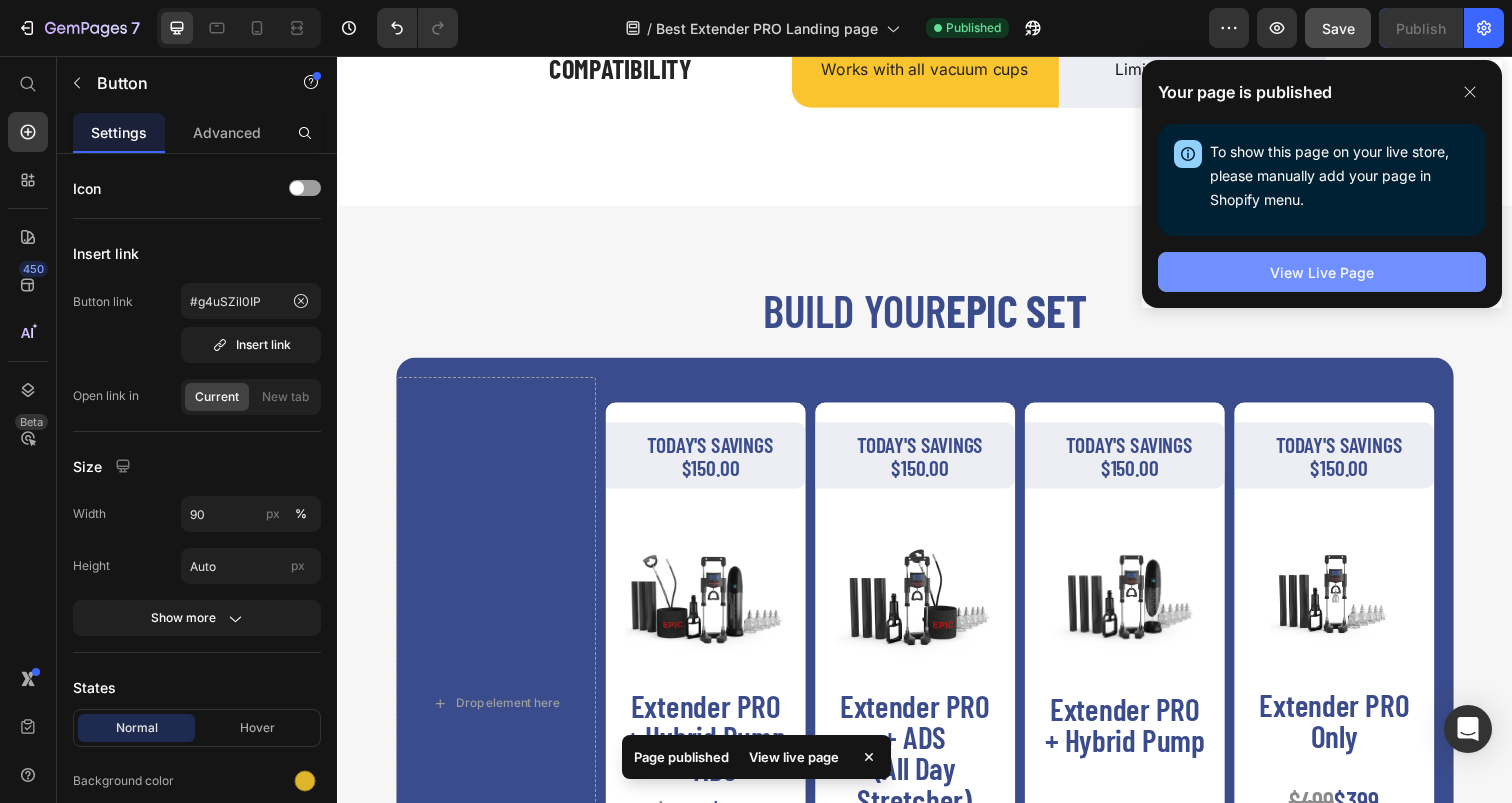 click on "View Live Page" at bounding box center [1322, 272] 